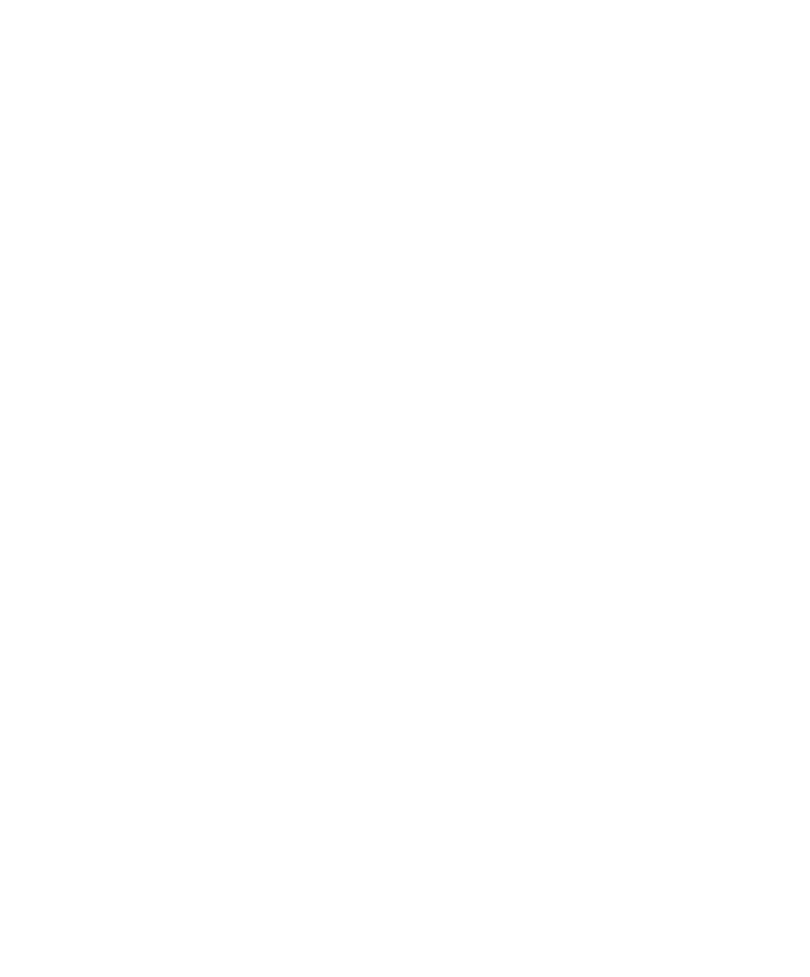 scroll, scrollTop: 0, scrollLeft: 0, axis: both 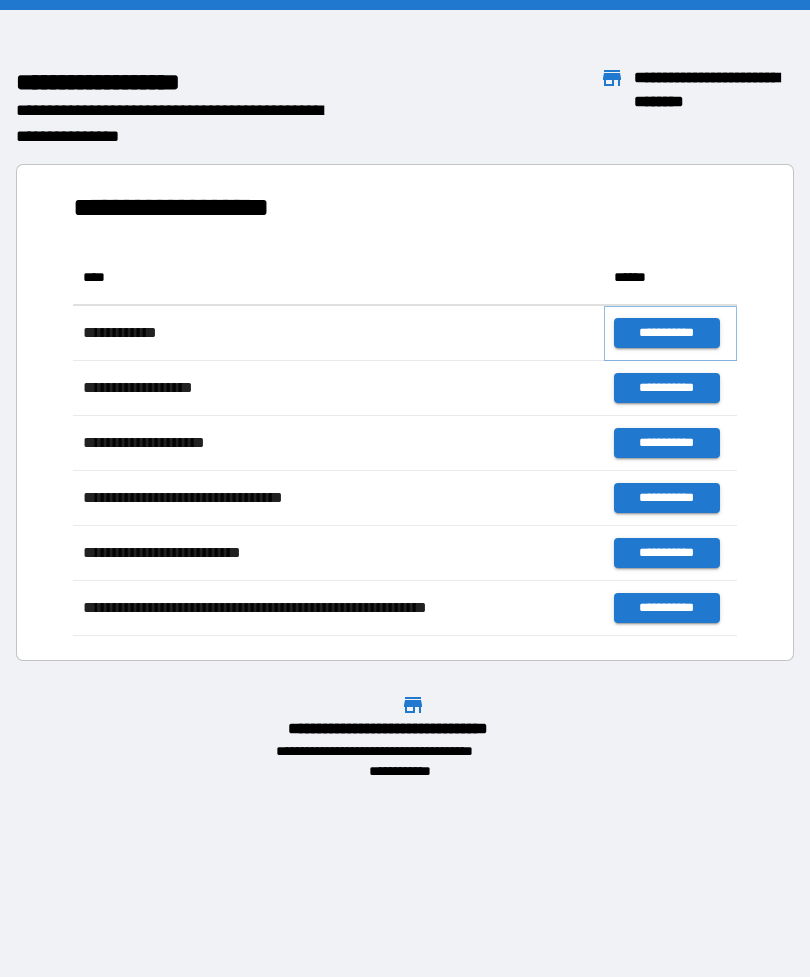 click on "**********" at bounding box center [666, 333] 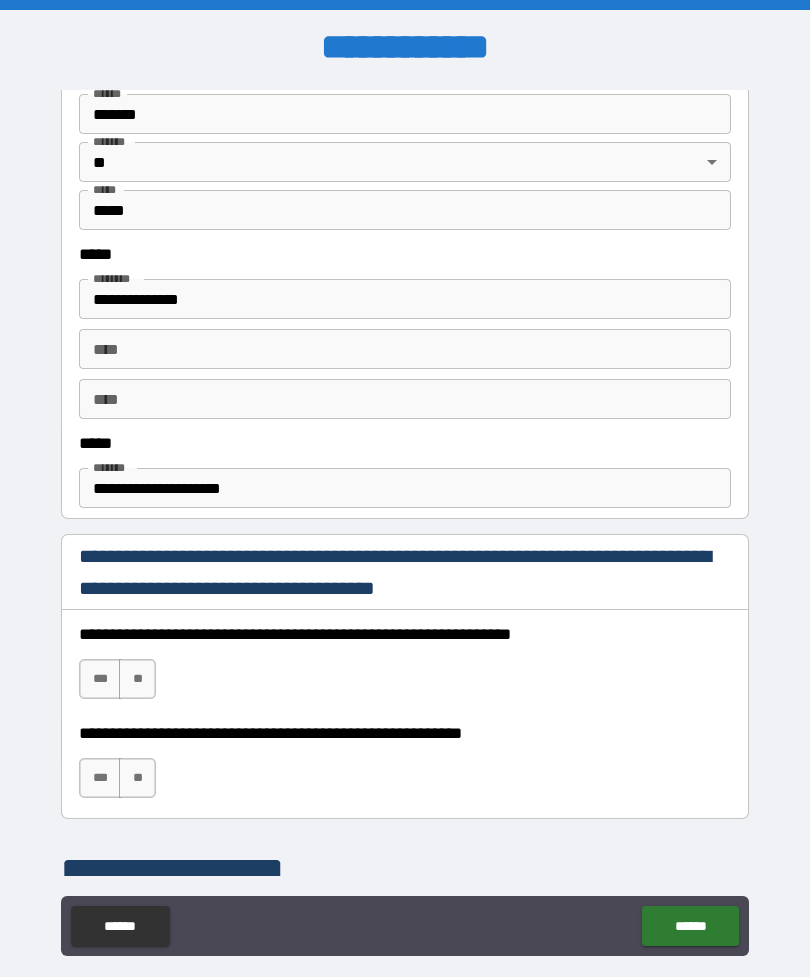 scroll, scrollTop: 931, scrollLeft: 0, axis: vertical 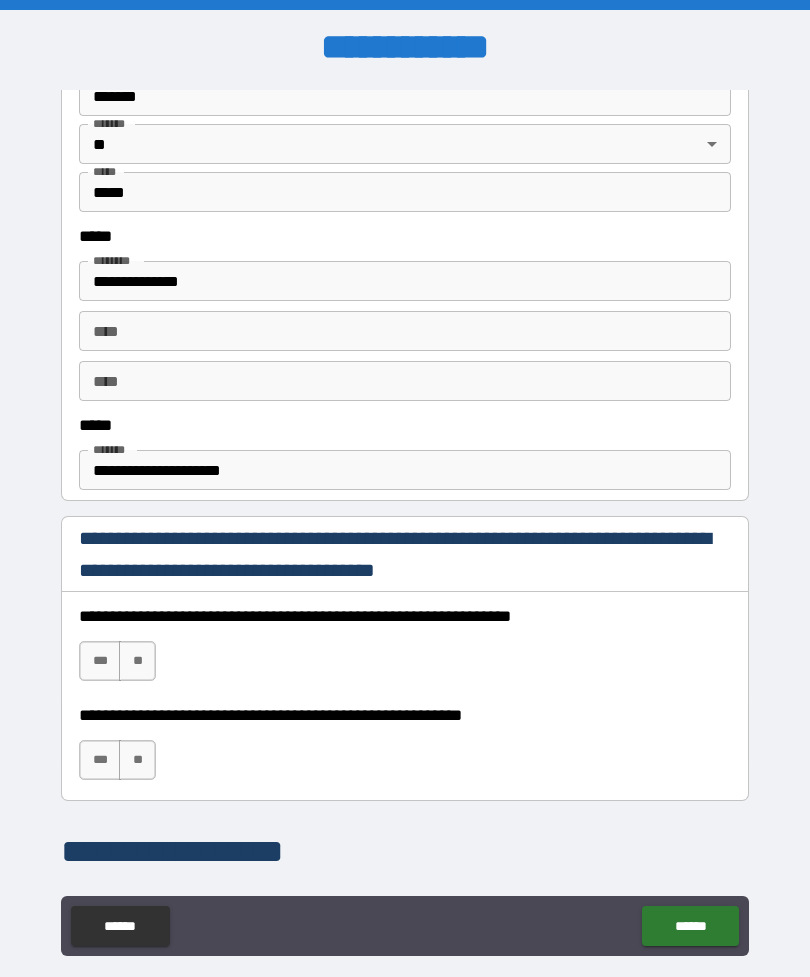 click on "***" at bounding box center (100, 661) 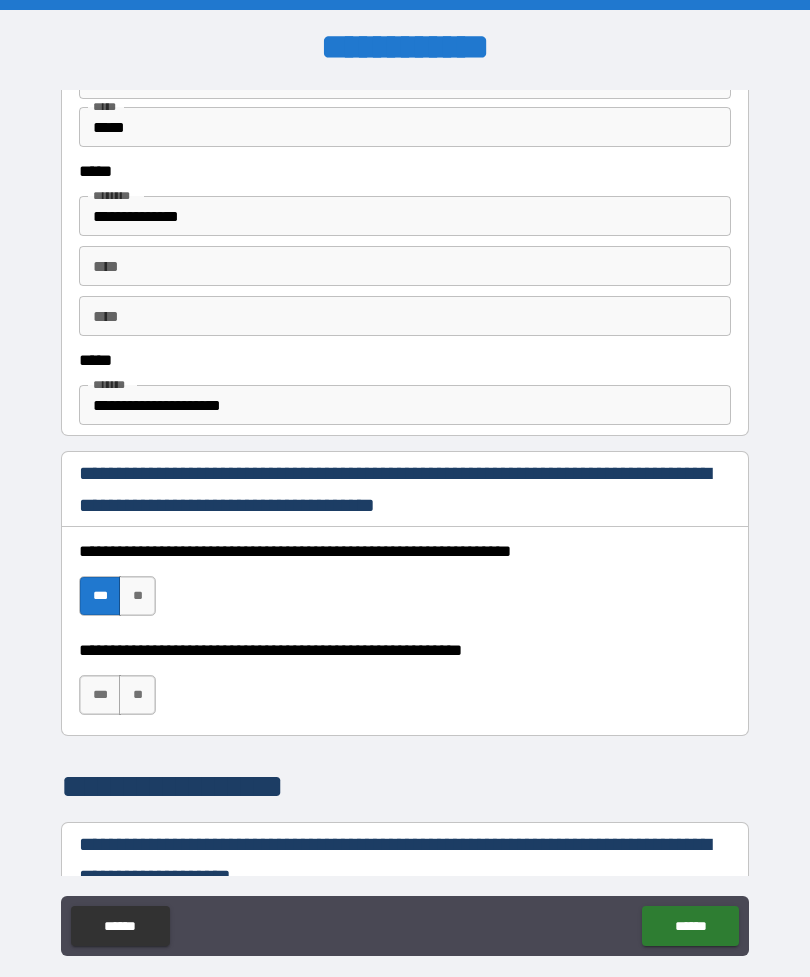 click on "***" at bounding box center [100, 695] 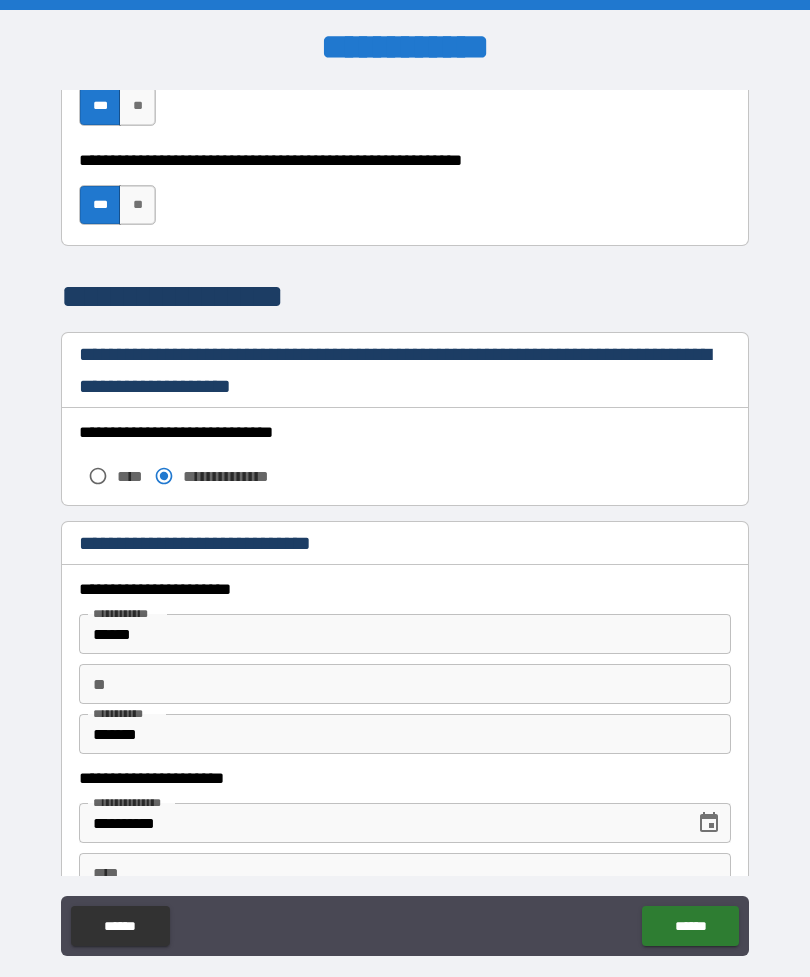 scroll, scrollTop: 1498, scrollLeft: 0, axis: vertical 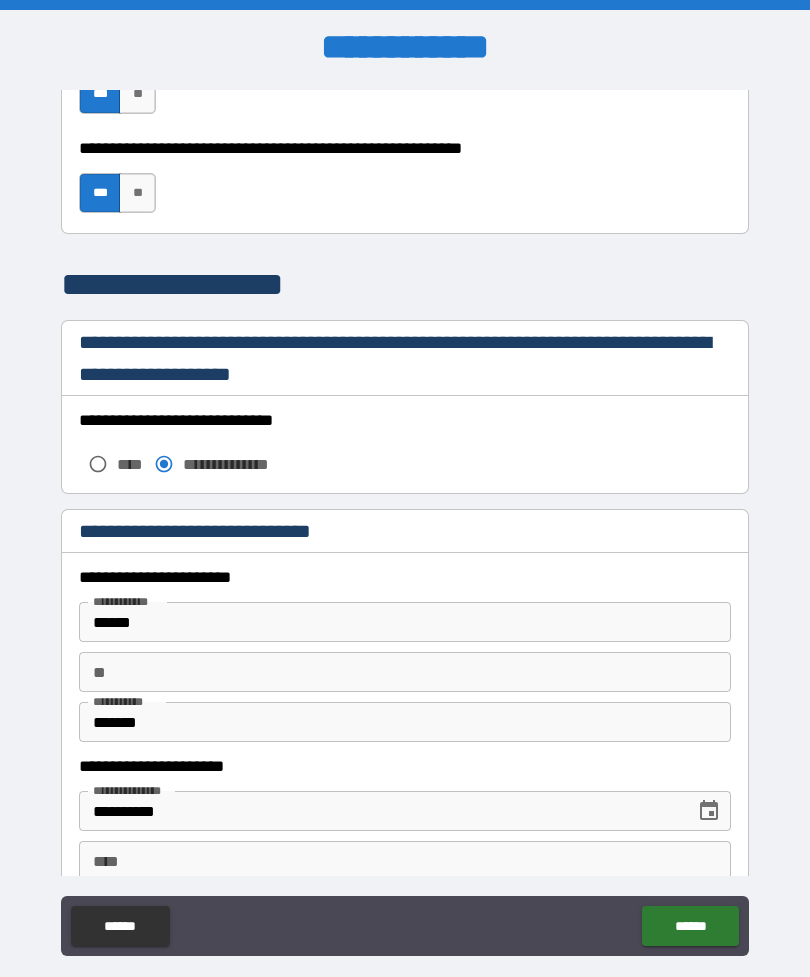 click on "******" at bounding box center [405, 622] 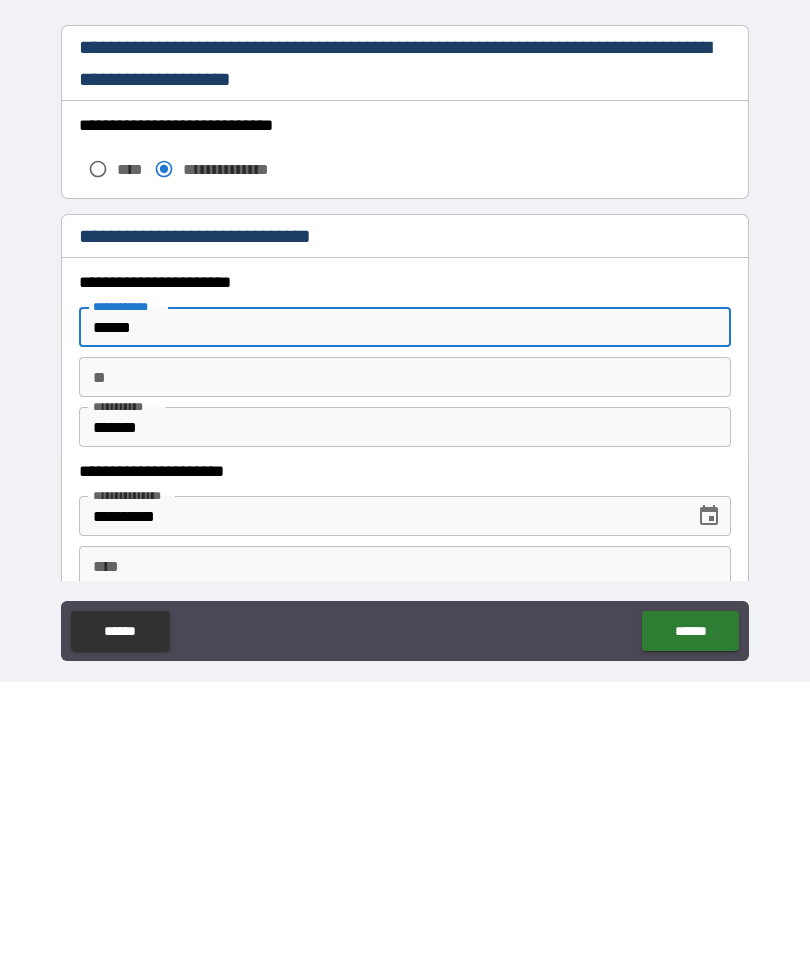 click on "******" at bounding box center [405, 622] 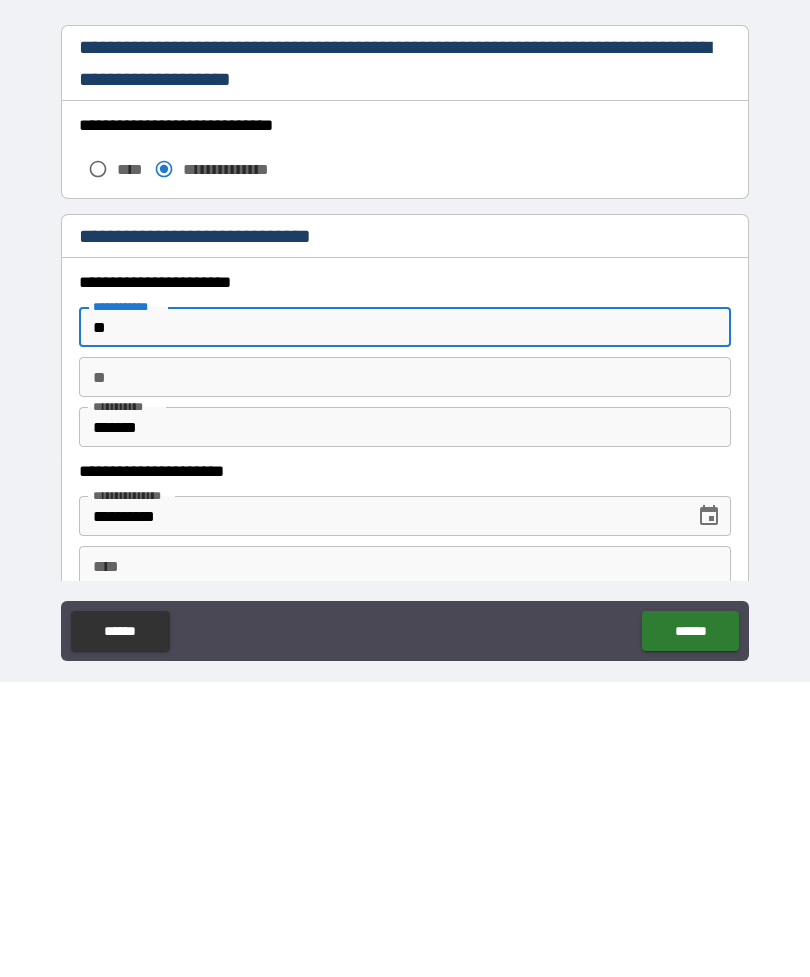 type on "*" 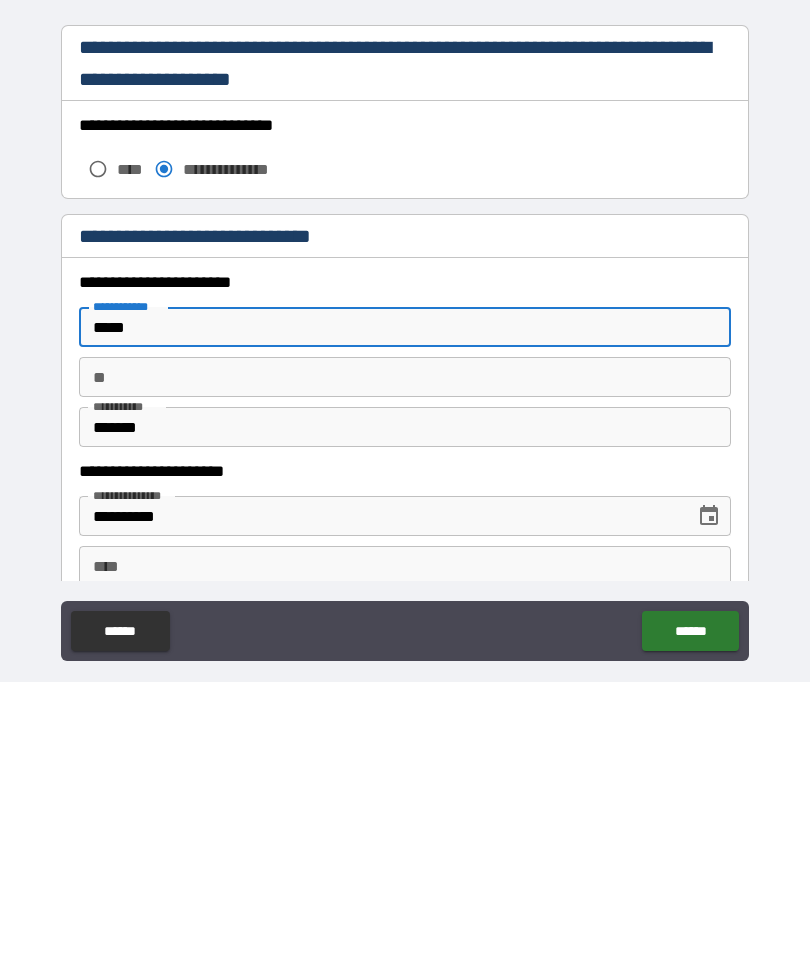 type on "*****" 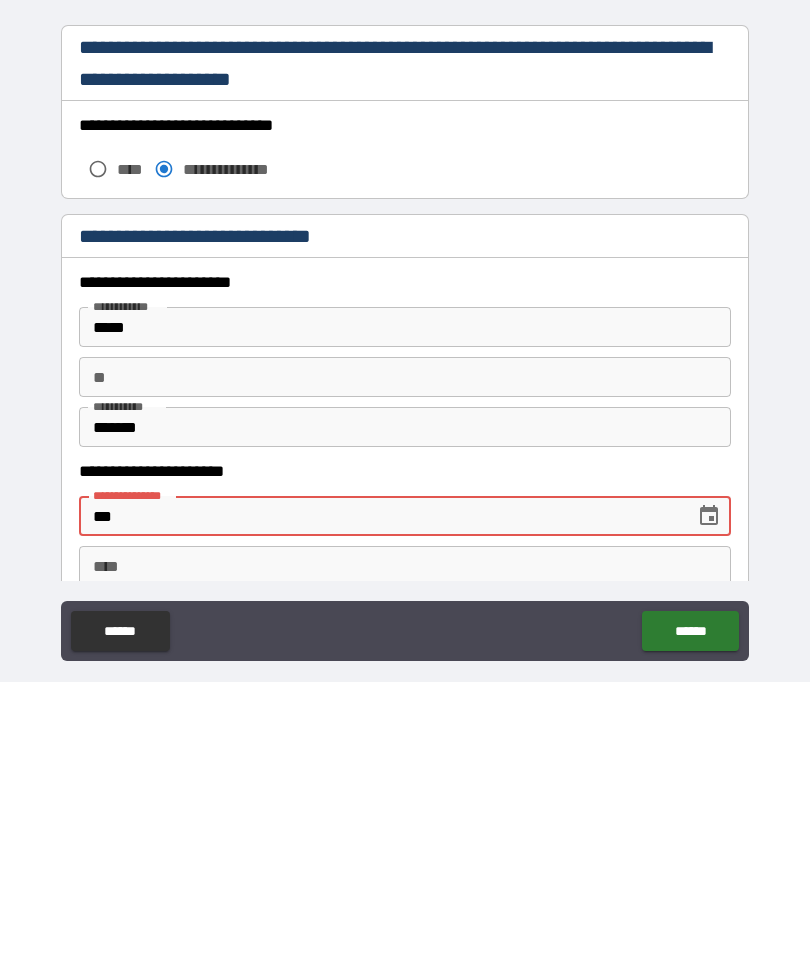 type on "*" 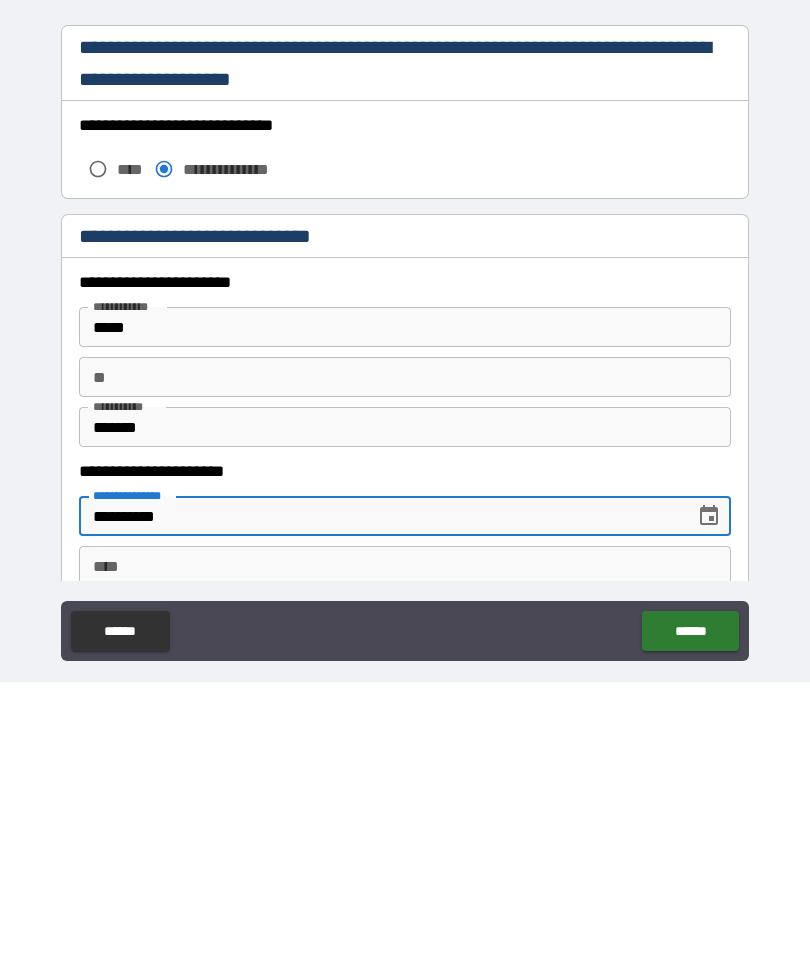 type on "**********" 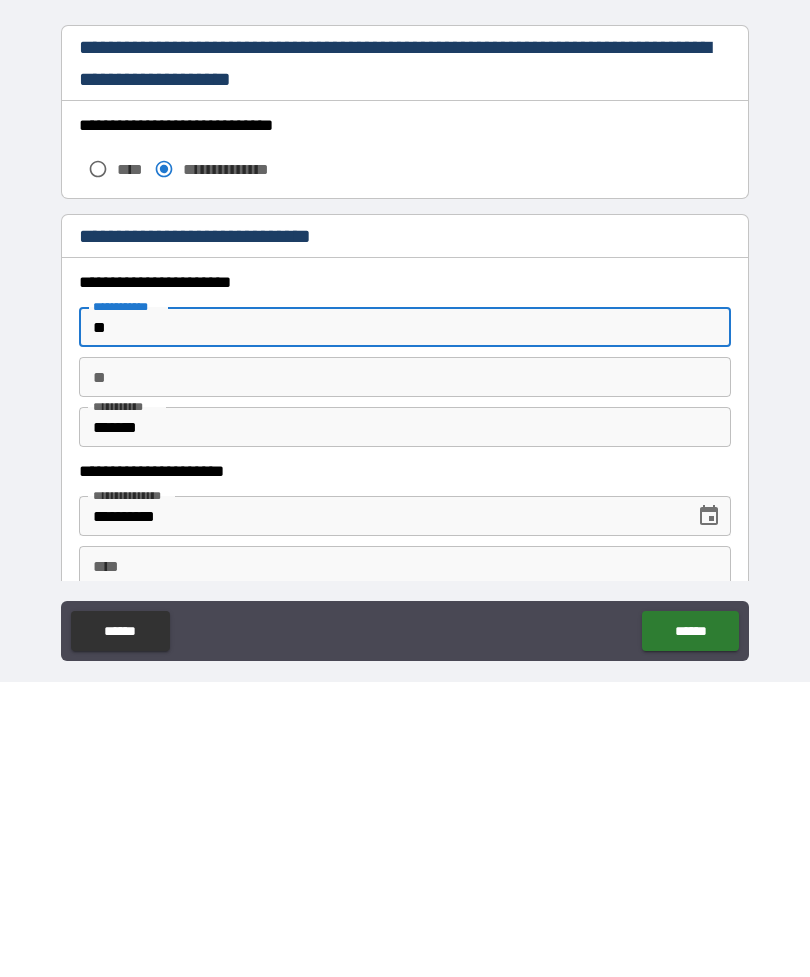 type on "*" 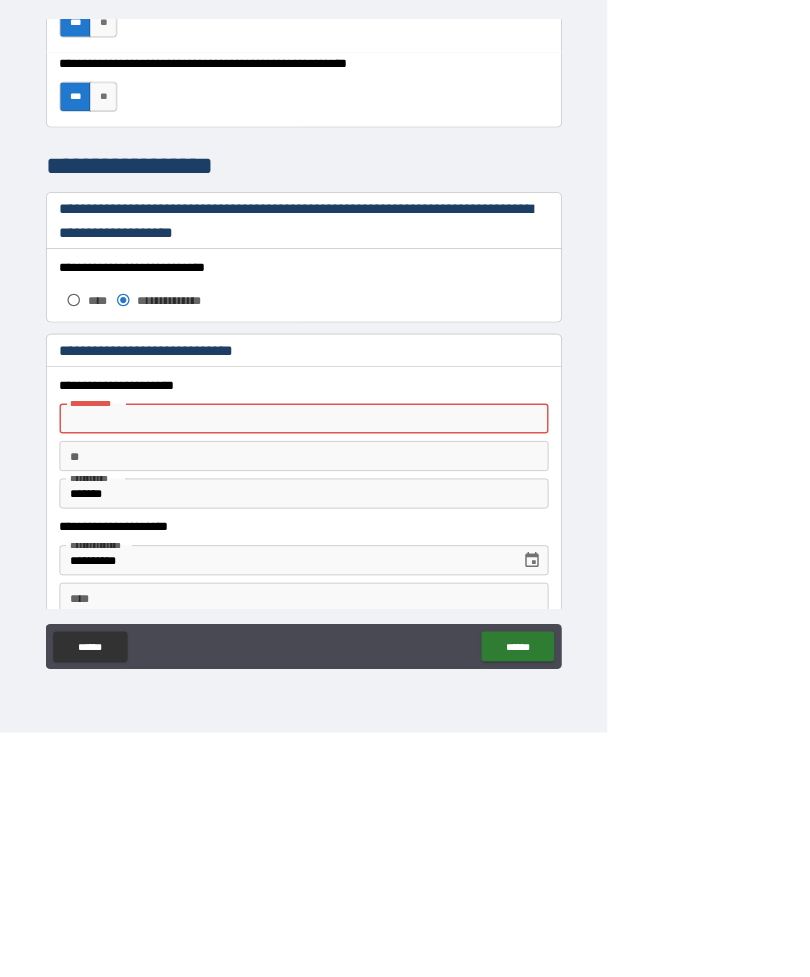 scroll, scrollTop: 0, scrollLeft: 0, axis: both 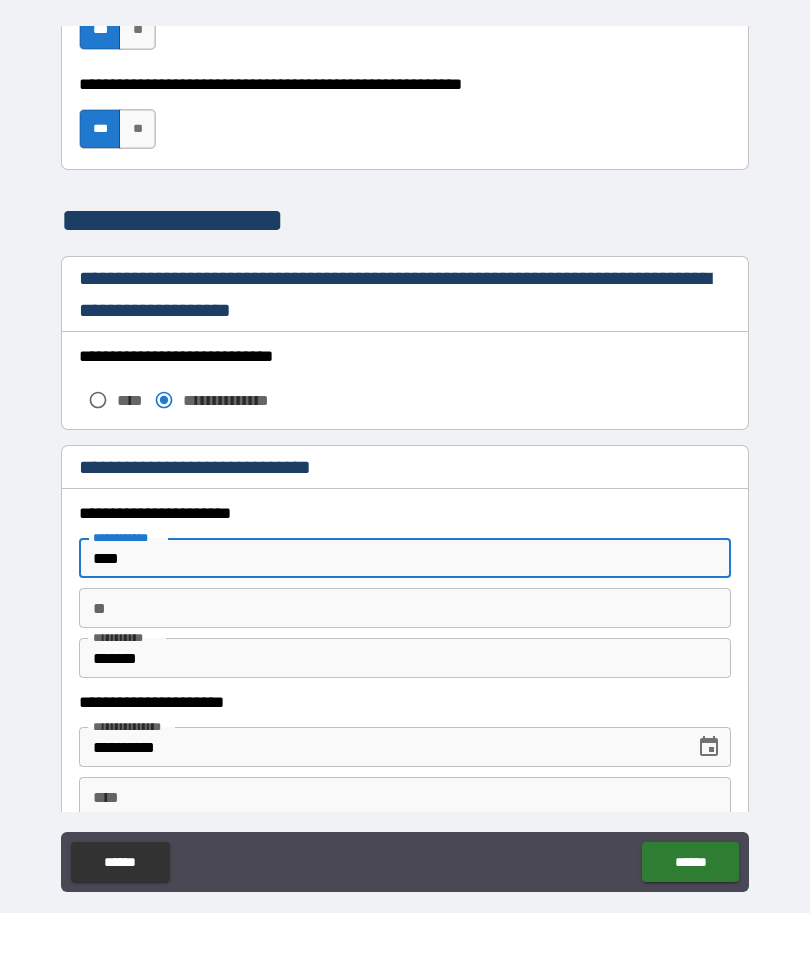 type on "*****" 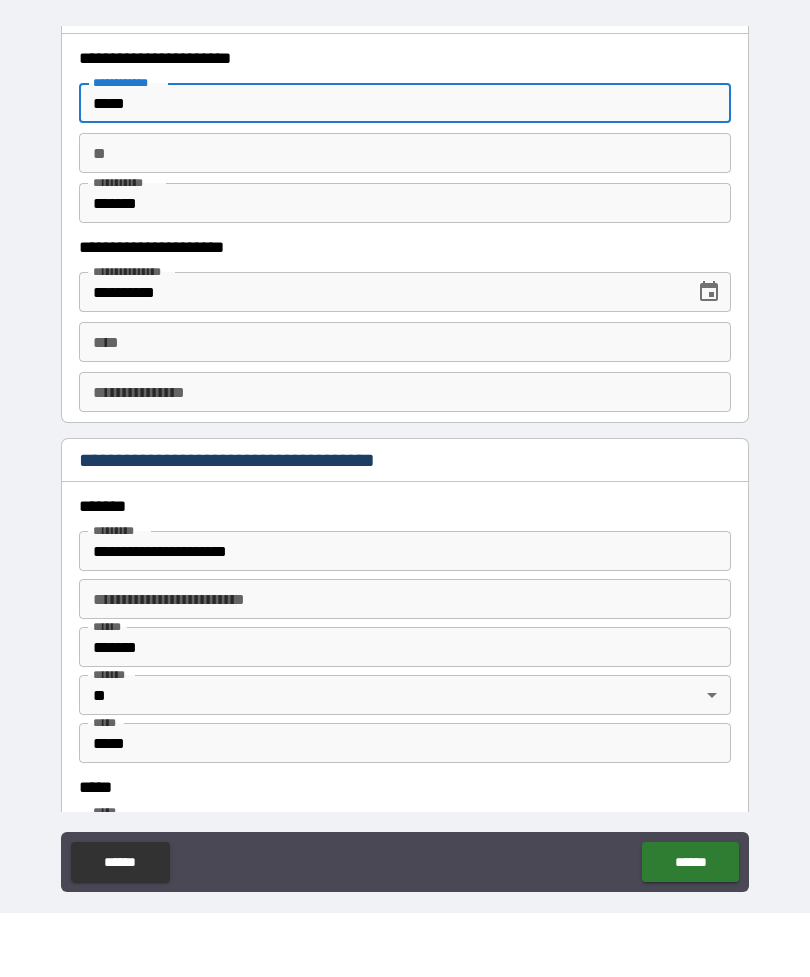 scroll, scrollTop: 1952, scrollLeft: 0, axis: vertical 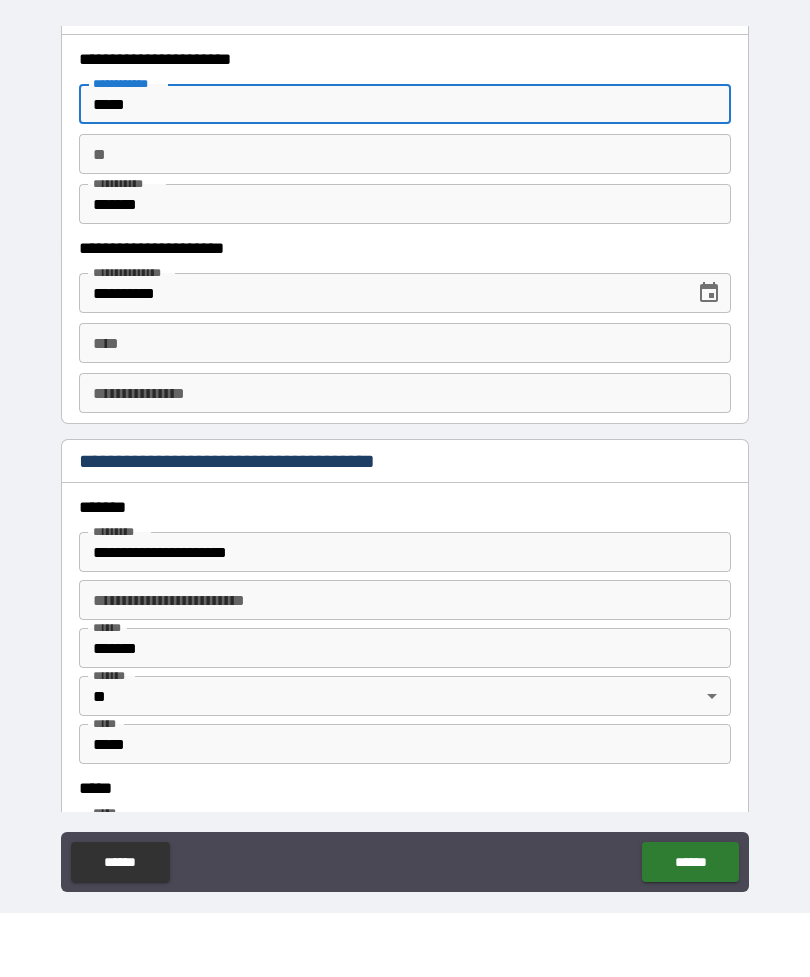 click on "**********" at bounding box center (380, 357) 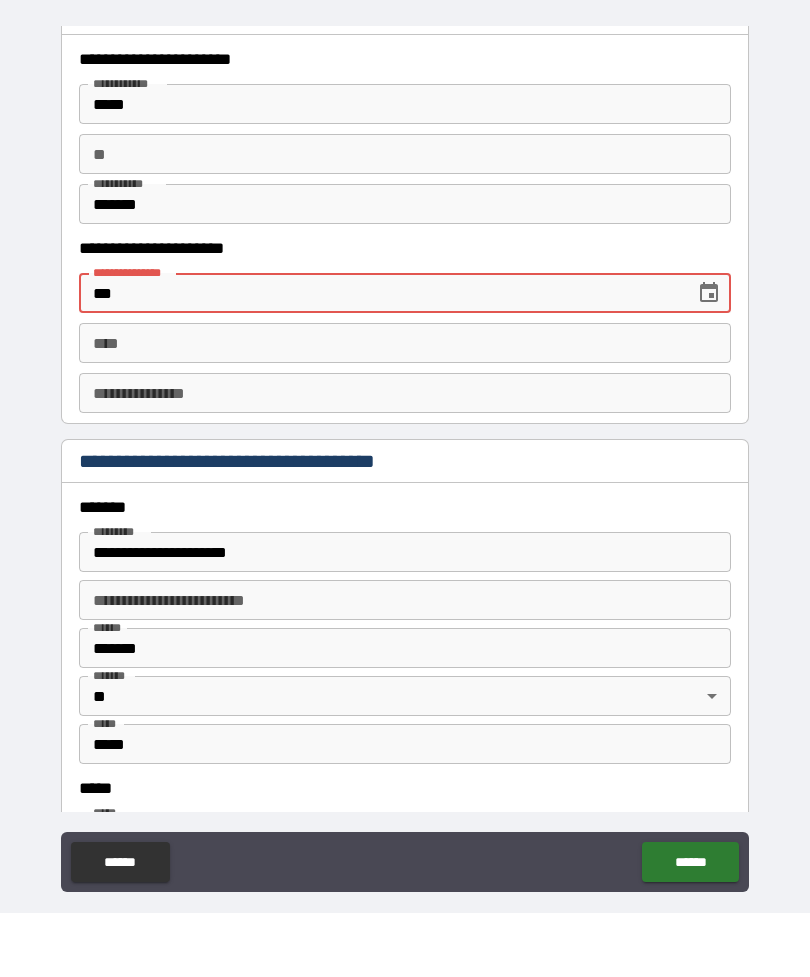 type on "*" 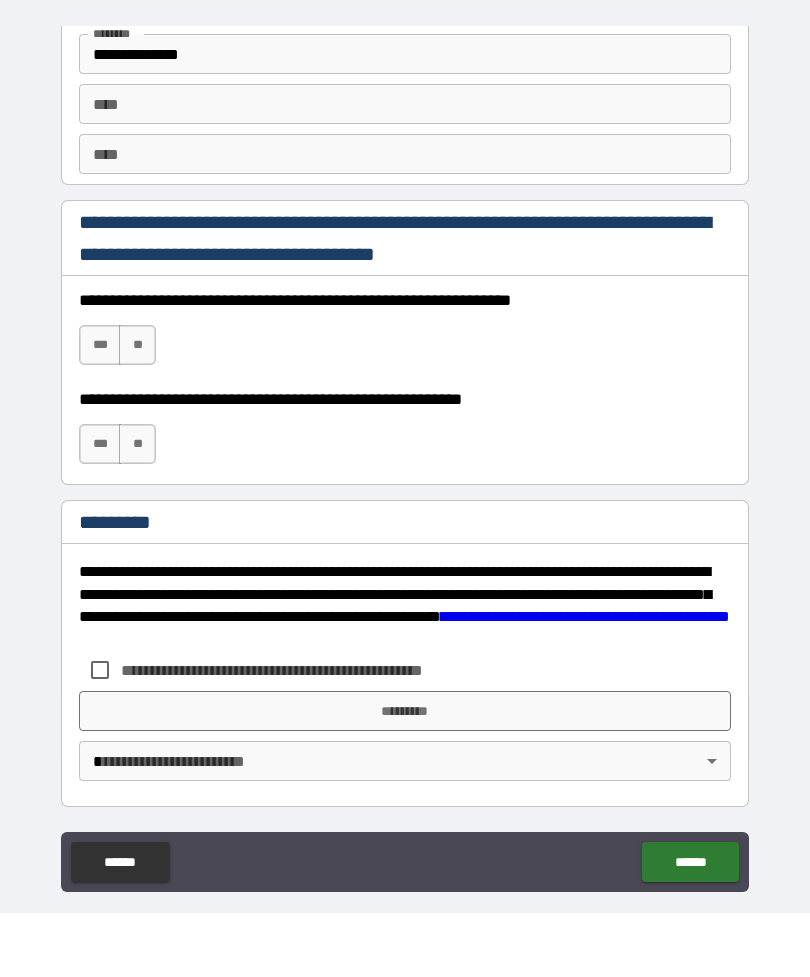scroll, scrollTop: 2820, scrollLeft: 0, axis: vertical 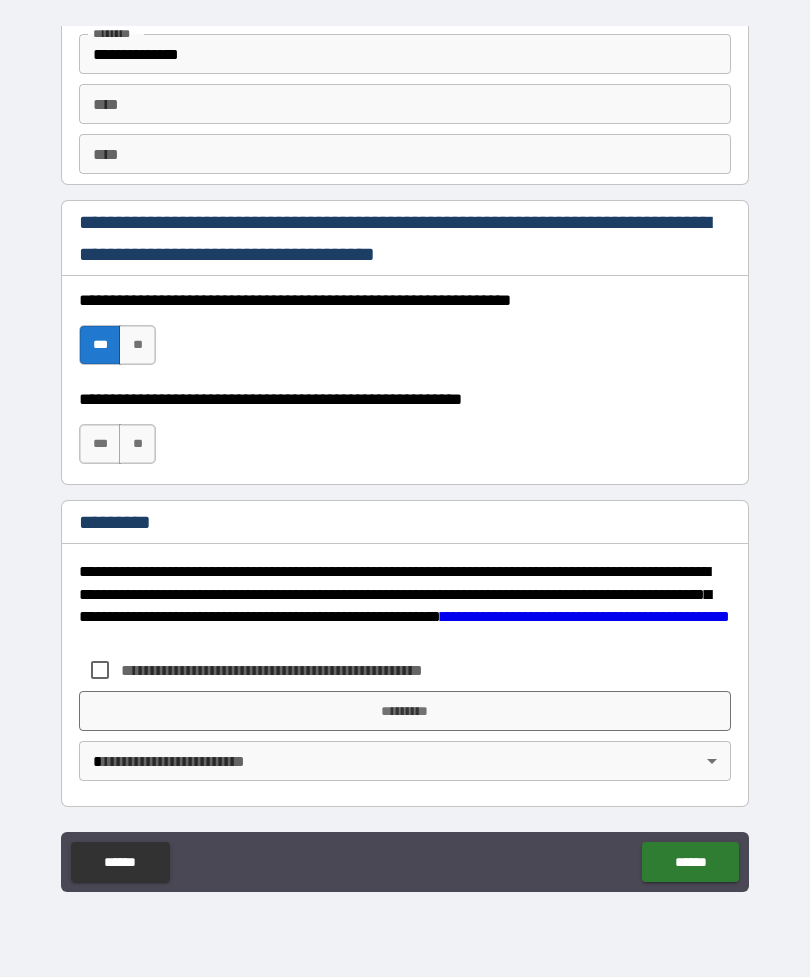click on "***" at bounding box center (100, 444) 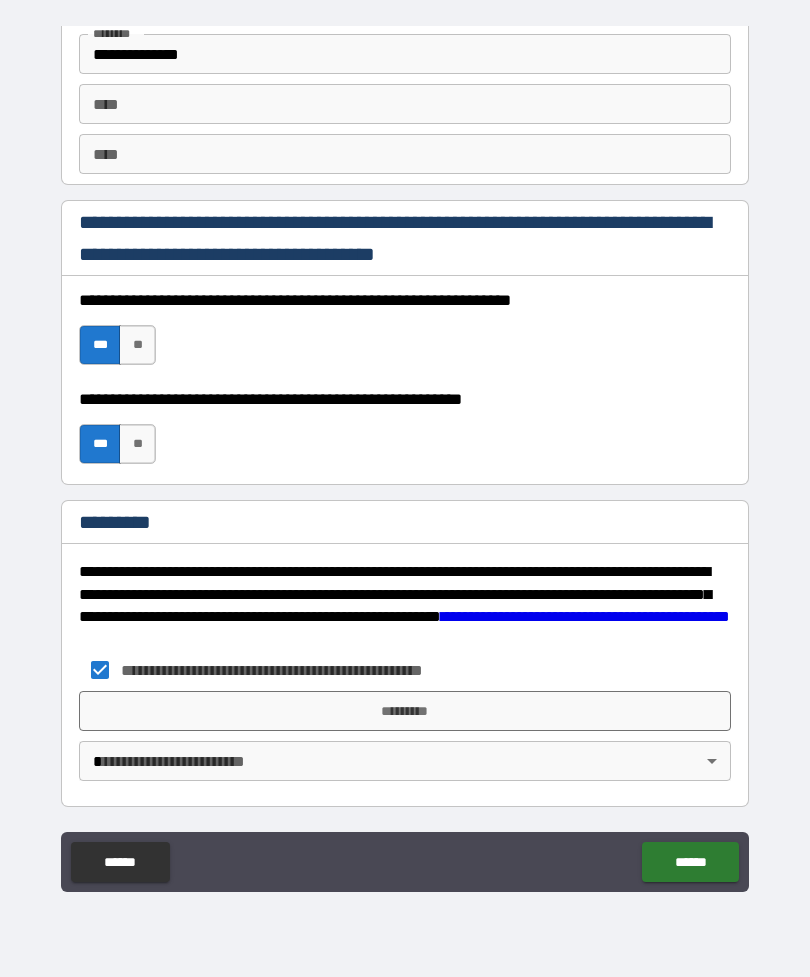 scroll, scrollTop: 2820, scrollLeft: 0, axis: vertical 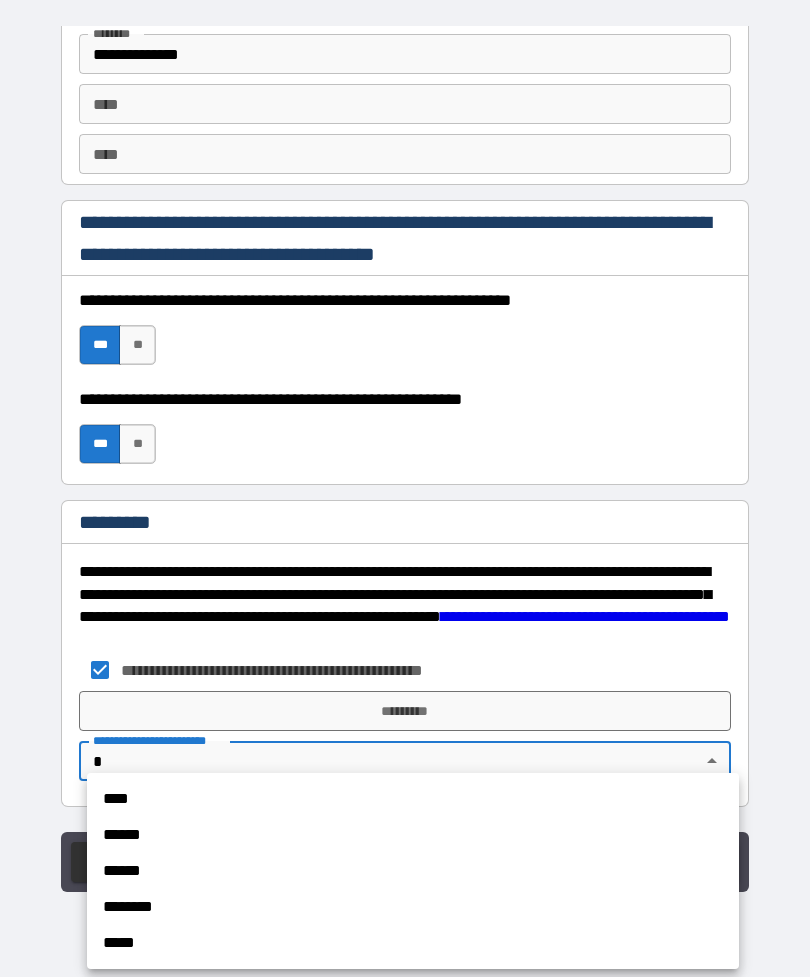 click on "******" at bounding box center (413, 835) 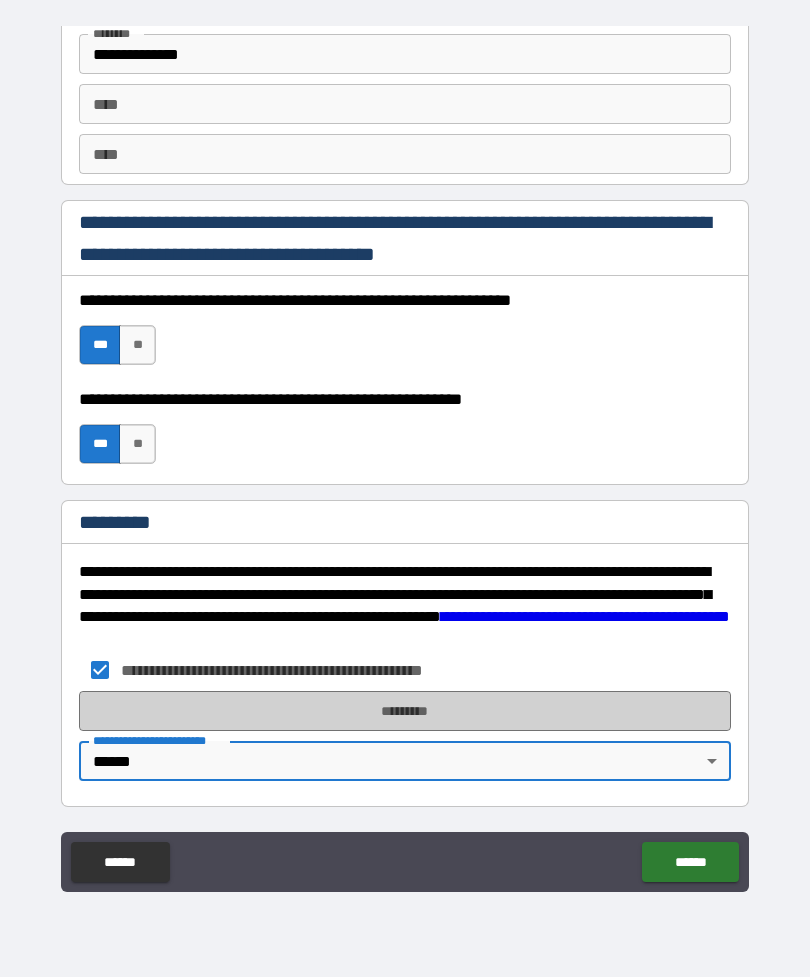 click on "*********" at bounding box center [405, 711] 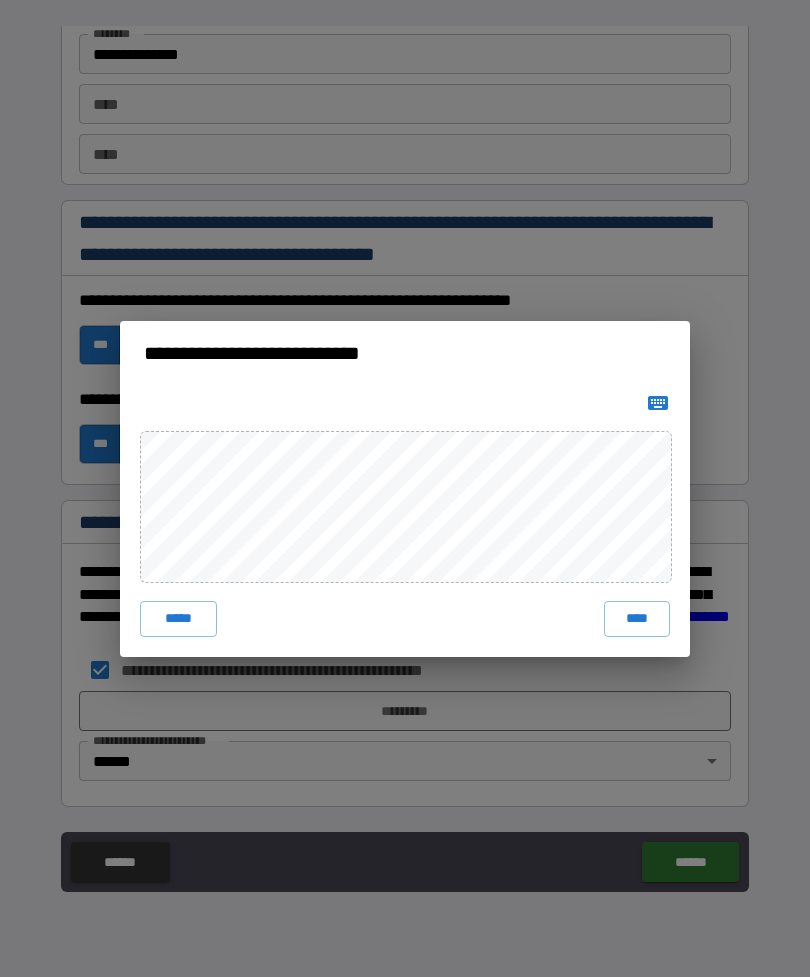 click on "****" at bounding box center (637, 619) 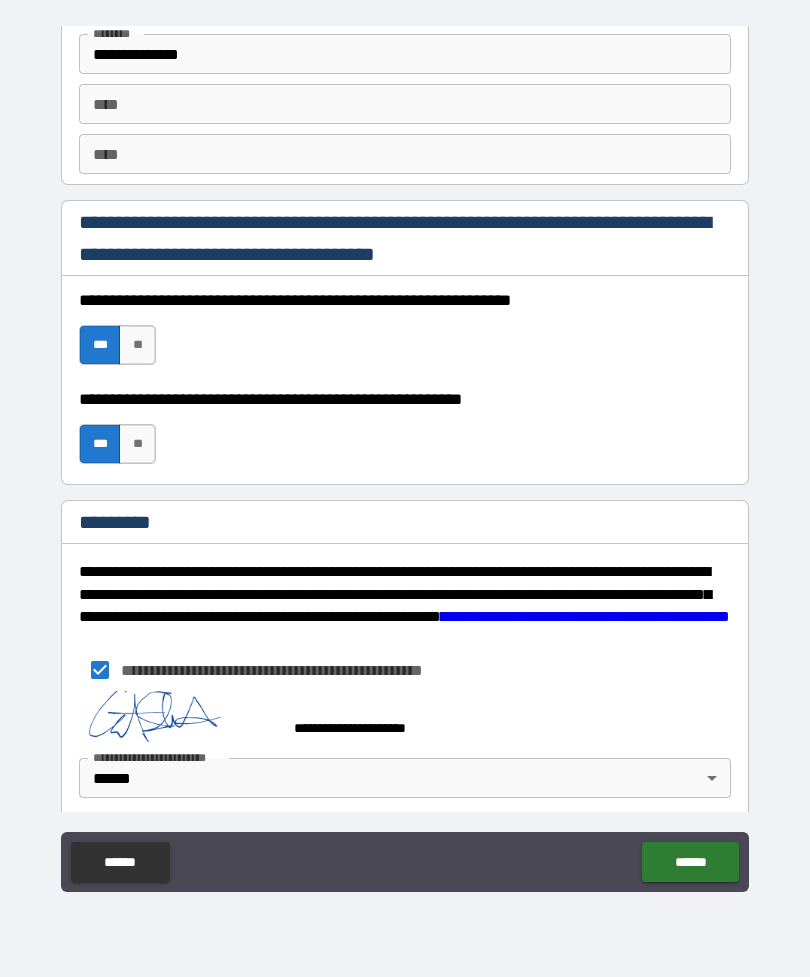 click on "******" at bounding box center (690, 862) 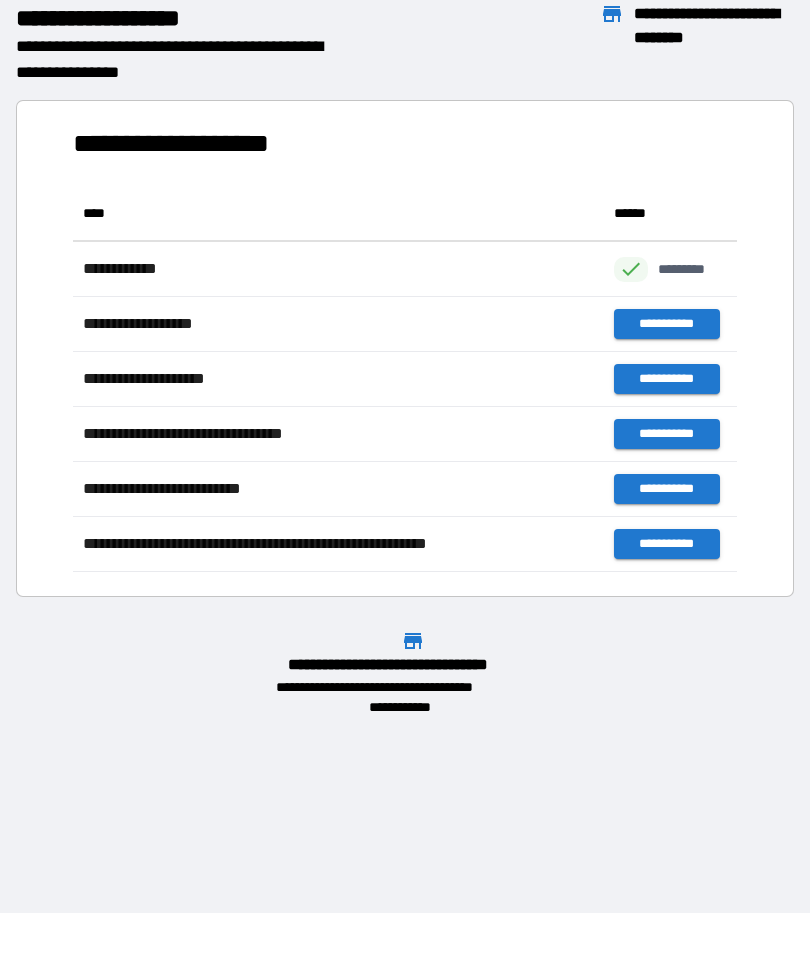 scroll, scrollTop: 1, scrollLeft: 1, axis: both 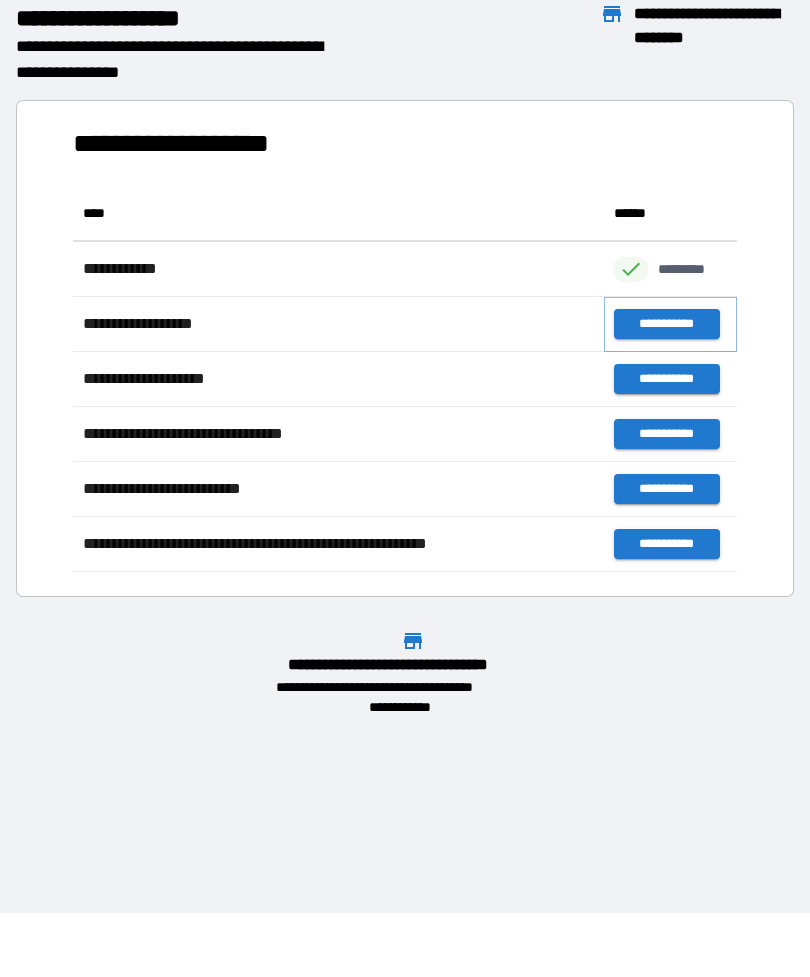 click on "**********" at bounding box center [666, 324] 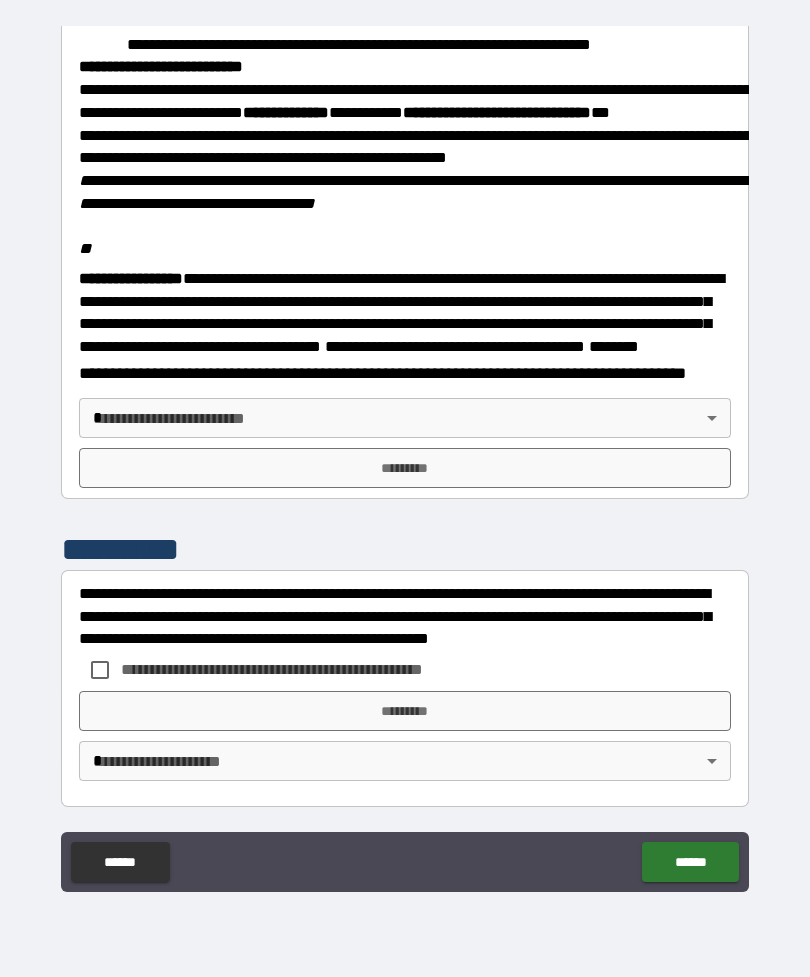 scroll, scrollTop: 2323, scrollLeft: 0, axis: vertical 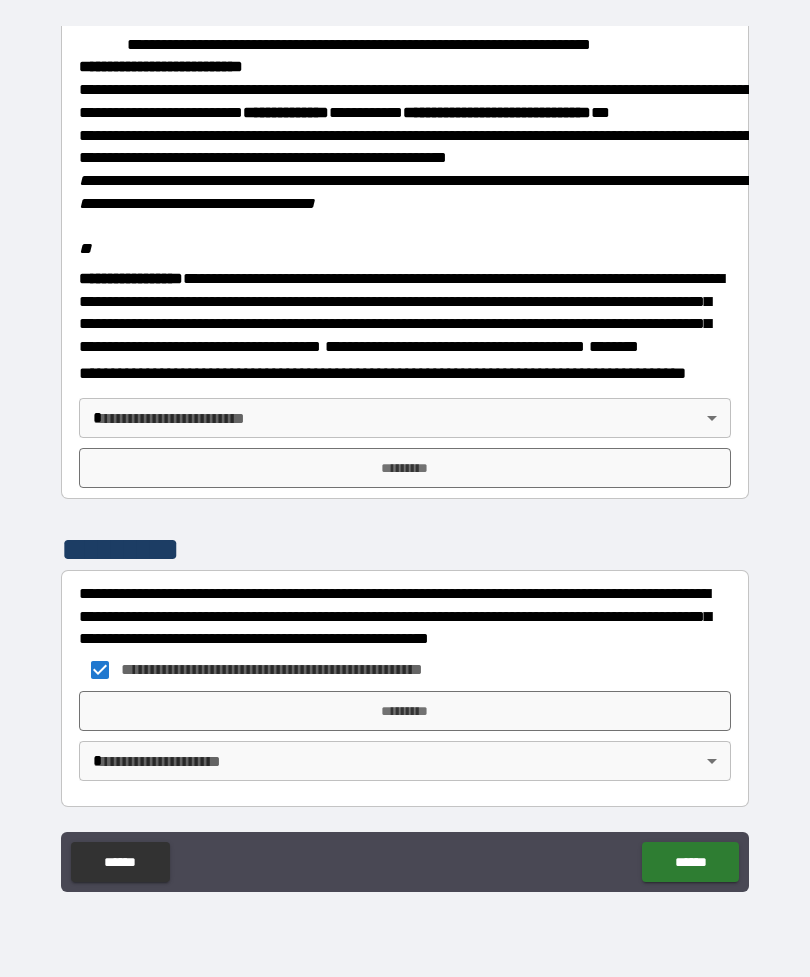 click on "*********" at bounding box center [405, 711] 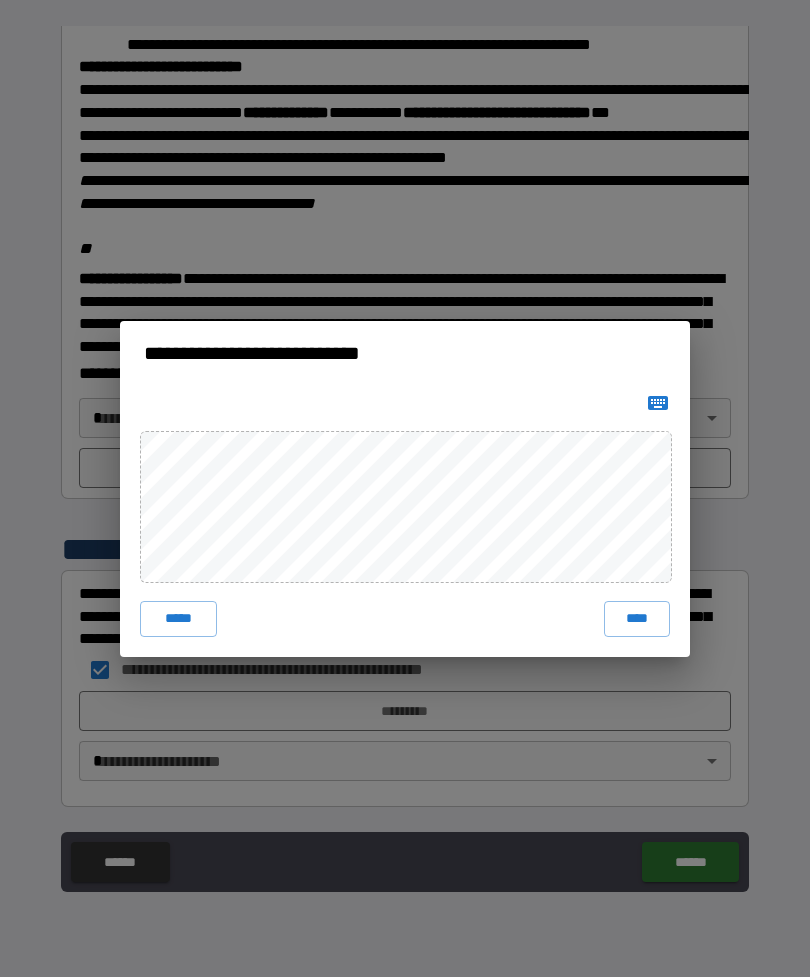 click on "****" at bounding box center (637, 619) 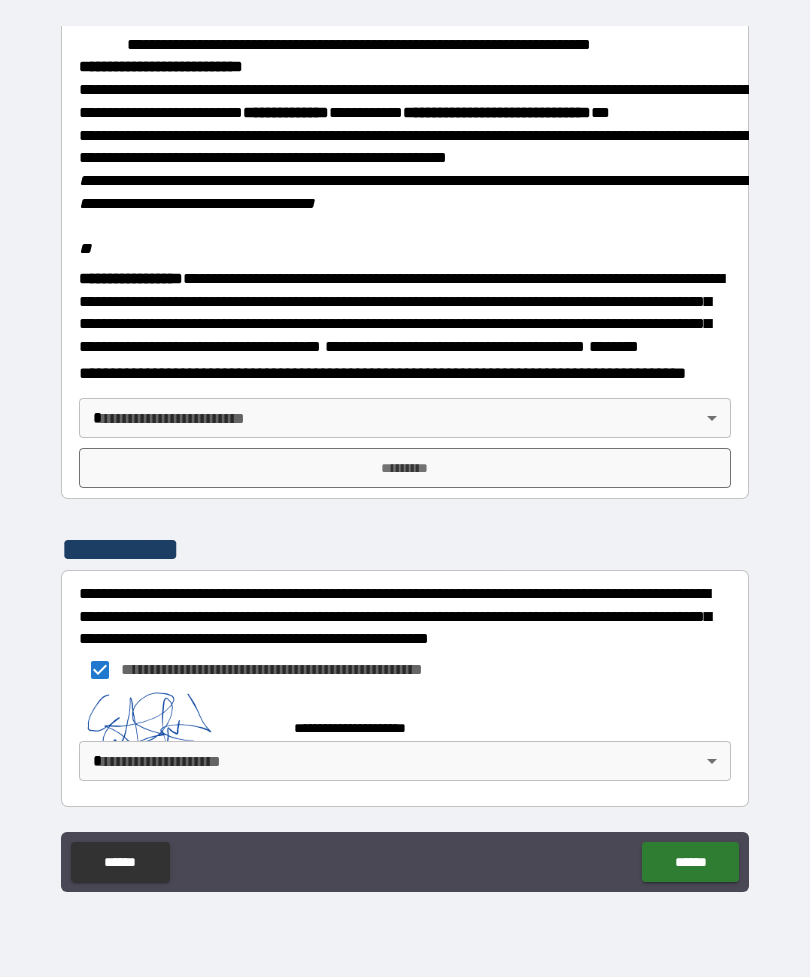 scroll, scrollTop: 2313, scrollLeft: 0, axis: vertical 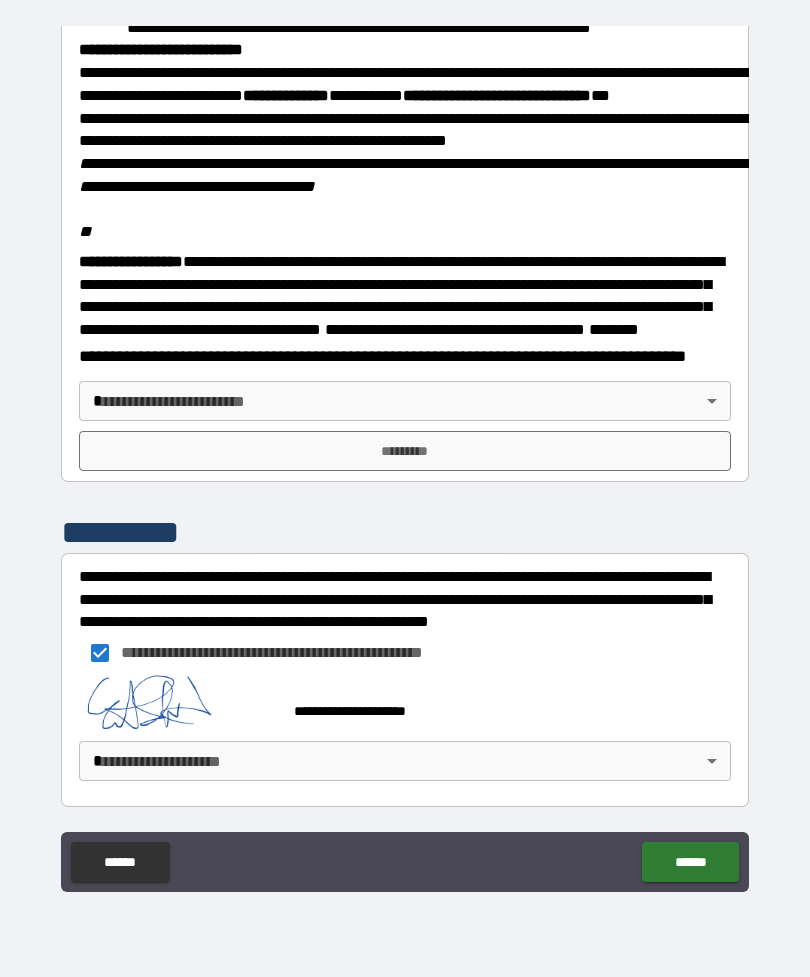 click on "**********" at bounding box center [405, 456] 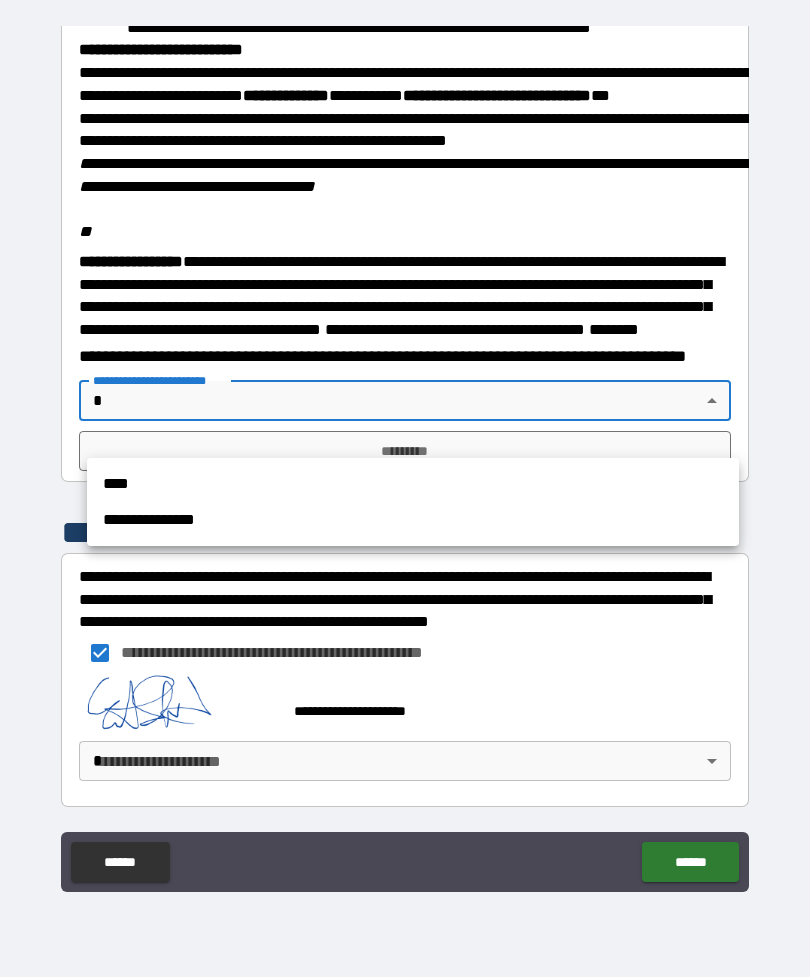 click on "**********" at bounding box center [413, 520] 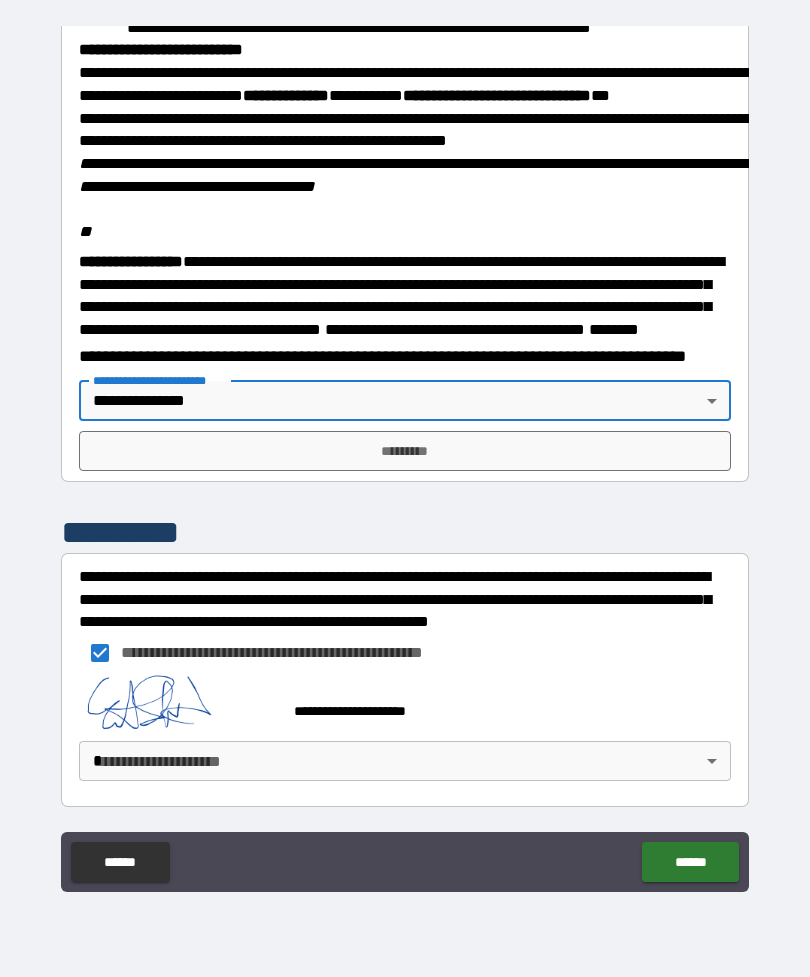 type on "**********" 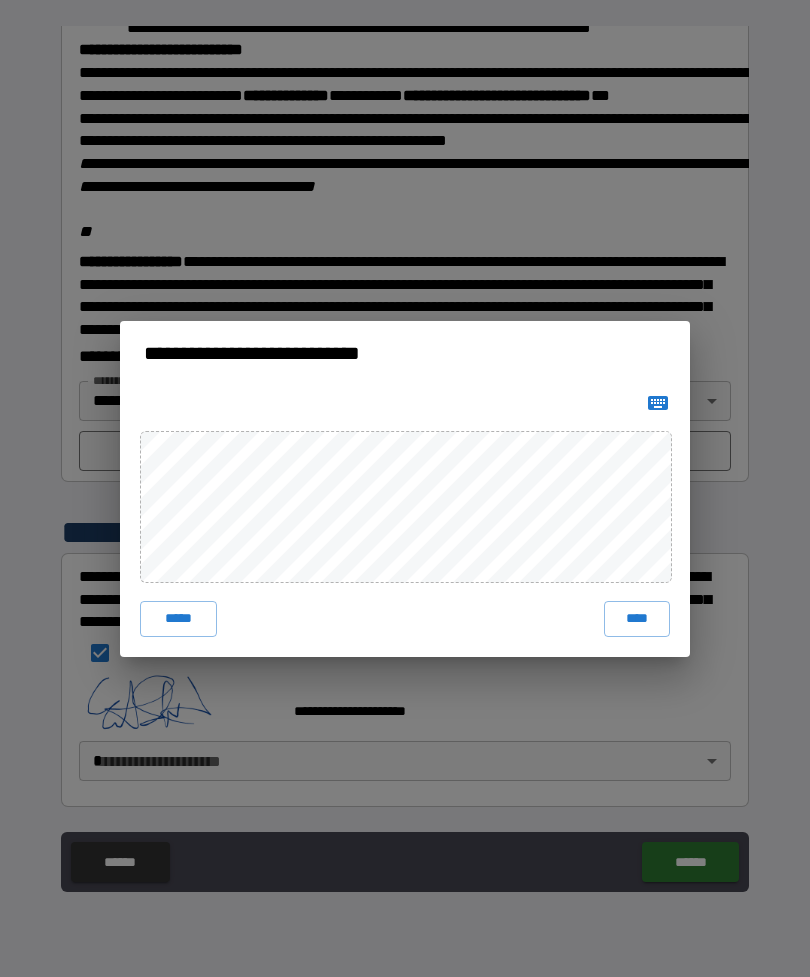 click on "****" at bounding box center (637, 619) 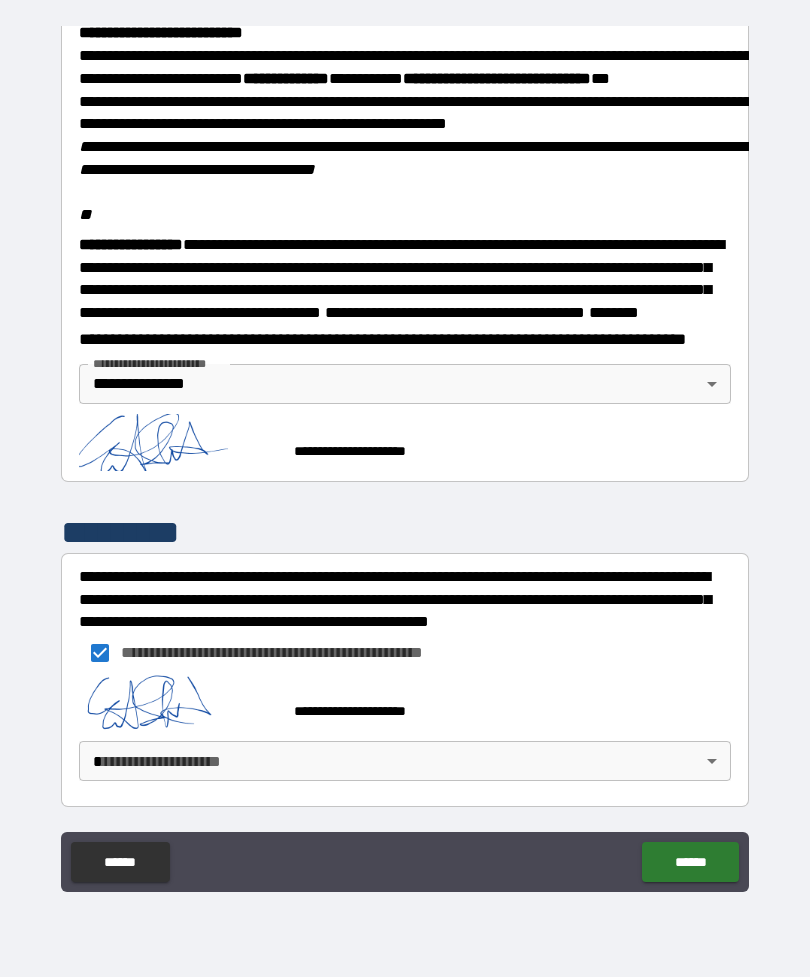scroll, scrollTop: 2357, scrollLeft: 0, axis: vertical 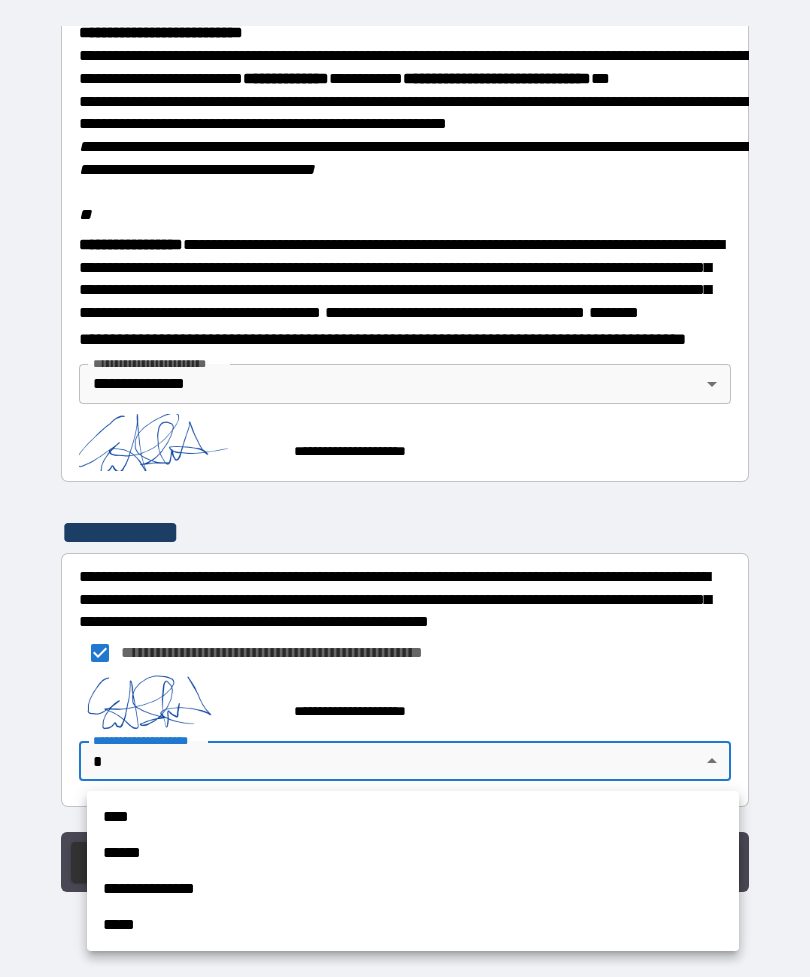 click on "**********" at bounding box center [413, 889] 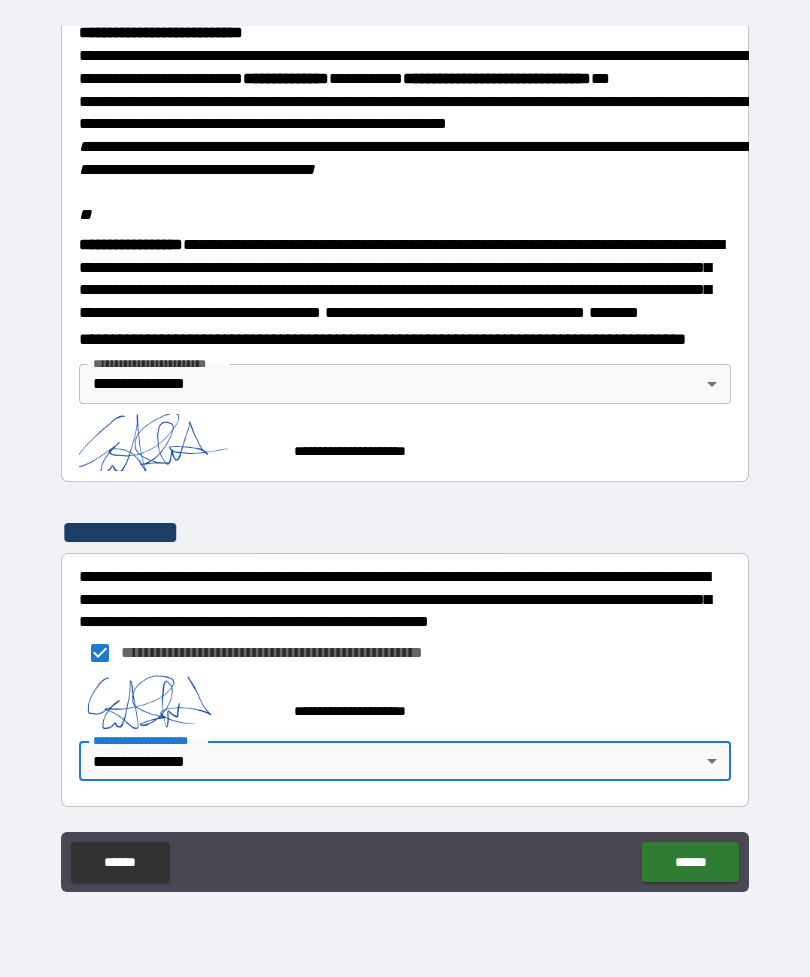 click on "******" at bounding box center (690, 862) 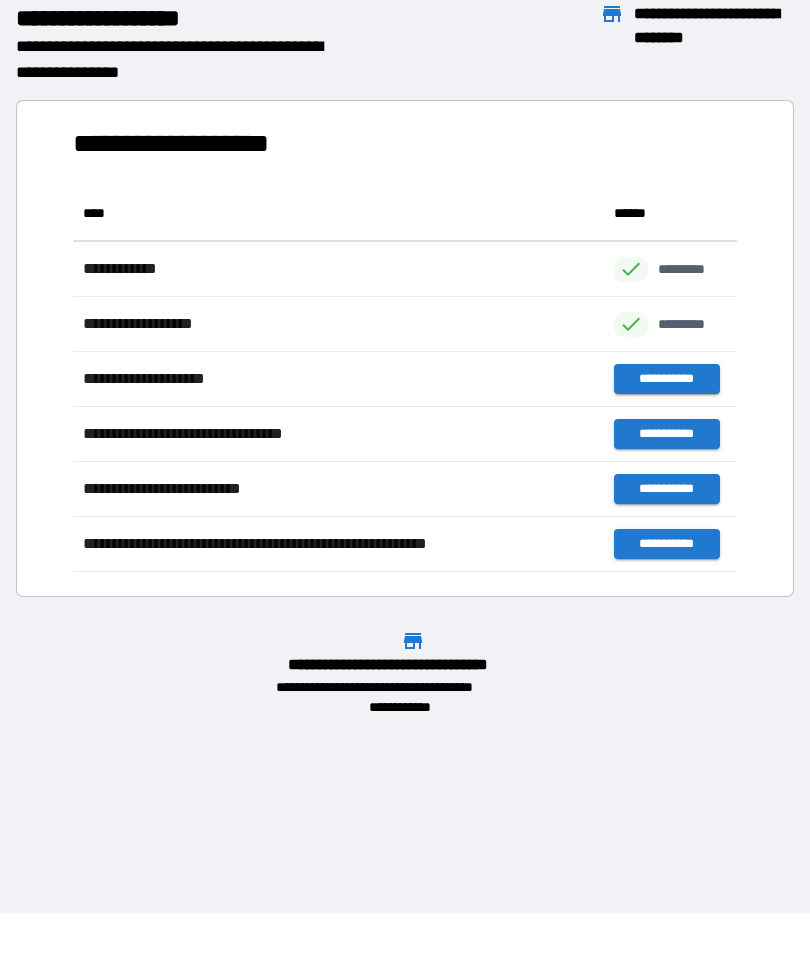 scroll, scrollTop: 1, scrollLeft: 1, axis: both 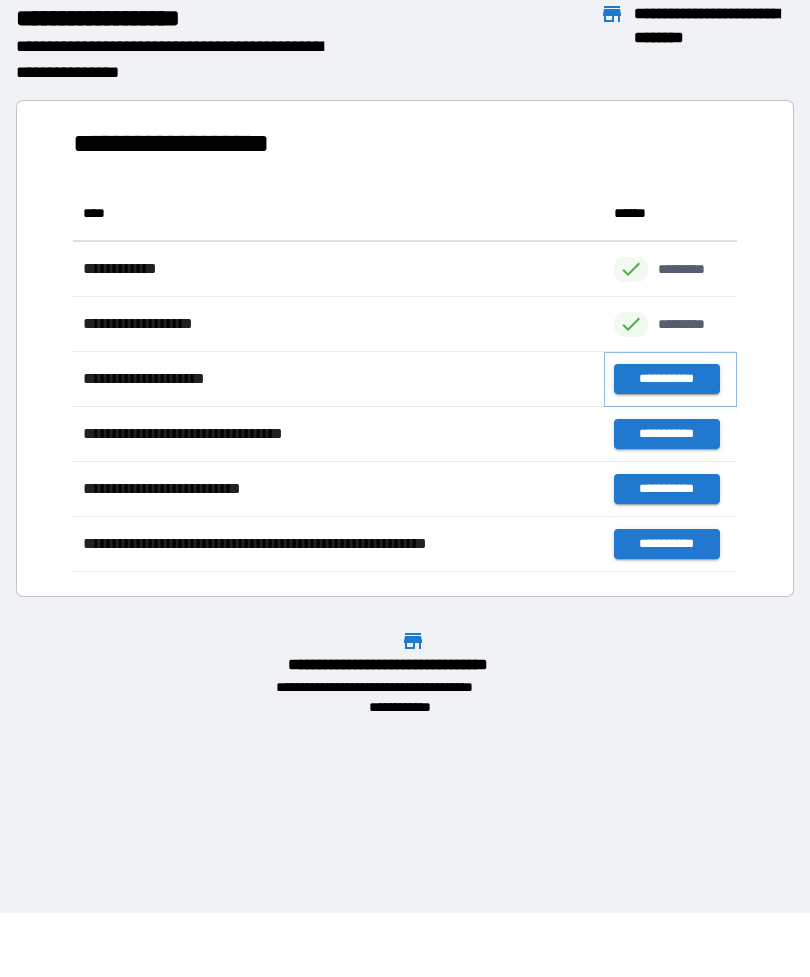 click on "**********" at bounding box center (666, 379) 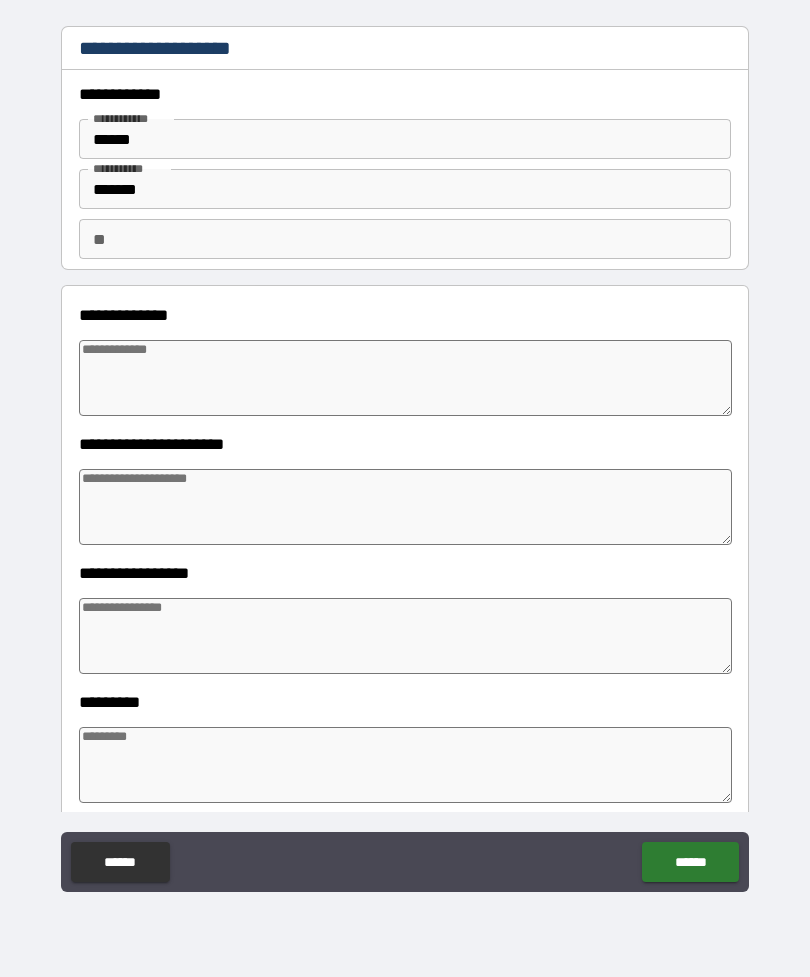 type on "*" 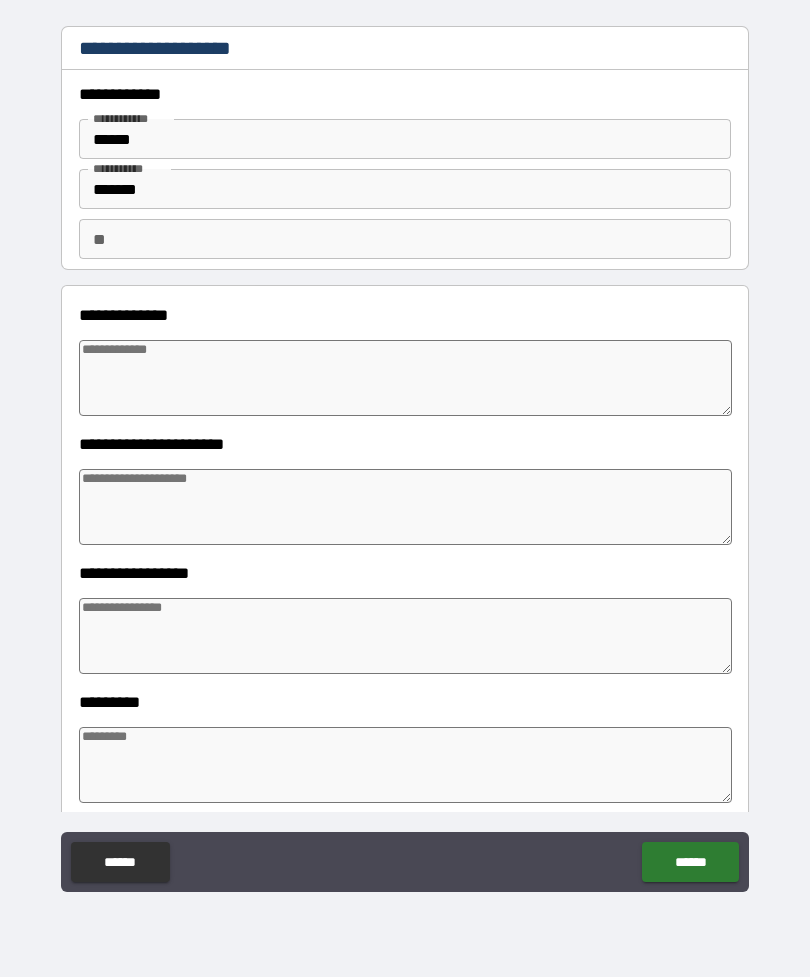 type on "*" 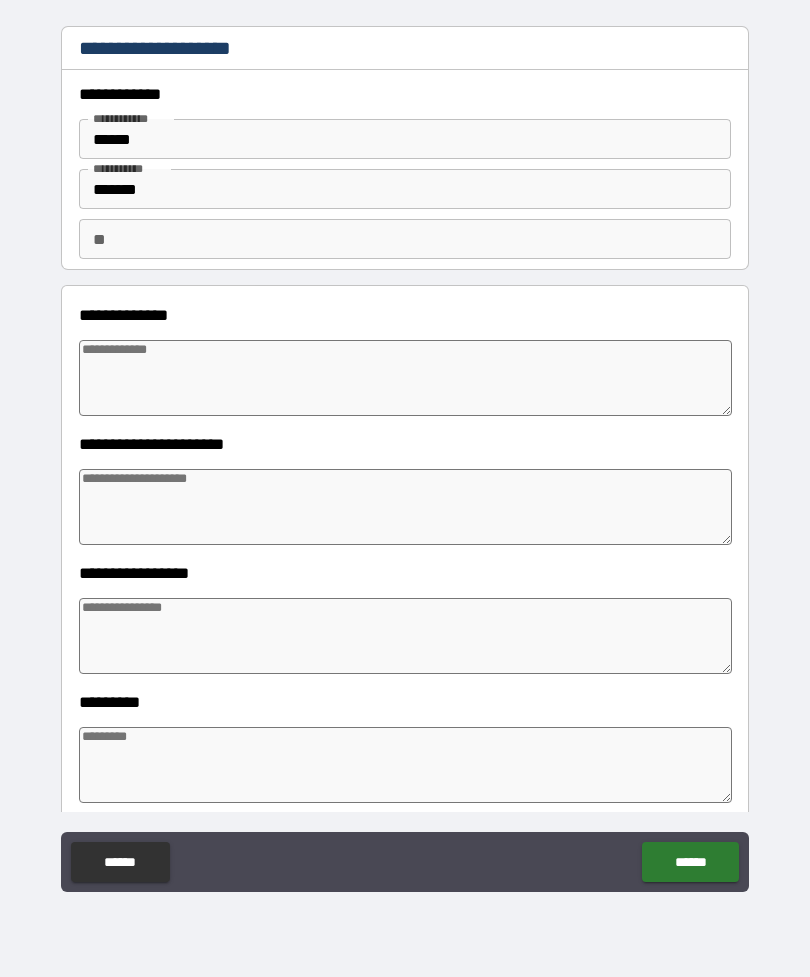 type on "*" 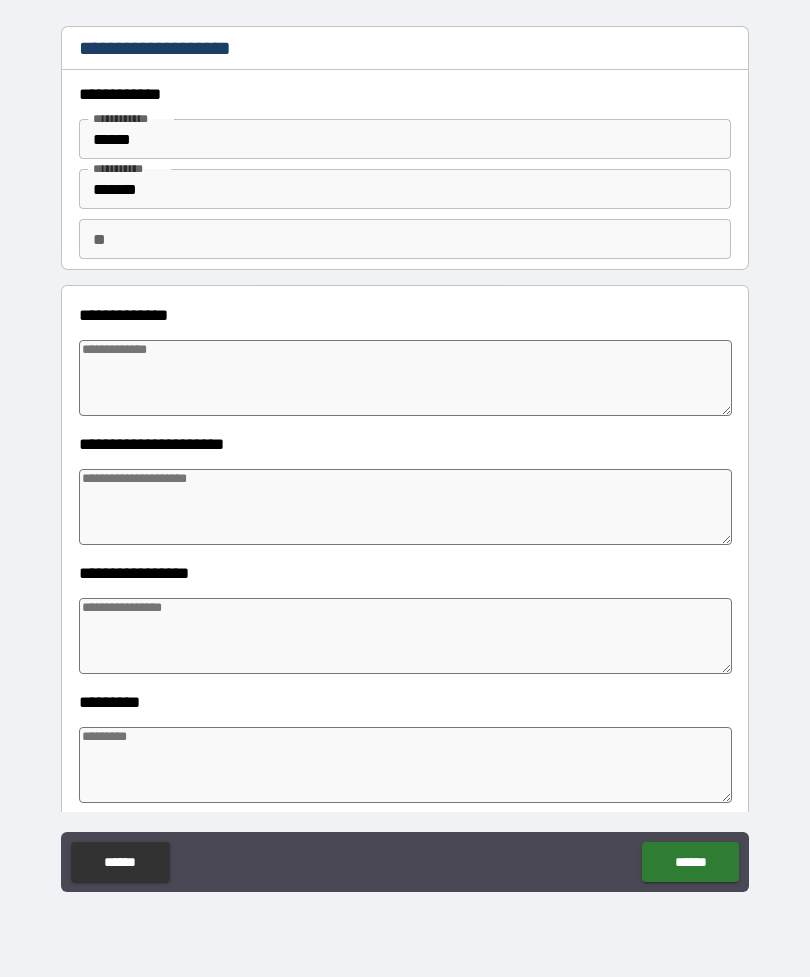 type on "*" 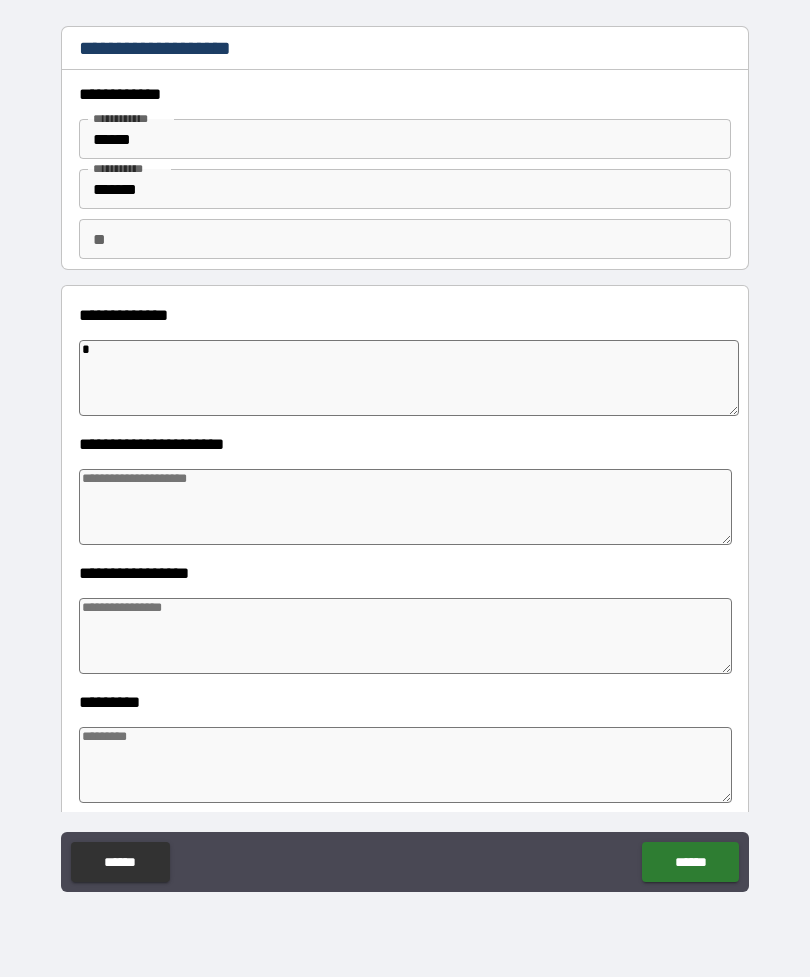 type on "*" 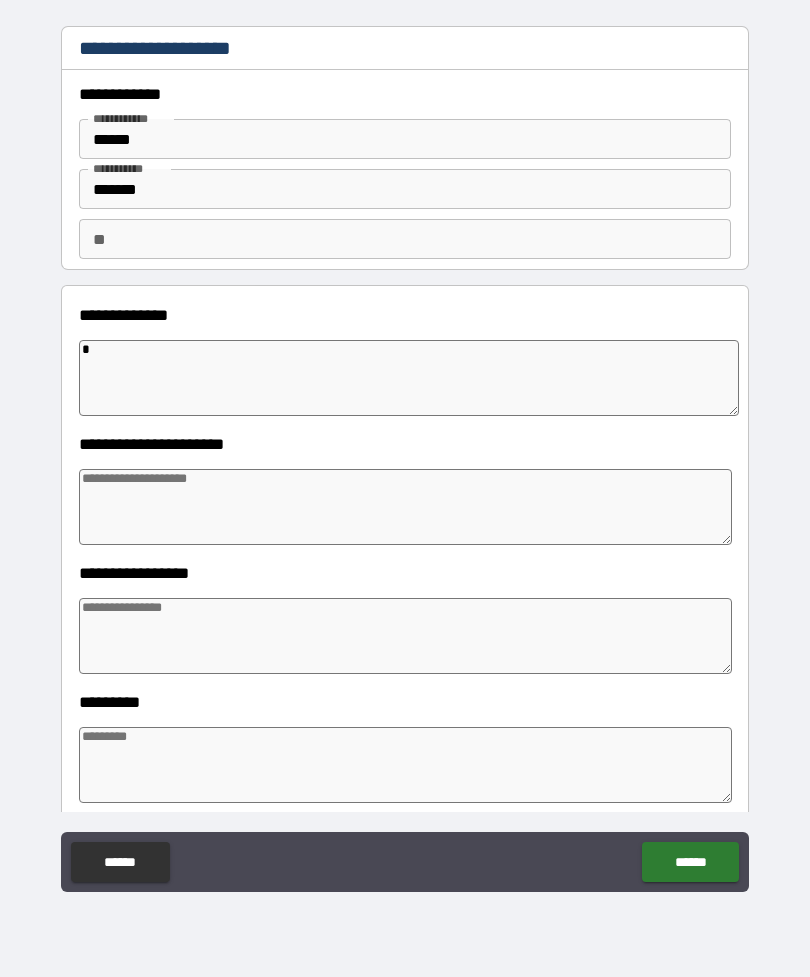 type on "*" 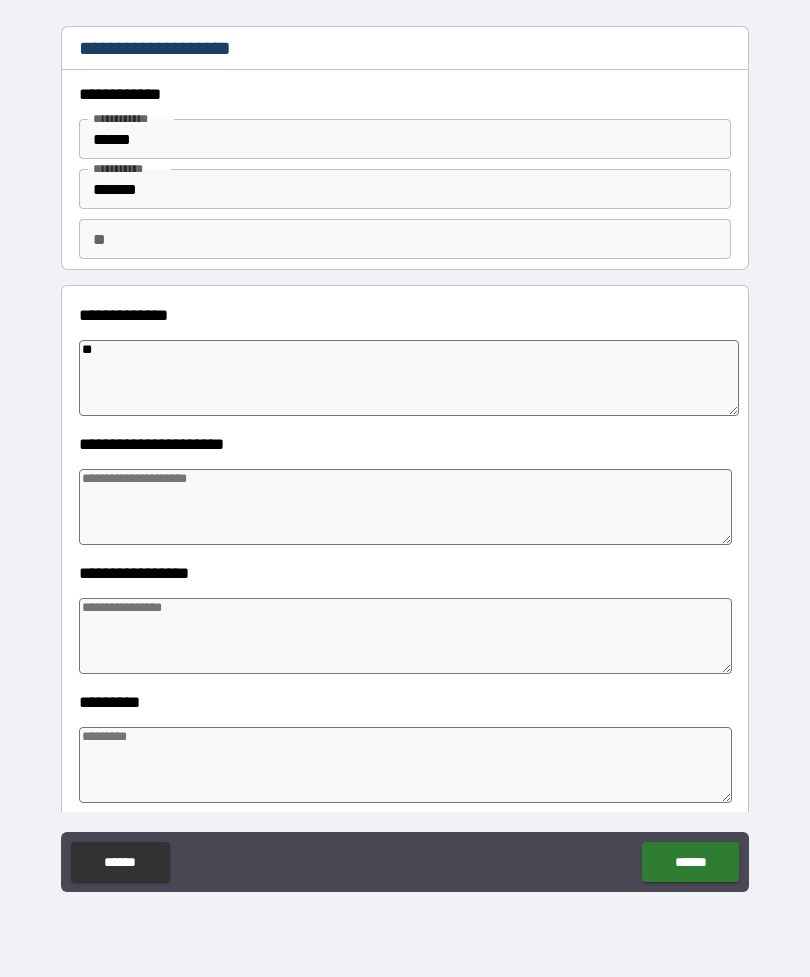 type on "*" 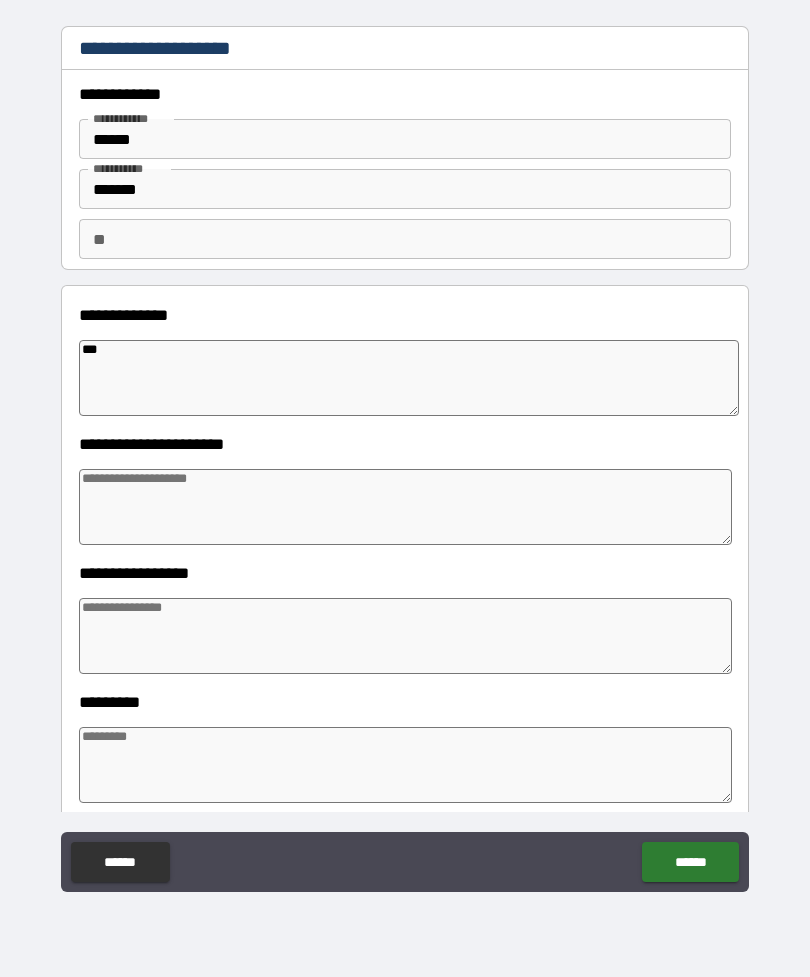 type on "*" 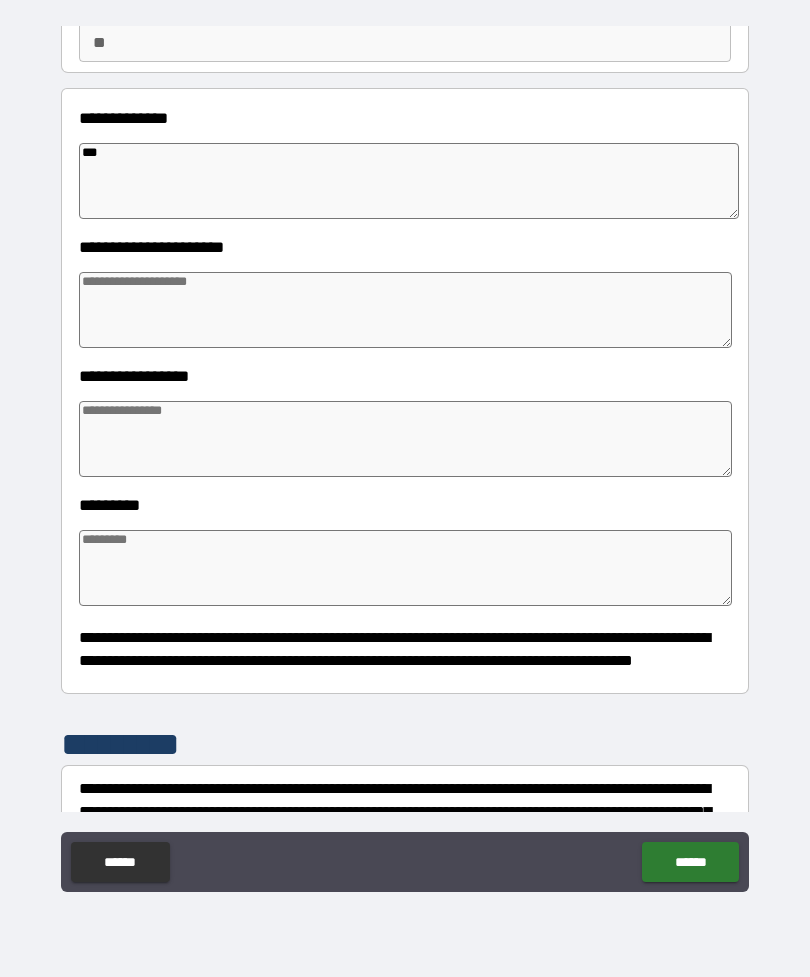 scroll, scrollTop: 199, scrollLeft: 0, axis: vertical 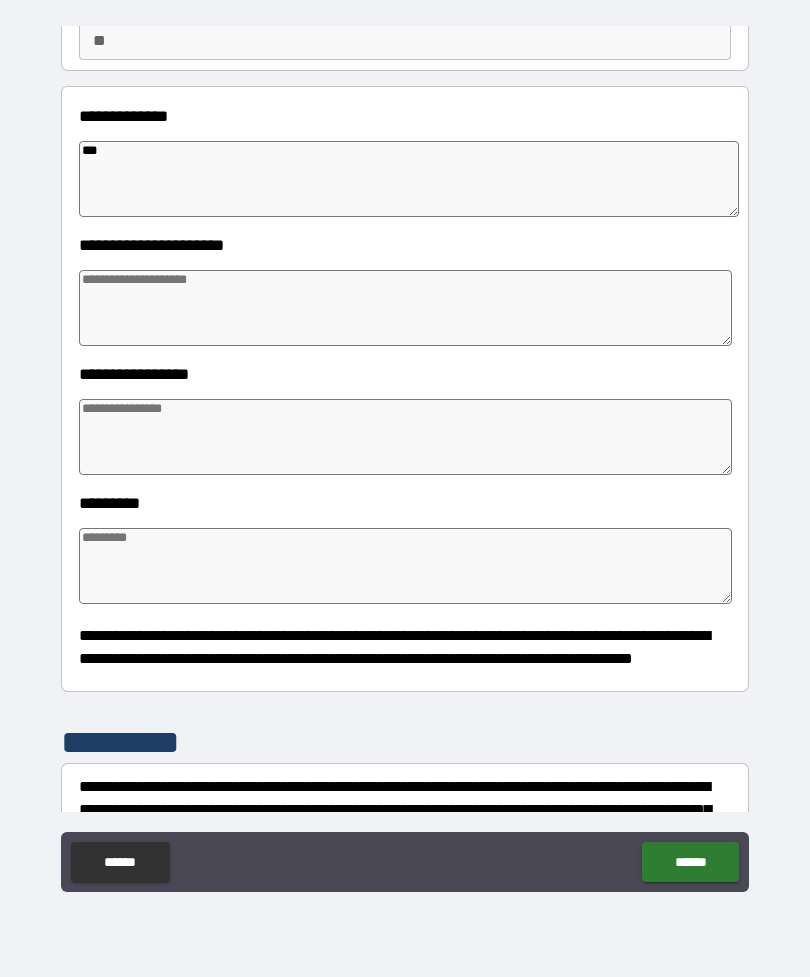 type on "***" 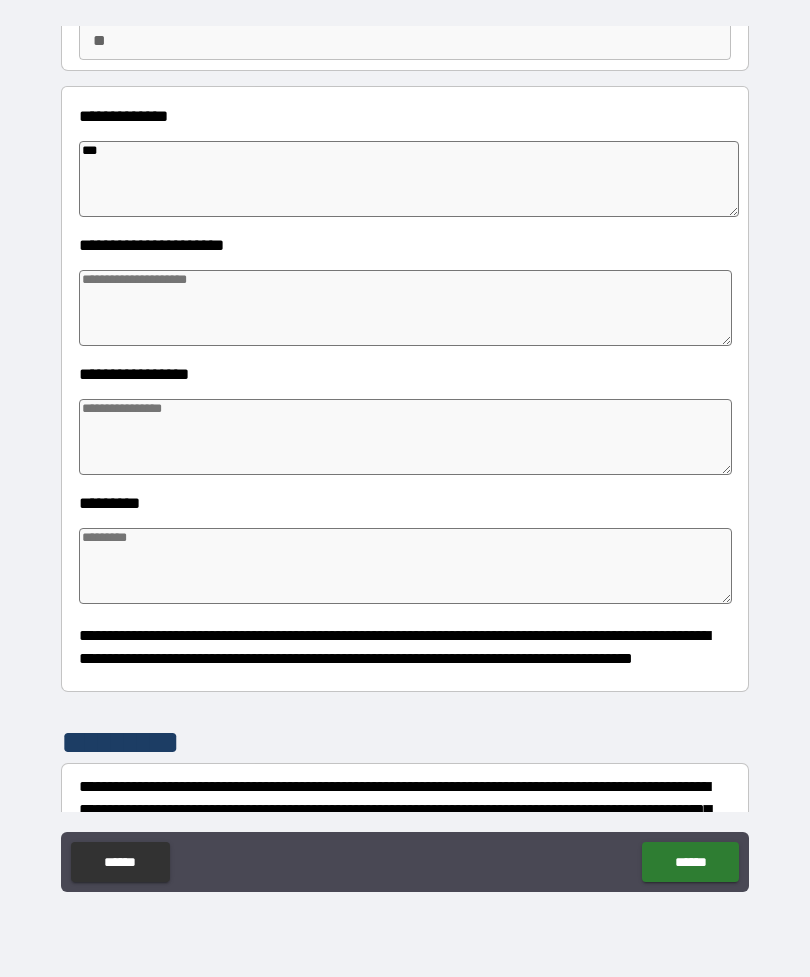 click at bounding box center [405, 437] 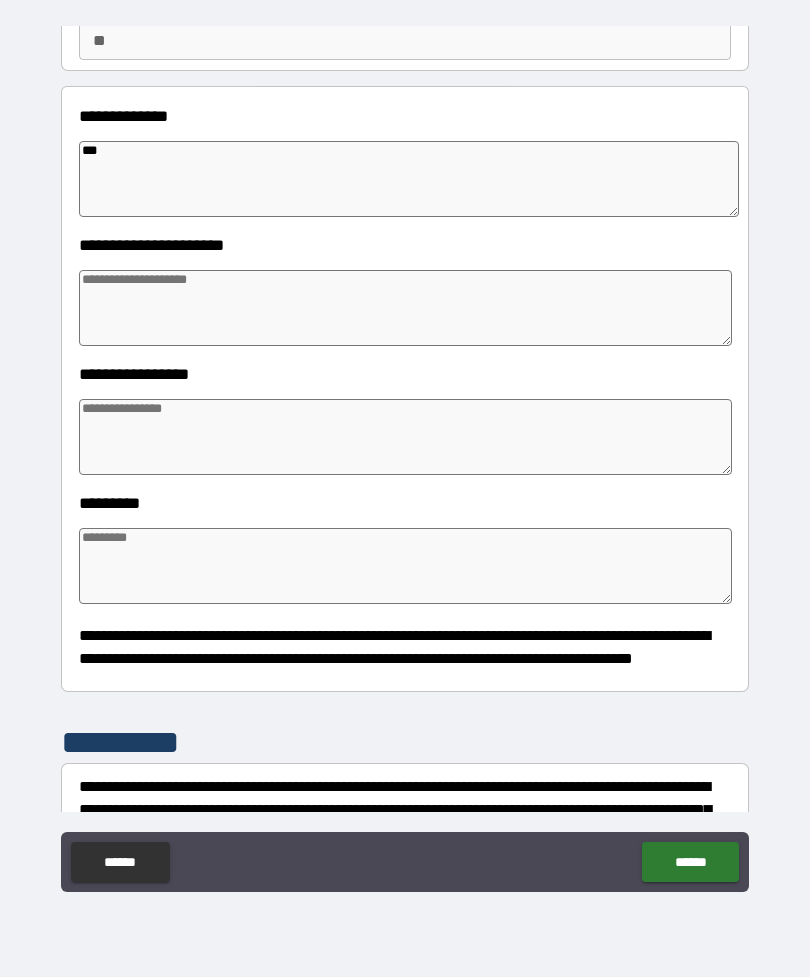 type on "*" 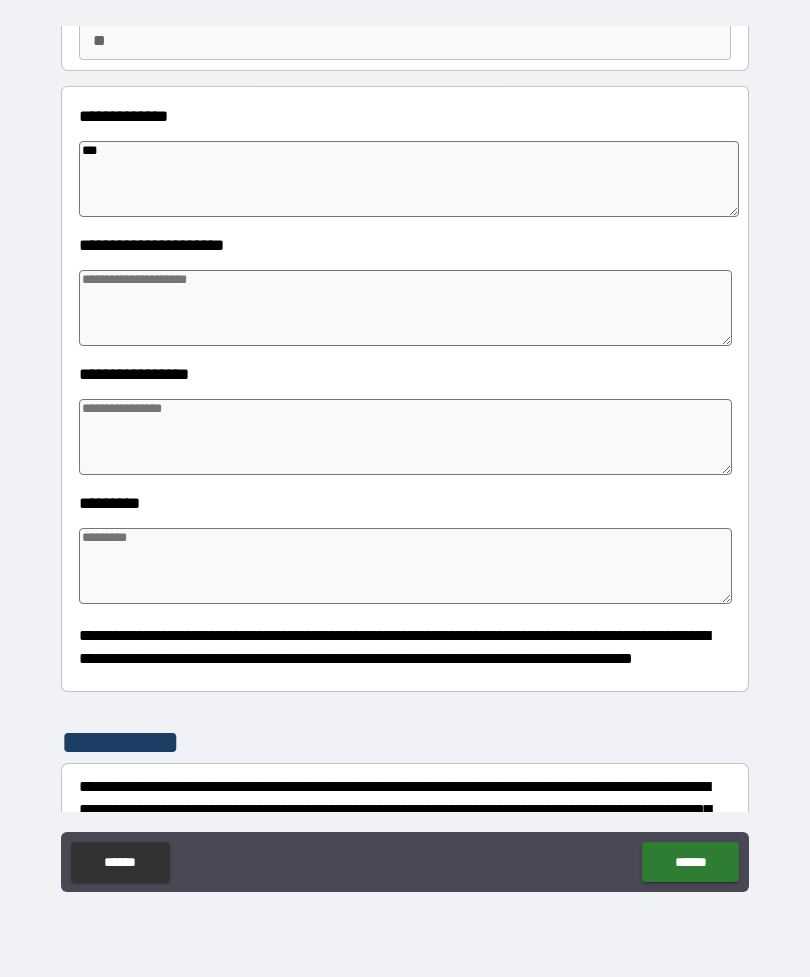 type on "*" 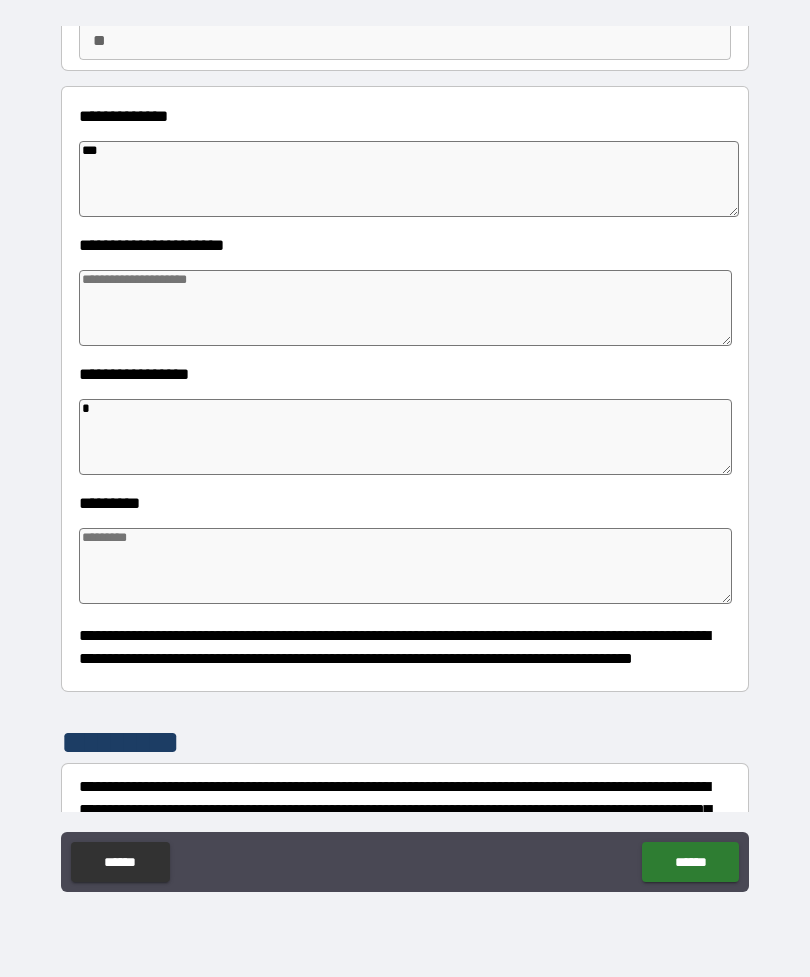 type on "*" 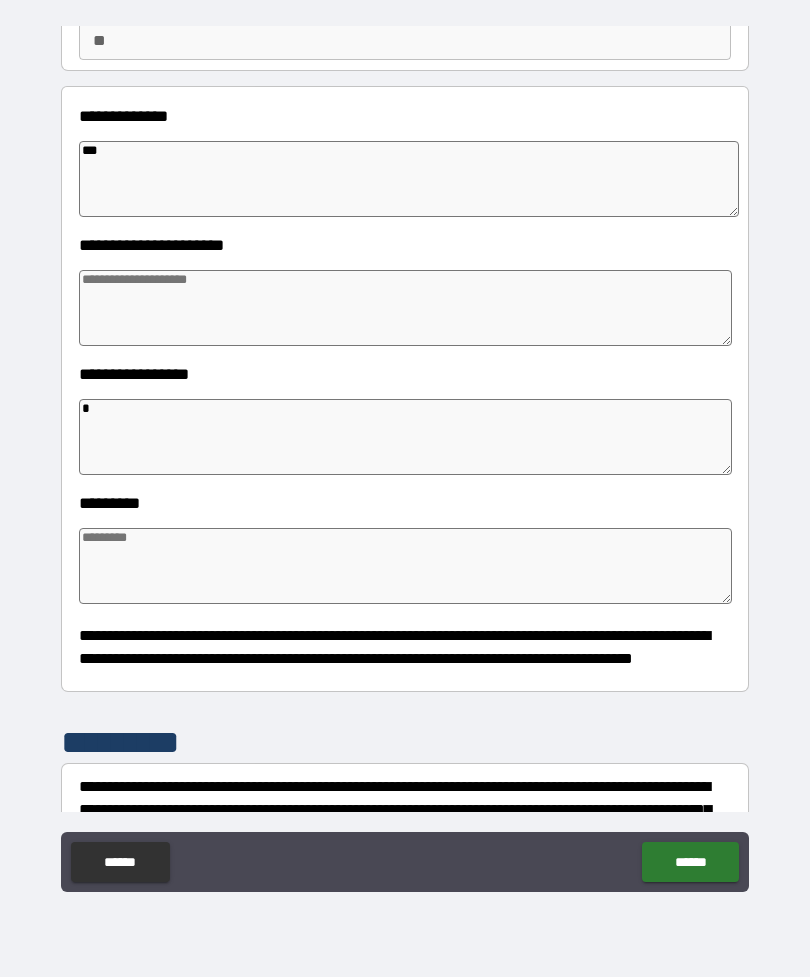 type on "*" 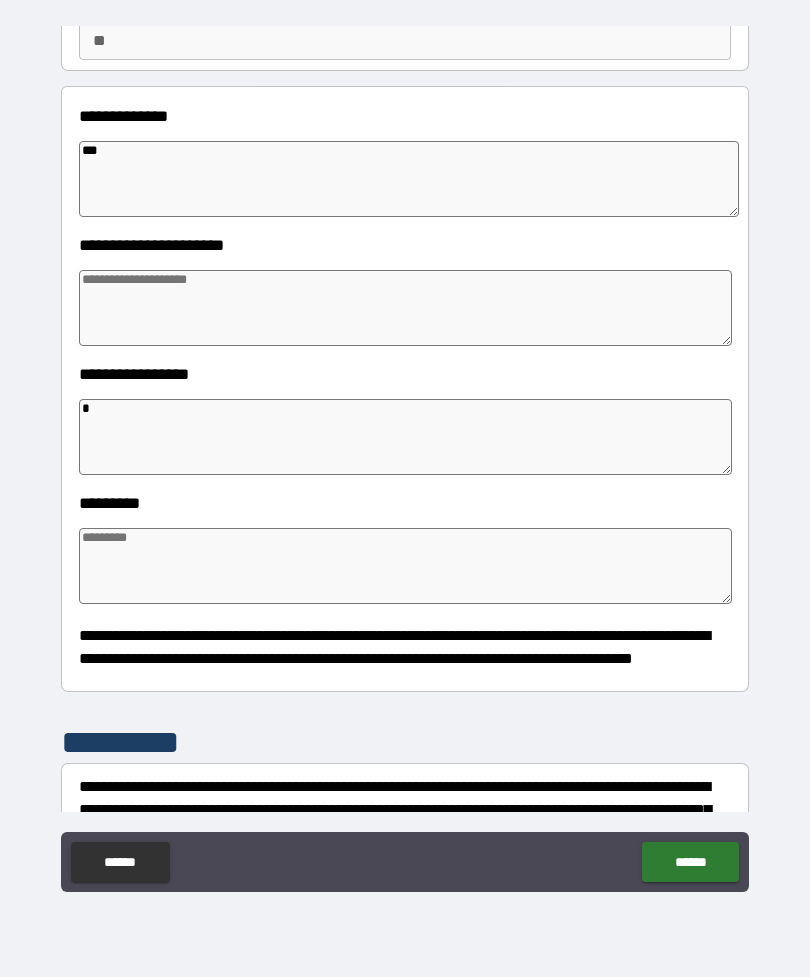 type on "*" 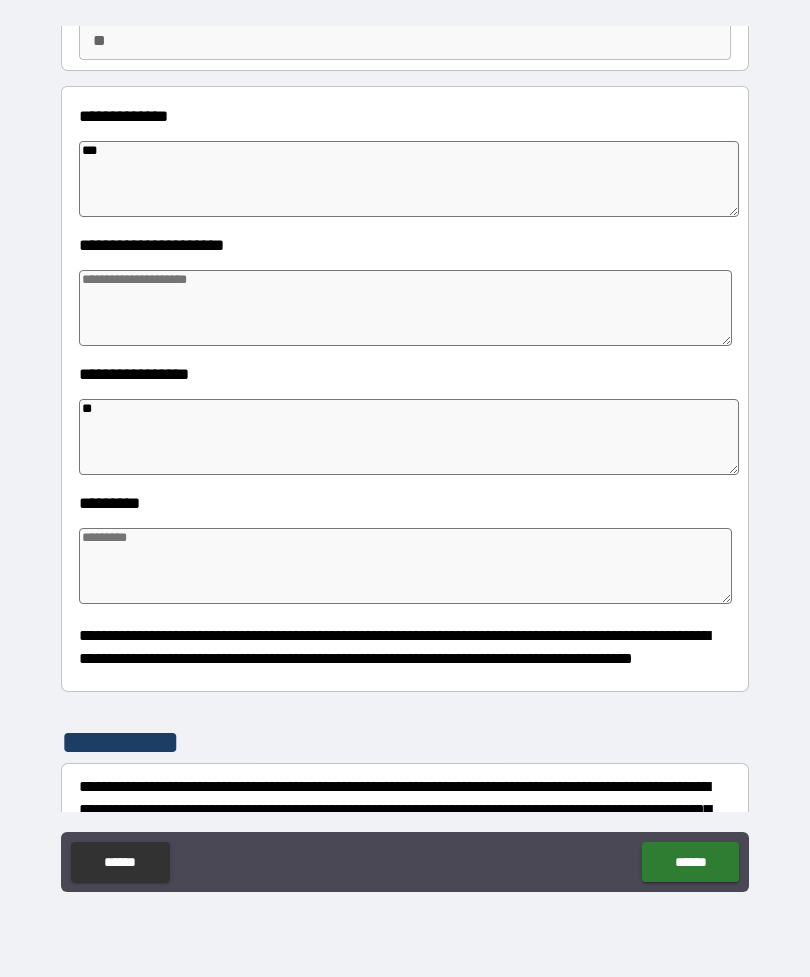 type on "*" 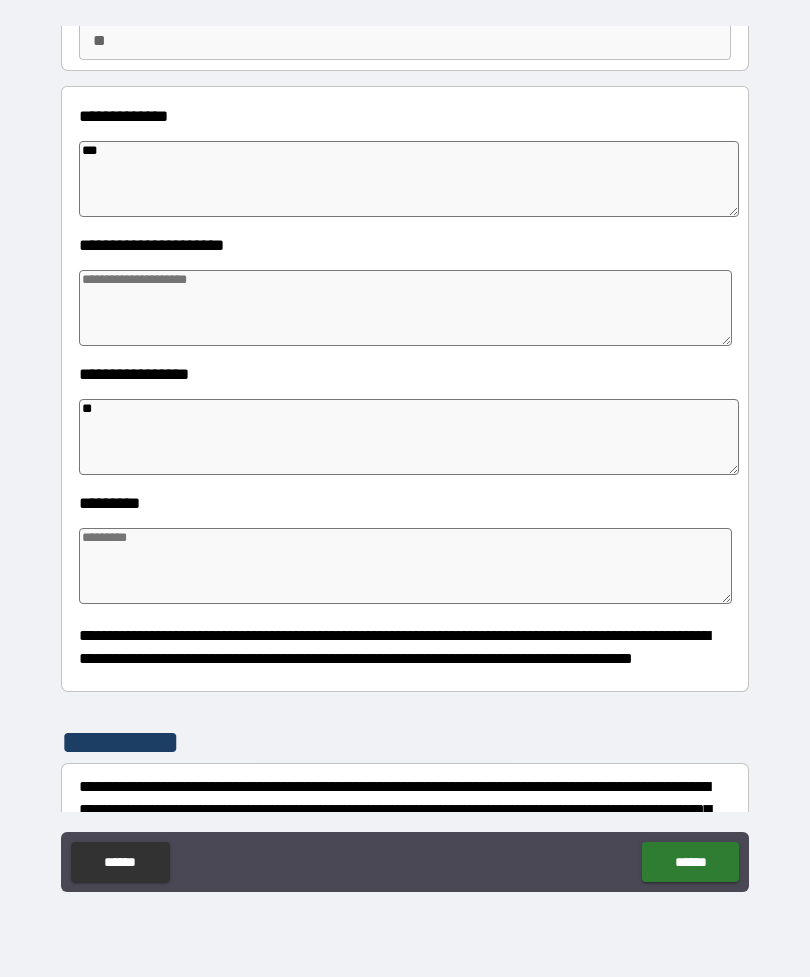 type on "*" 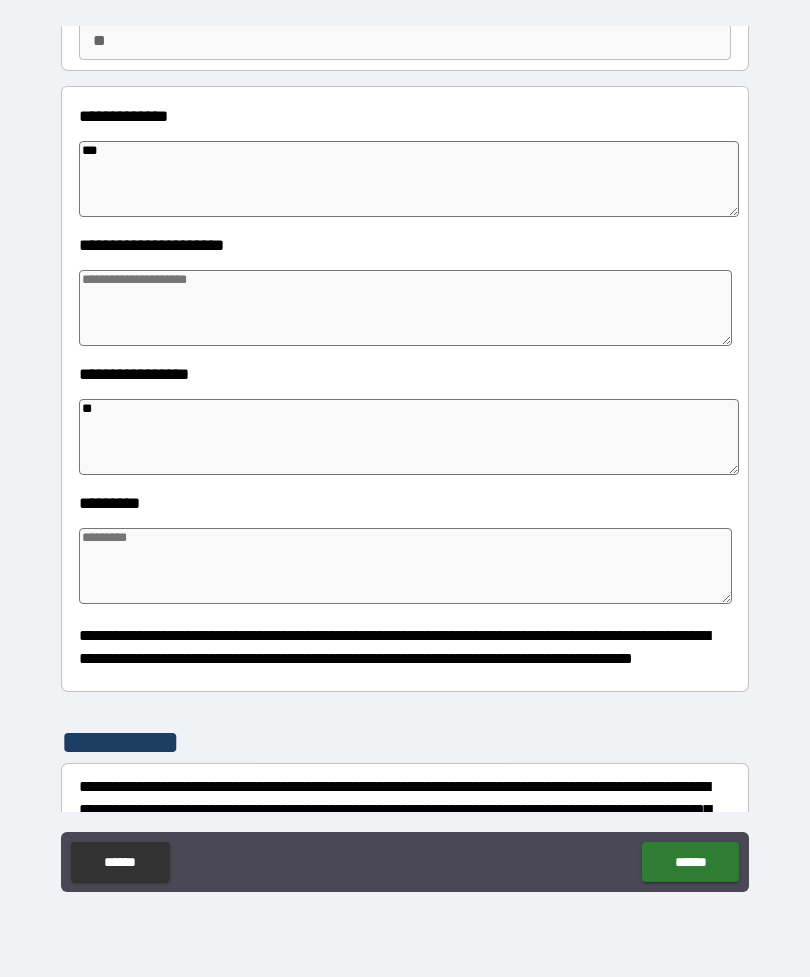 type on "***" 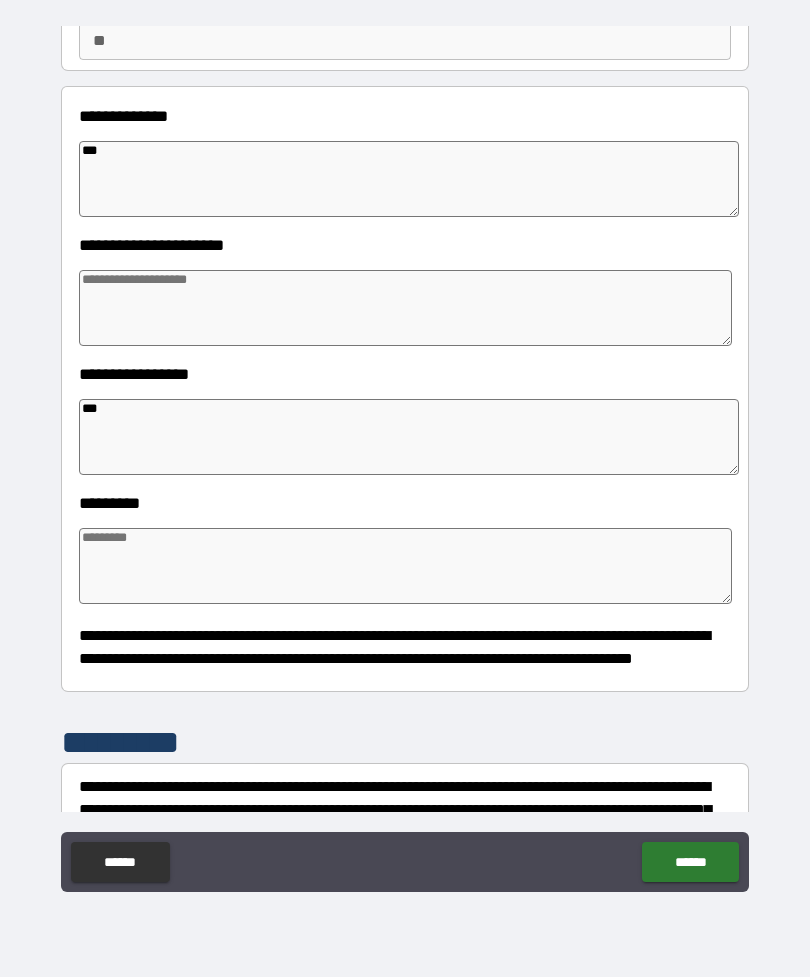type on "*" 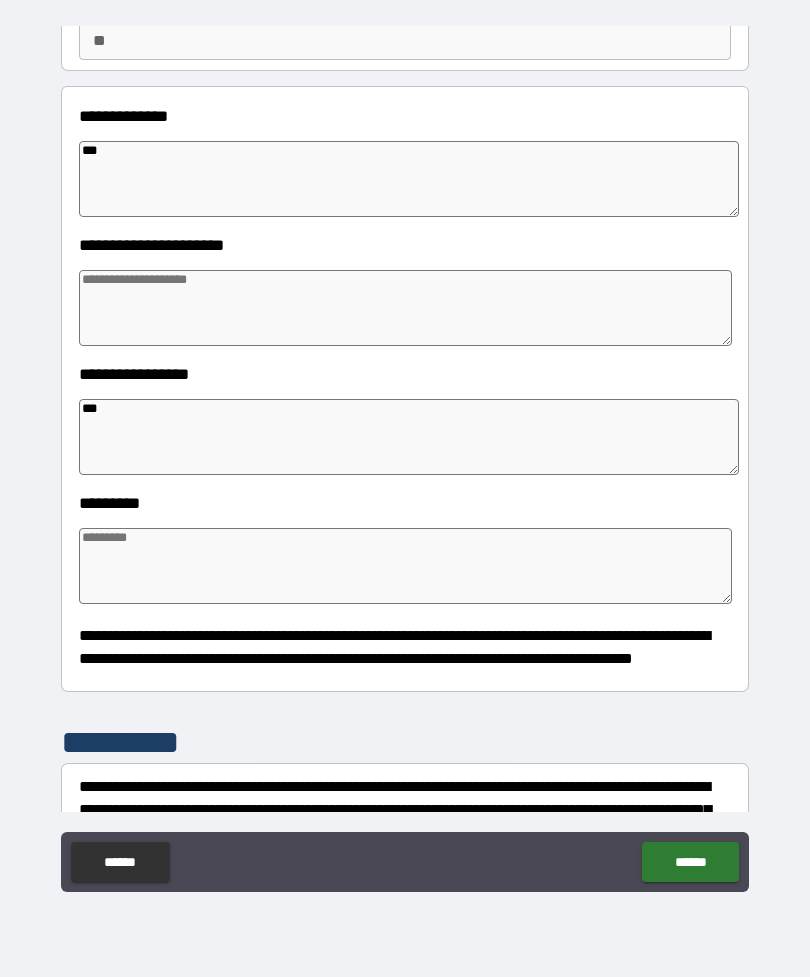 type on "*" 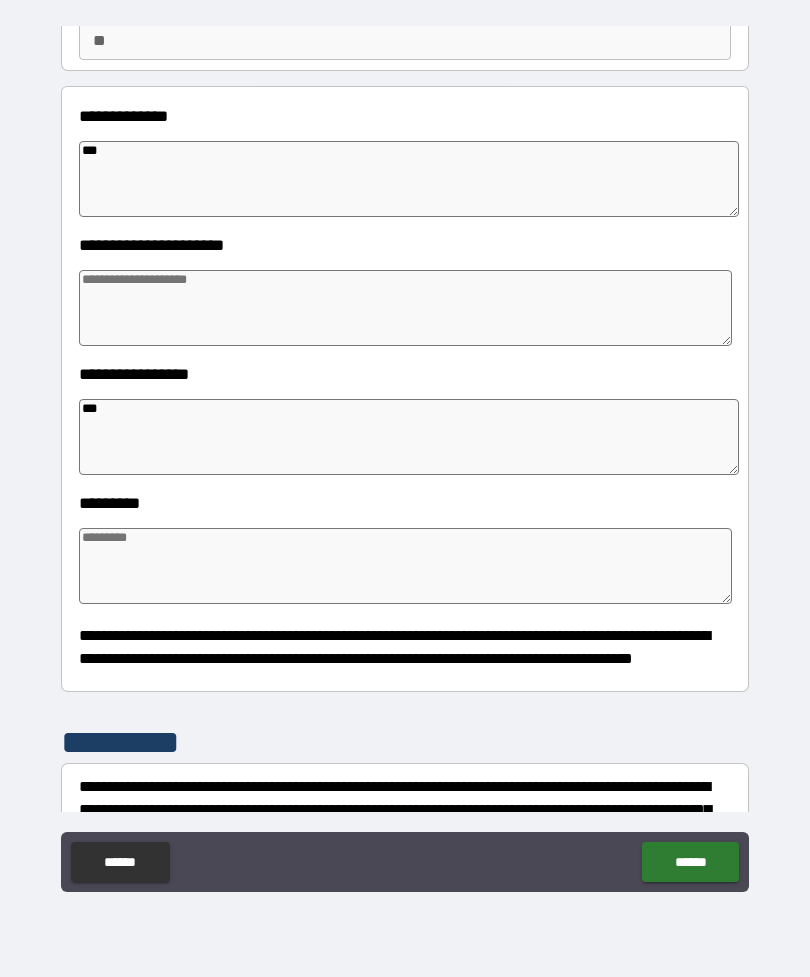 type on "*" 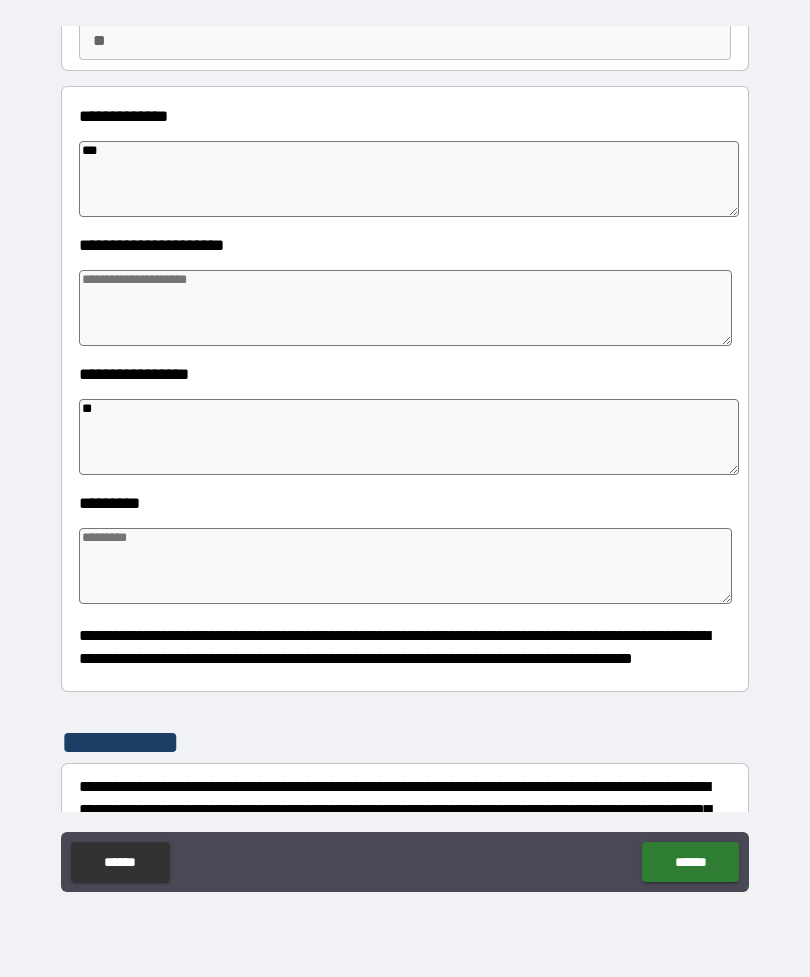 type on "*" 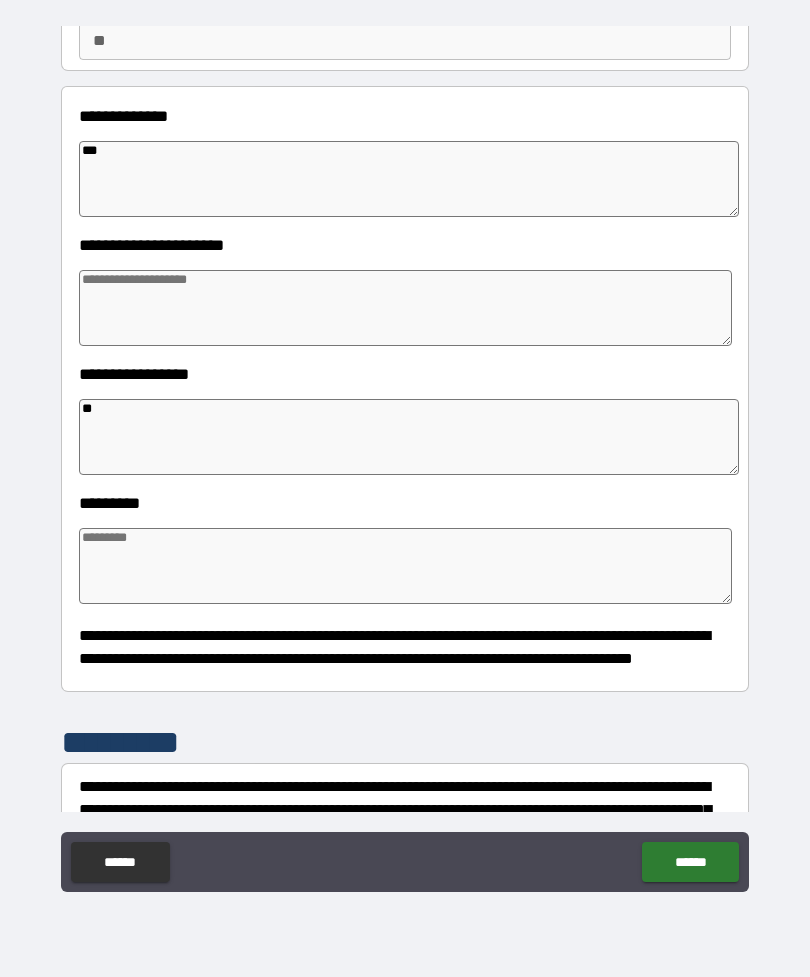 type on "*" 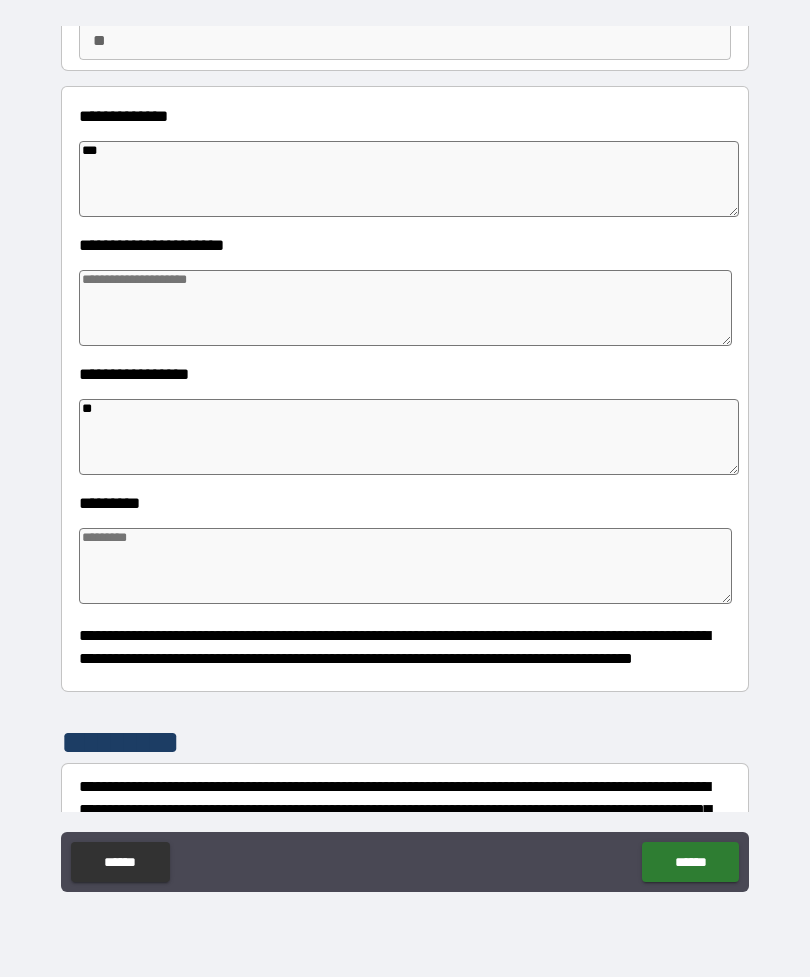 type on "*" 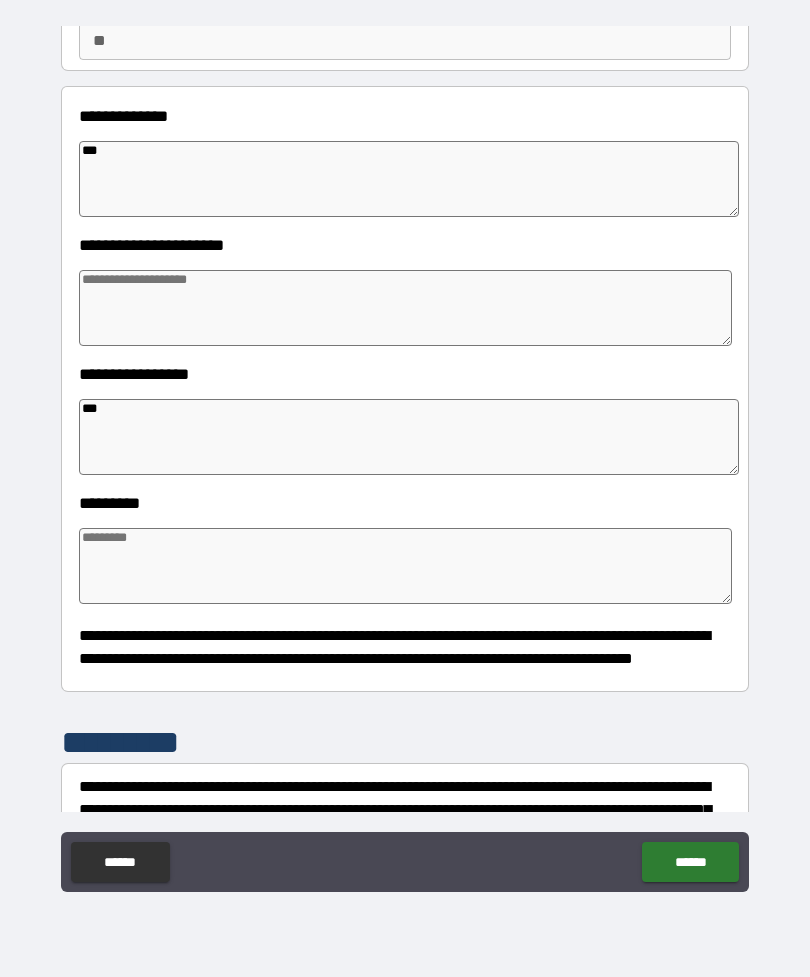 type on "*" 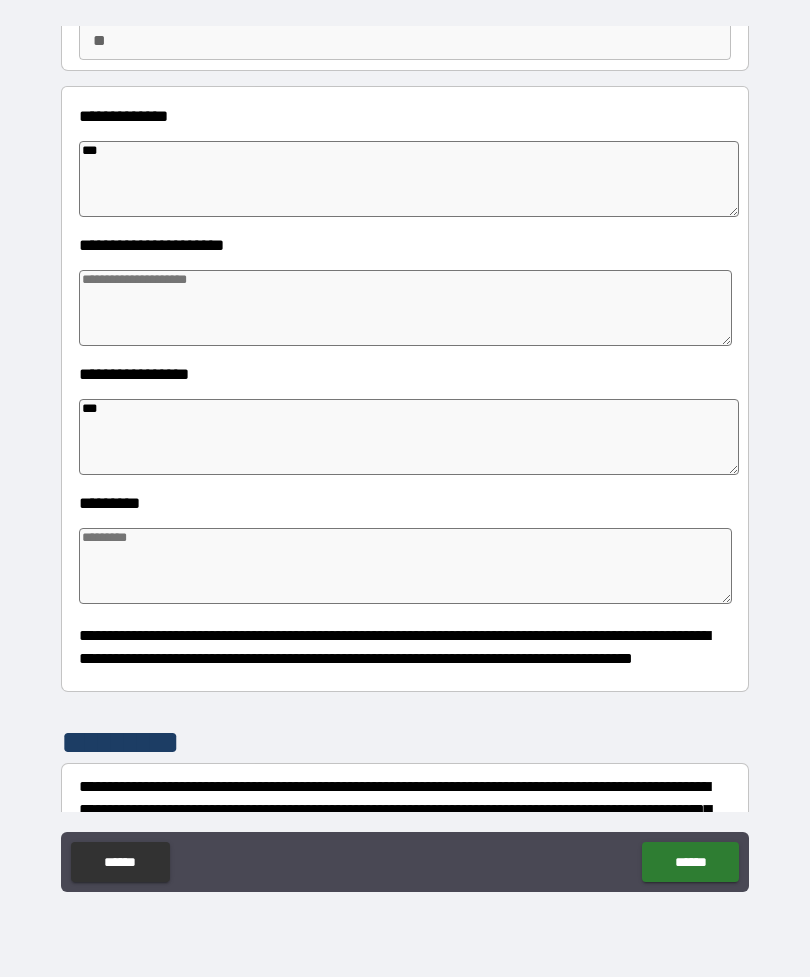 type on "*" 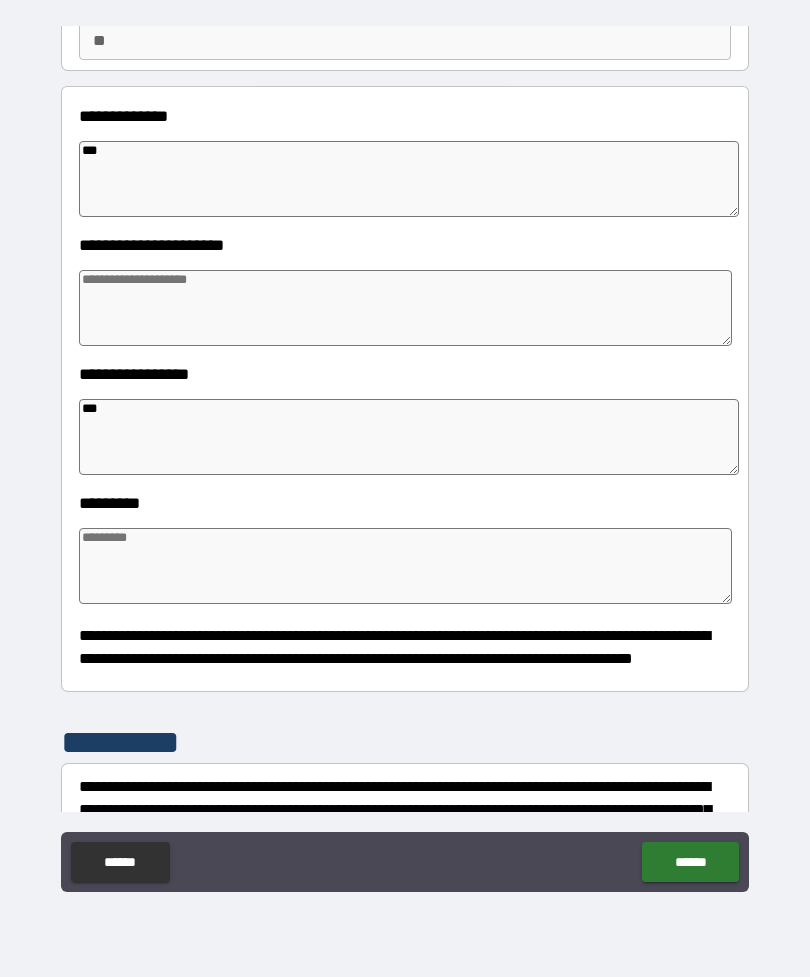 type on "*" 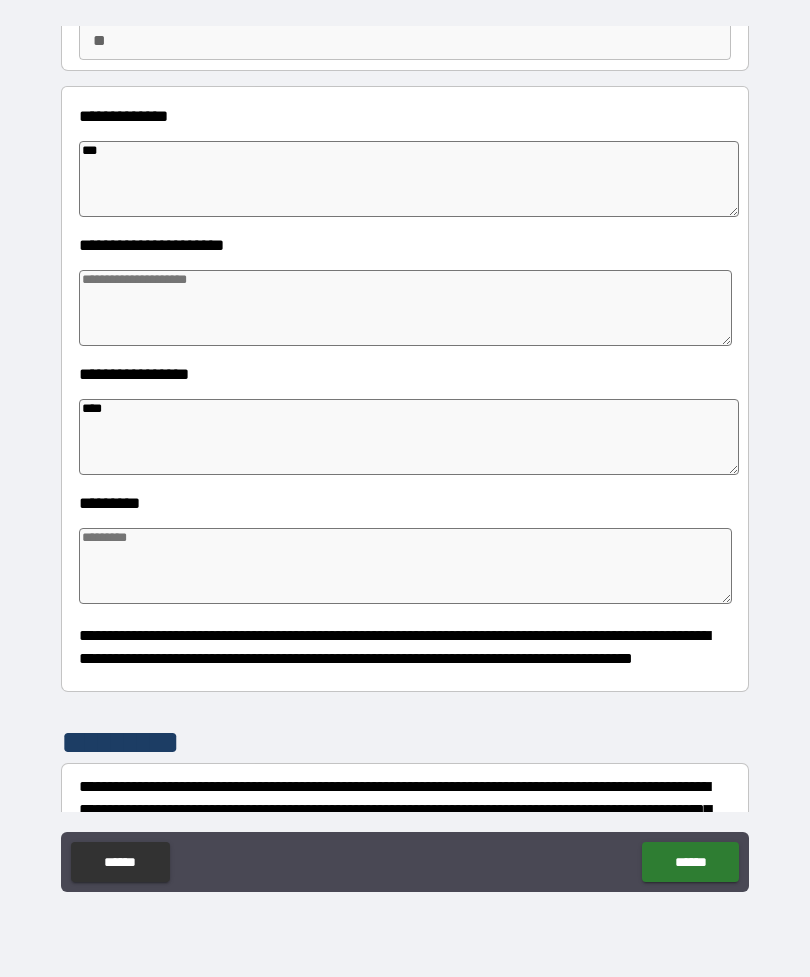 type on "*" 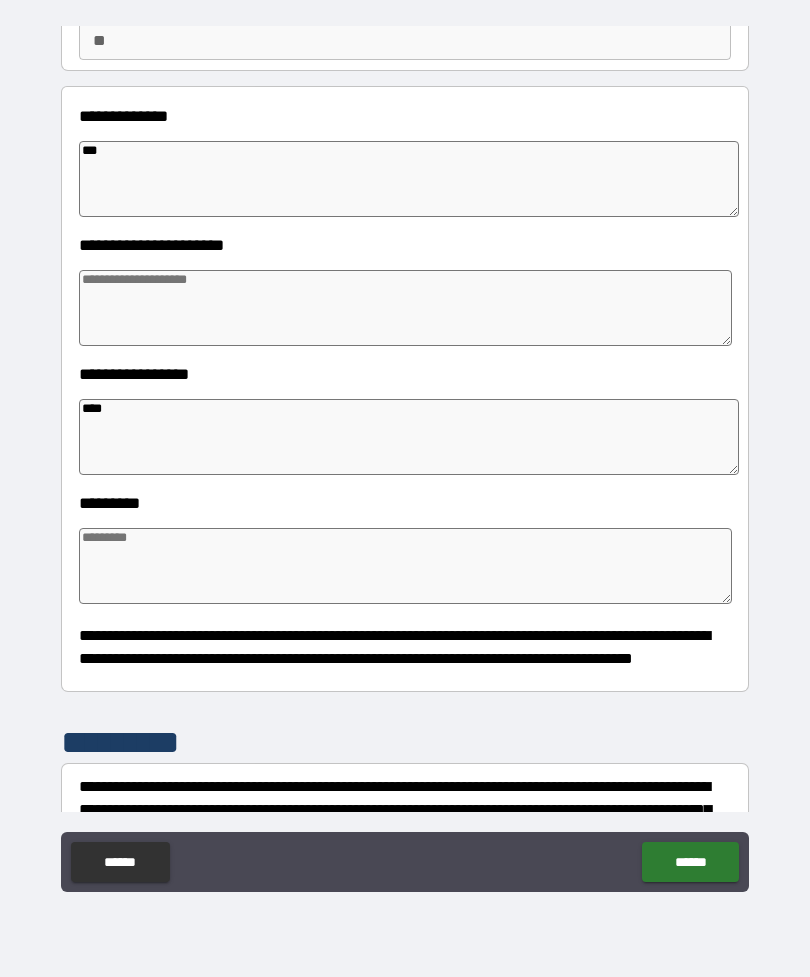 type on "****" 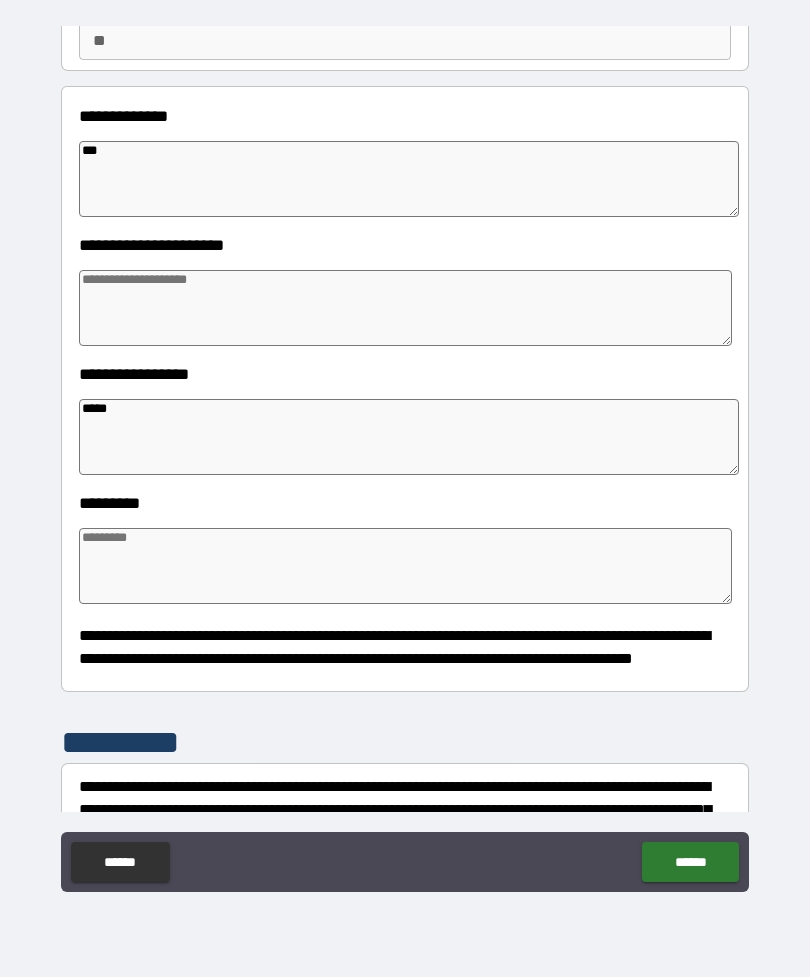 type on "*" 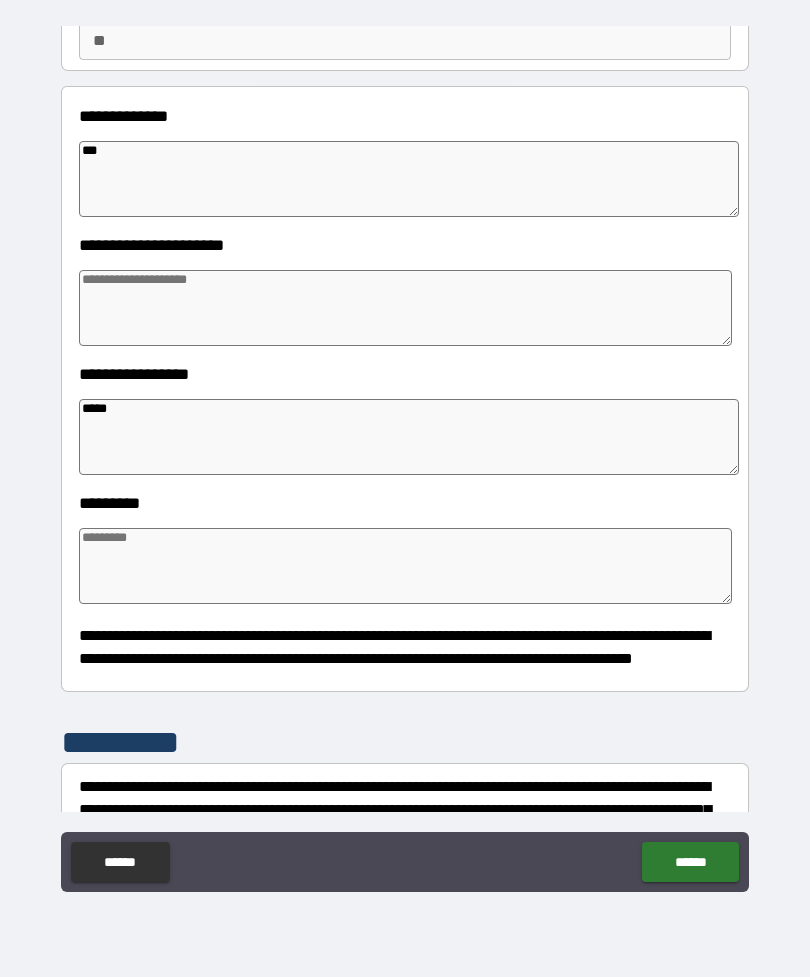 type on "*" 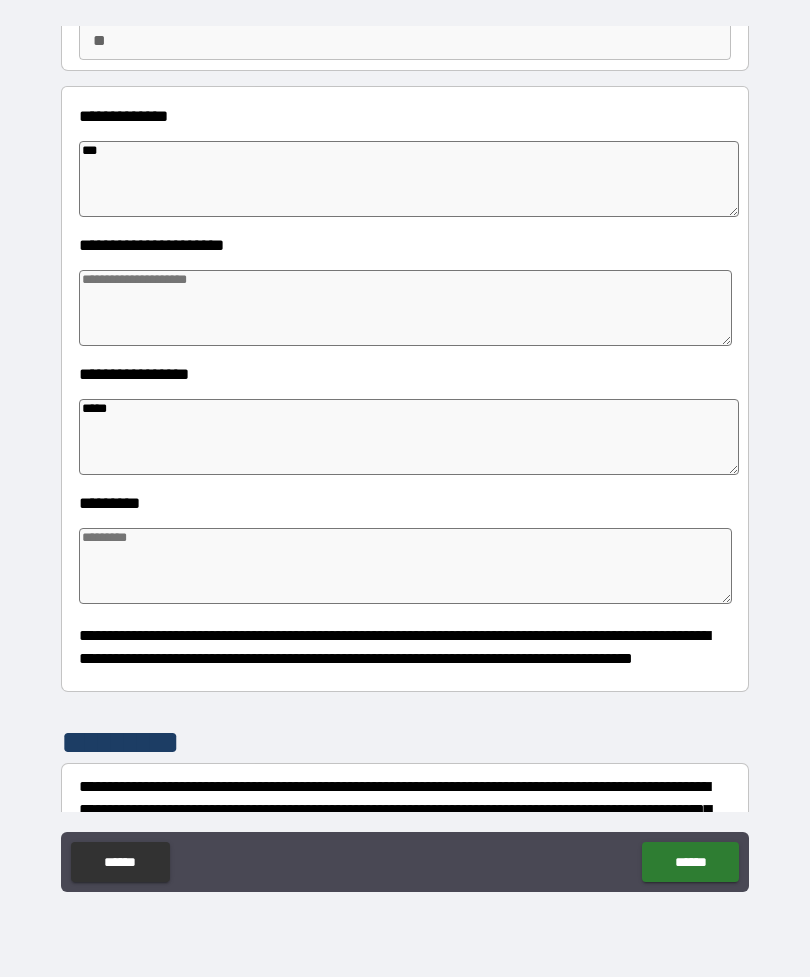 type on "*" 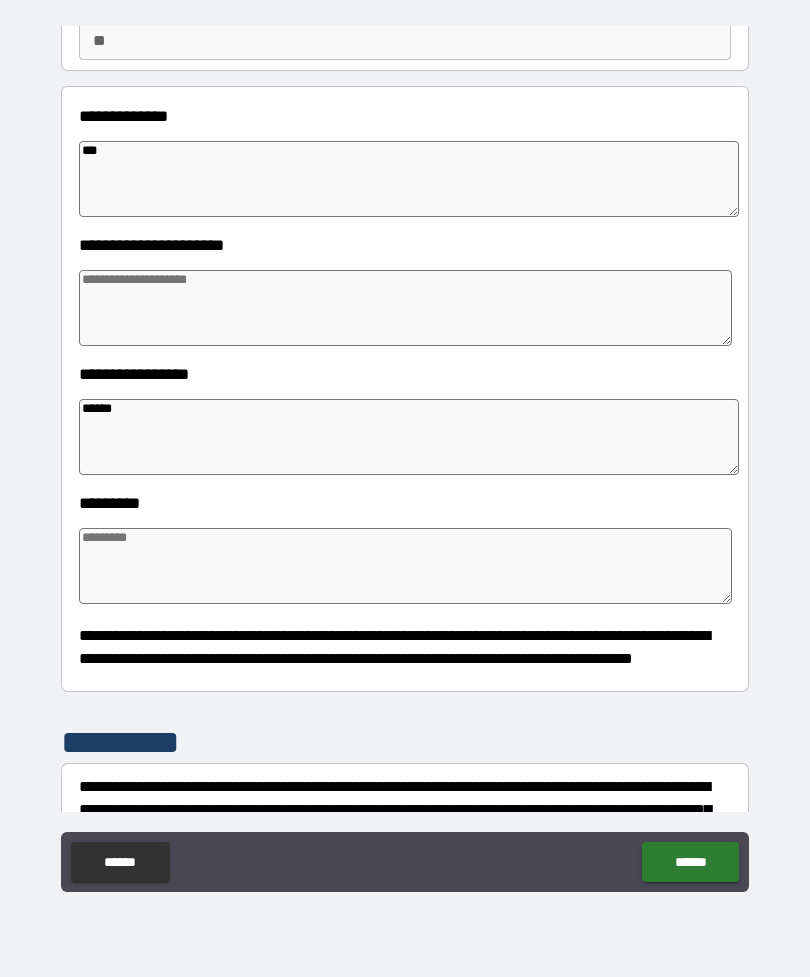 type on "*" 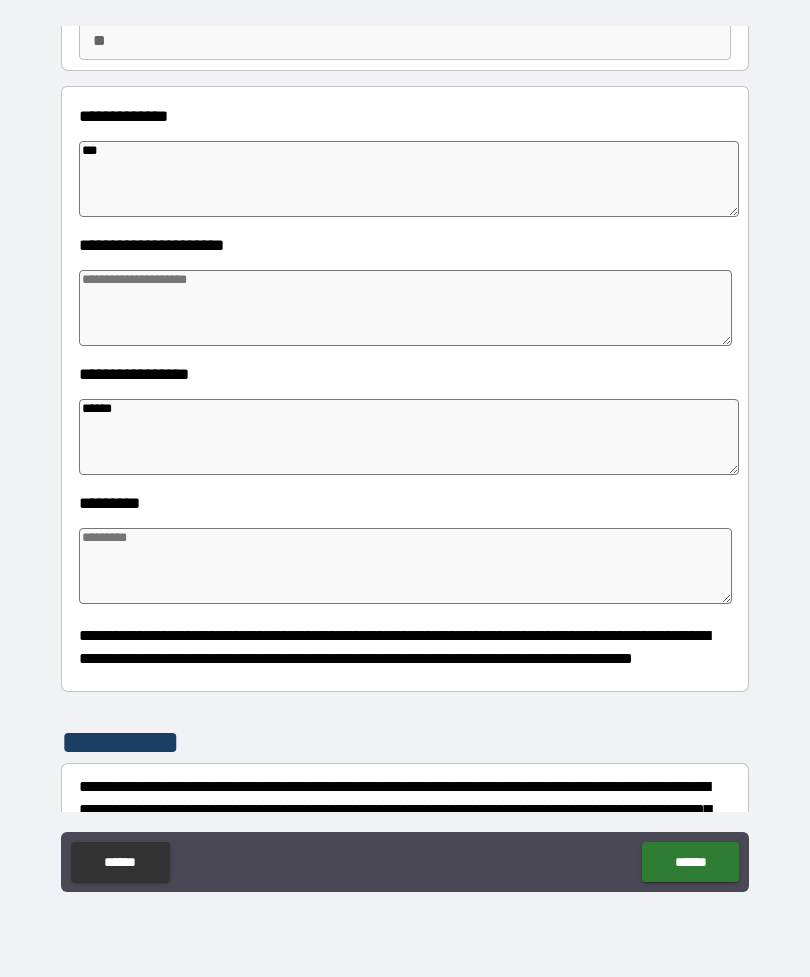 type on "*" 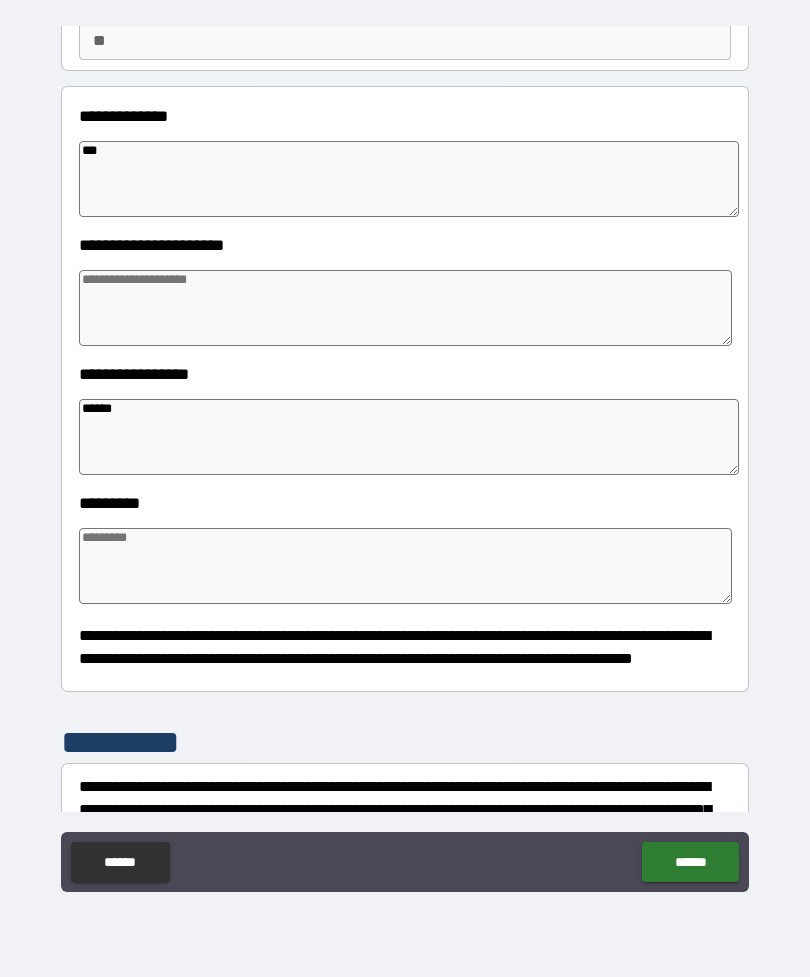 type on "*" 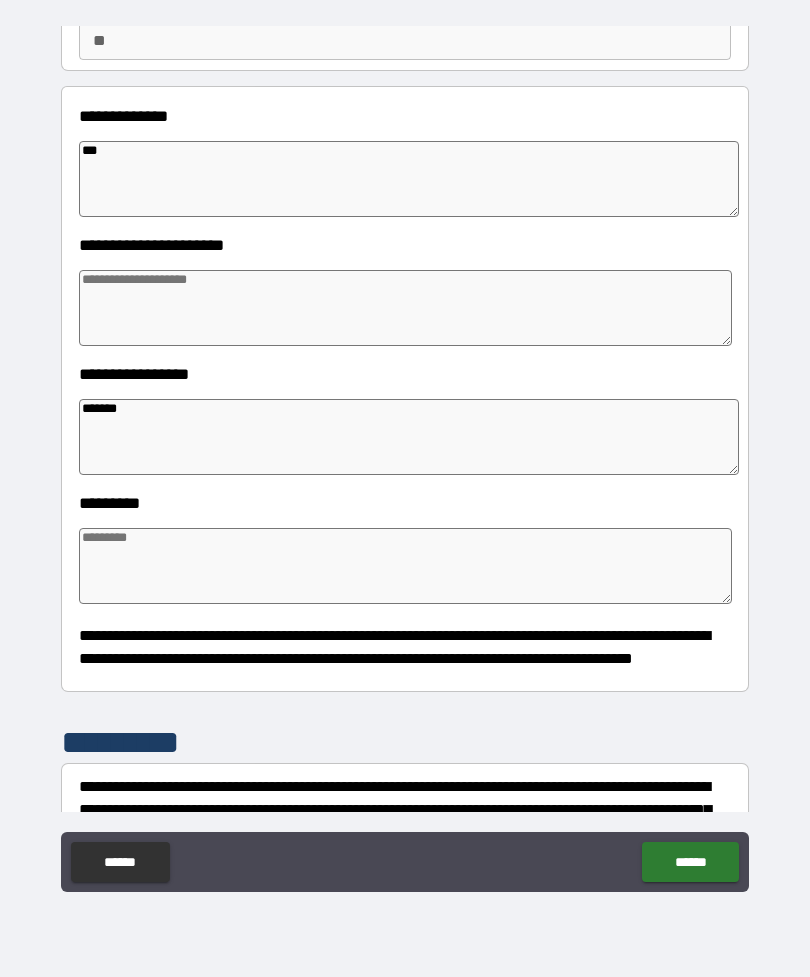 type on "*" 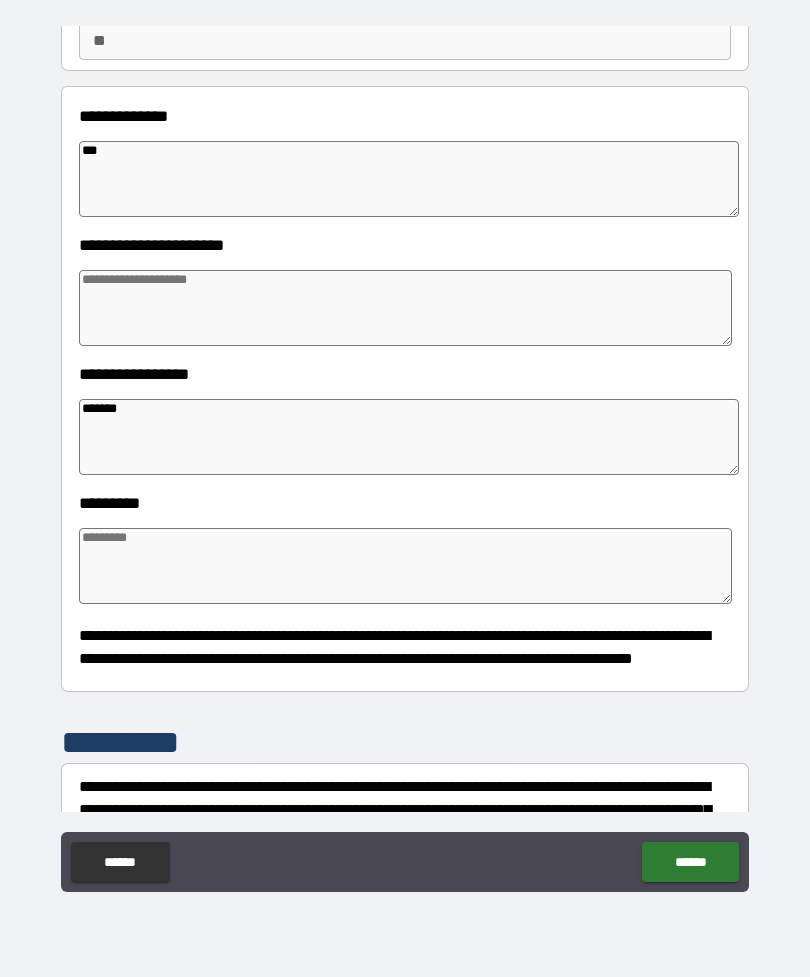 type on "*" 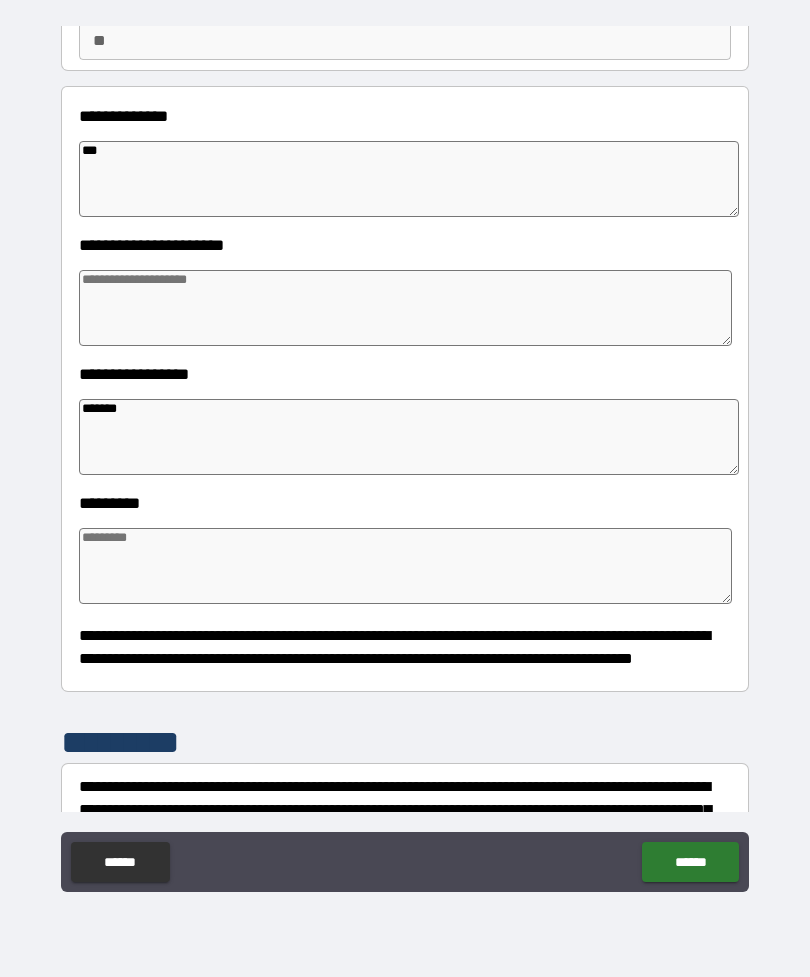 type on "*" 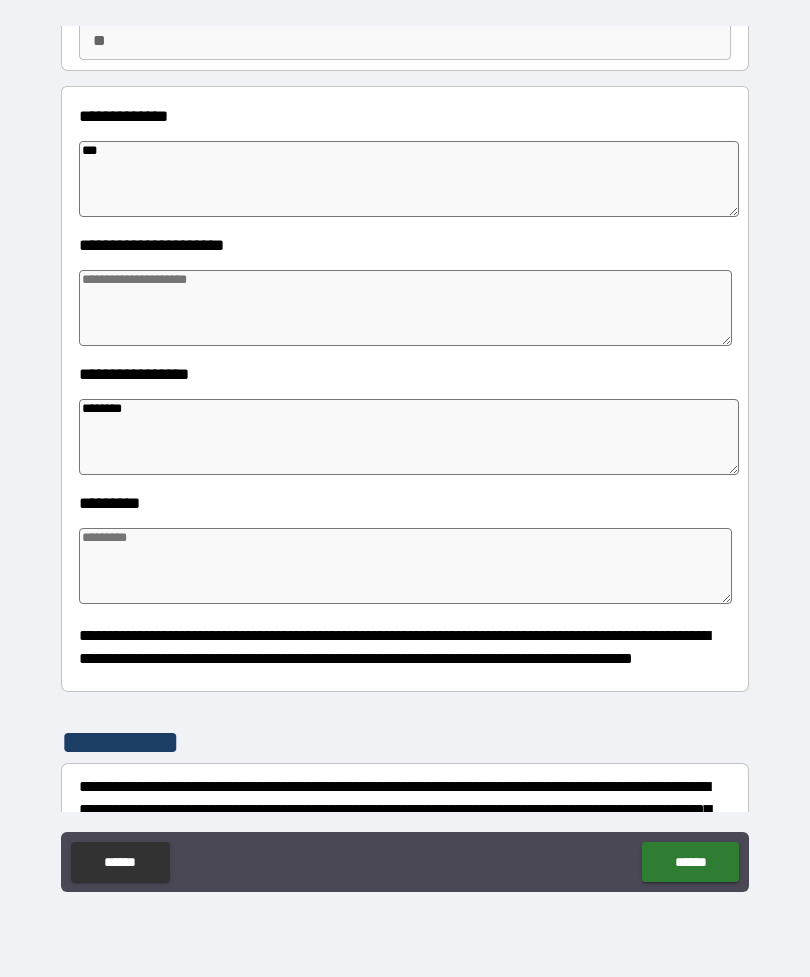 type on "*" 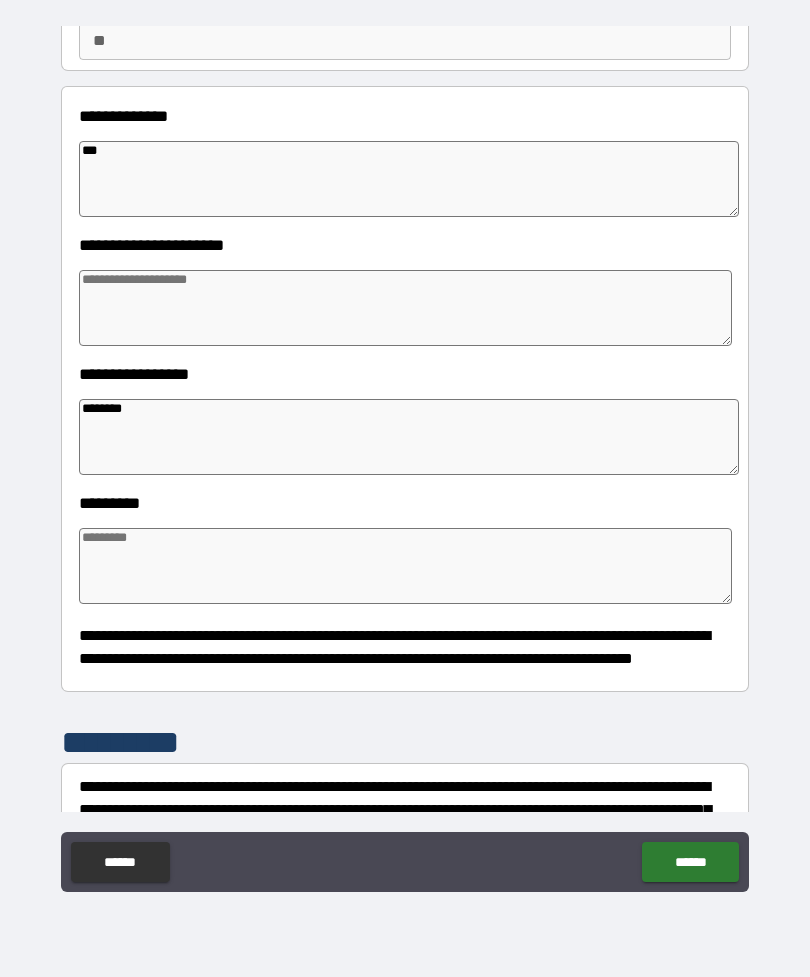 type on "*" 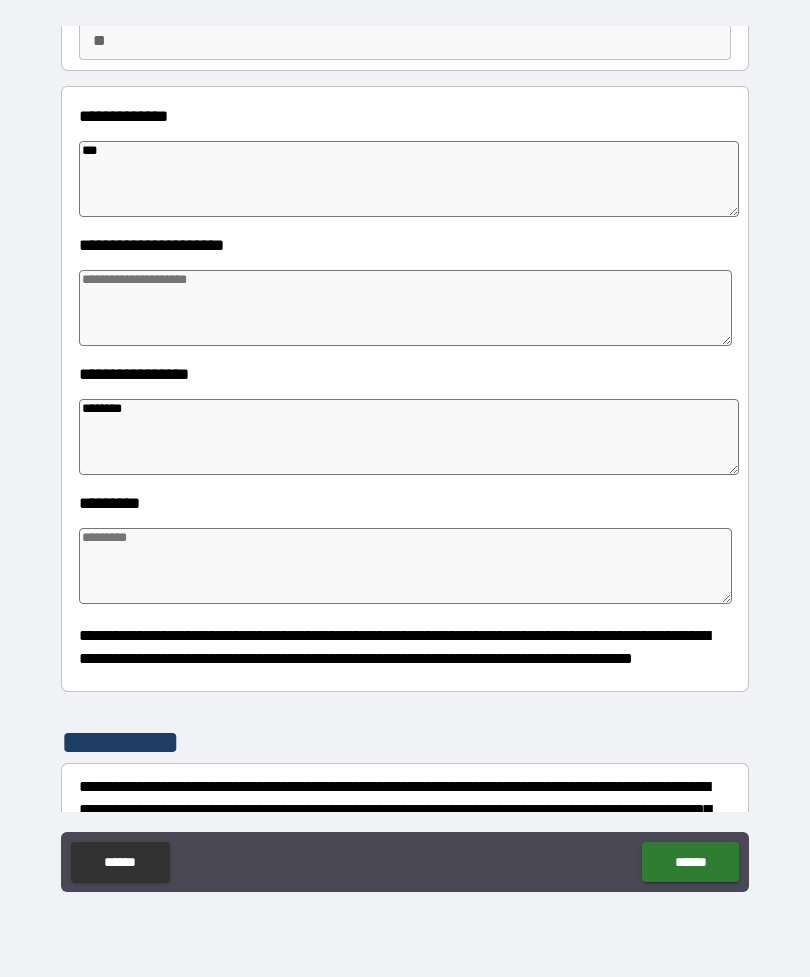 type on "*" 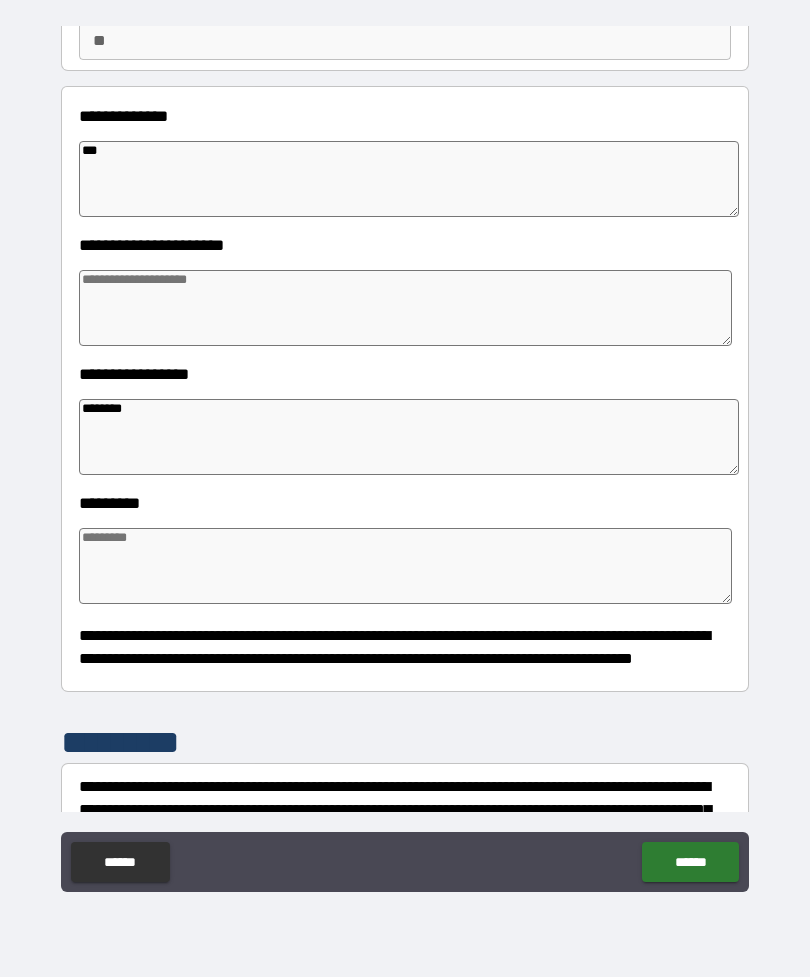 type on "*********" 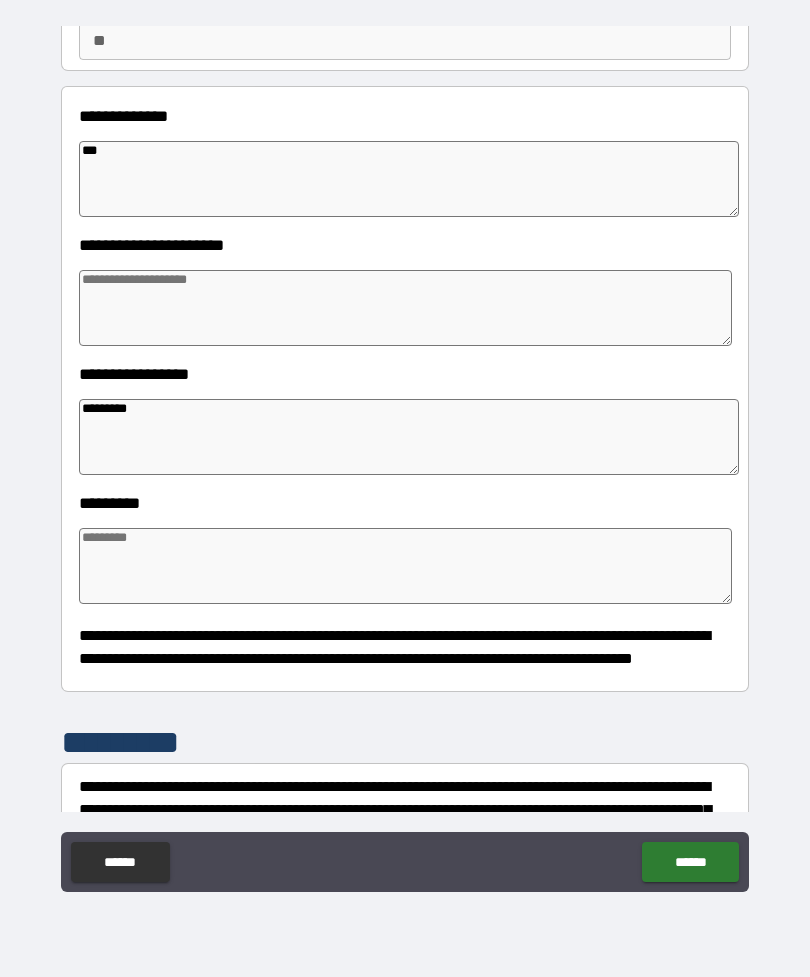 type on "*" 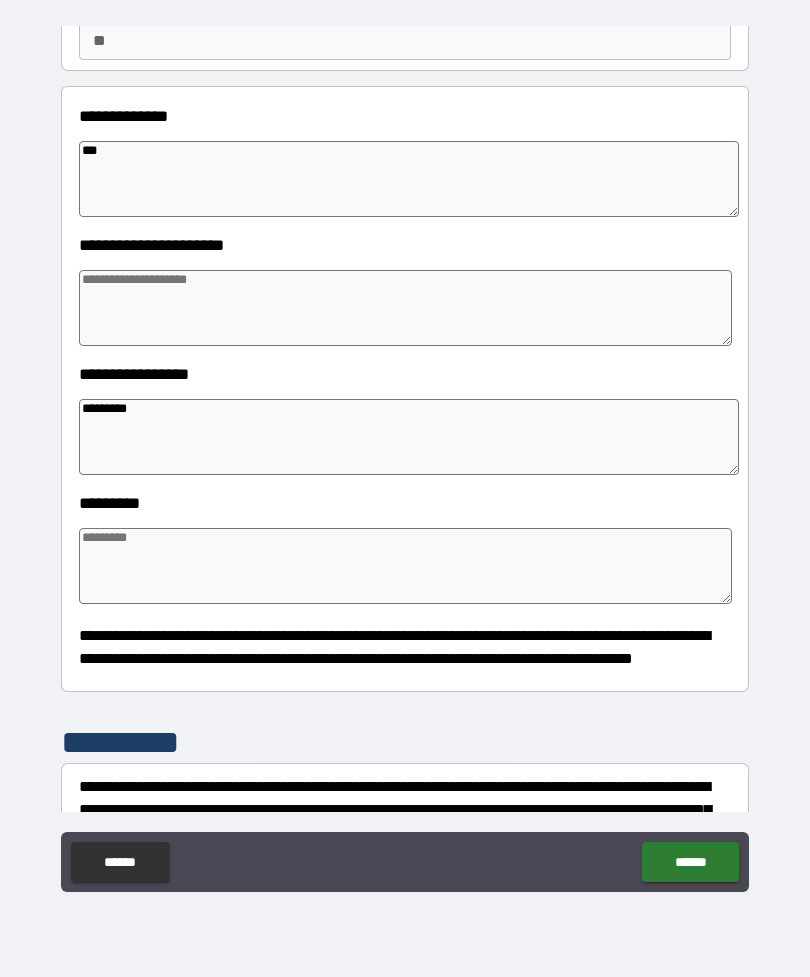 type on "*" 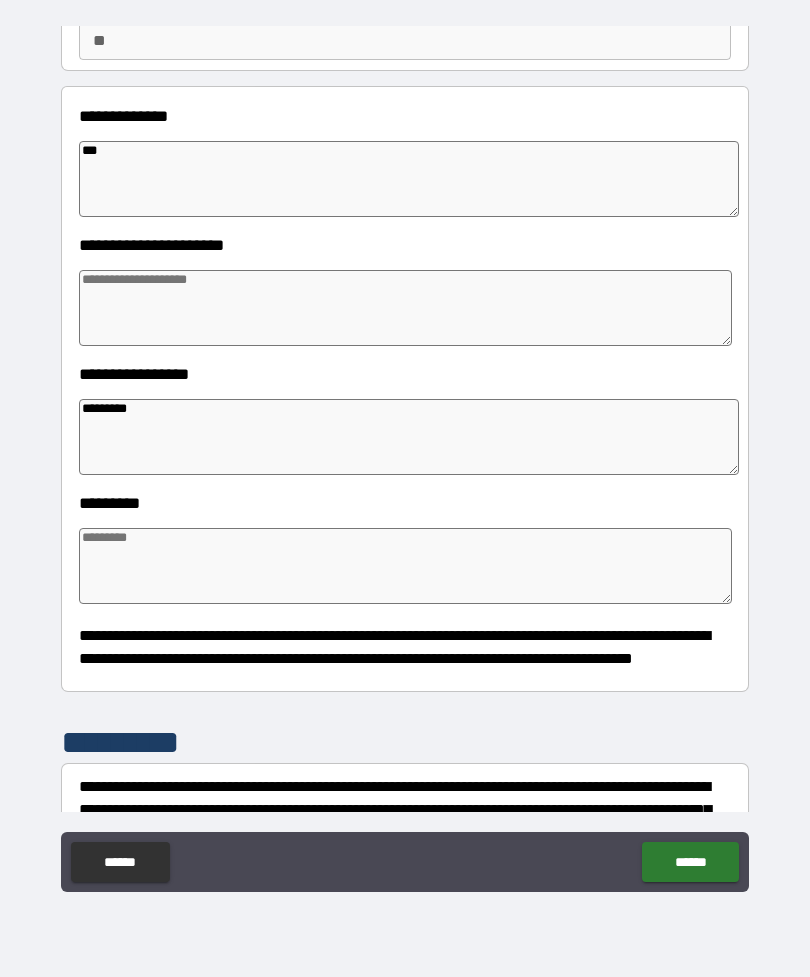 type on "*" 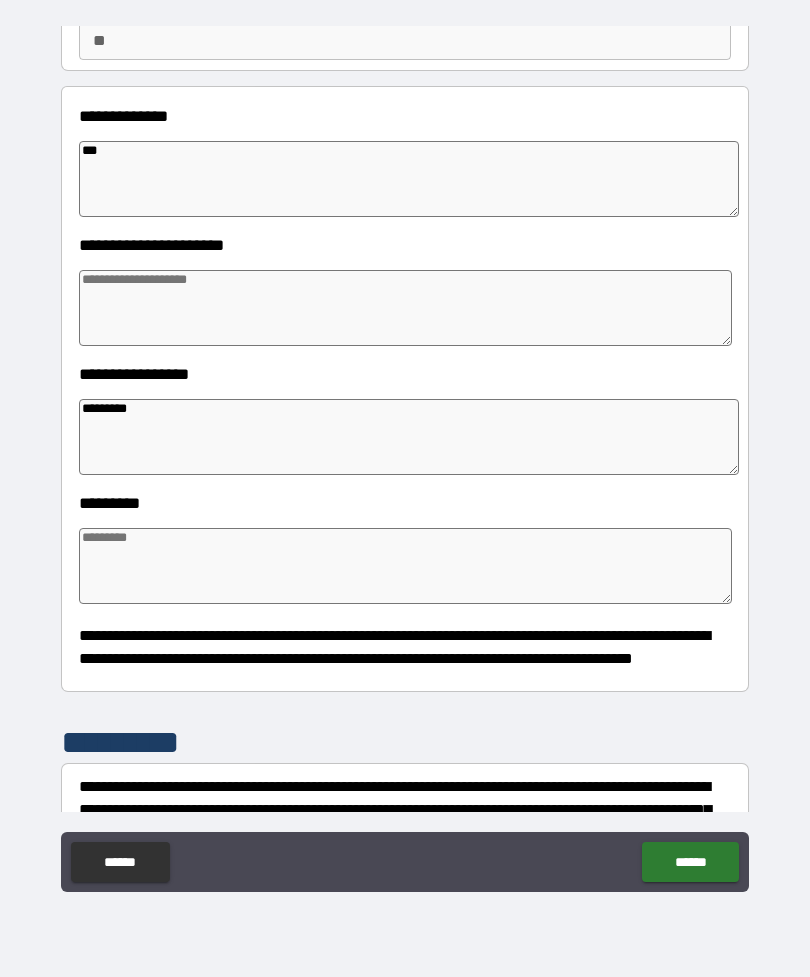 type on "**********" 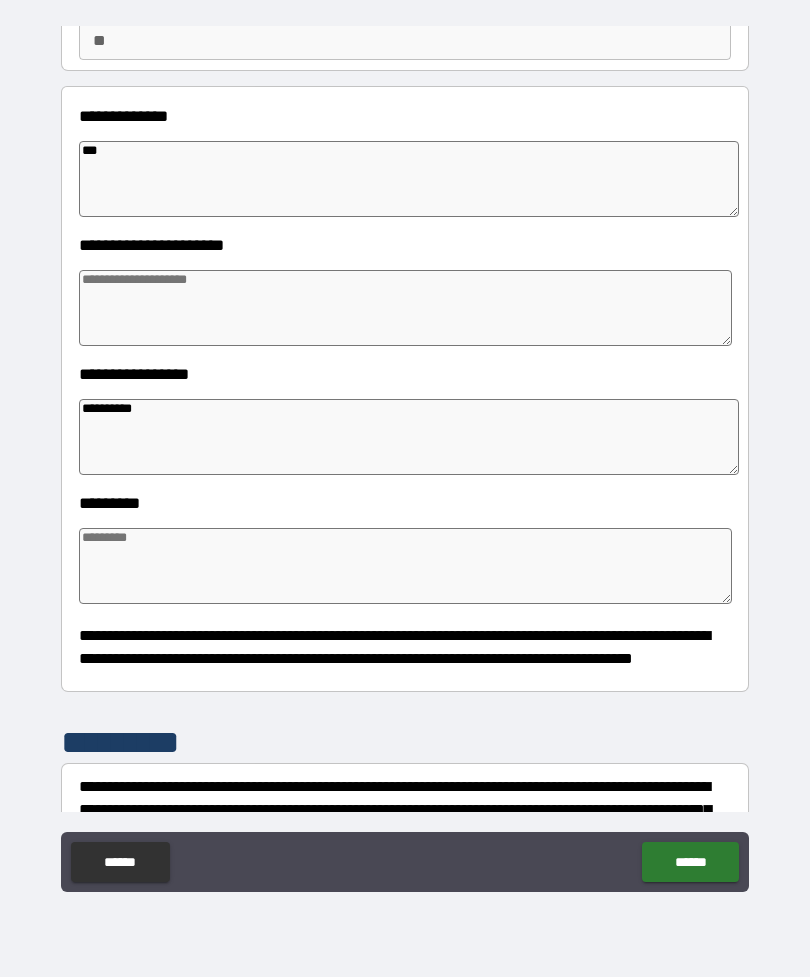 type on "*" 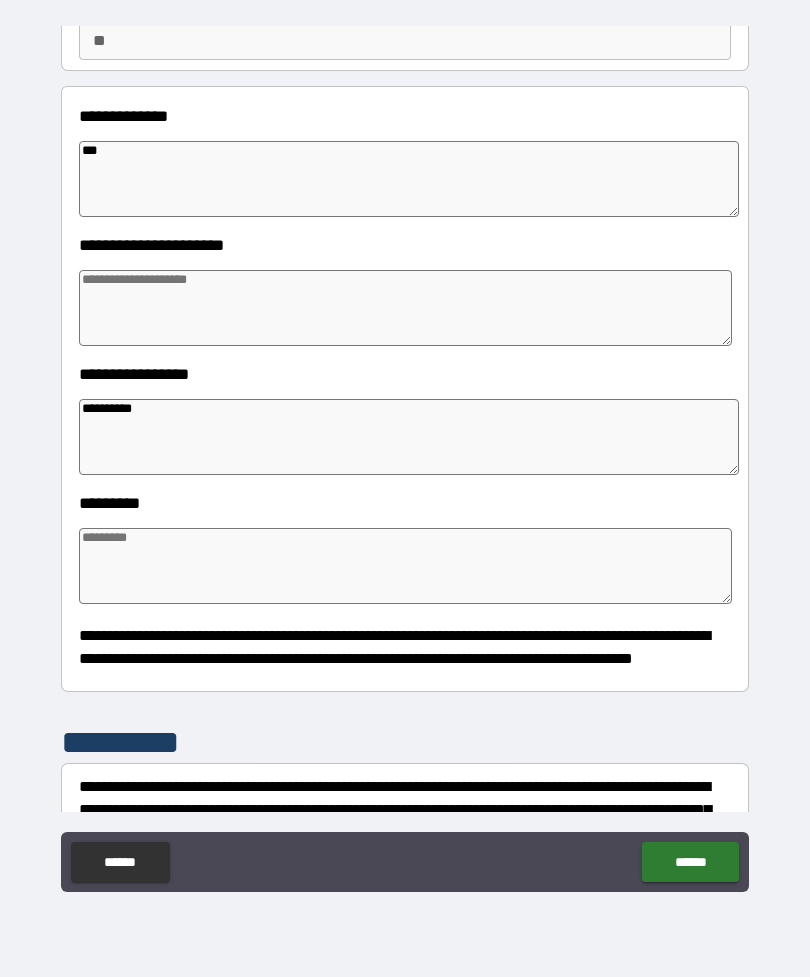 type on "*" 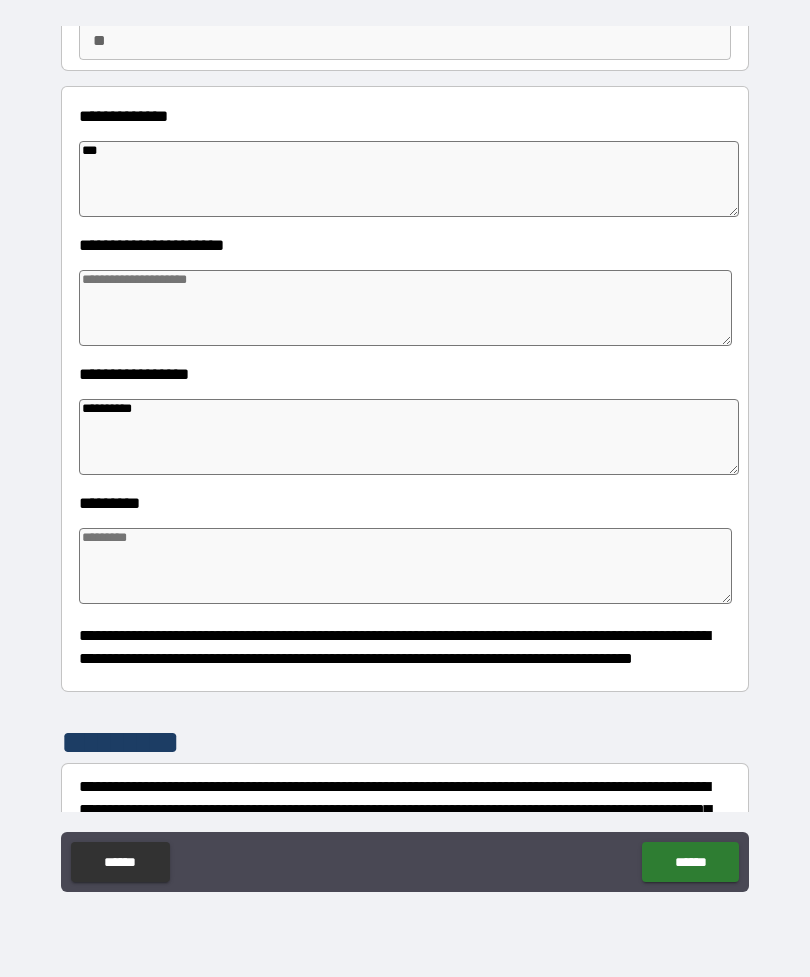 type on "*" 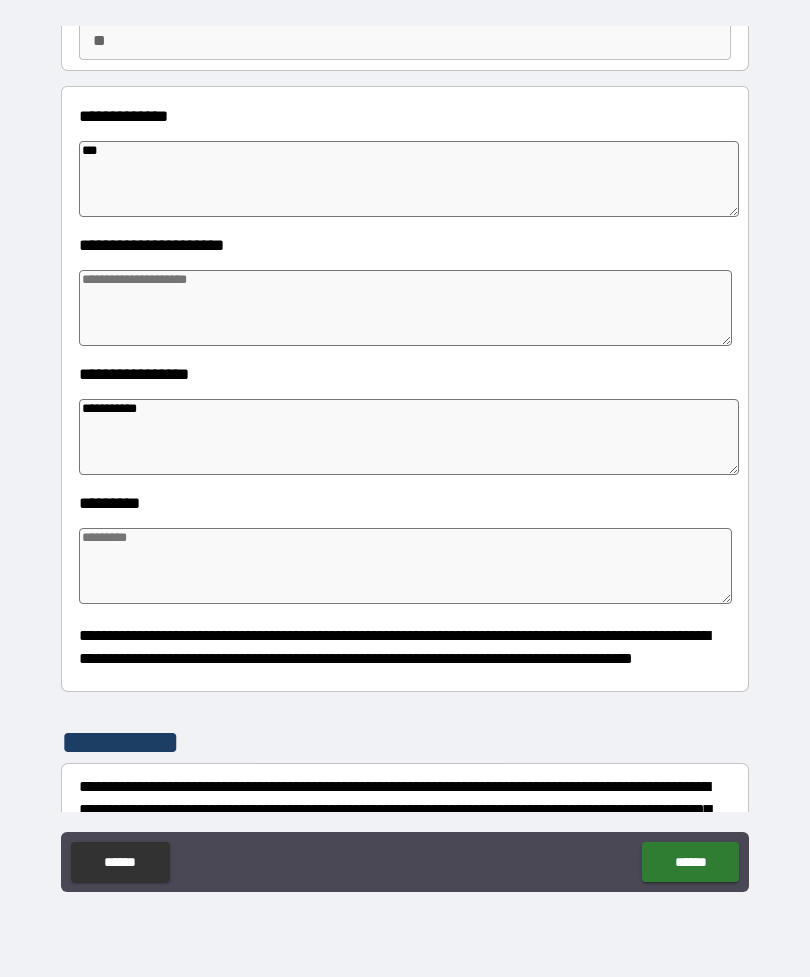 type on "*" 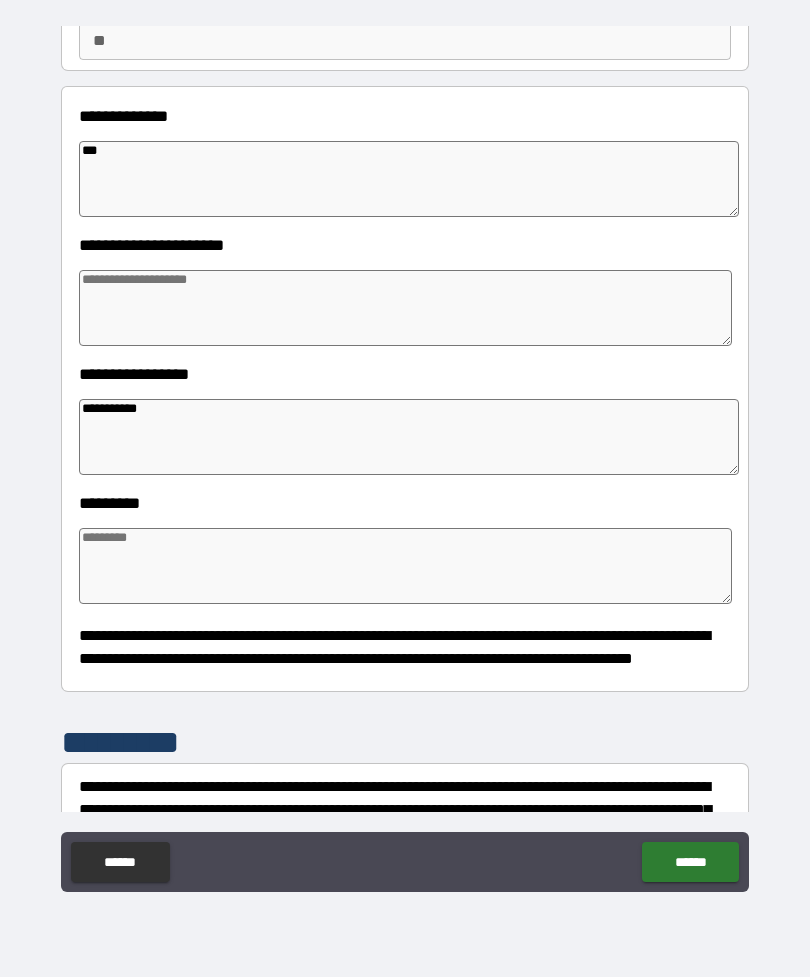 type on "*" 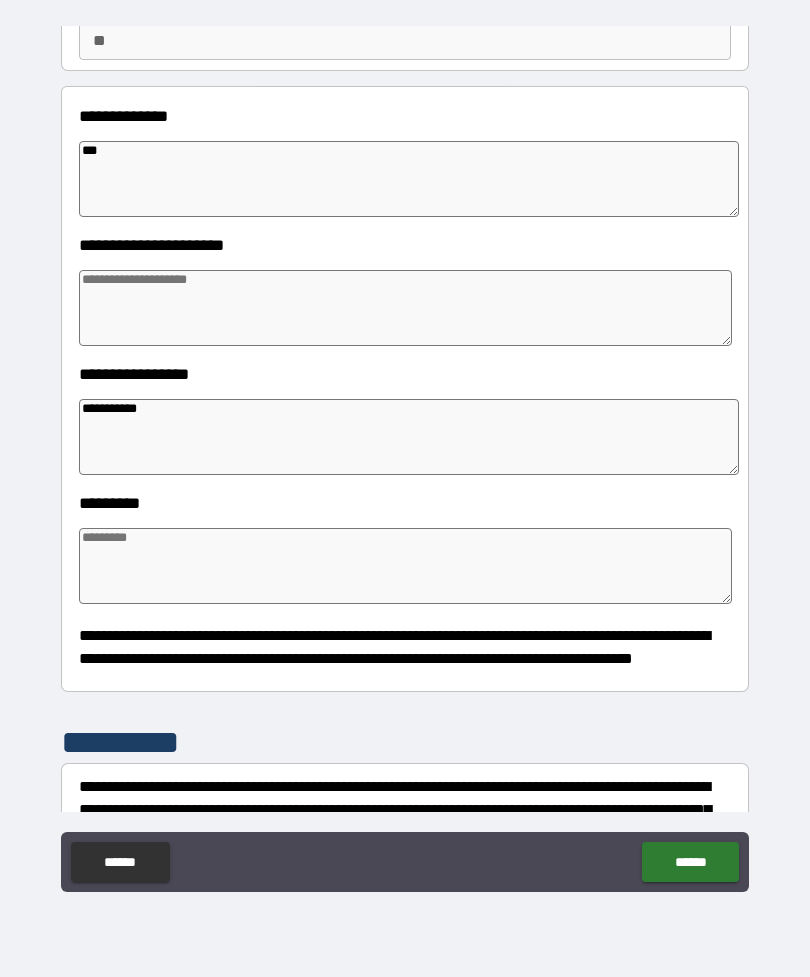 type on "*" 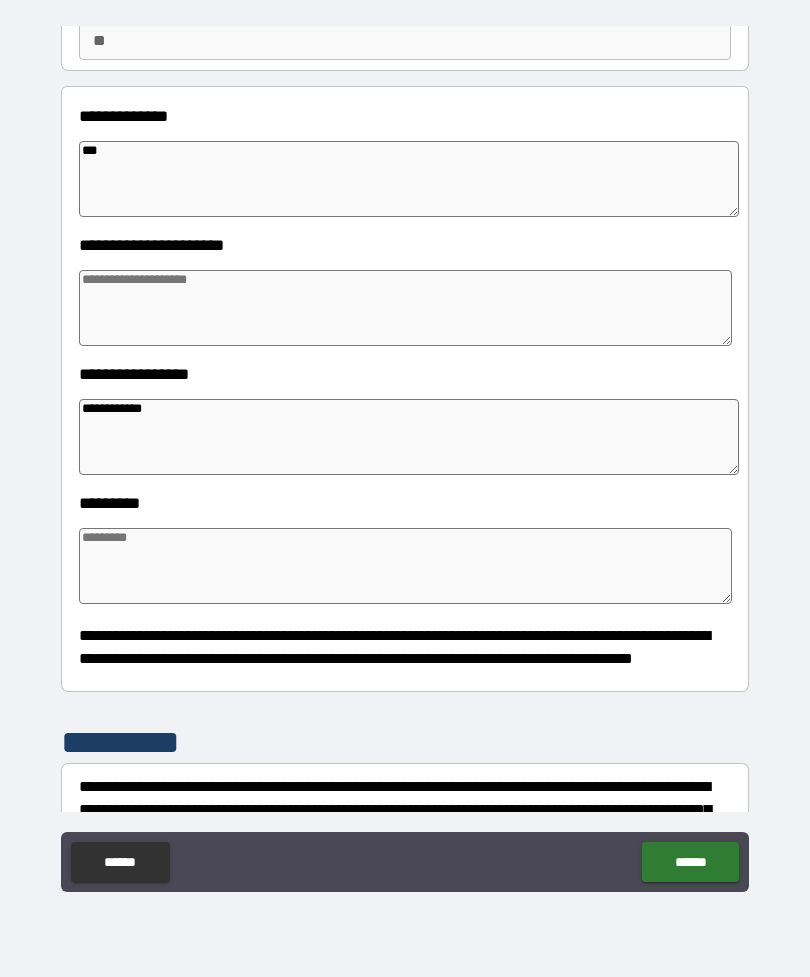 type on "*" 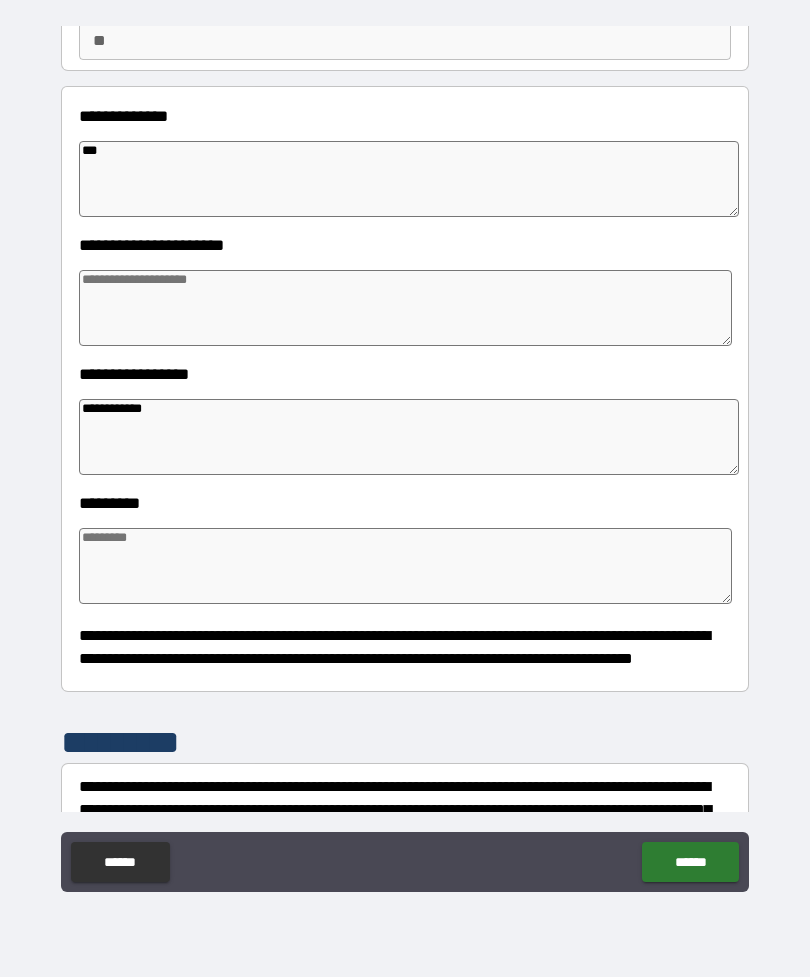 type on "*" 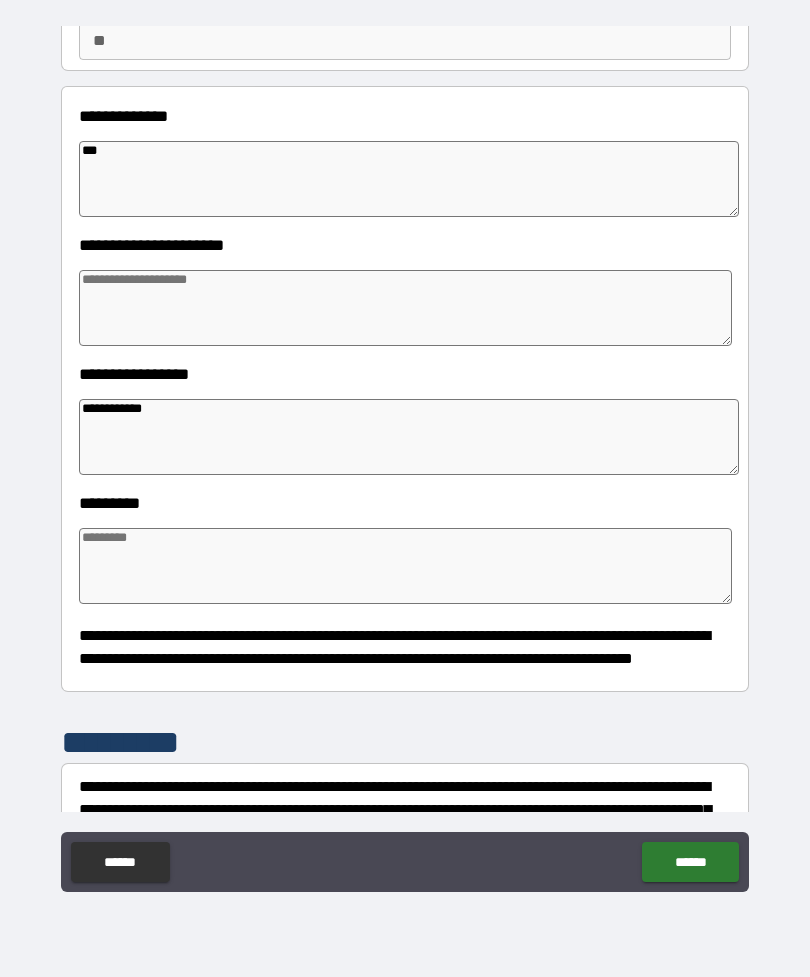 type on "*" 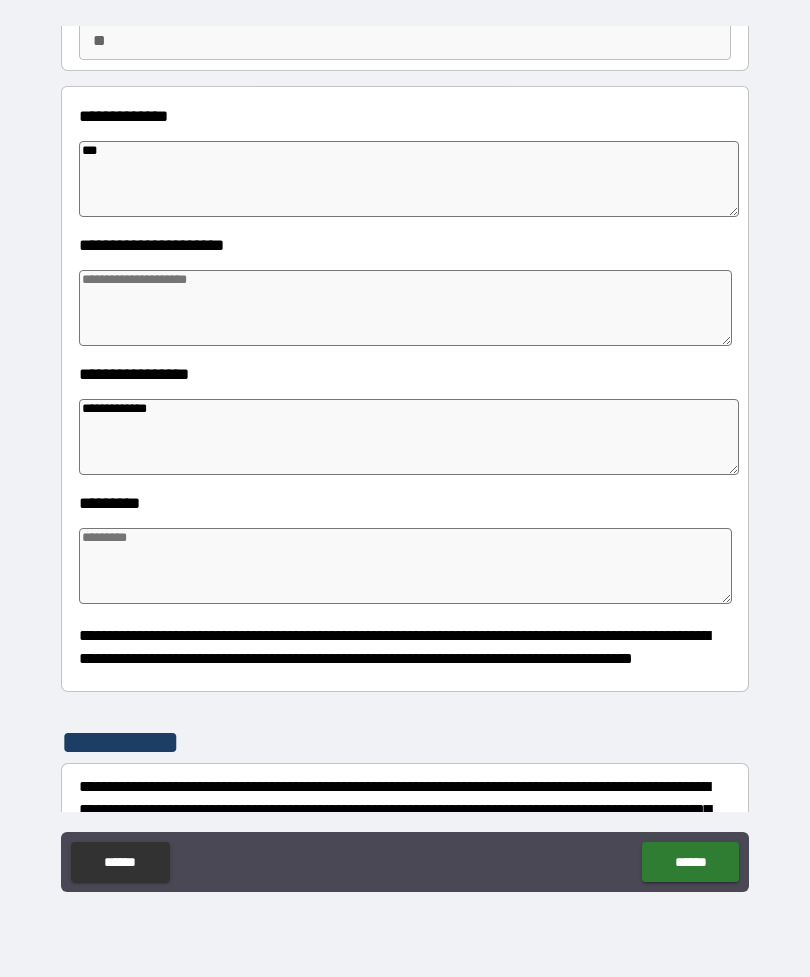type on "*" 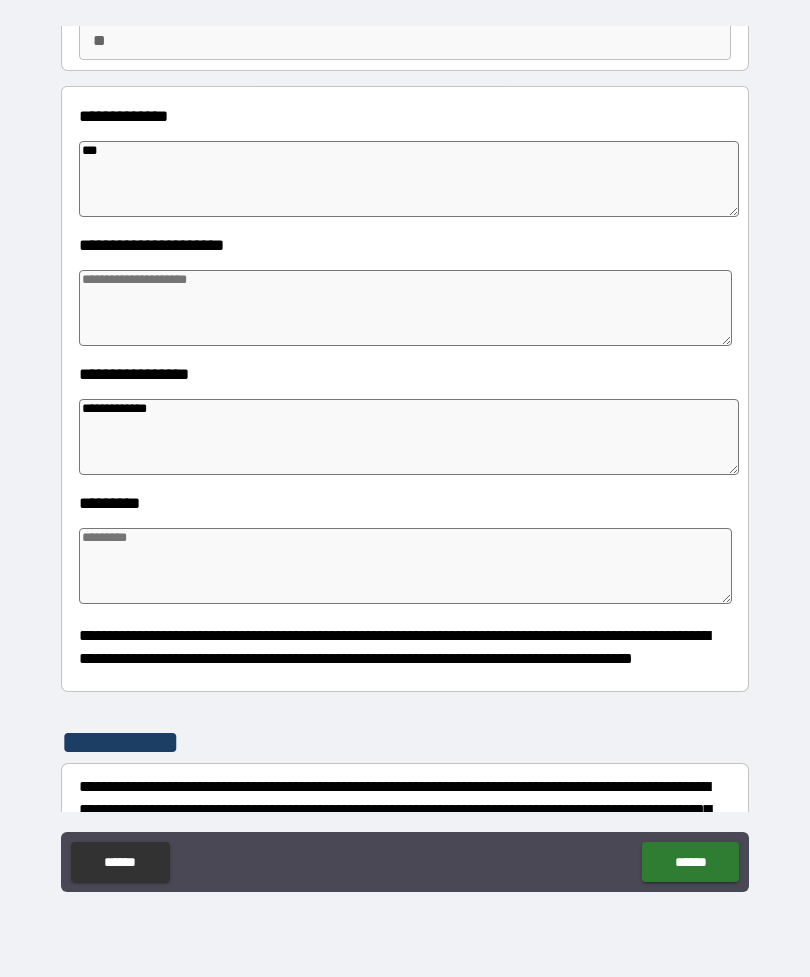 type on "**********" 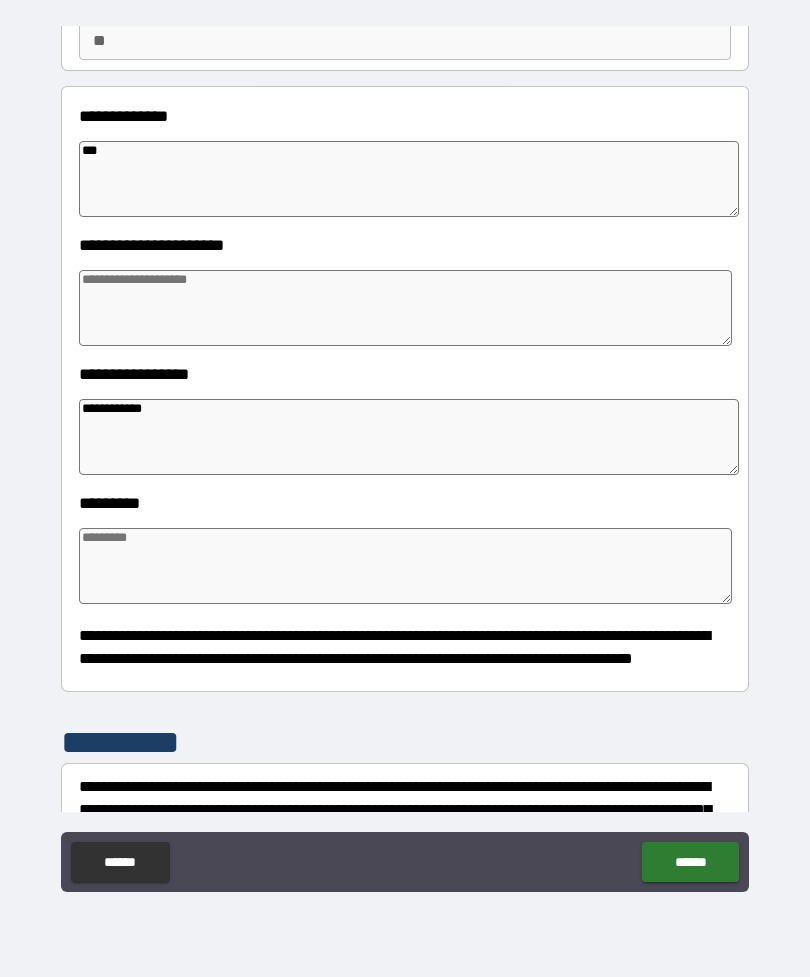 type on "*" 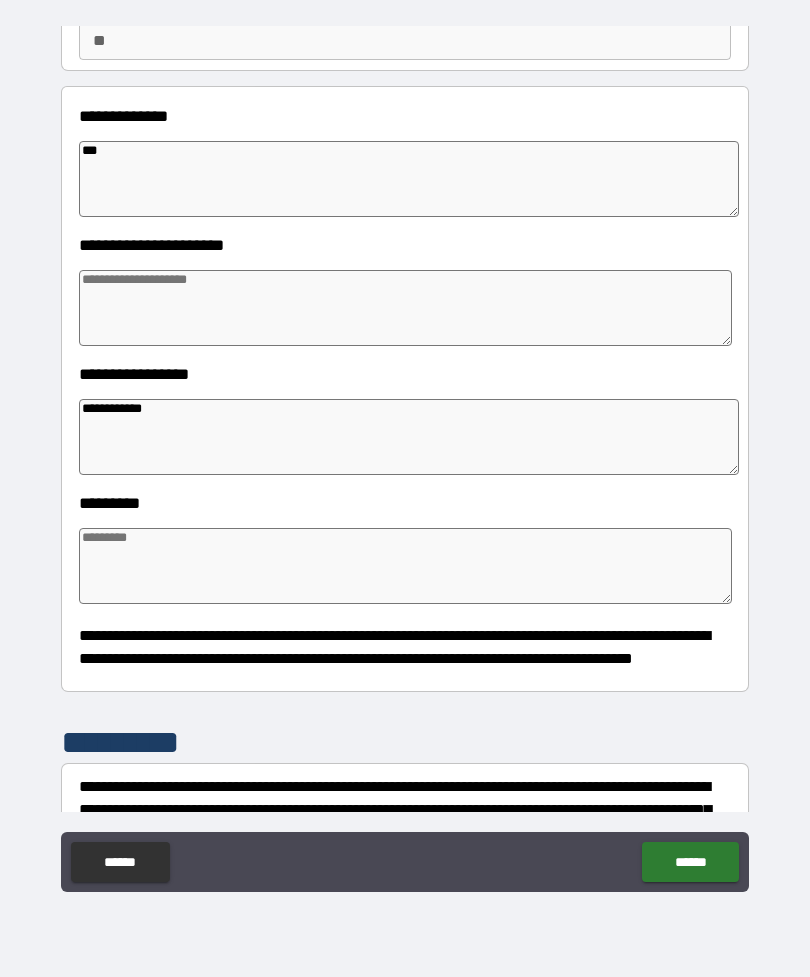 type on "**********" 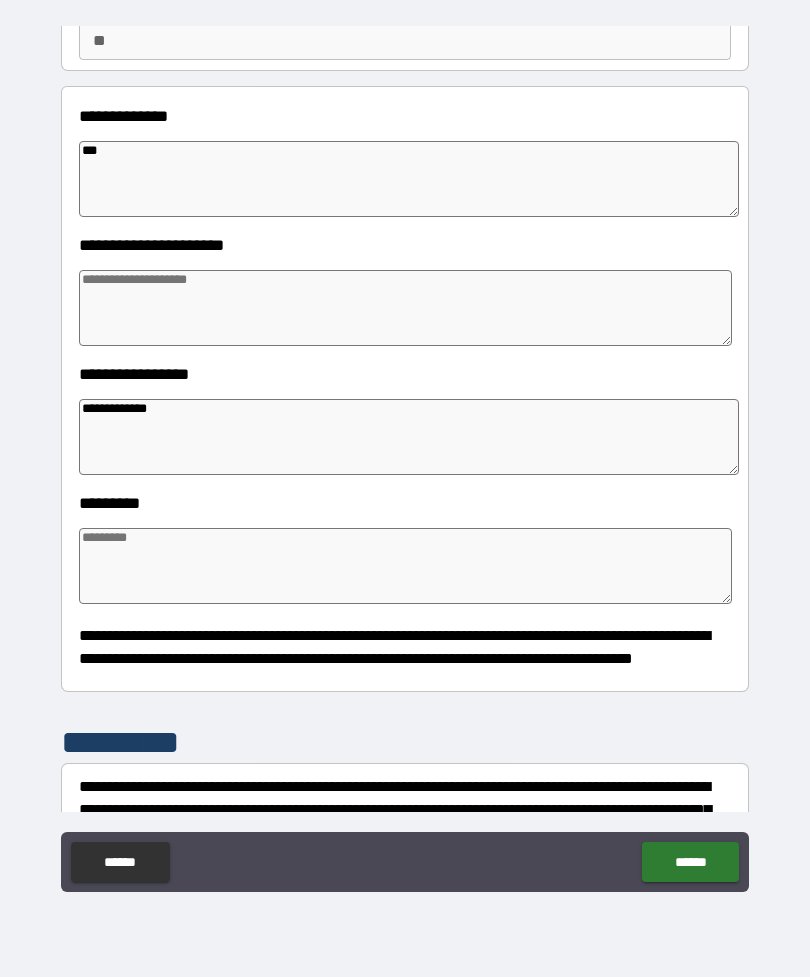 type on "*" 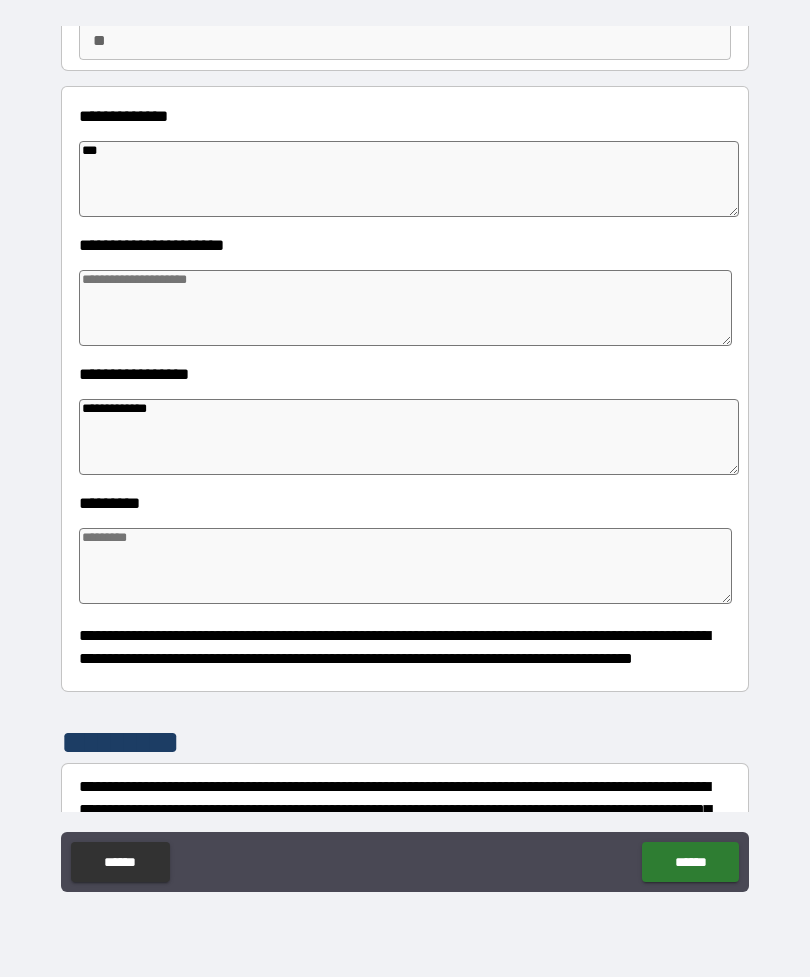 type on "*" 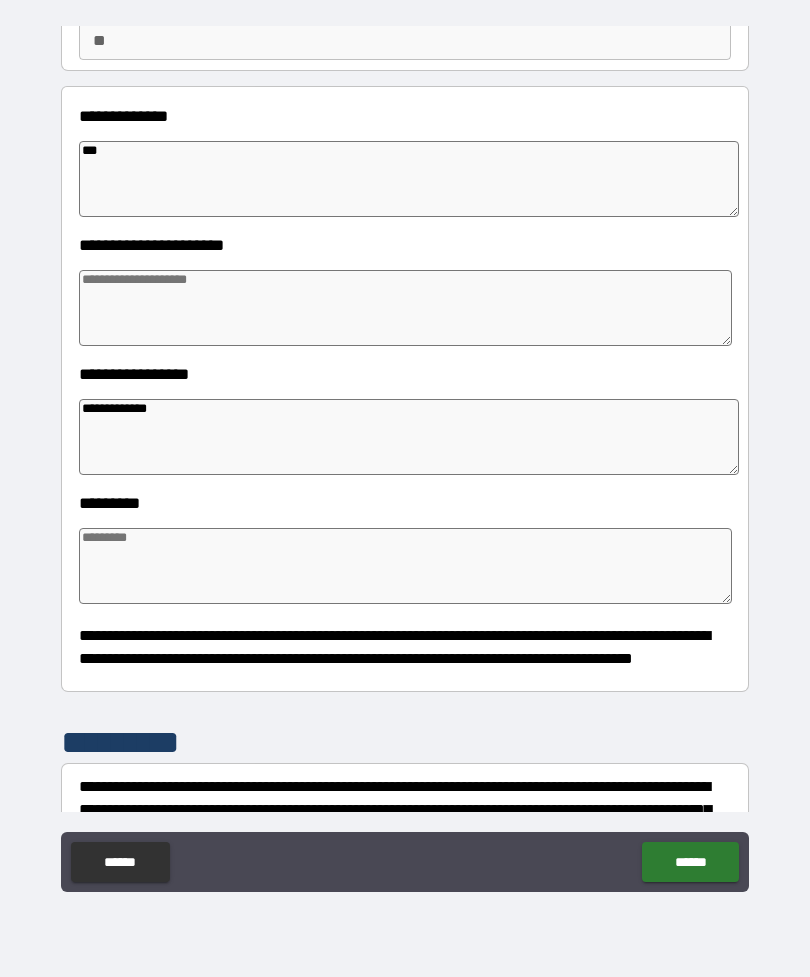 type on "*" 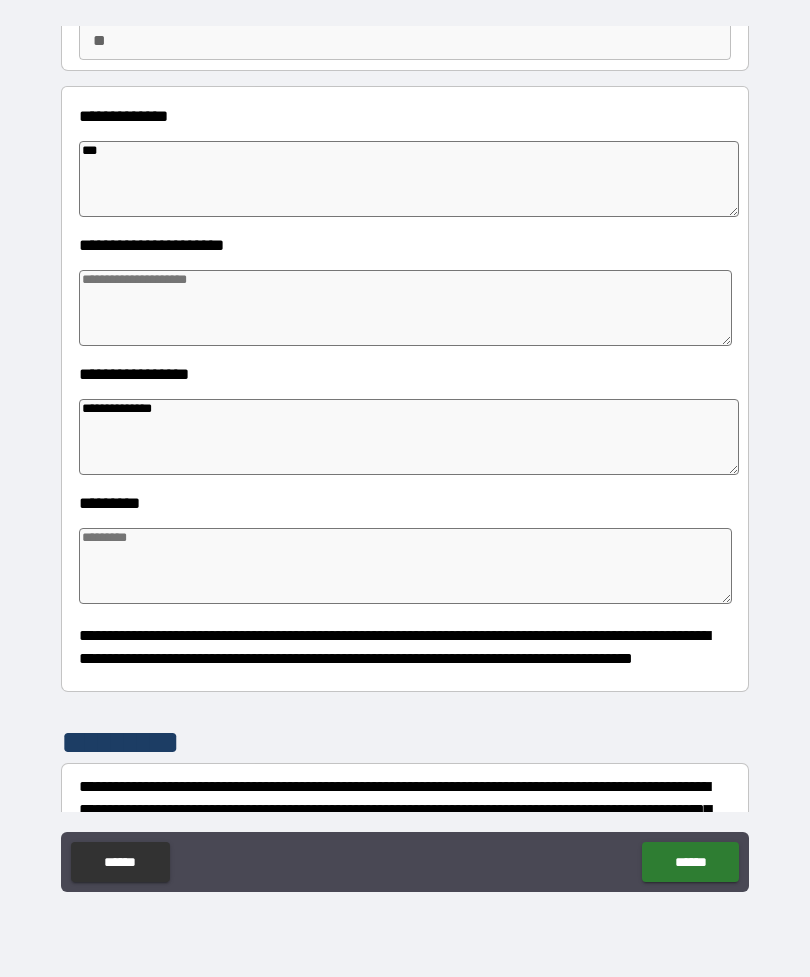 type on "*" 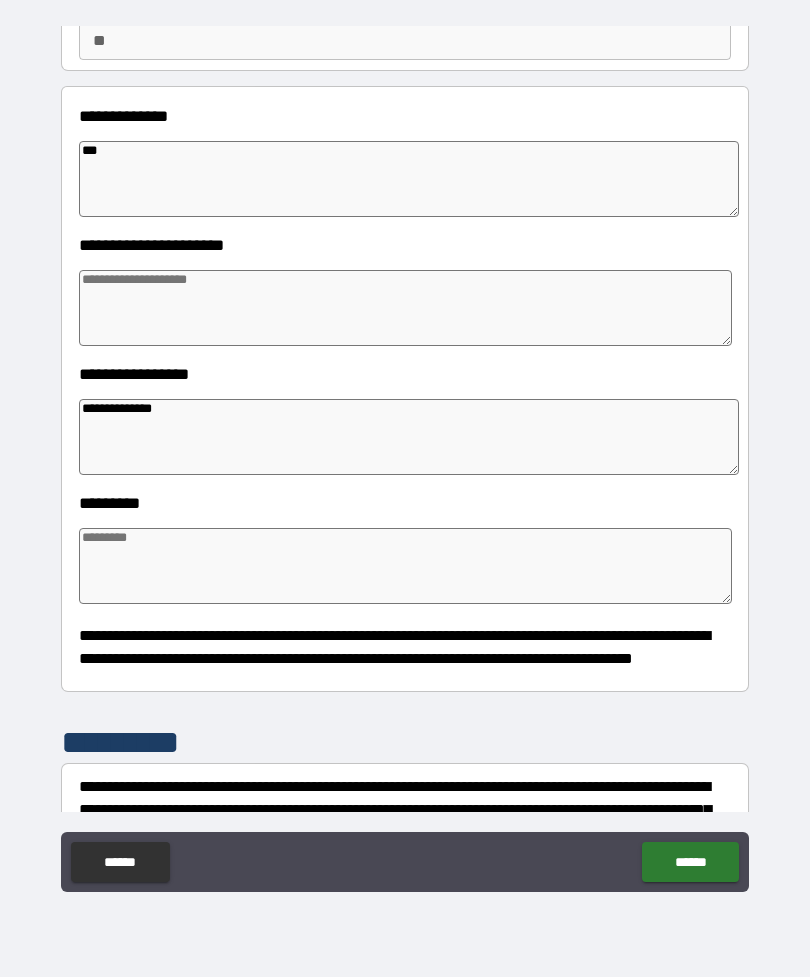 type on "*" 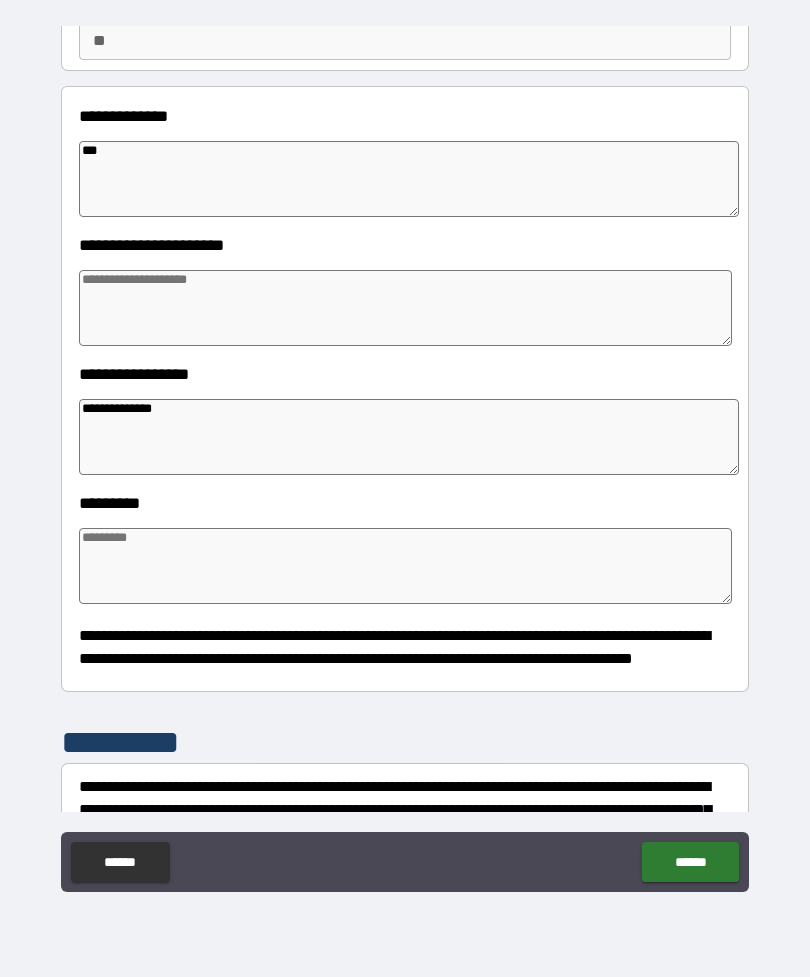type on "*" 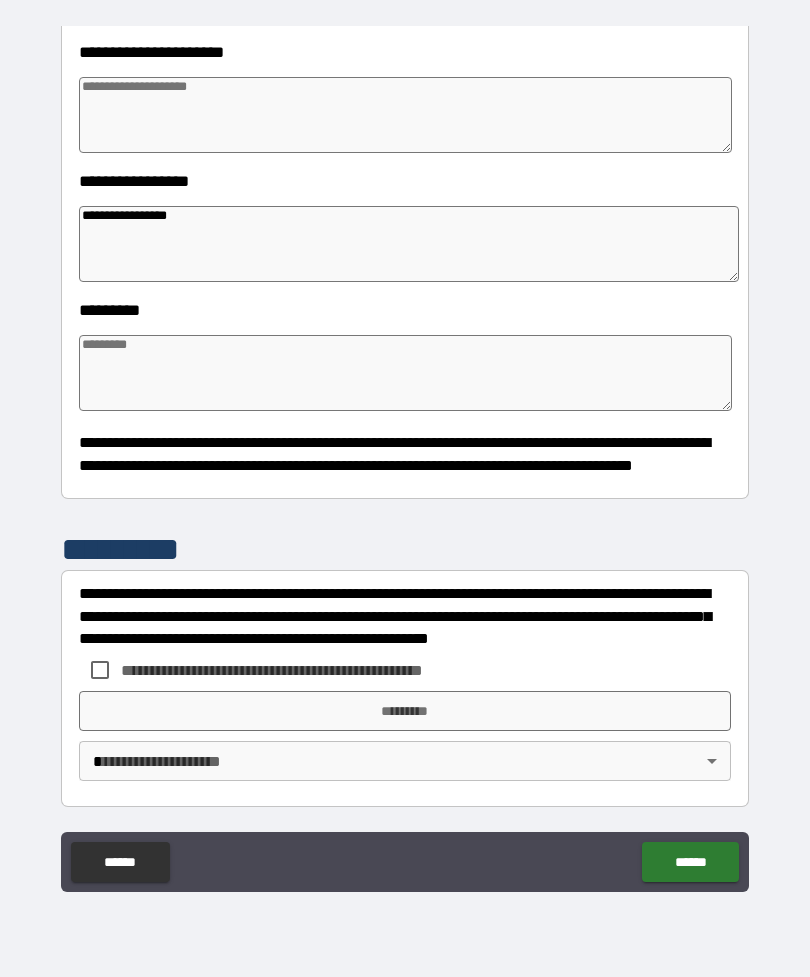 scroll, scrollTop: 392, scrollLeft: 0, axis: vertical 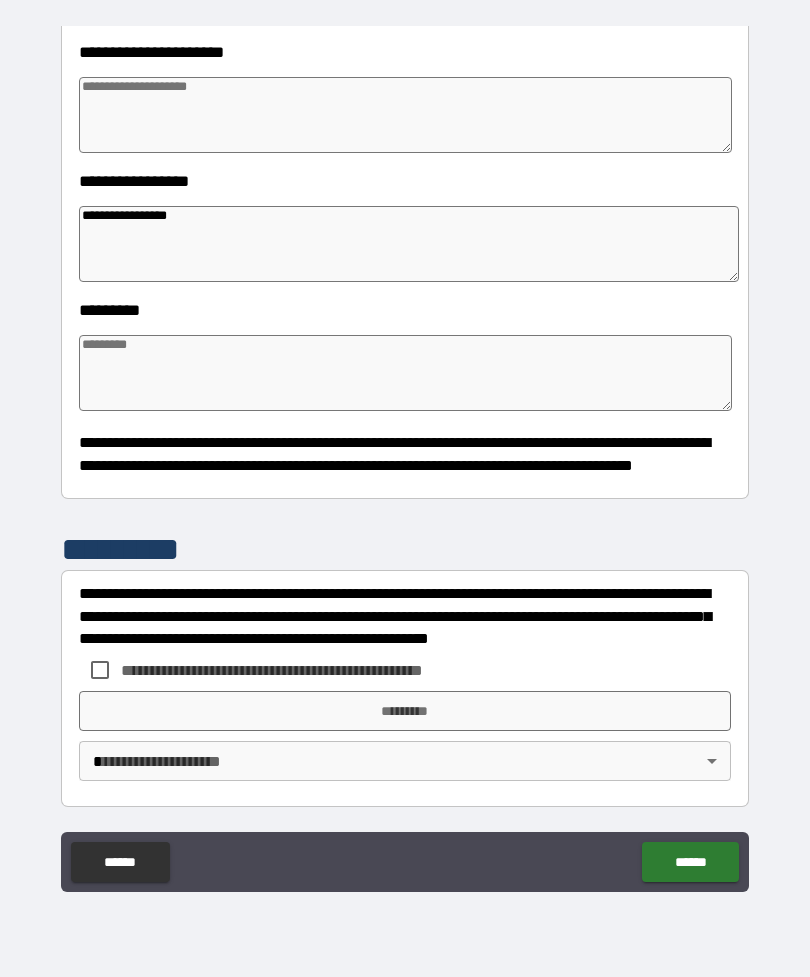 click at bounding box center (405, 373) 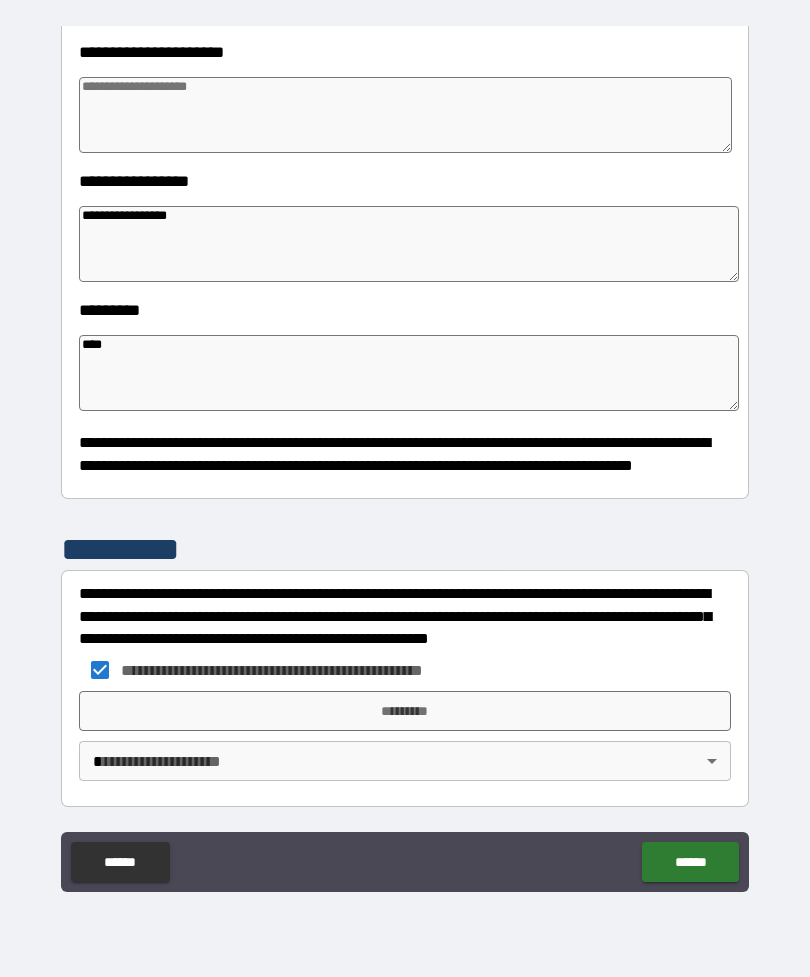 click on "*********" at bounding box center (405, 711) 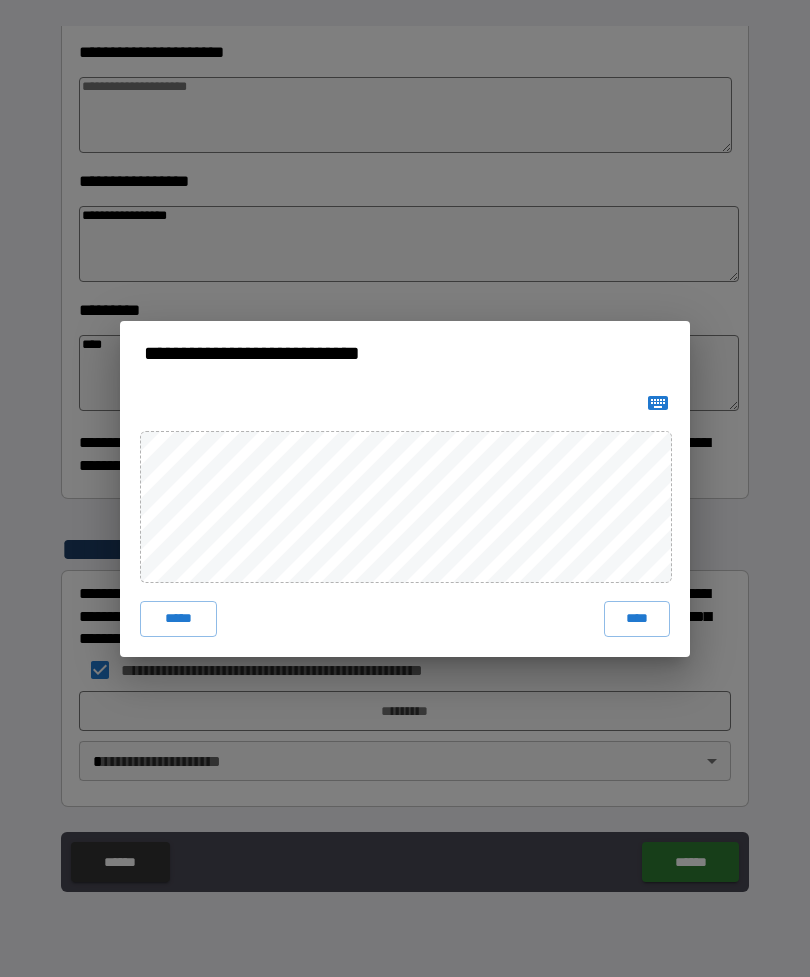 click on "****" at bounding box center [637, 619] 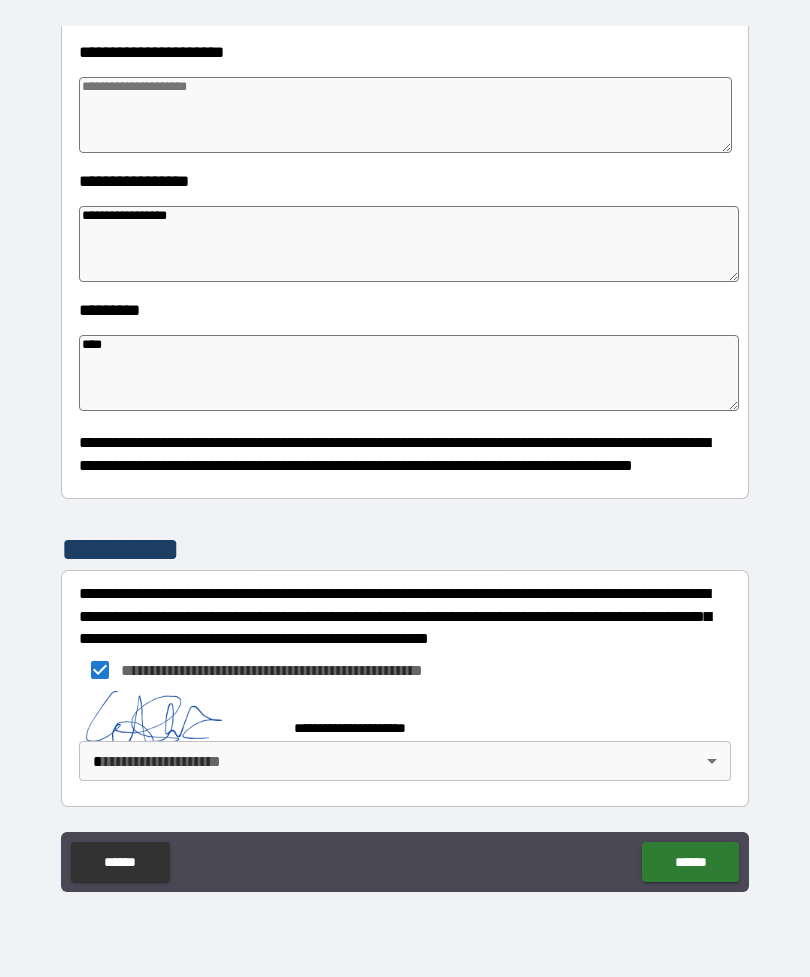 scroll, scrollTop: 382, scrollLeft: 0, axis: vertical 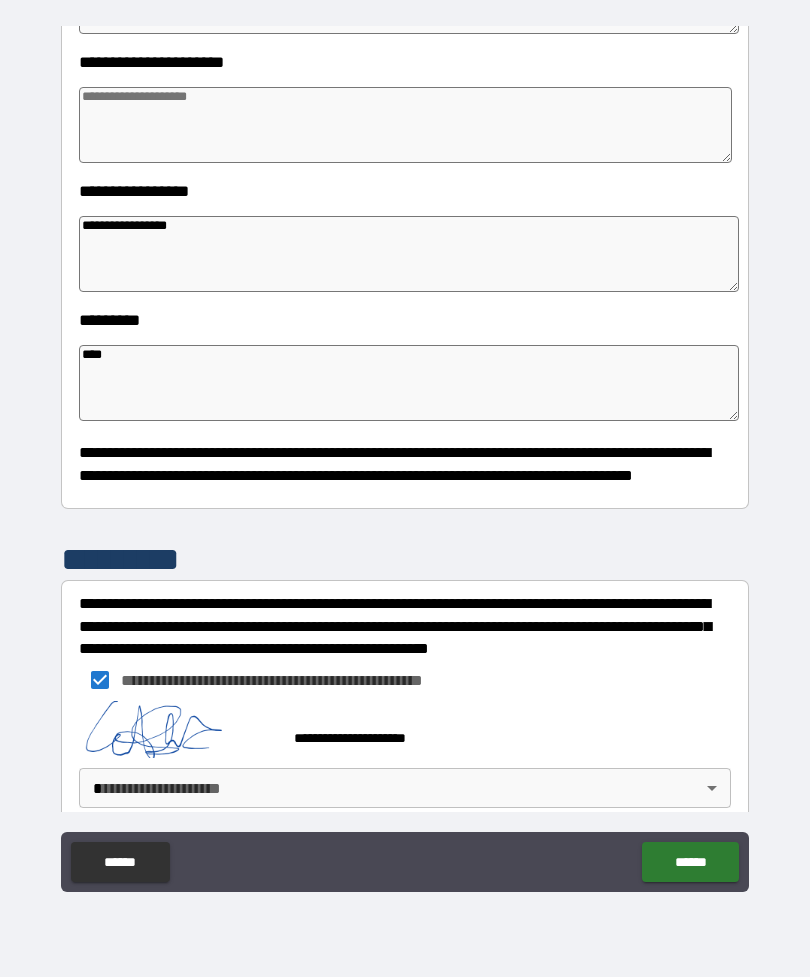 click on "**********" at bounding box center [405, 456] 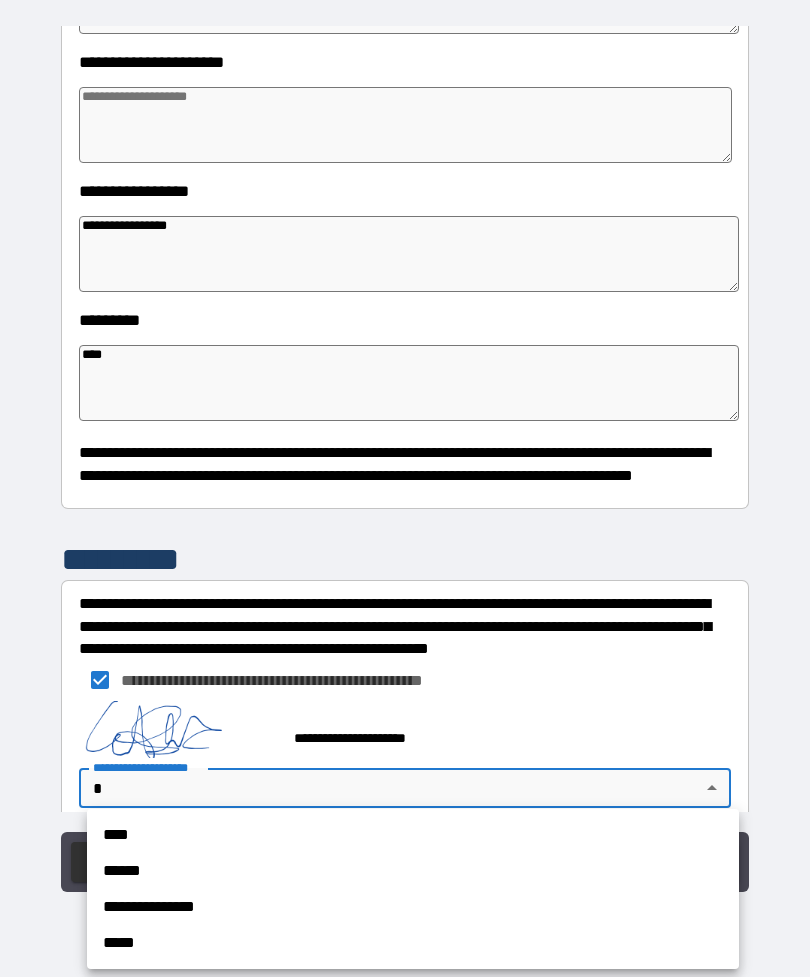 click on "**********" at bounding box center (413, 907) 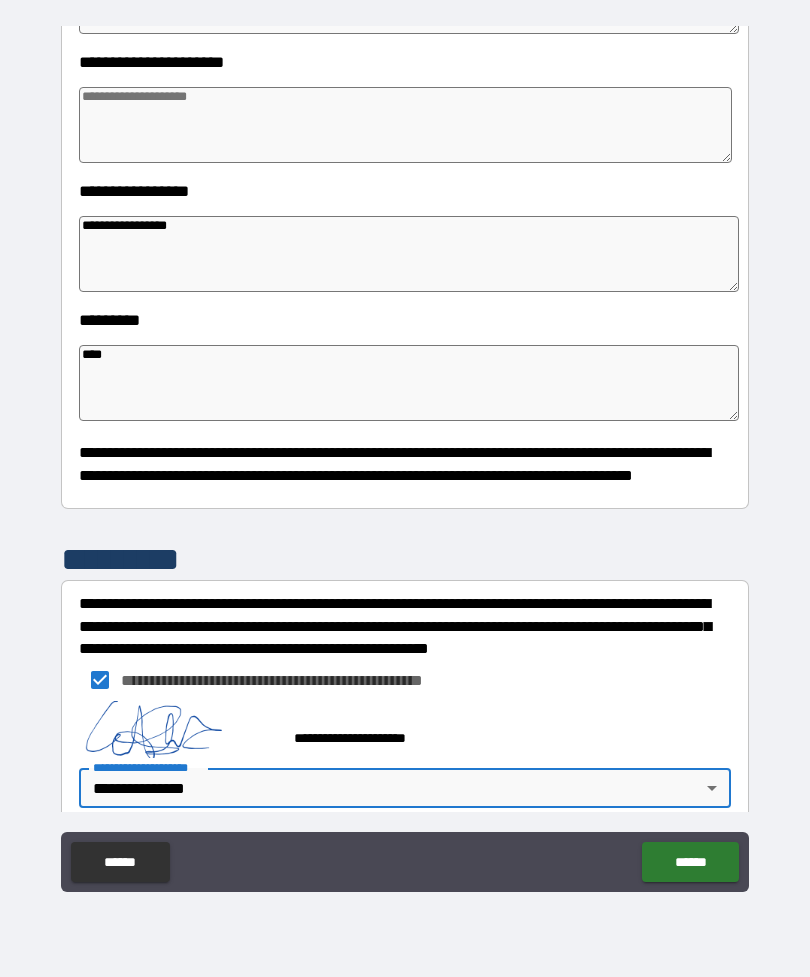 click on "******" at bounding box center [690, 862] 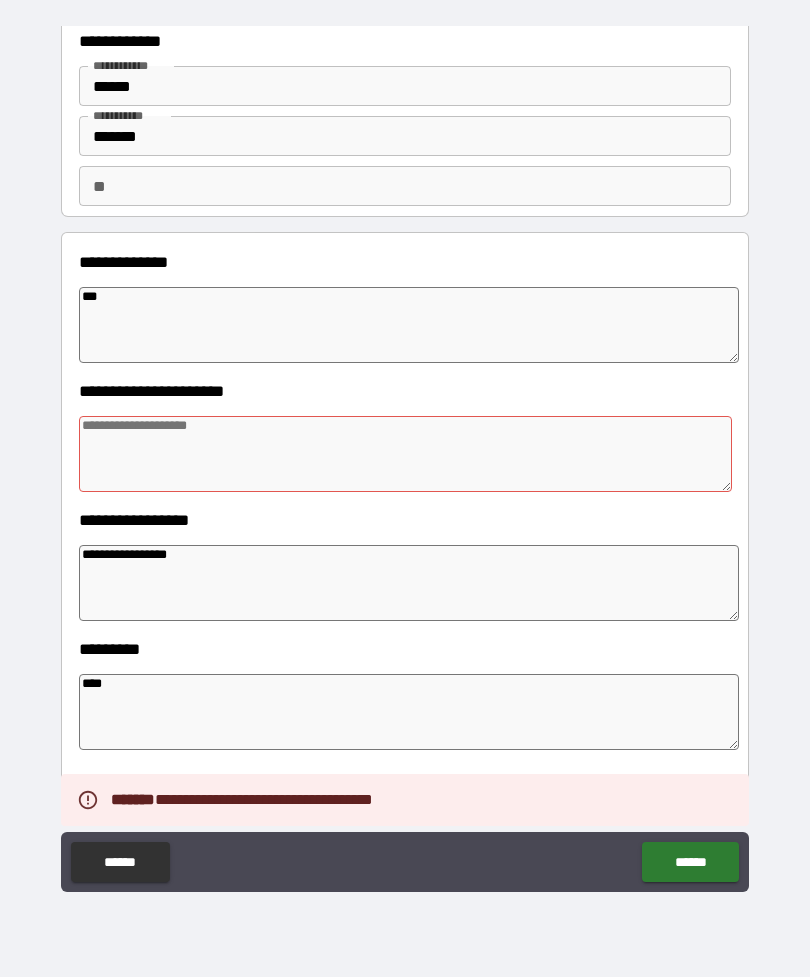 scroll, scrollTop: 44, scrollLeft: 0, axis: vertical 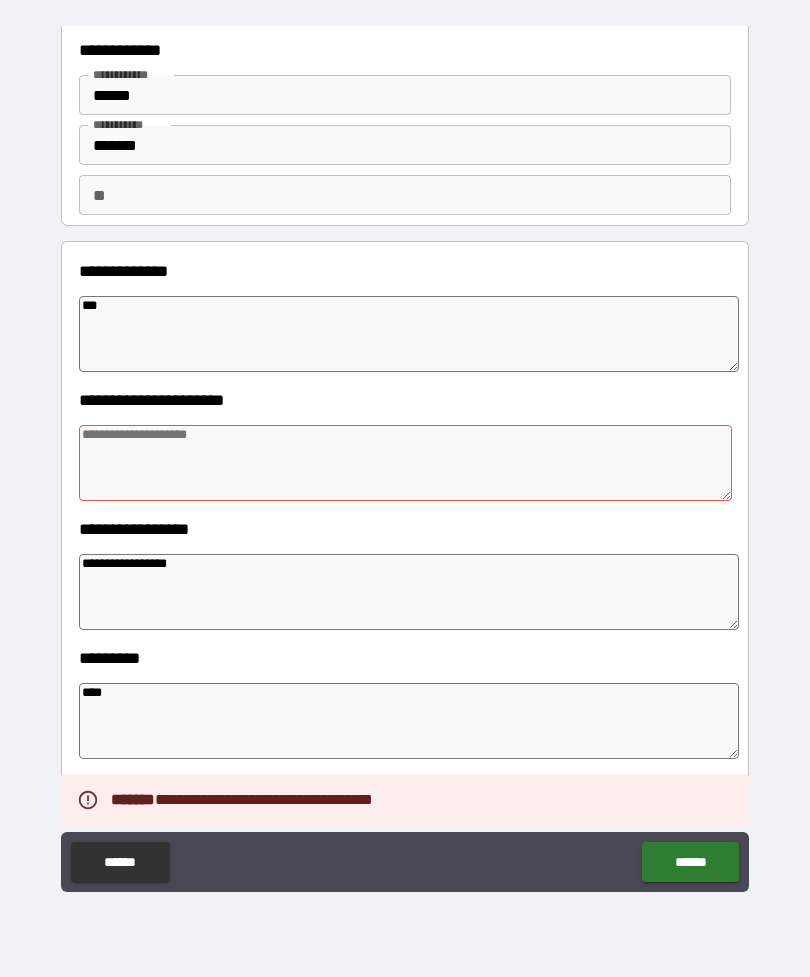 click at bounding box center [405, 463] 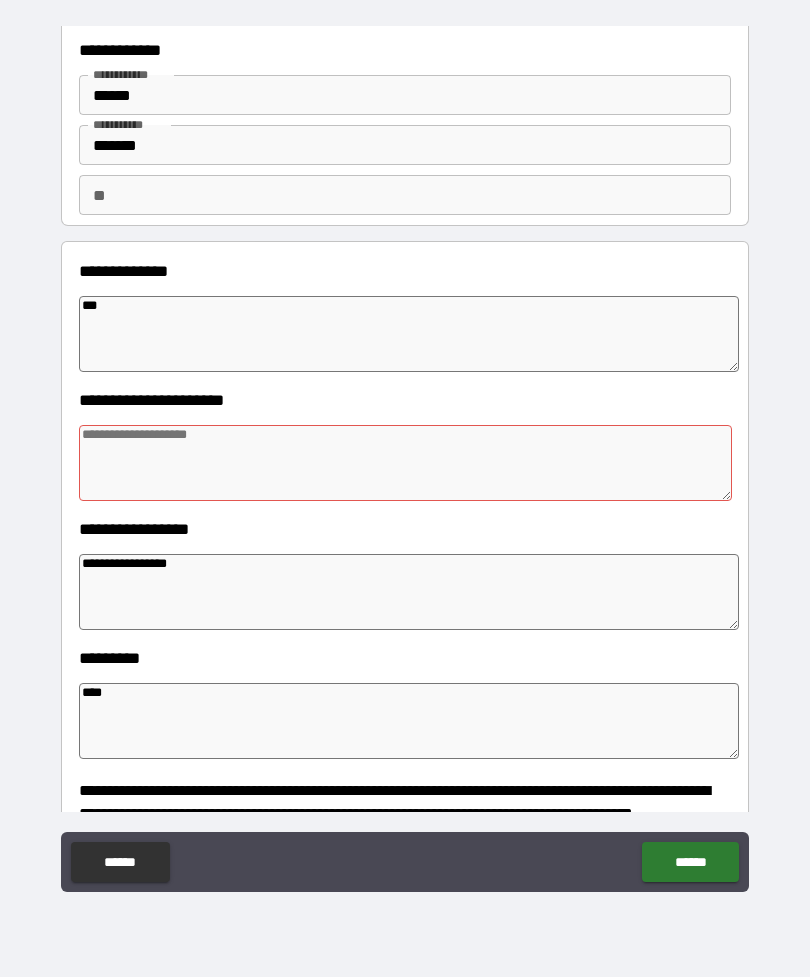 click on "***" at bounding box center [409, 334] 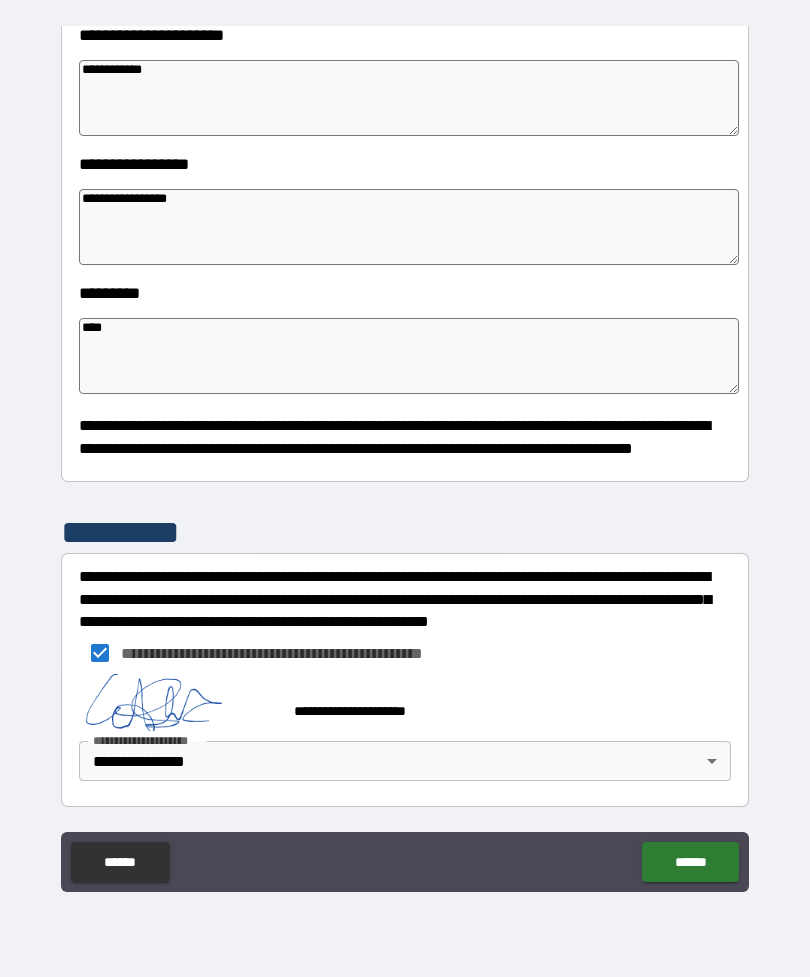 scroll, scrollTop: 409, scrollLeft: 0, axis: vertical 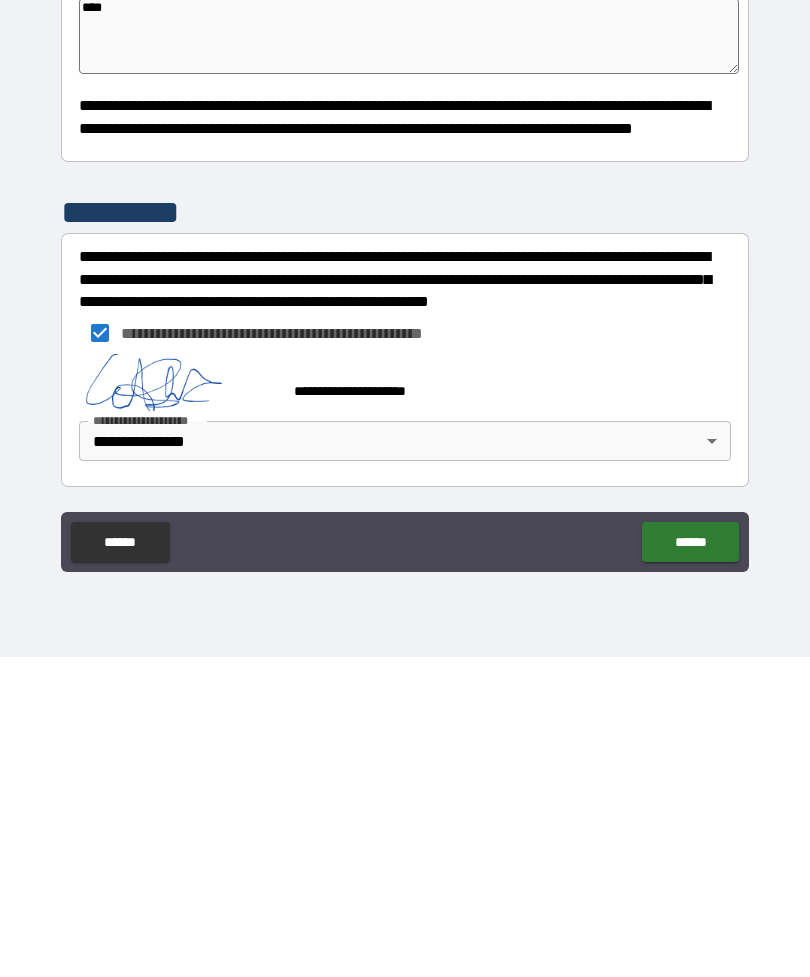 click on "******" at bounding box center [690, 862] 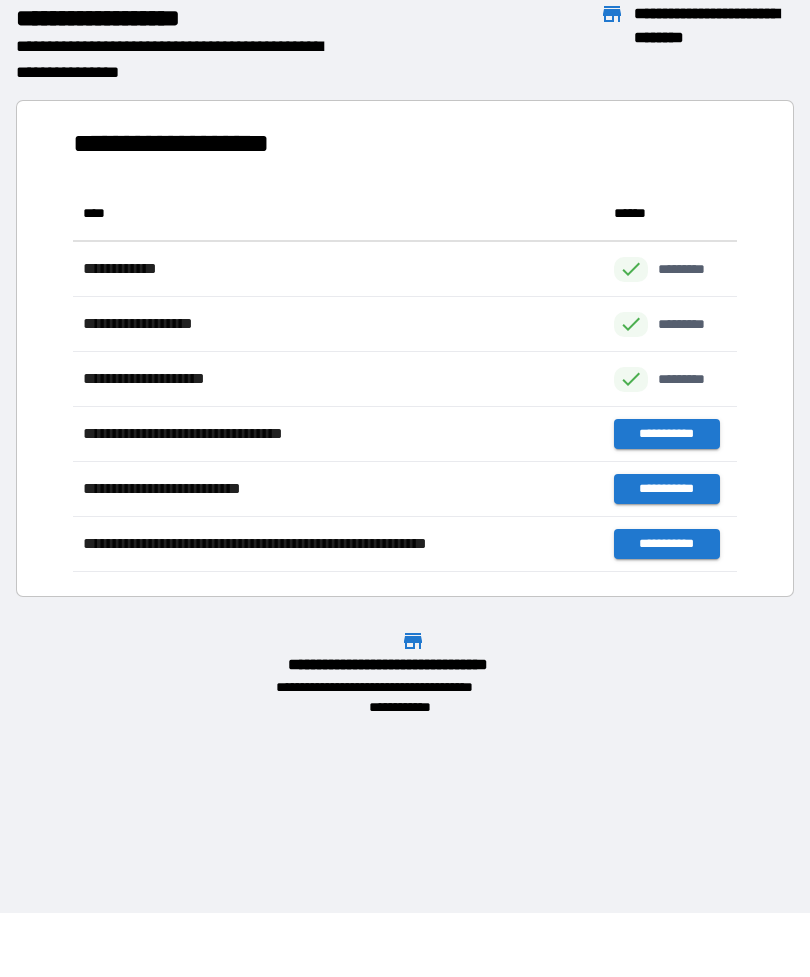 scroll, scrollTop: 1, scrollLeft: 1, axis: both 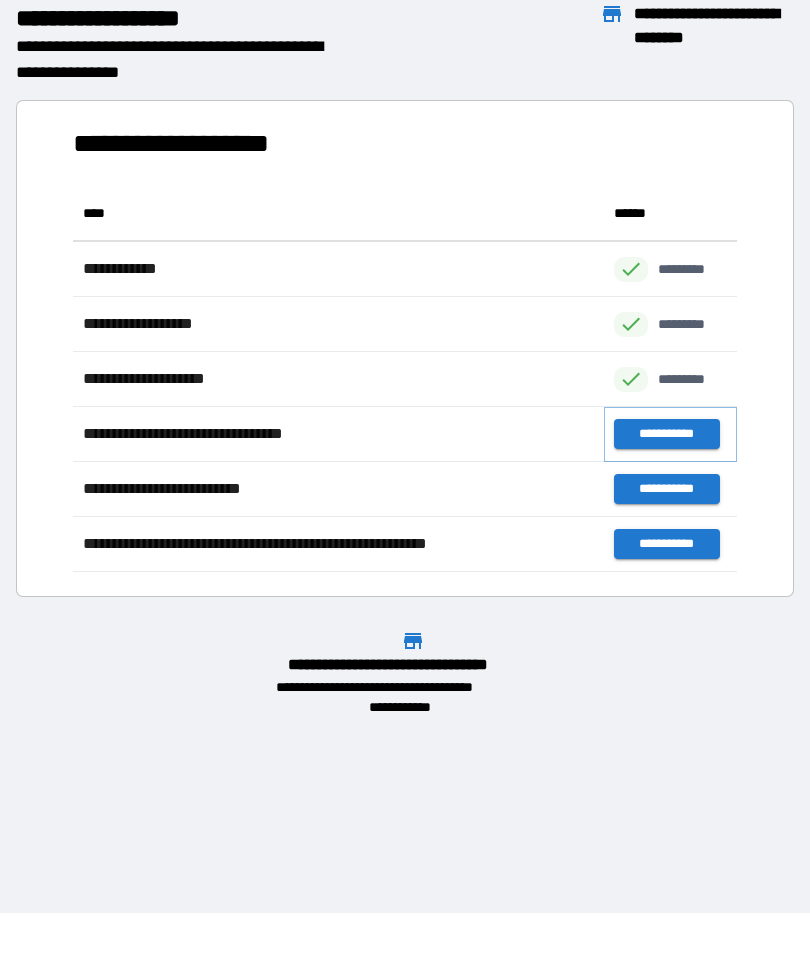 click on "**********" at bounding box center (666, 434) 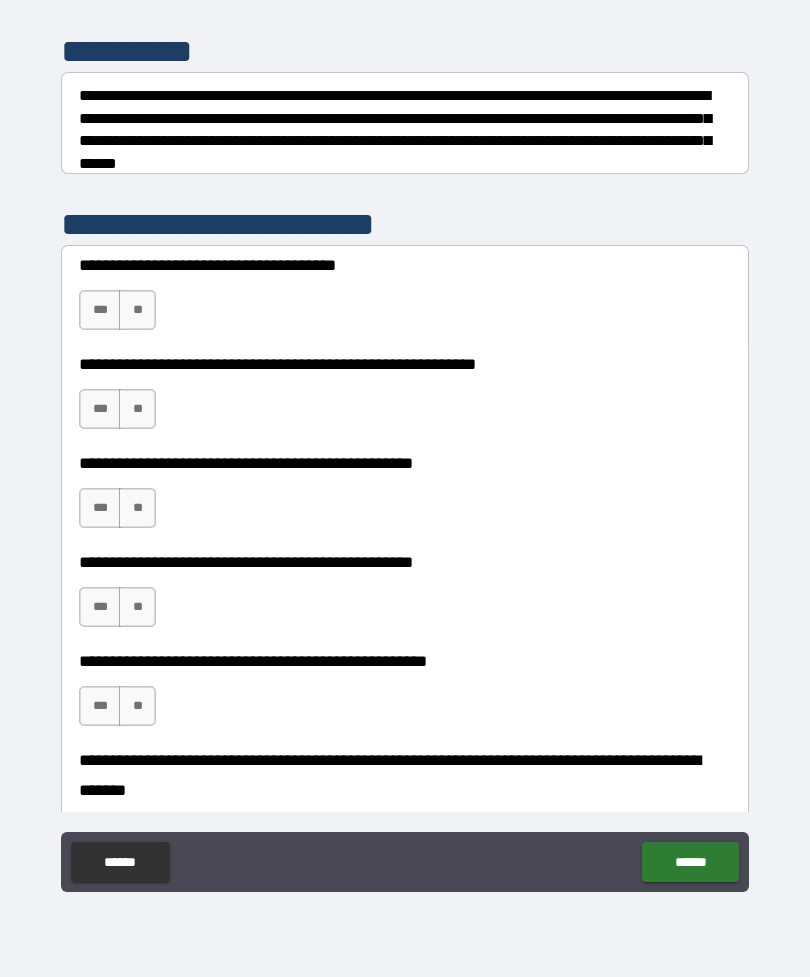 scroll, scrollTop: 270, scrollLeft: 0, axis: vertical 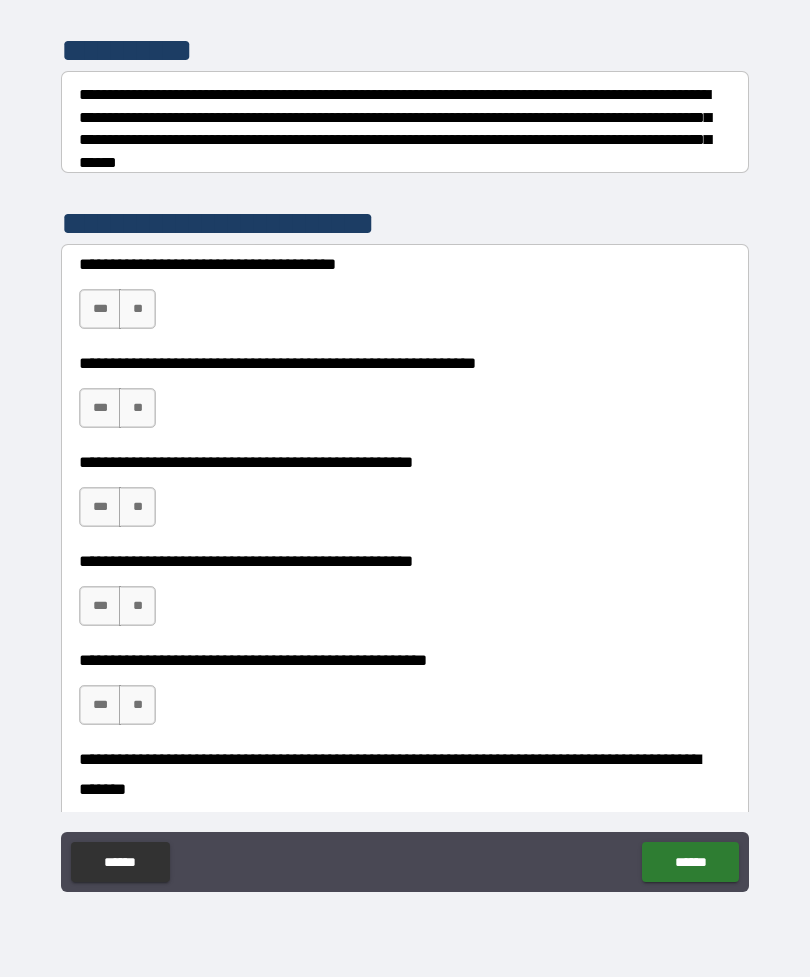 click on "**" at bounding box center [137, 309] 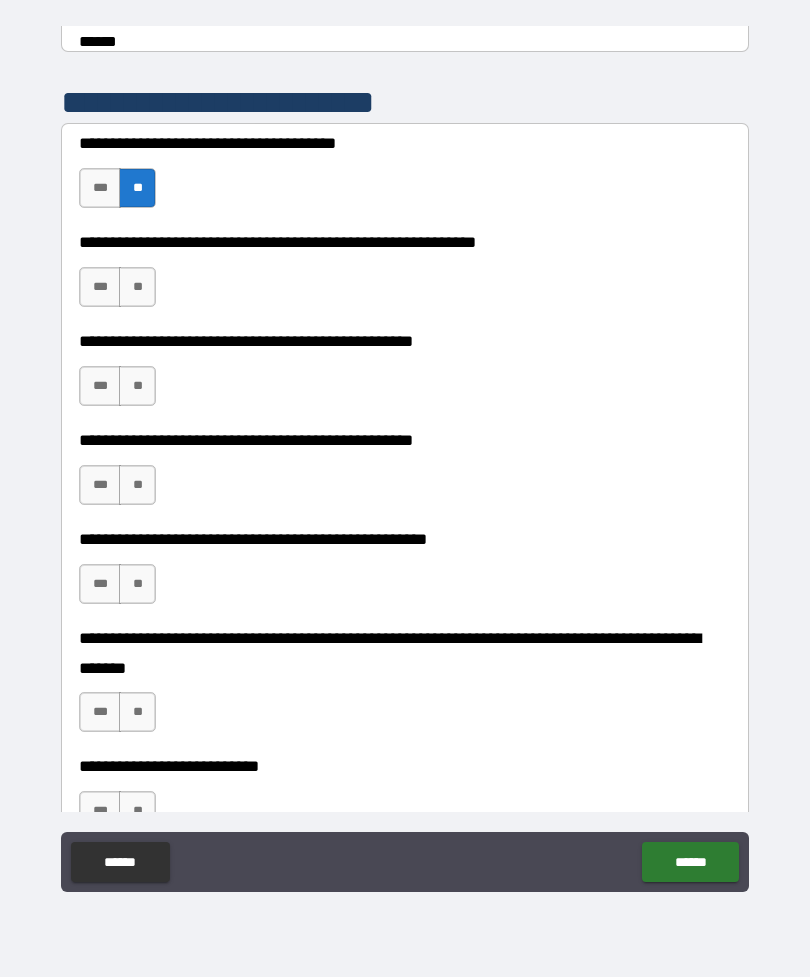 scroll, scrollTop: 392, scrollLeft: 0, axis: vertical 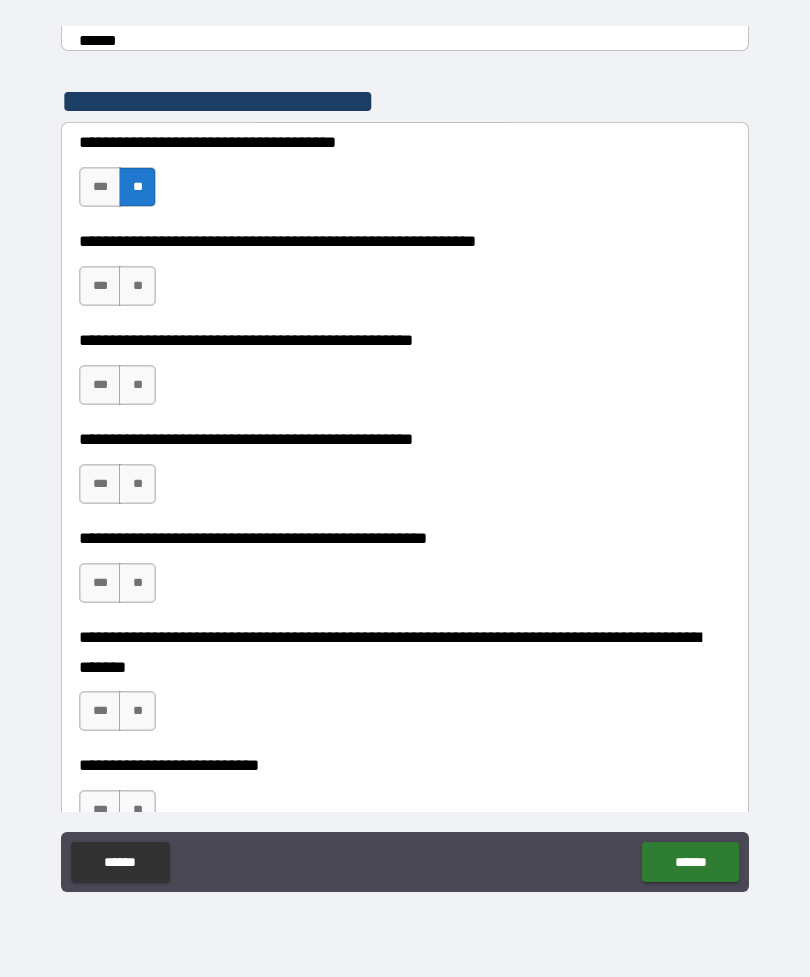 click on "**" at bounding box center [137, 286] 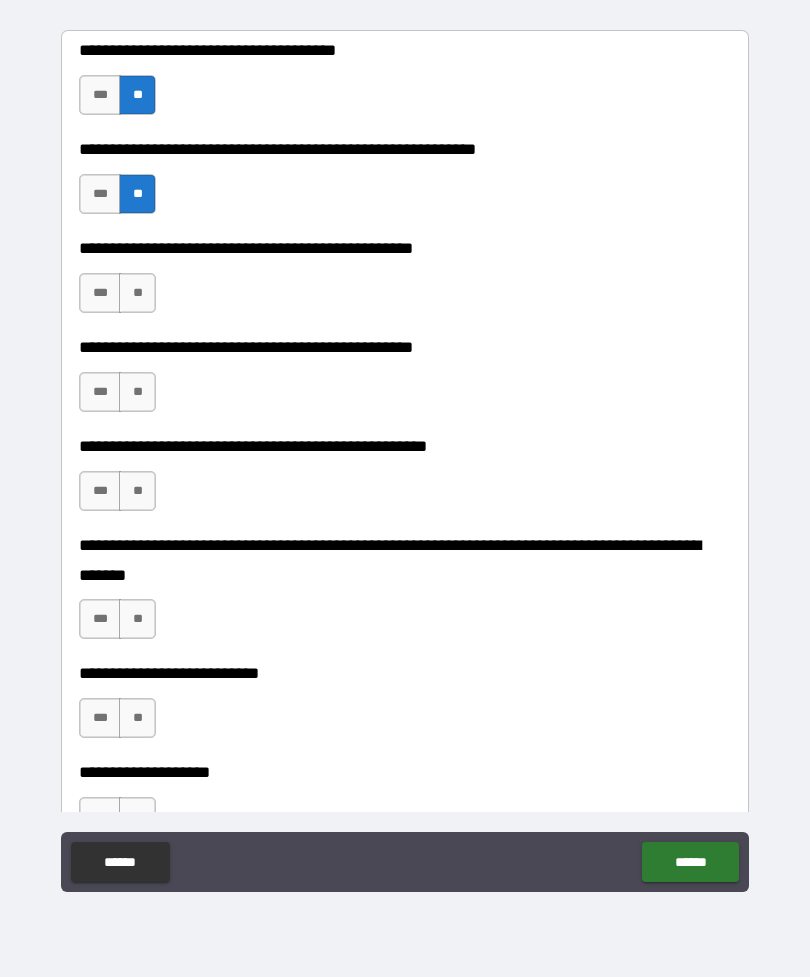 scroll, scrollTop: 491, scrollLeft: 0, axis: vertical 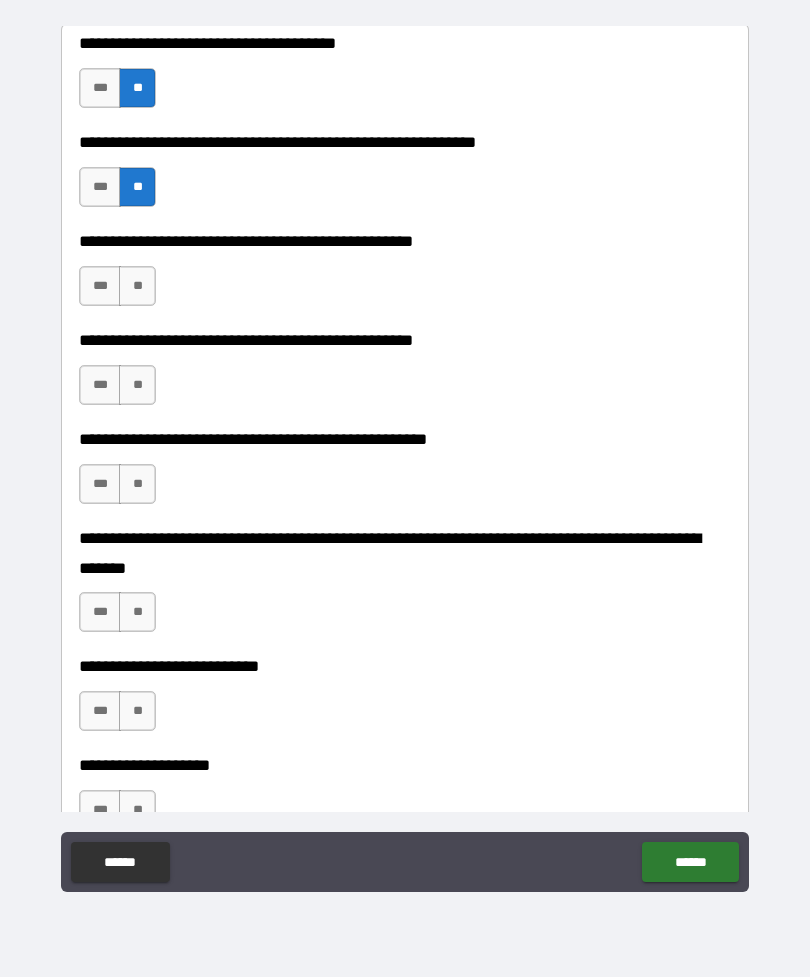 click on "**" at bounding box center [137, 286] 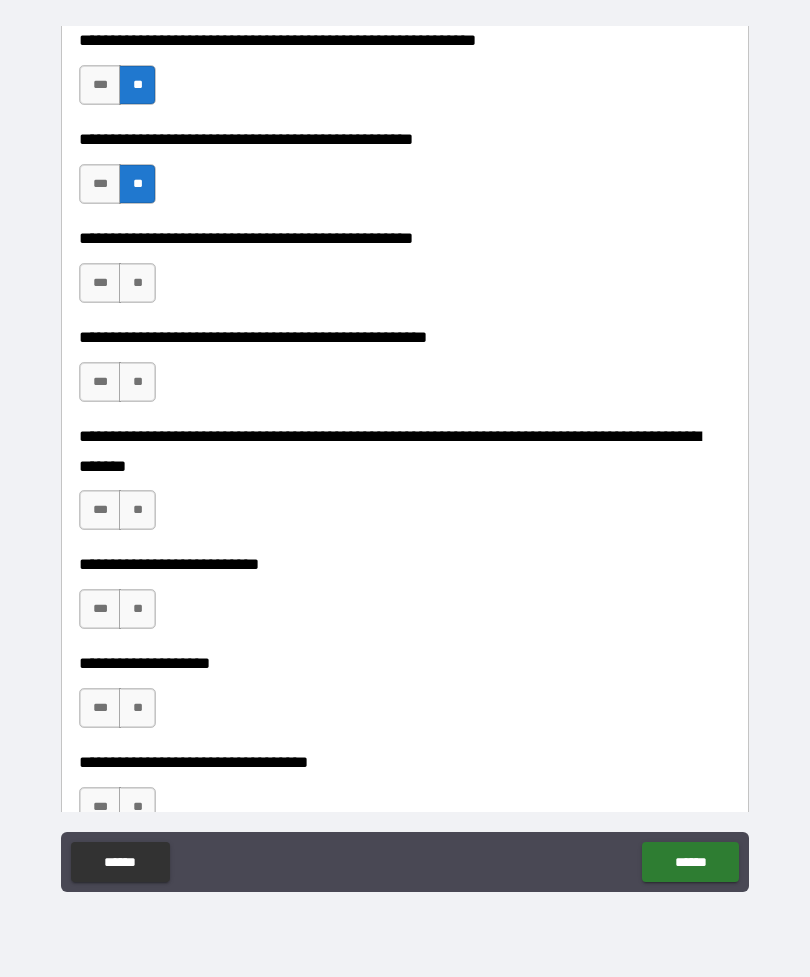 scroll, scrollTop: 595, scrollLeft: 0, axis: vertical 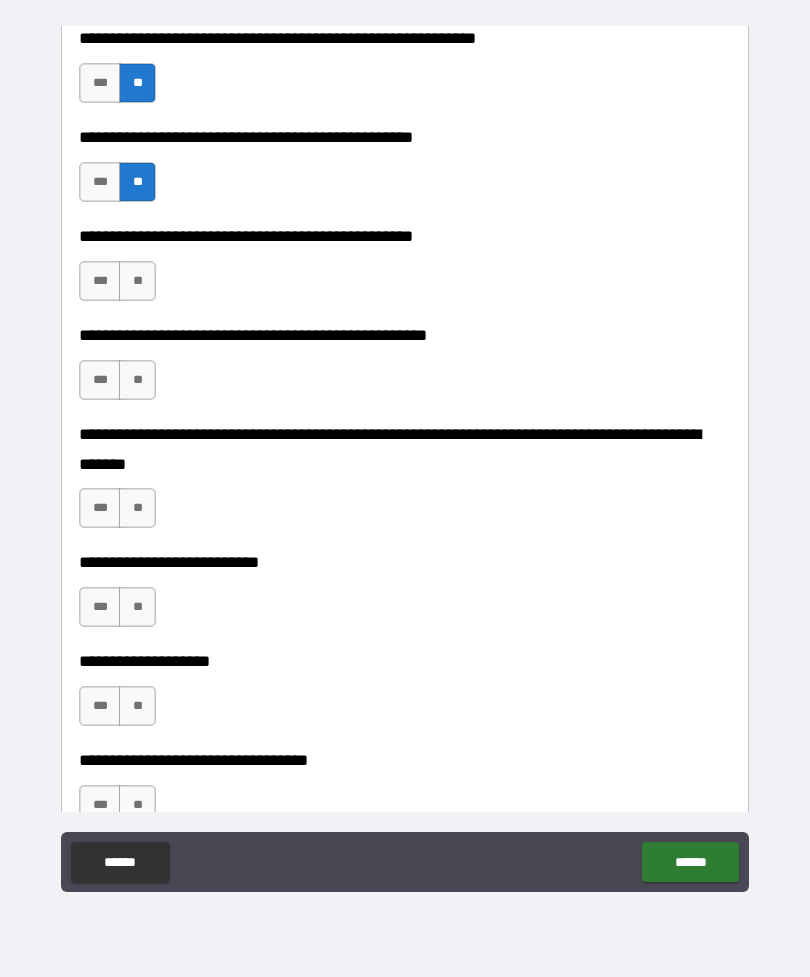 click on "**" at bounding box center (137, 281) 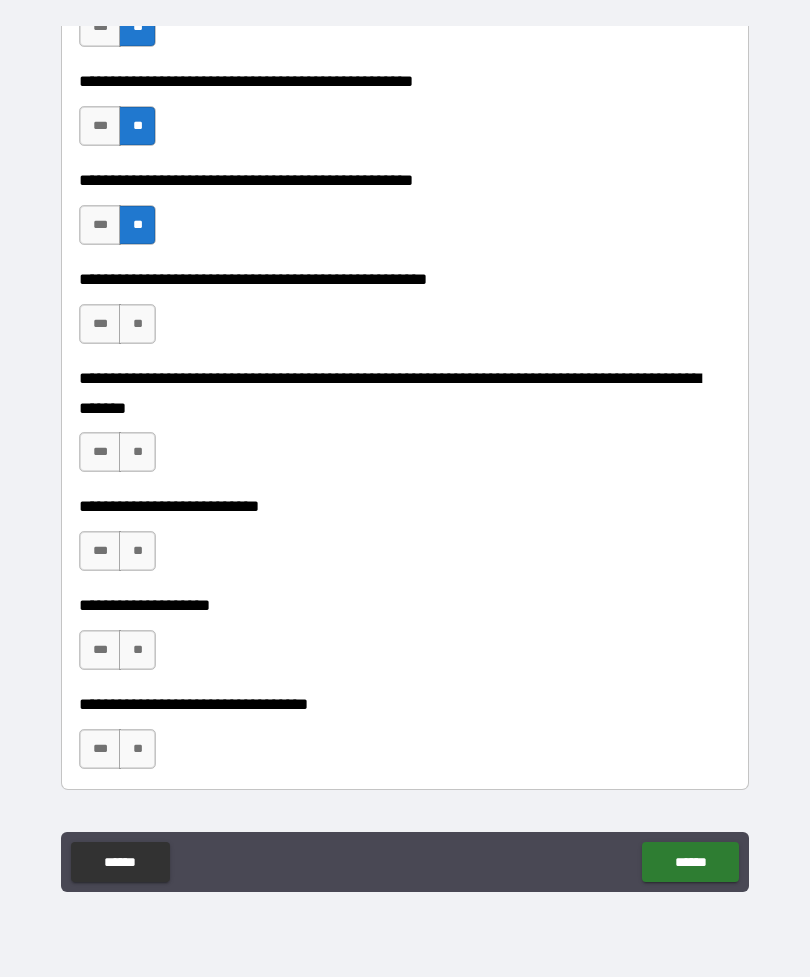 scroll, scrollTop: 720, scrollLeft: 0, axis: vertical 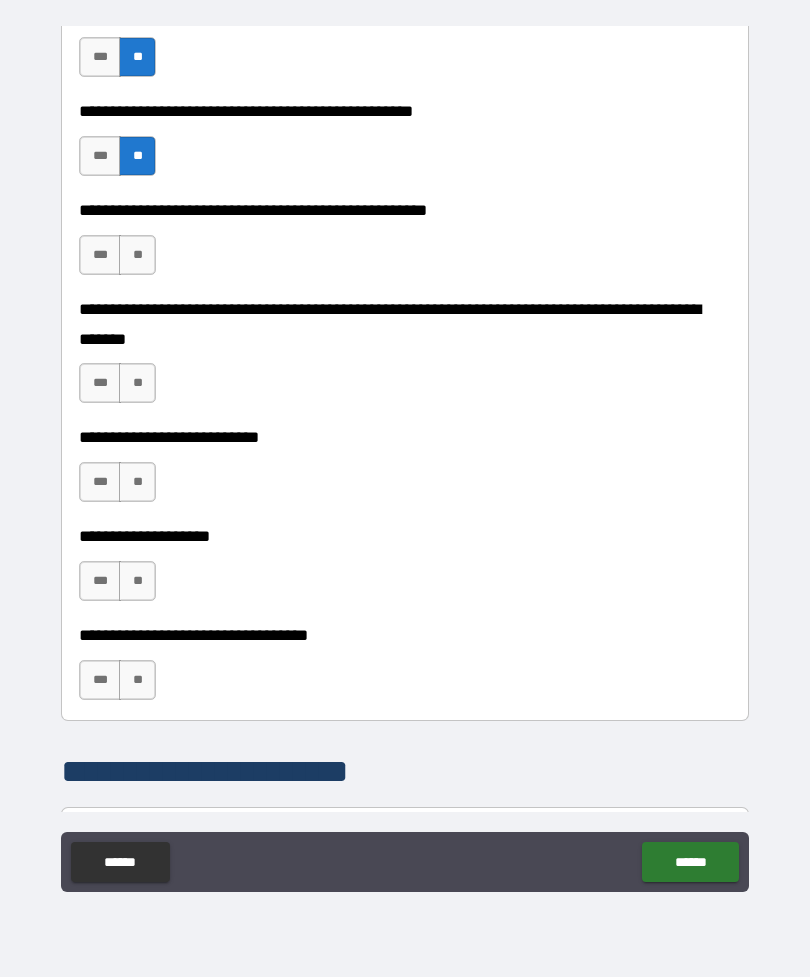 click on "**" at bounding box center (137, 255) 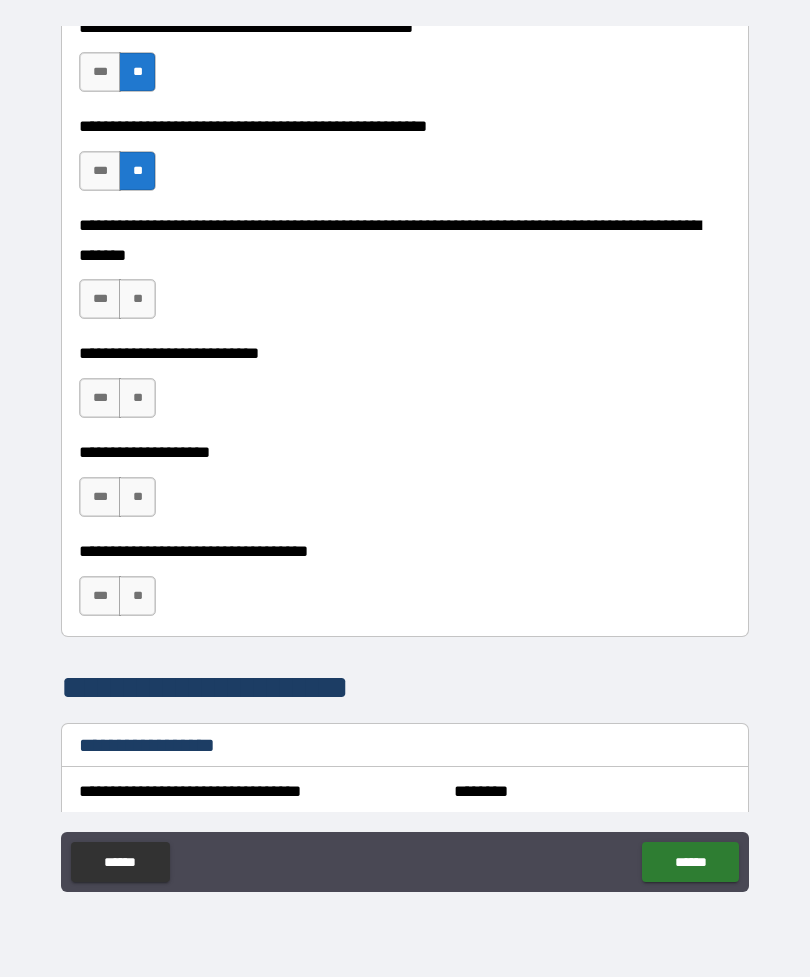scroll, scrollTop: 807, scrollLeft: 0, axis: vertical 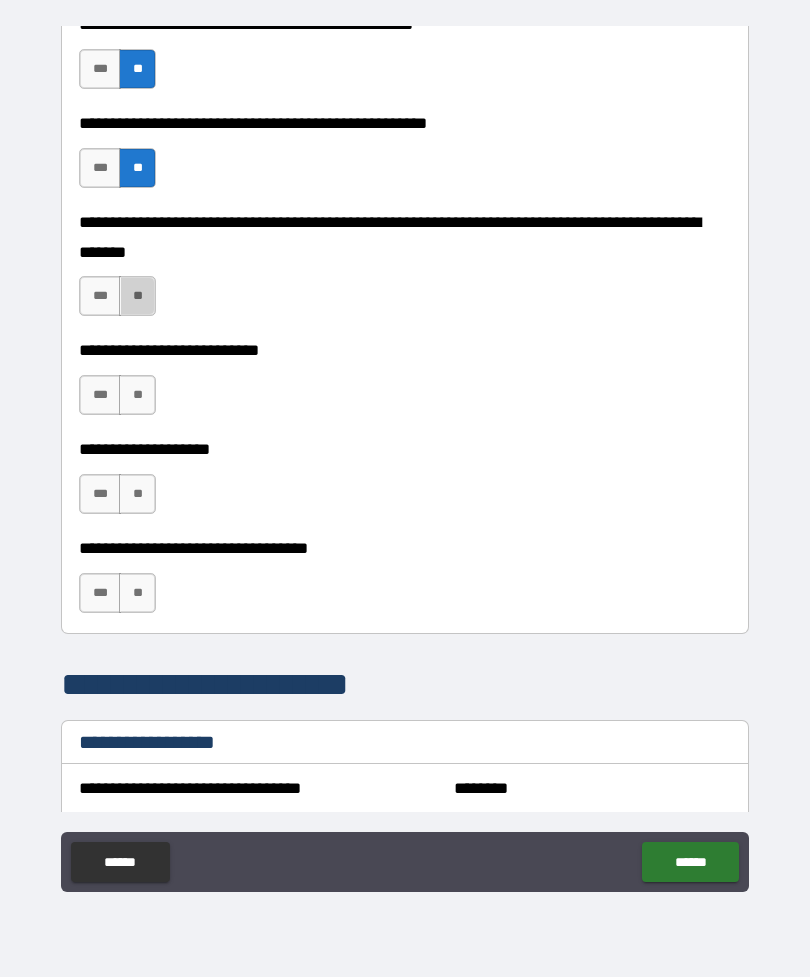 click on "**" at bounding box center (137, 296) 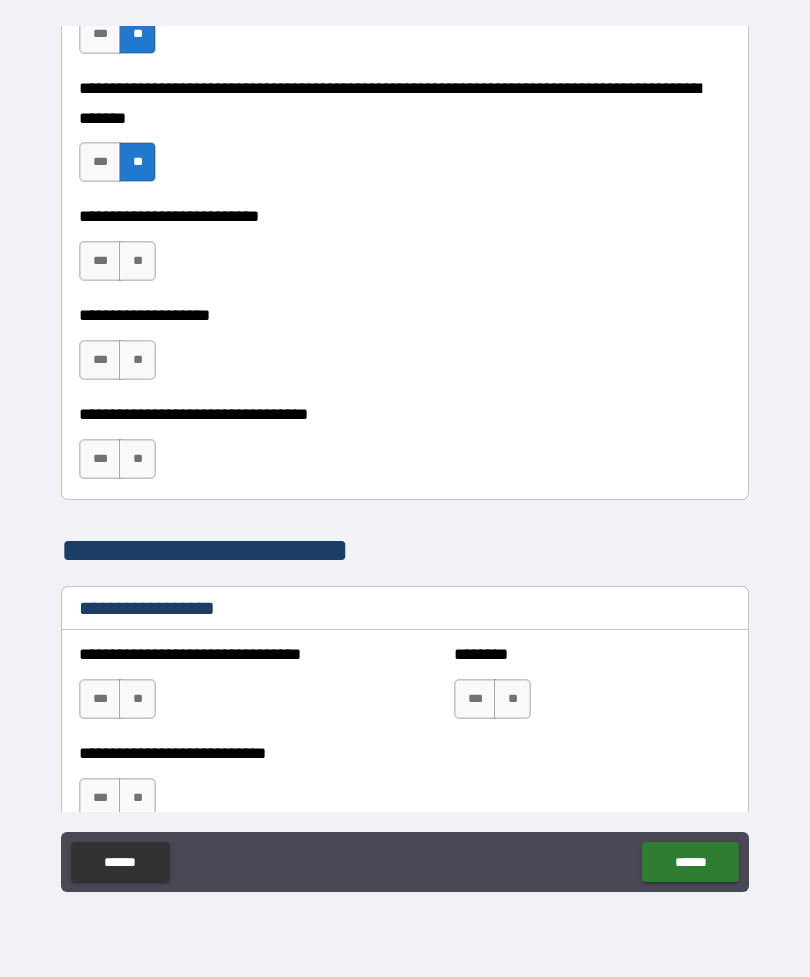 scroll, scrollTop: 945, scrollLeft: 0, axis: vertical 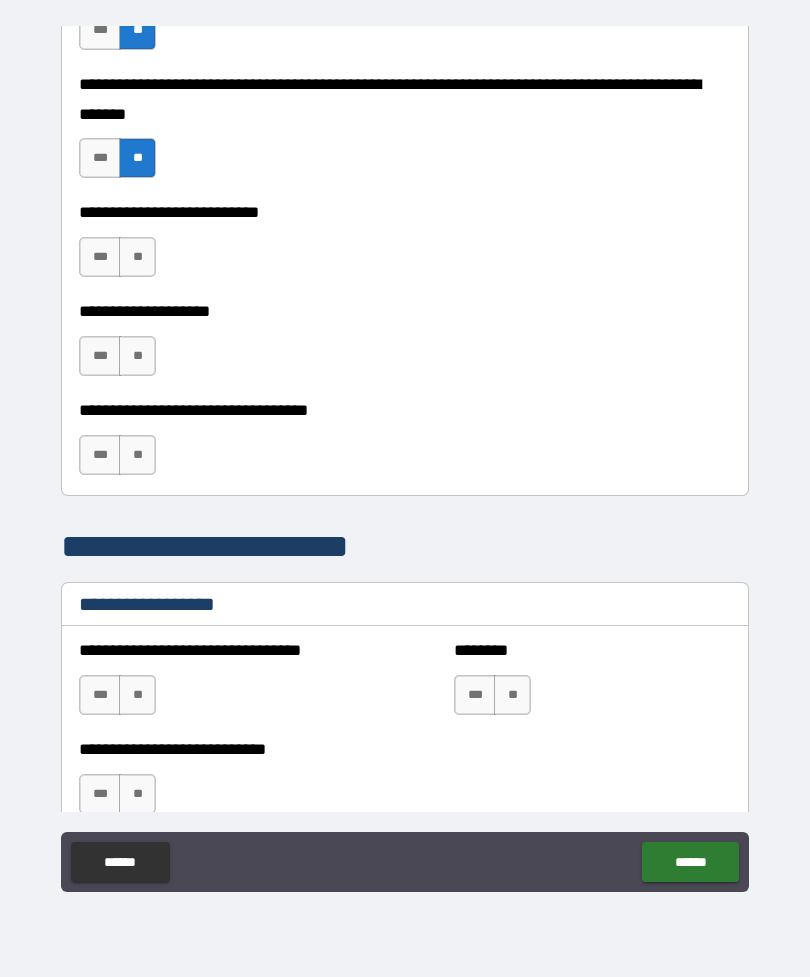 click on "**" at bounding box center [137, 257] 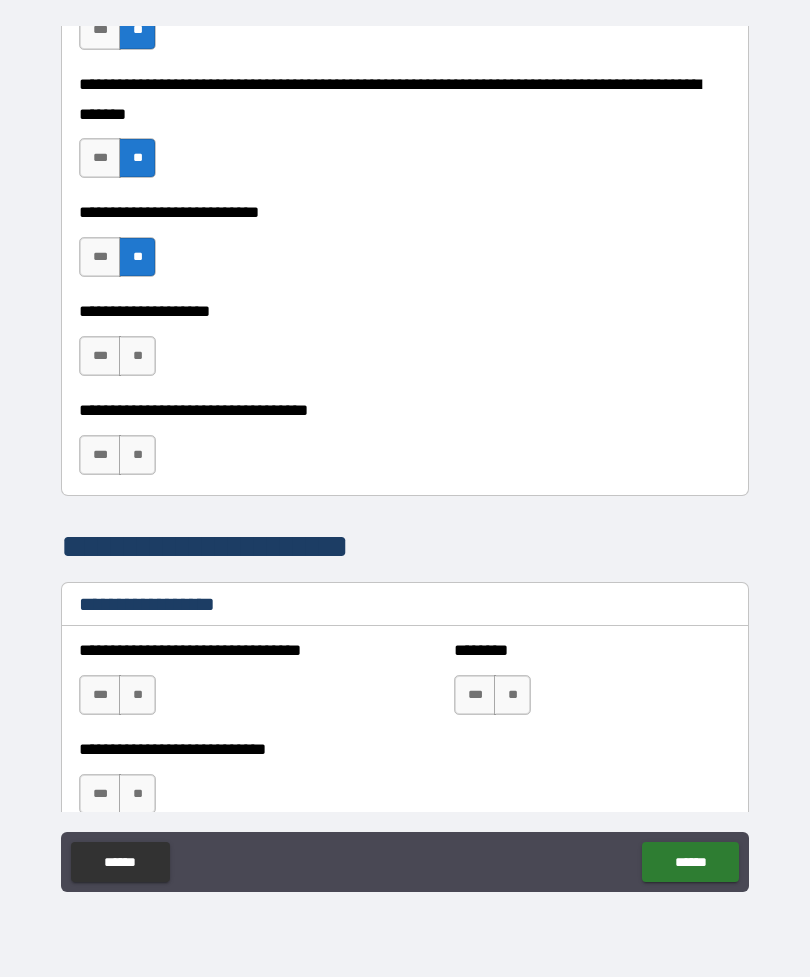 scroll, scrollTop: 1018, scrollLeft: 0, axis: vertical 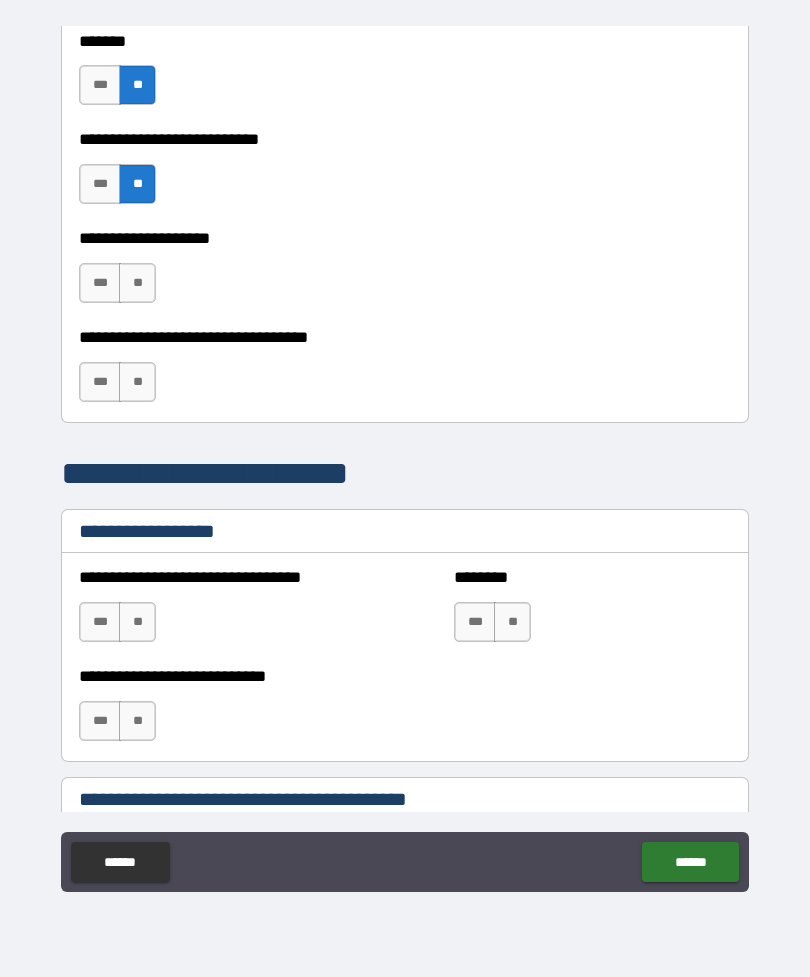 click on "**" at bounding box center [137, 283] 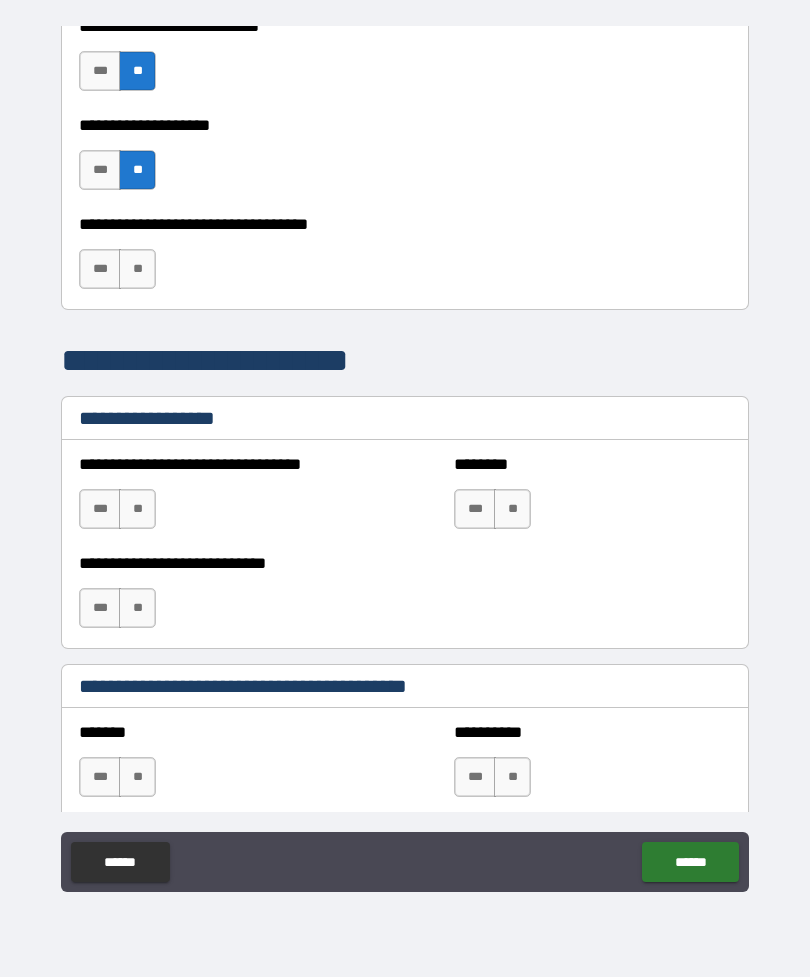scroll, scrollTop: 1132, scrollLeft: 0, axis: vertical 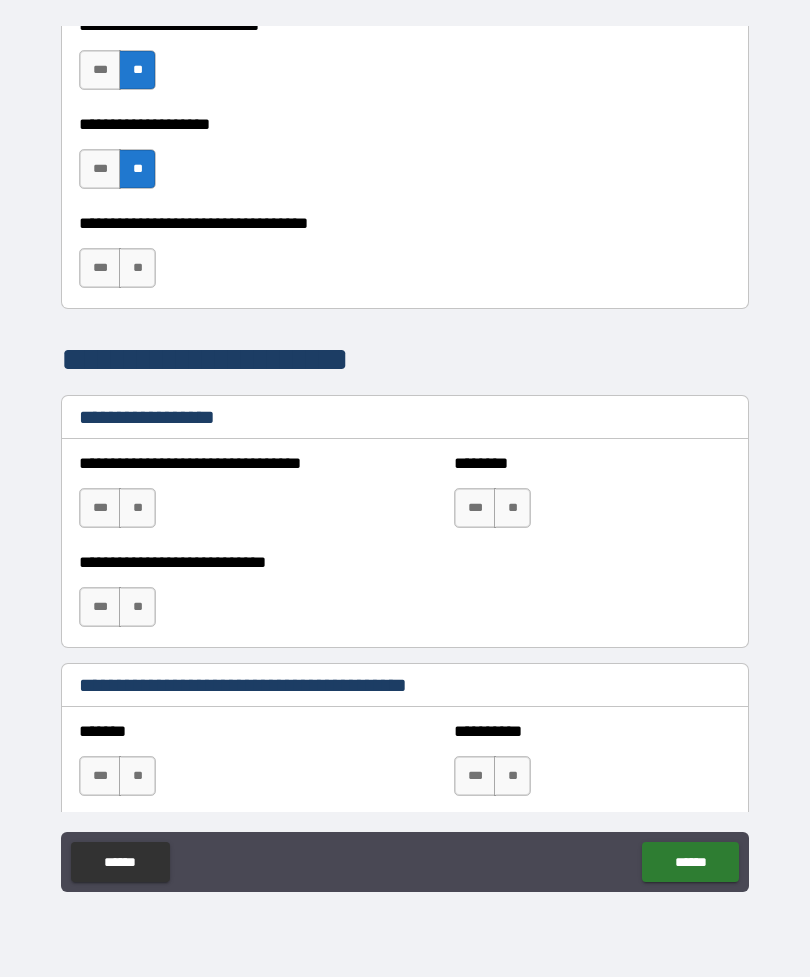click on "**" at bounding box center [137, 268] 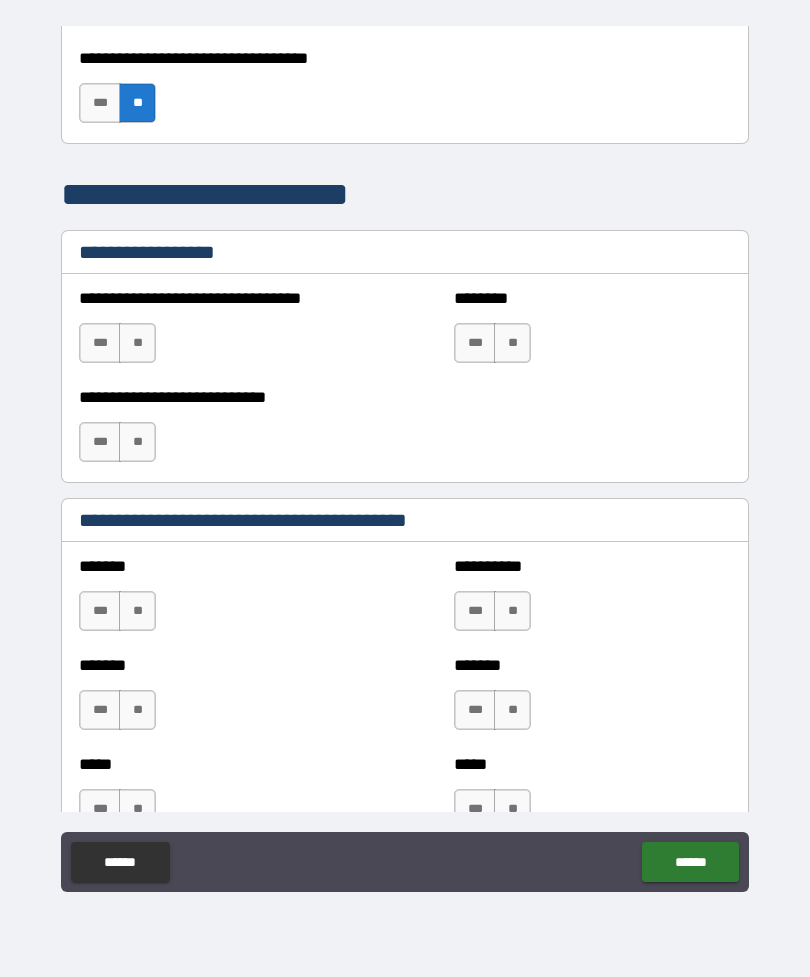scroll, scrollTop: 1294, scrollLeft: 0, axis: vertical 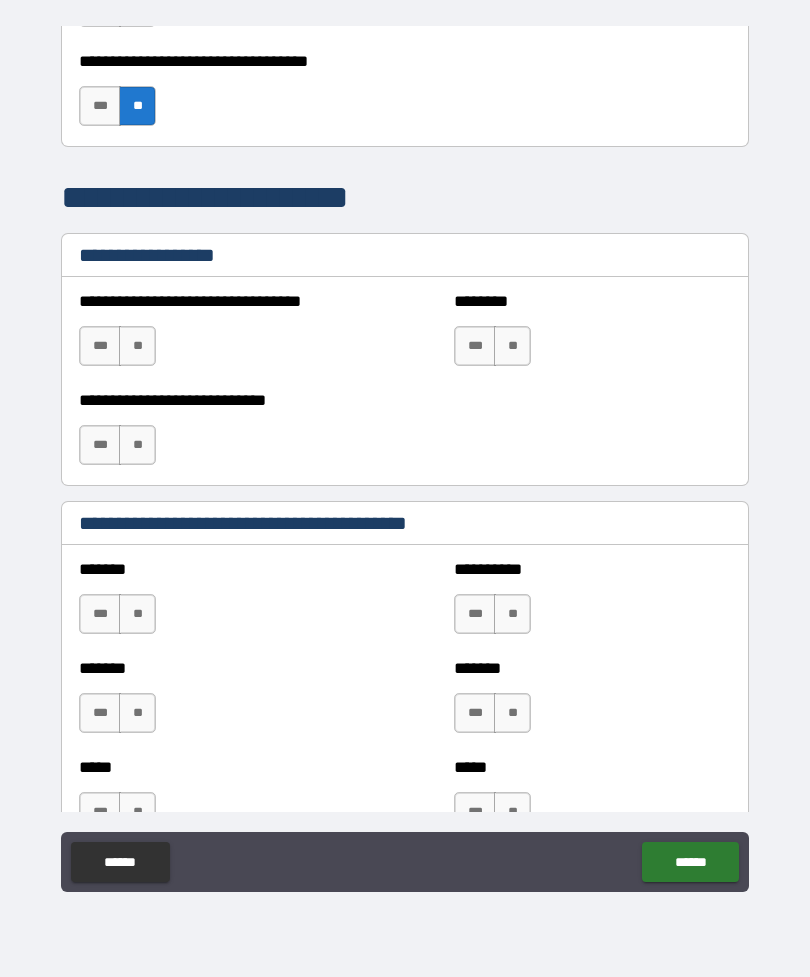 click on "**" at bounding box center [137, 346] 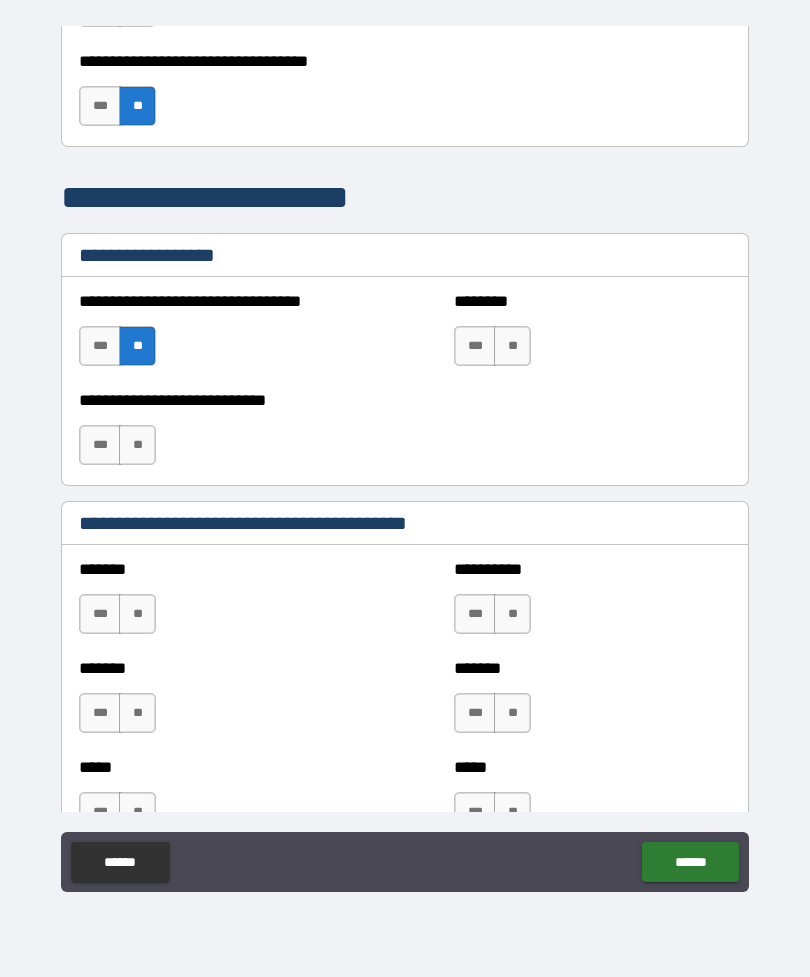 click on "**" at bounding box center [137, 445] 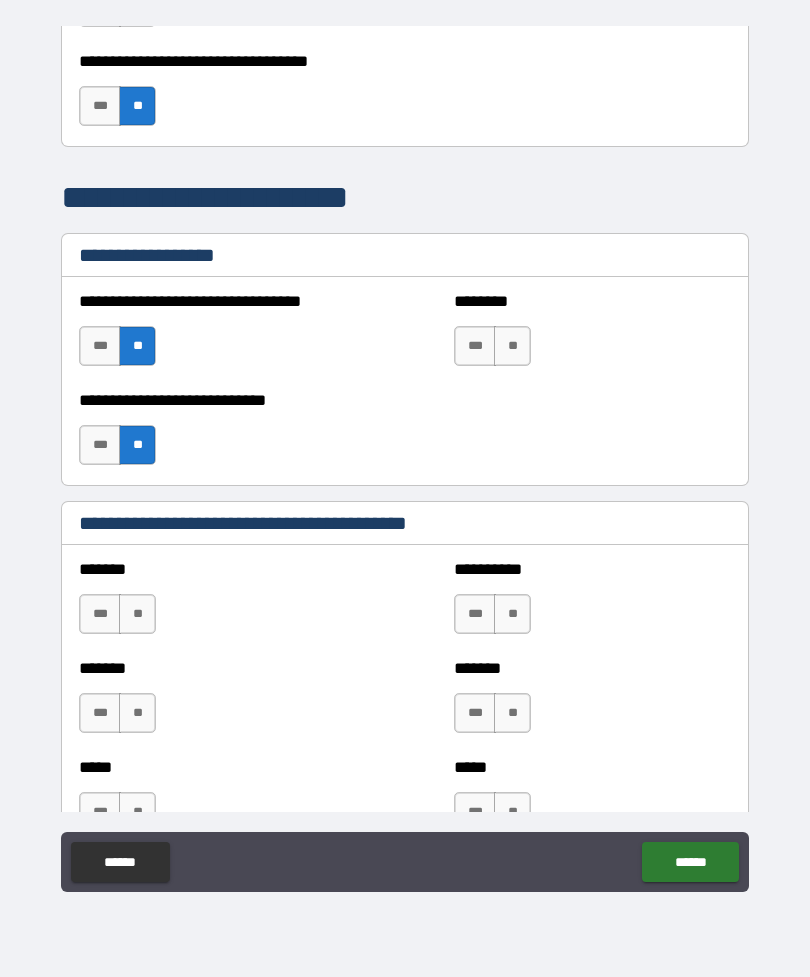 click on "**" at bounding box center [512, 346] 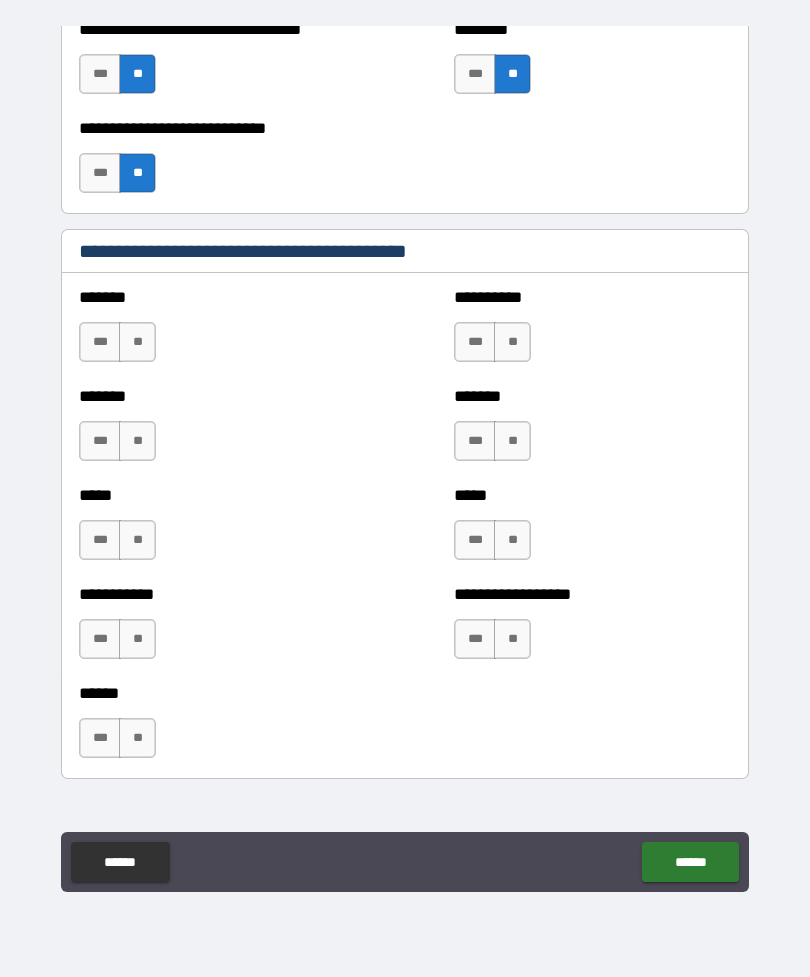 scroll, scrollTop: 1577, scrollLeft: 0, axis: vertical 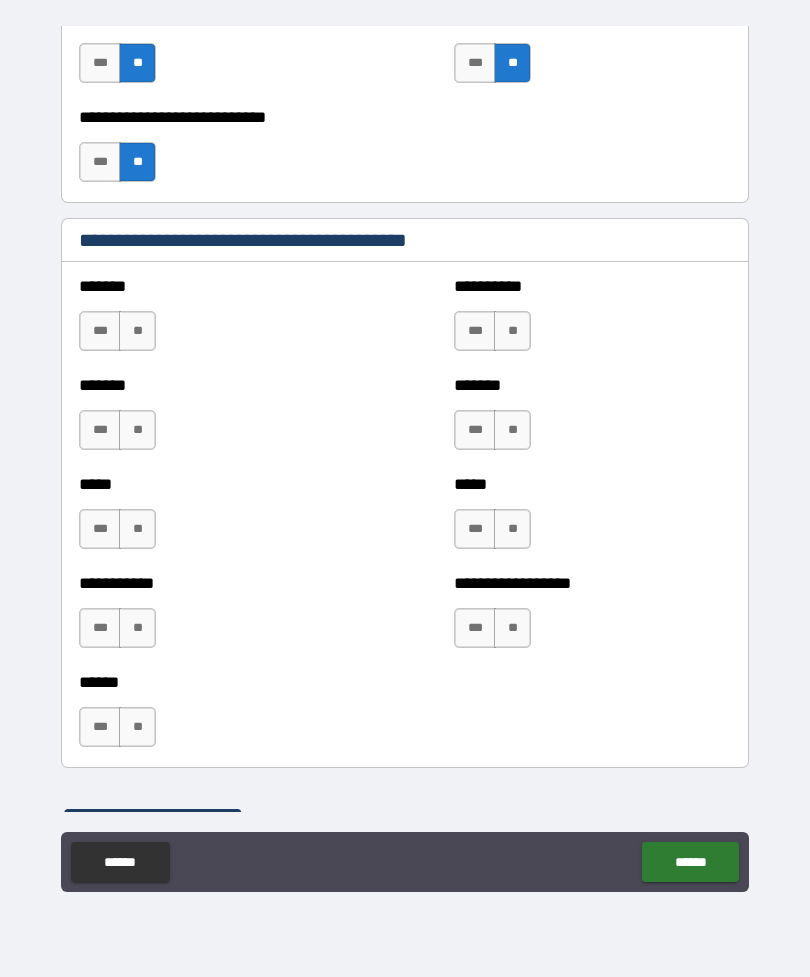 click on "**" at bounding box center (137, 331) 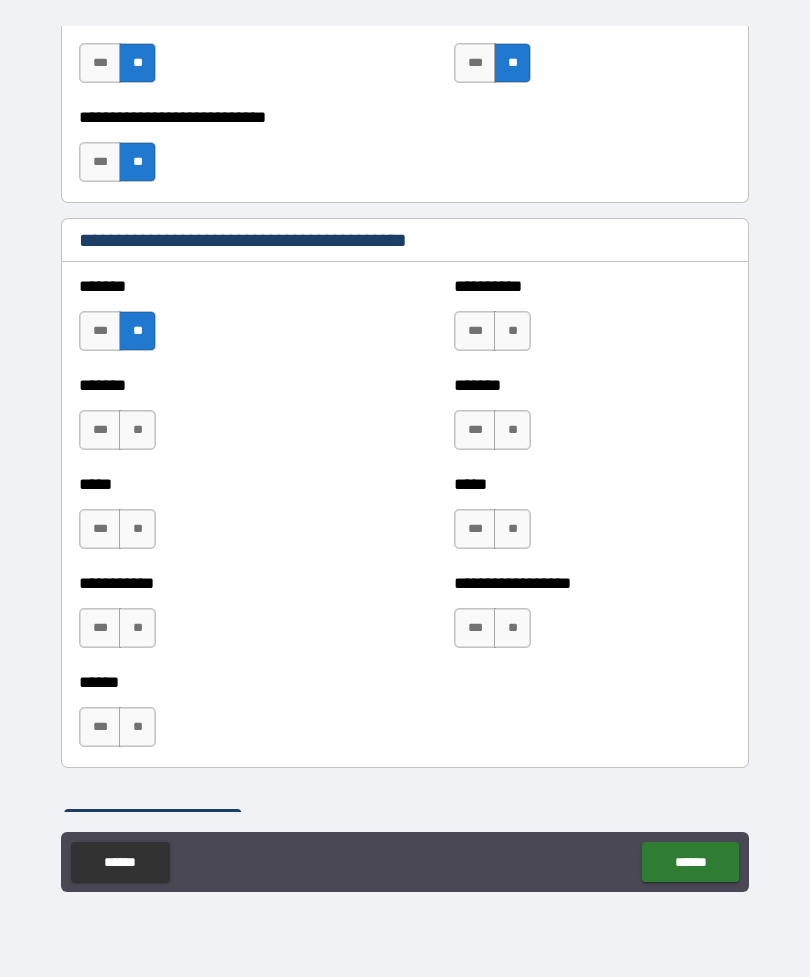 click on "**" at bounding box center (137, 430) 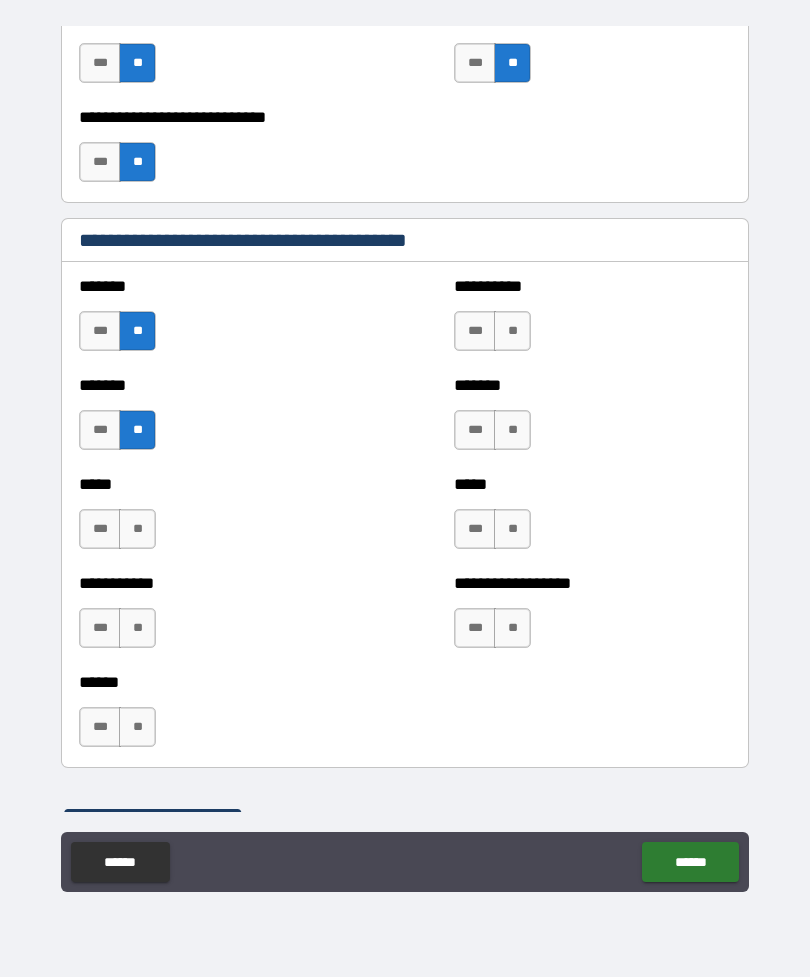 click on "**" at bounding box center (137, 529) 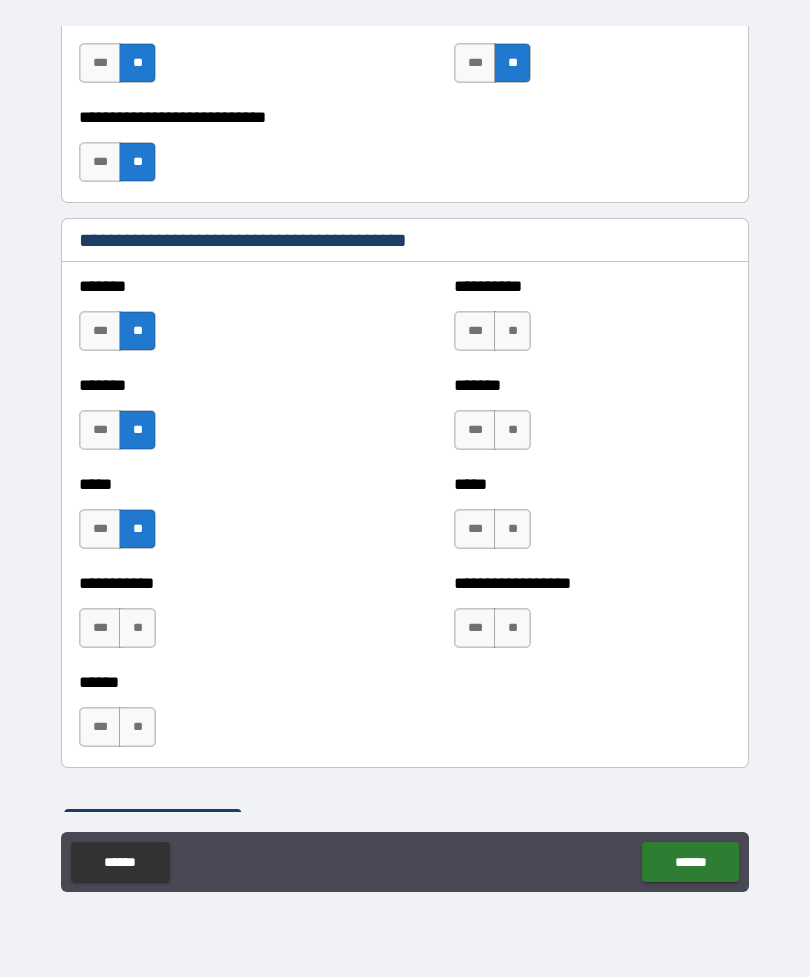 click on "**" at bounding box center (137, 628) 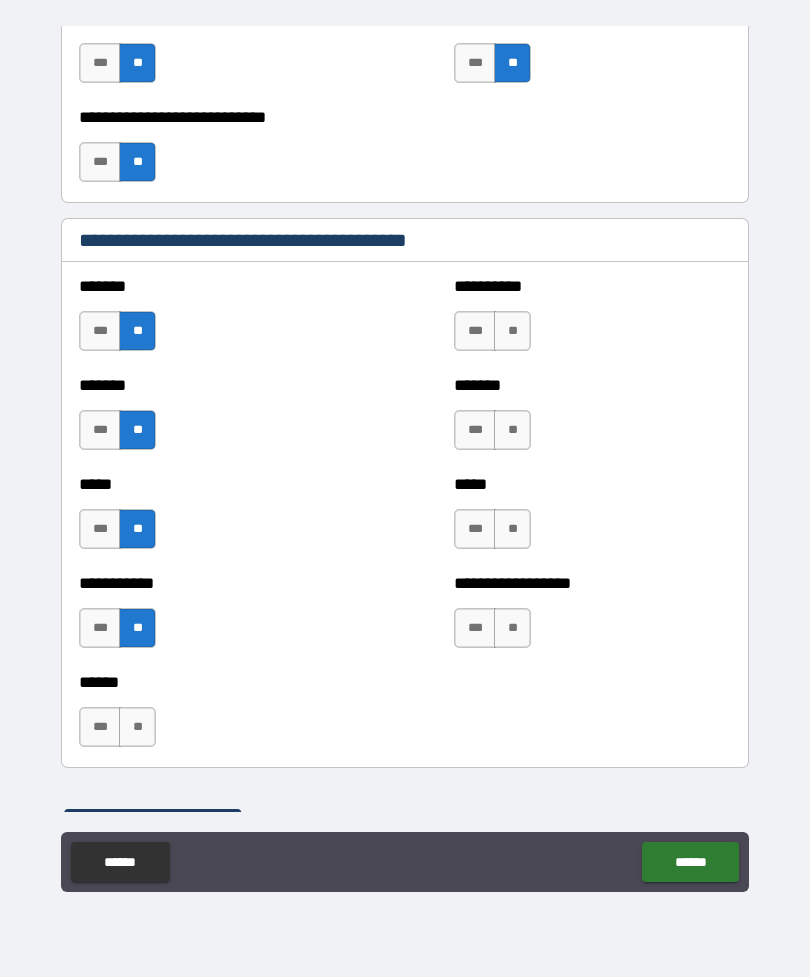 click on "**" at bounding box center (137, 727) 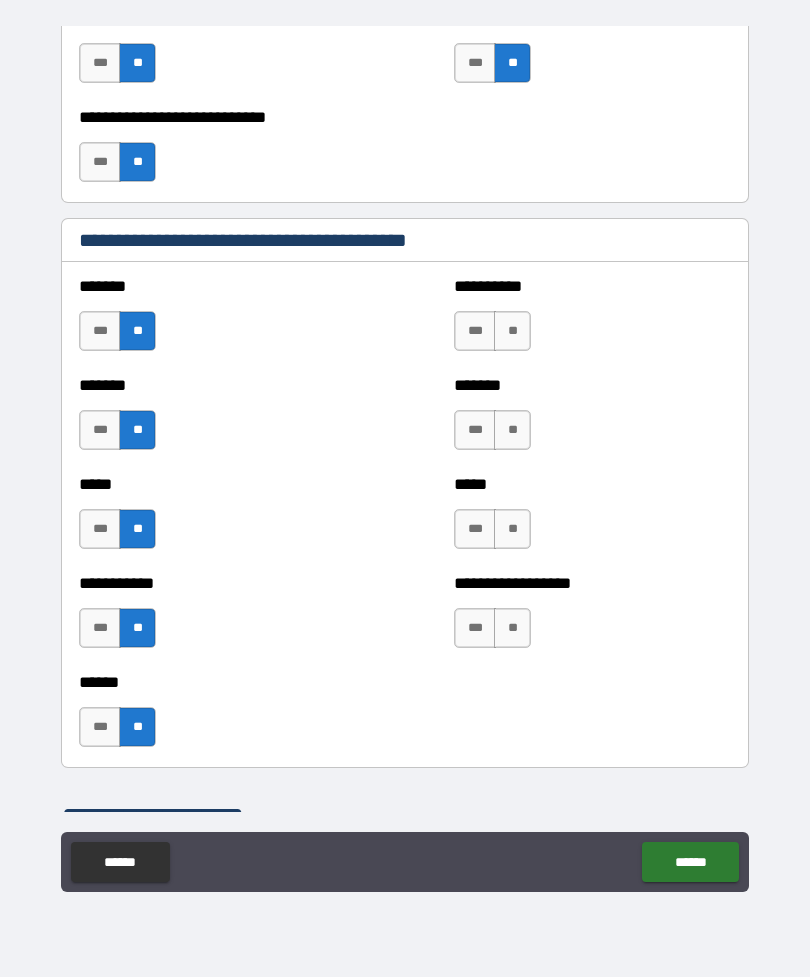 click on "**" at bounding box center (512, 331) 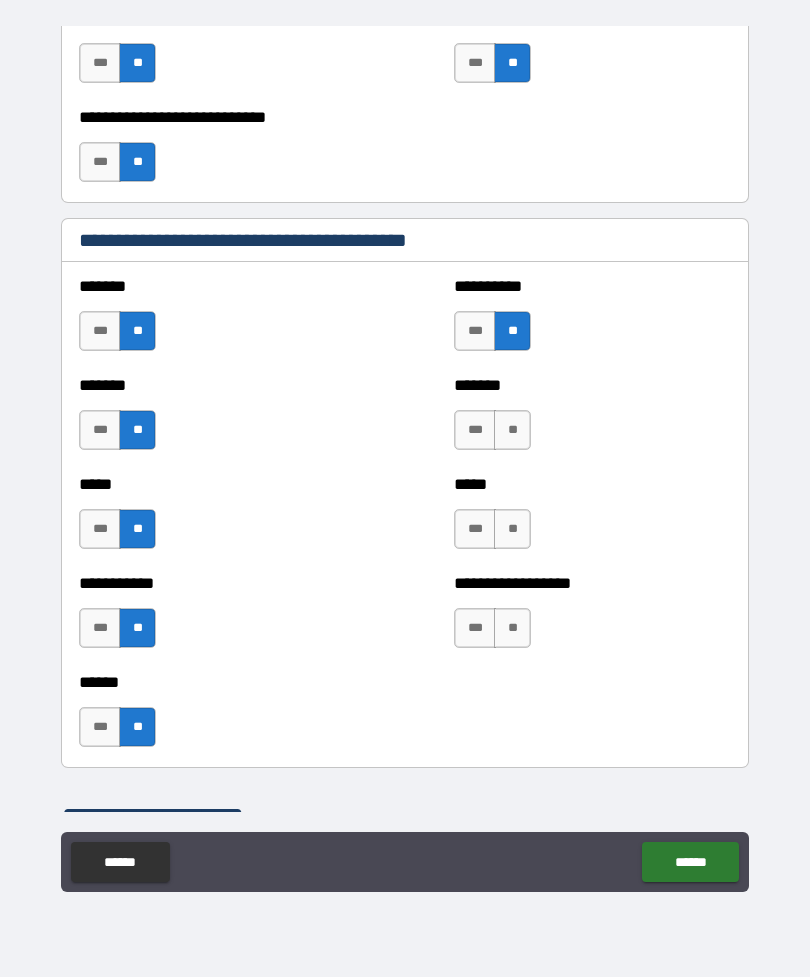 click on "**" at bounding box center (512, 430) 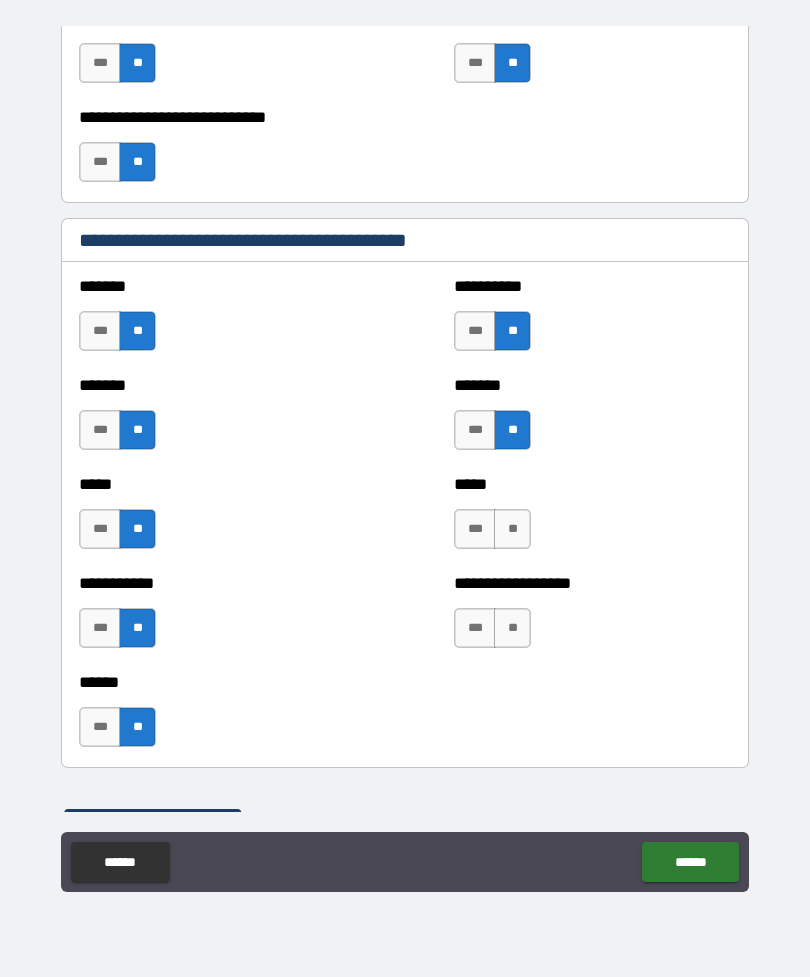 click on "**" at bounding box center (512, 529) 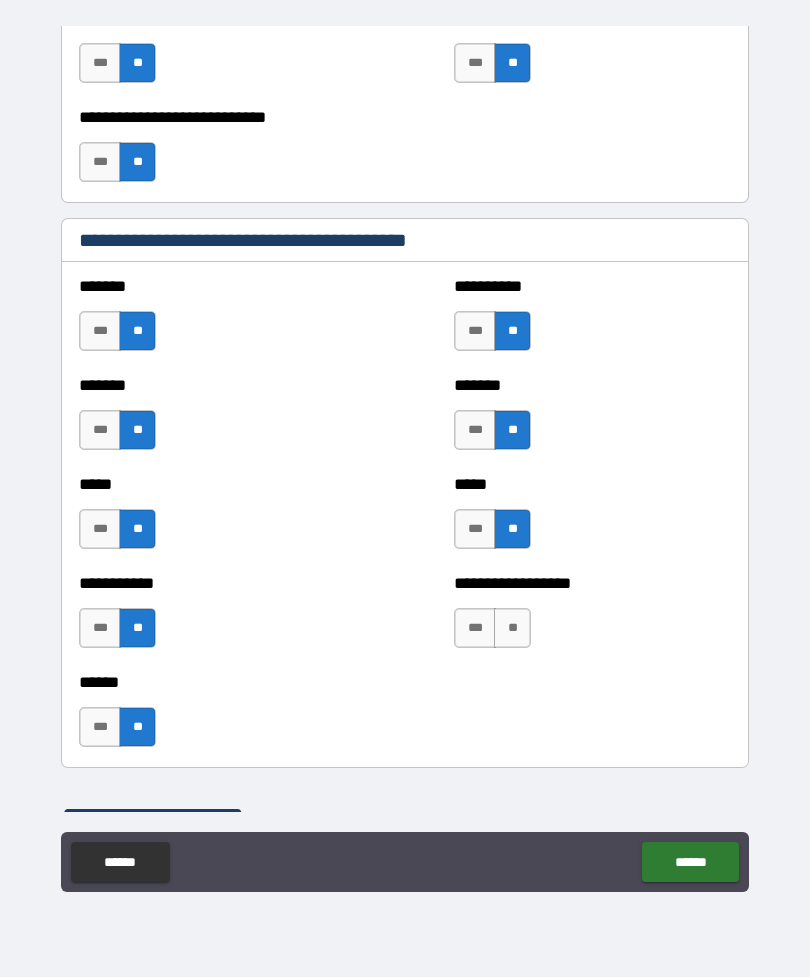 click on "**" at bounding box center (512, 628) 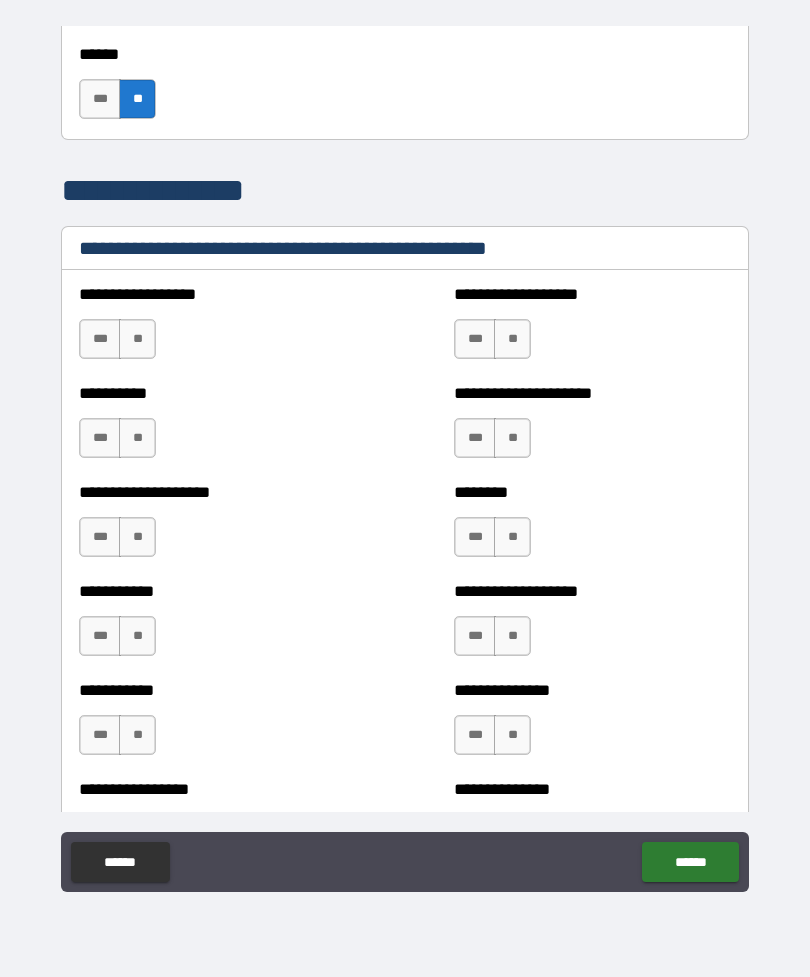 scroll, scrollTop: 2211, scrollLeft: 0, axis: vertical 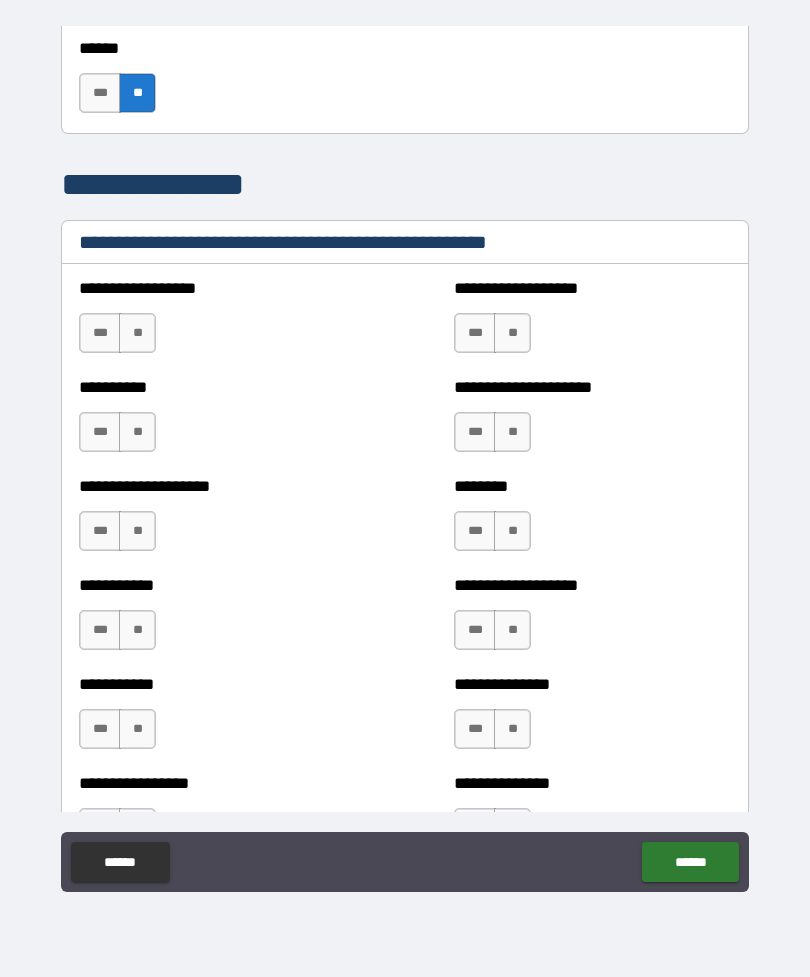 click on "**" at bounding box center [137, 333] 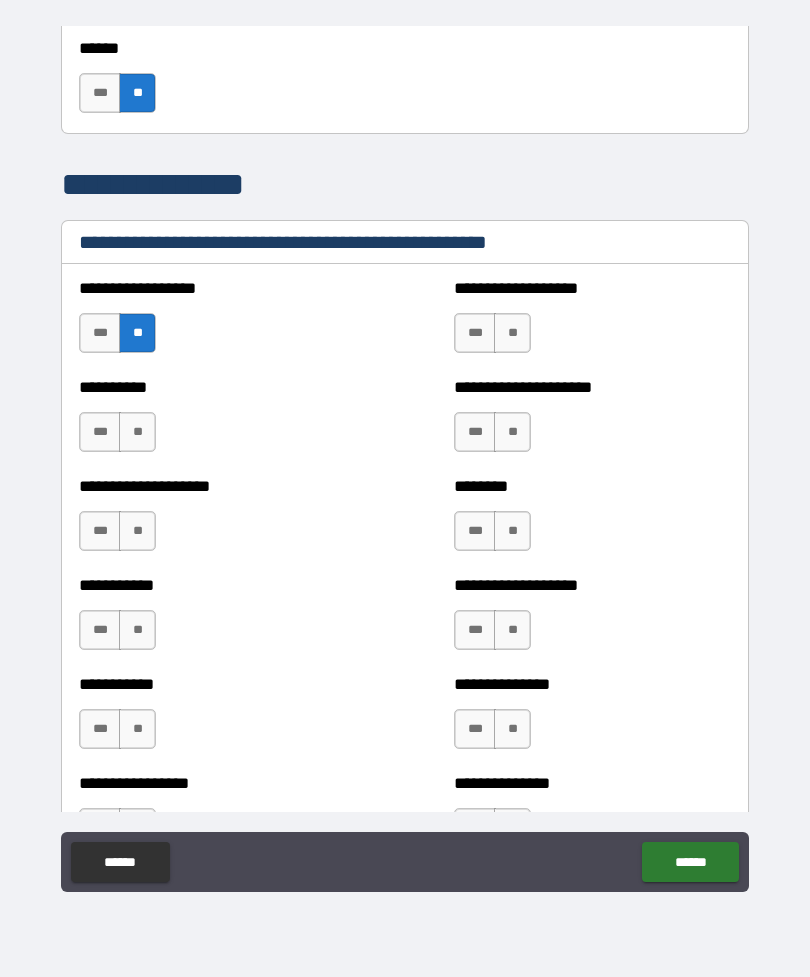 click on "**" at bounding box center (137, 432) 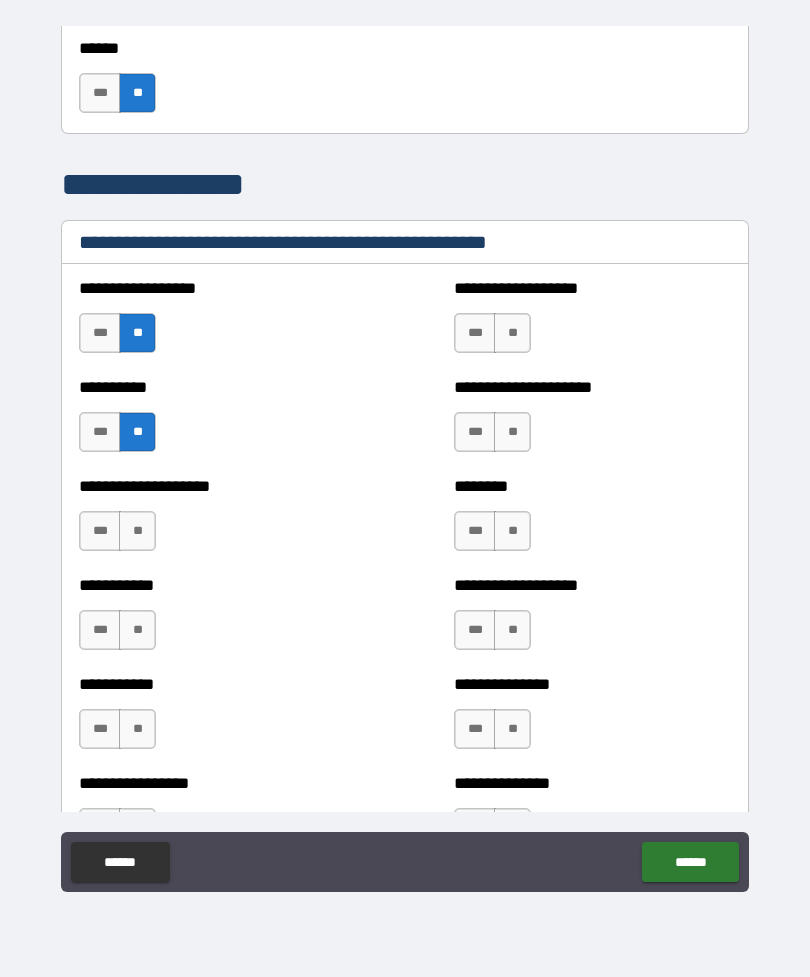 click on "**" at bounding box center [137, 531] 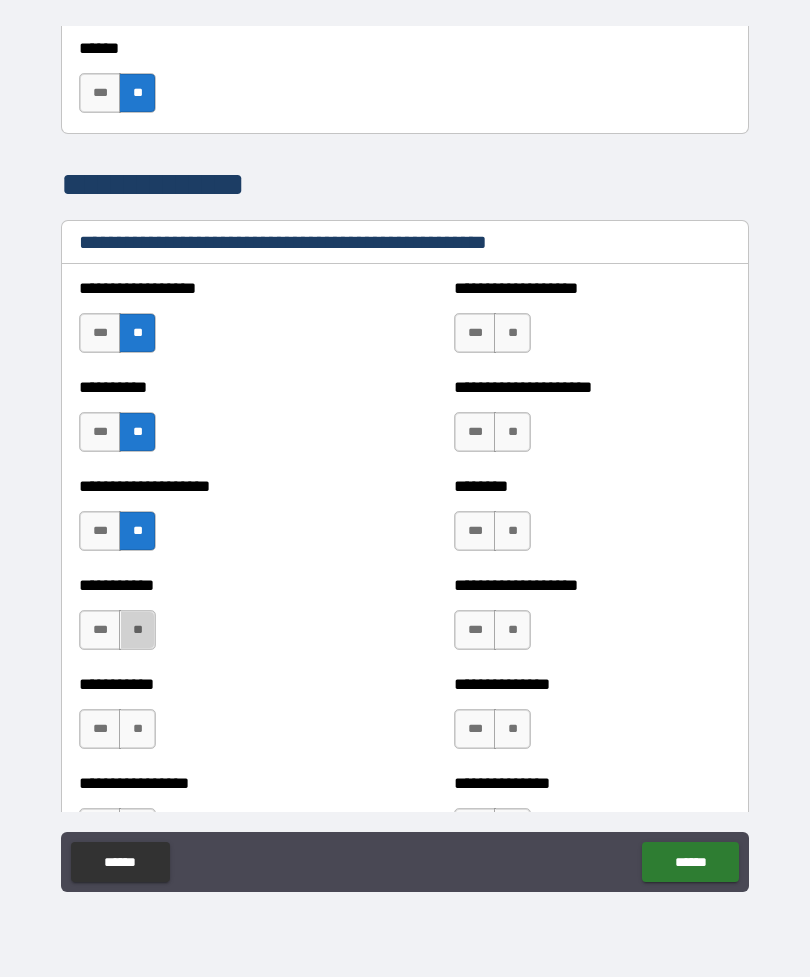click on "**" at bounding box center (137, 630) 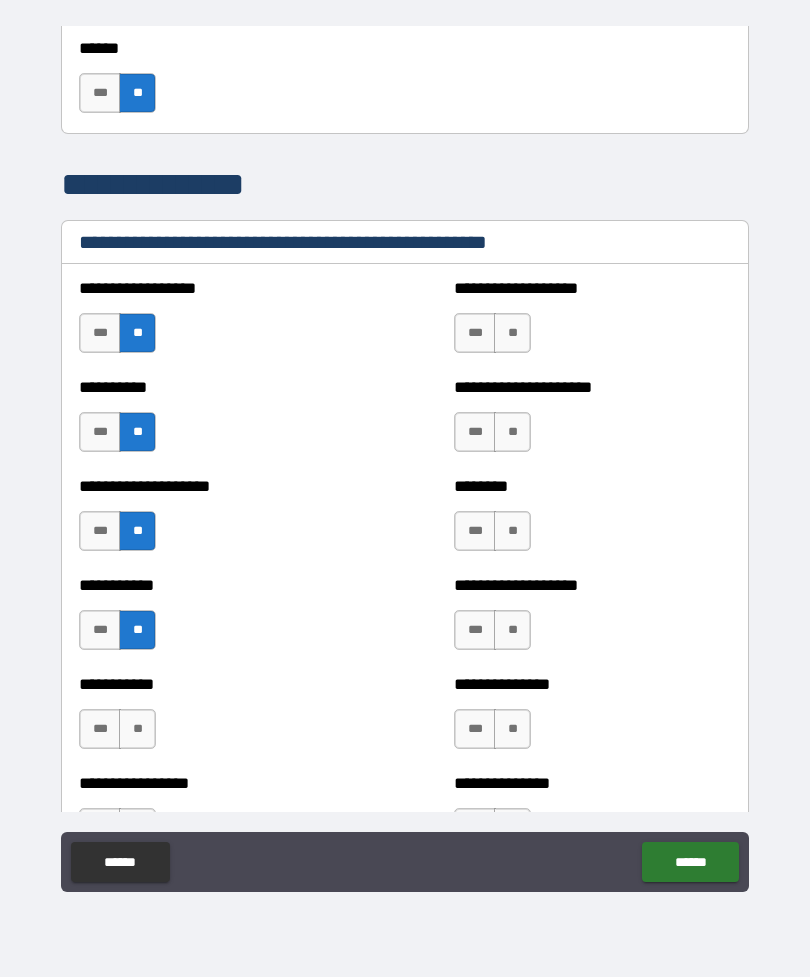 click on "**" at bounding box center (137, 729) 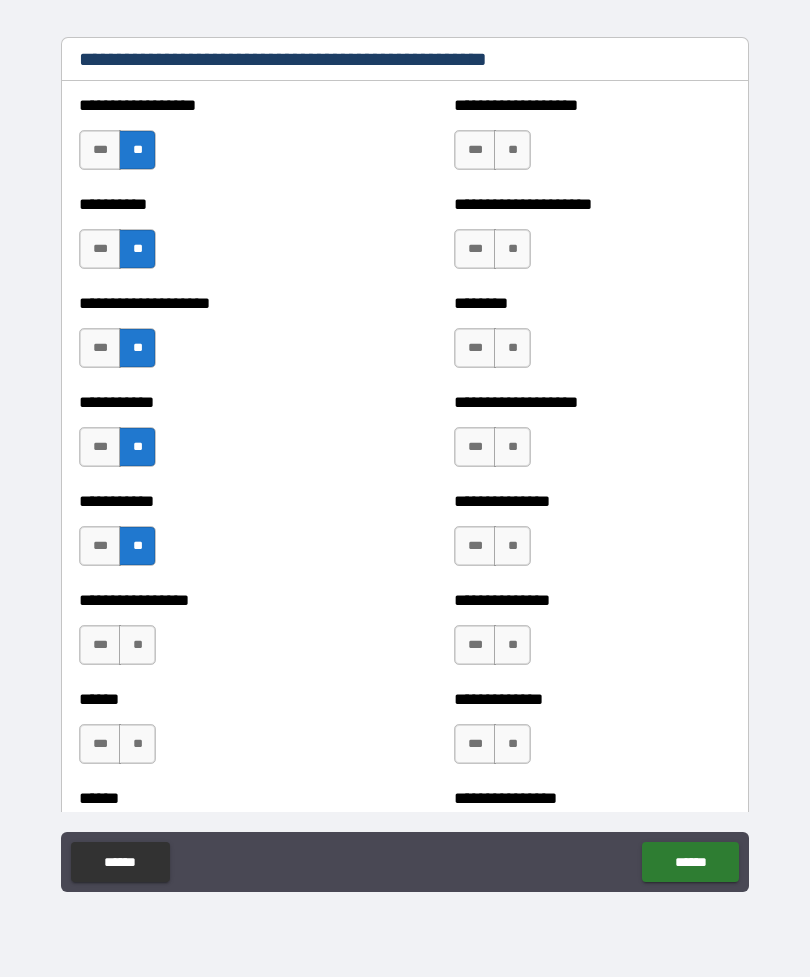 scroll, scrollTop: 2395, scrollLeft: 0, axis: vertical 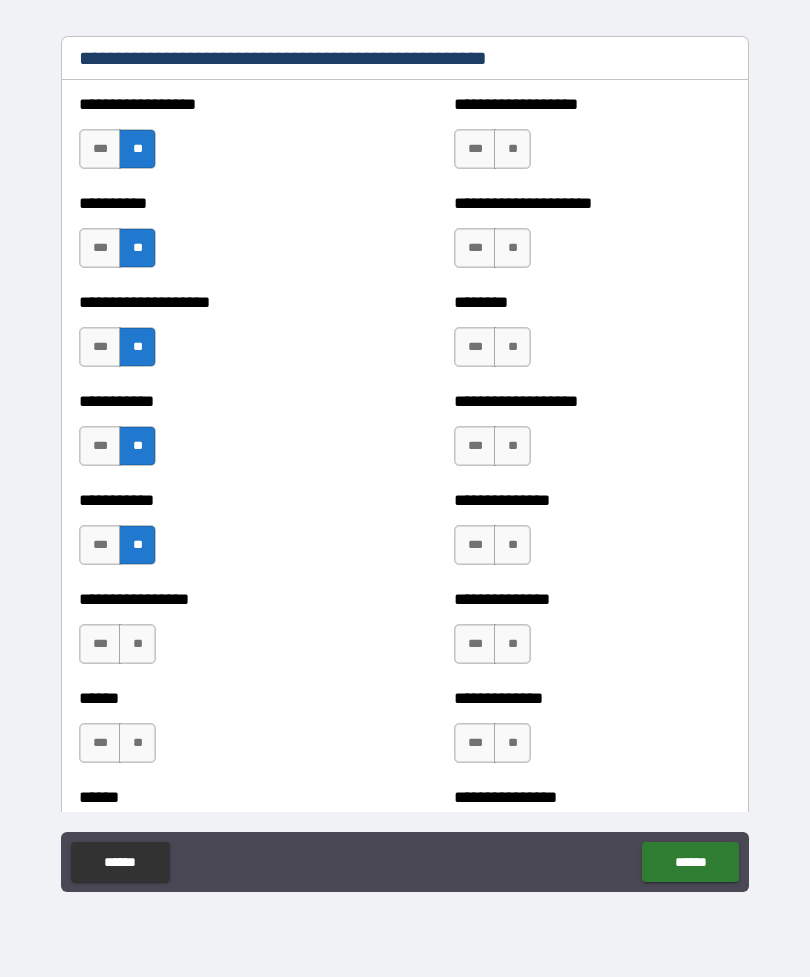 click on "**" at bounding box center [512, 149] 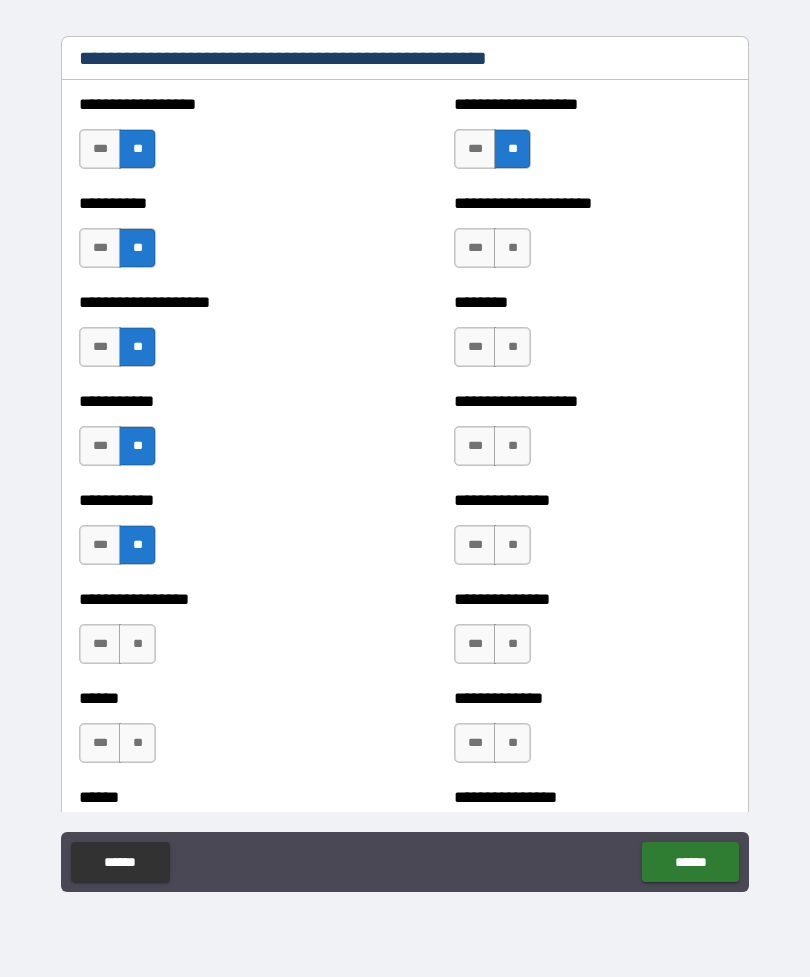 click on "**" at bounding box center (512, 248) 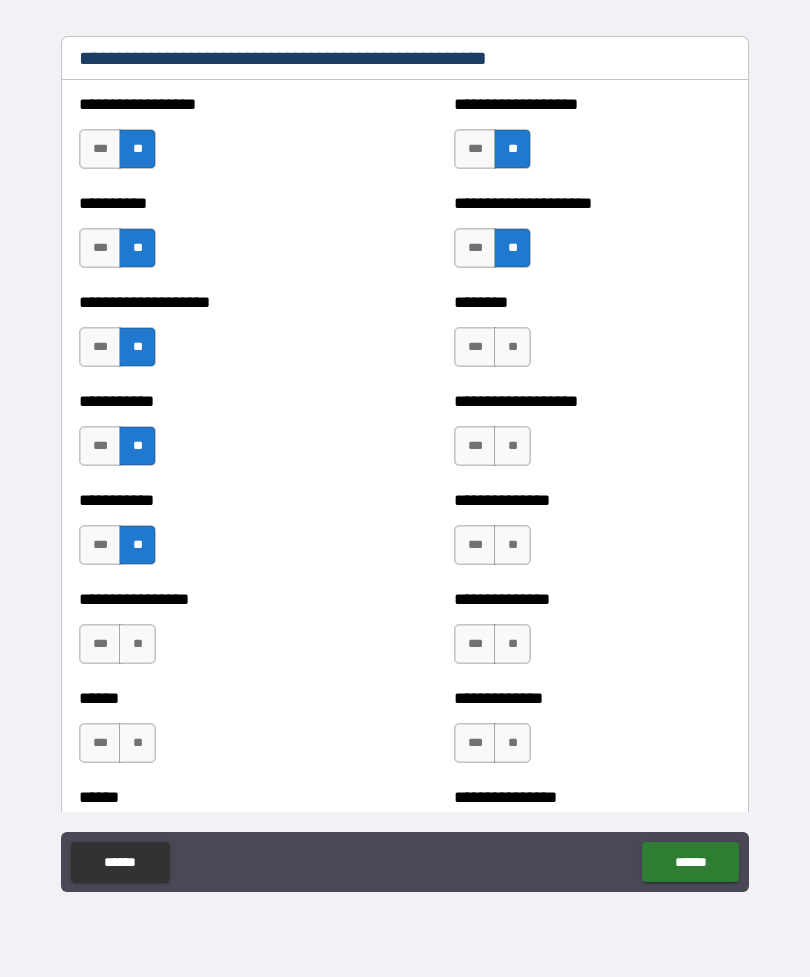 click on "**" at bounding box center [512, 347] 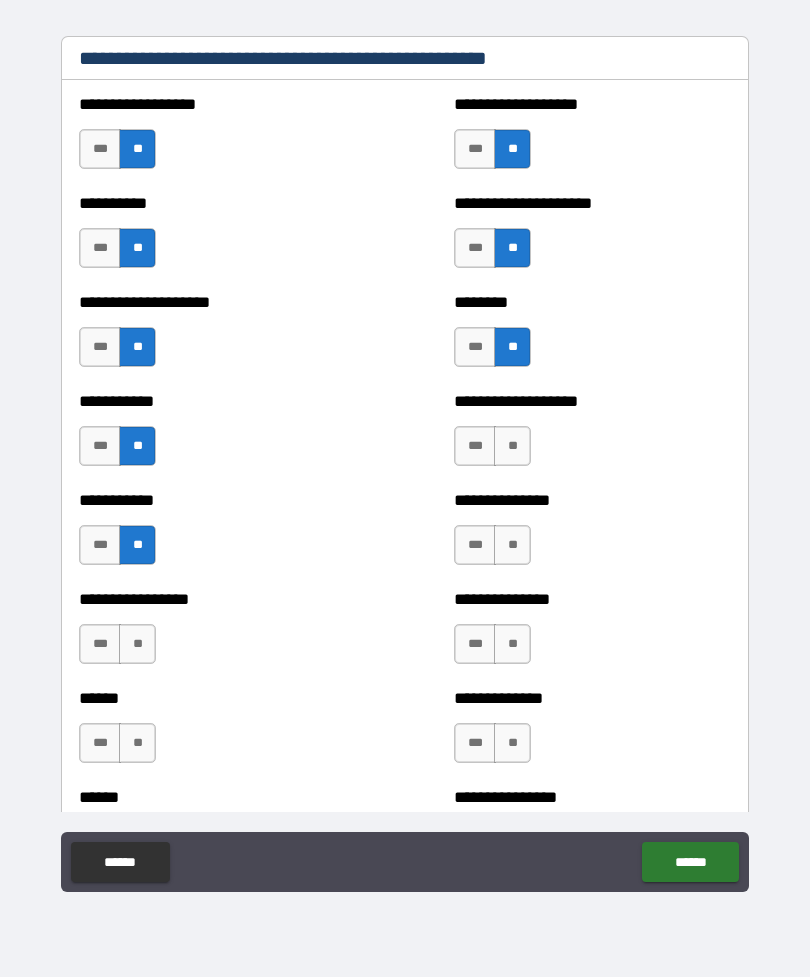 click on "**" at bounding box center [512, 446] 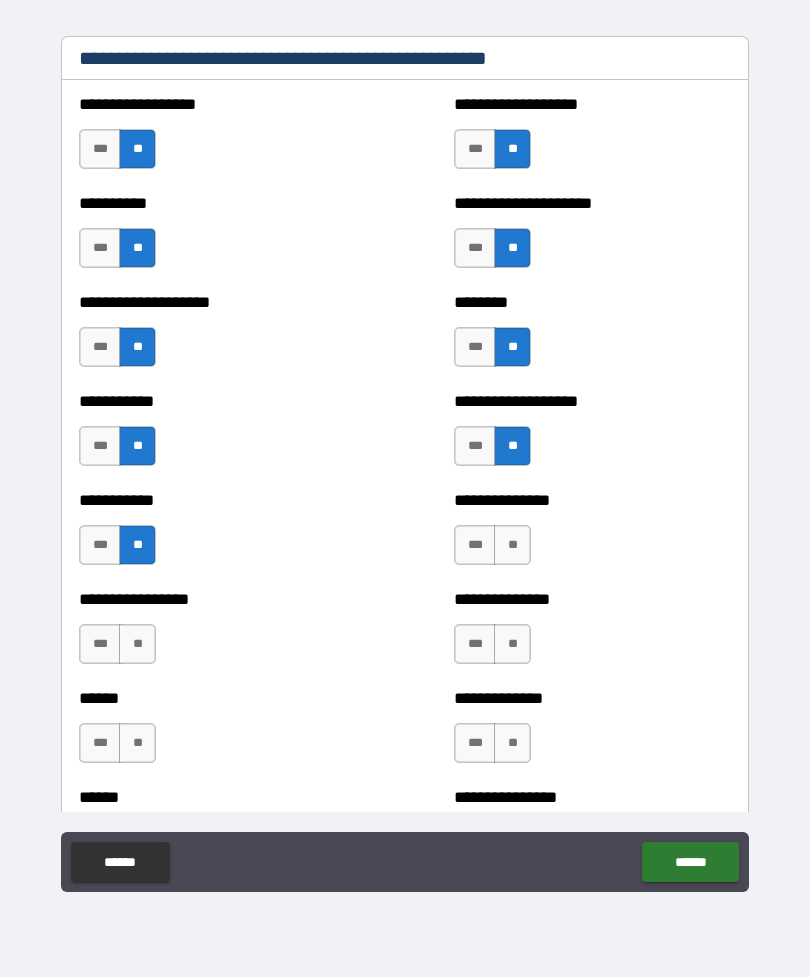 click on "**" at bounding box center [512, 545] 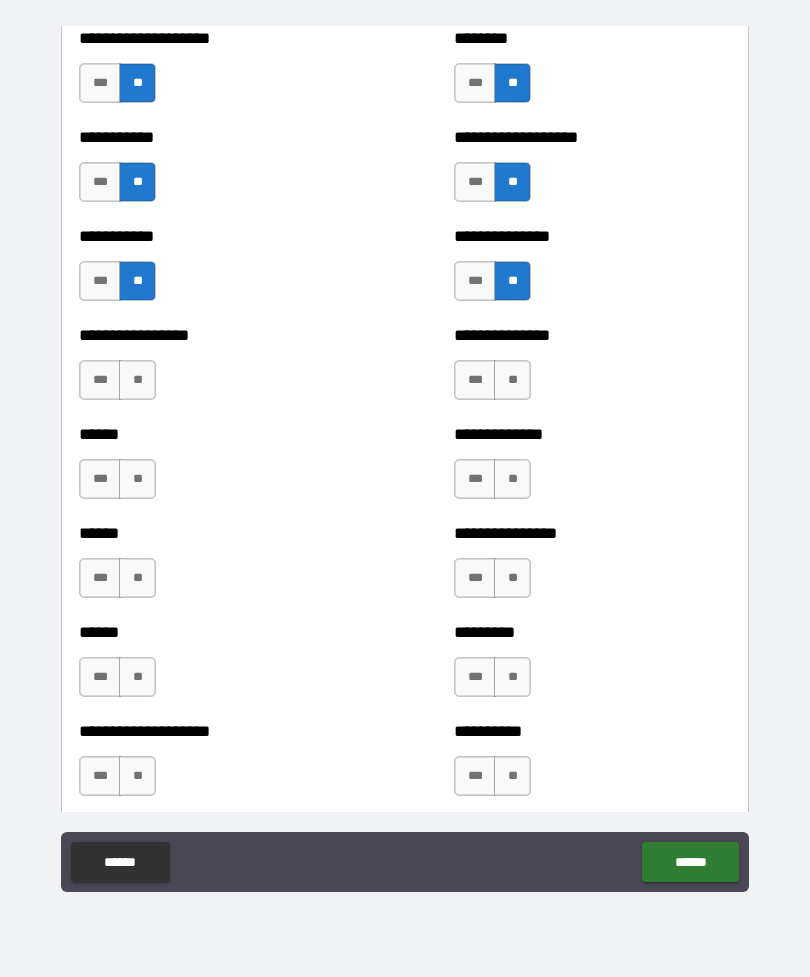 scroll, scrollTop: 2665, scrollLeft: 0, axis: vertical 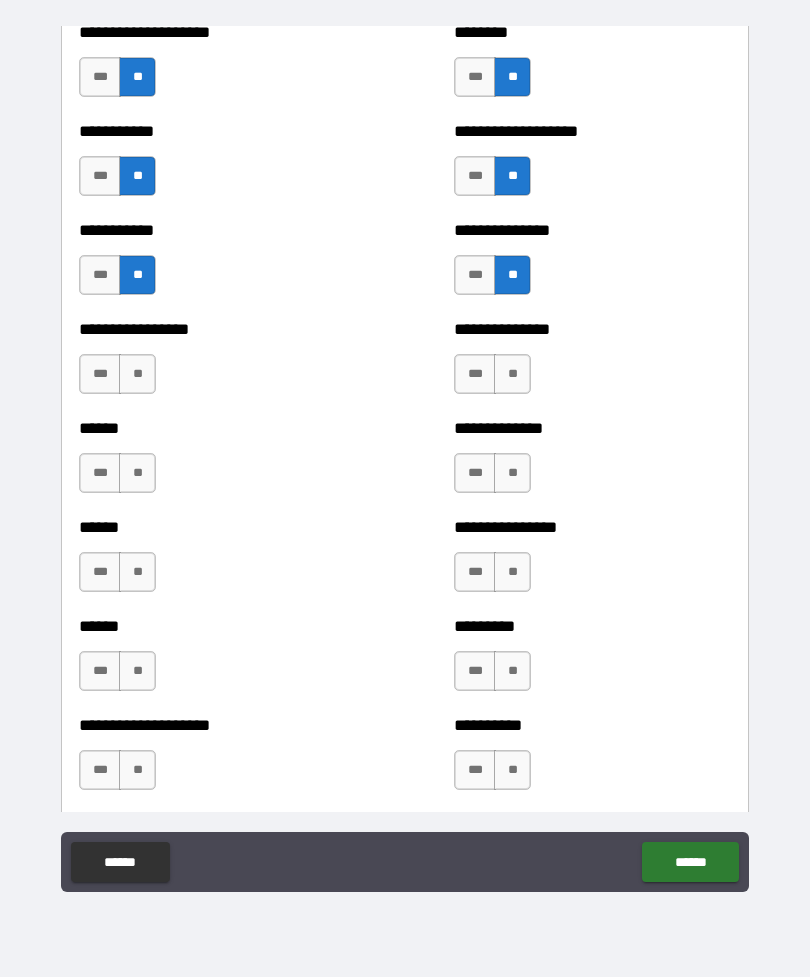 click on "**" at bounding box center (137, 374) 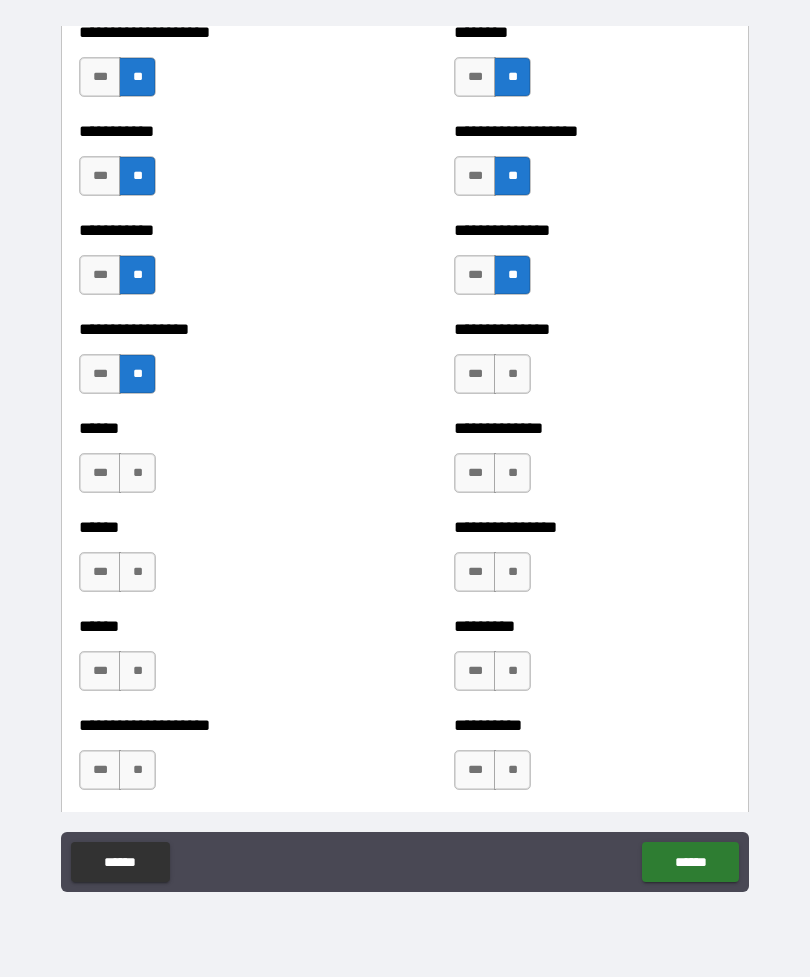 click on "**" at bounding box center [137, 473] 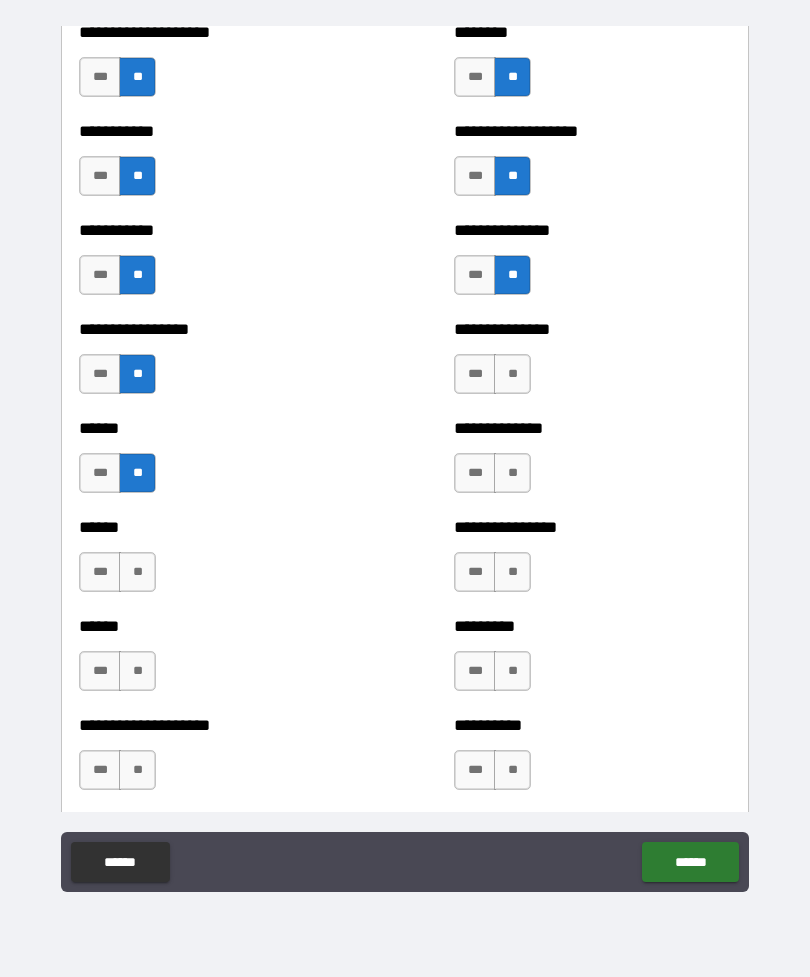 click on "**" at bounding box center [137, 572] 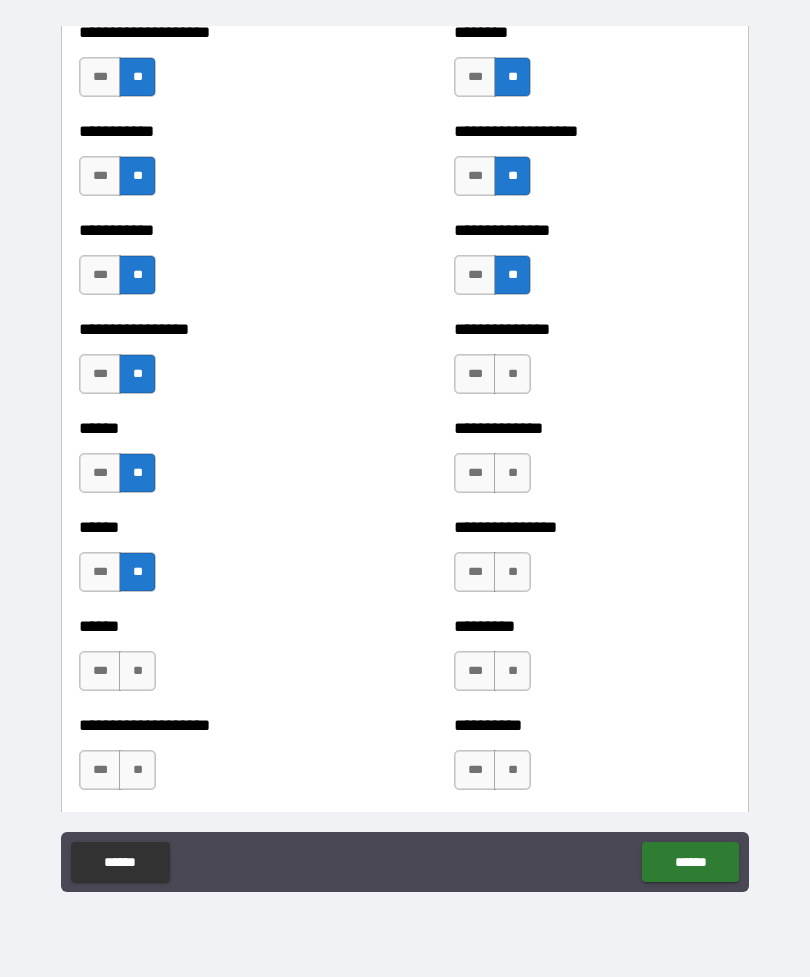 click on "**" at bounding box center [137, 671] 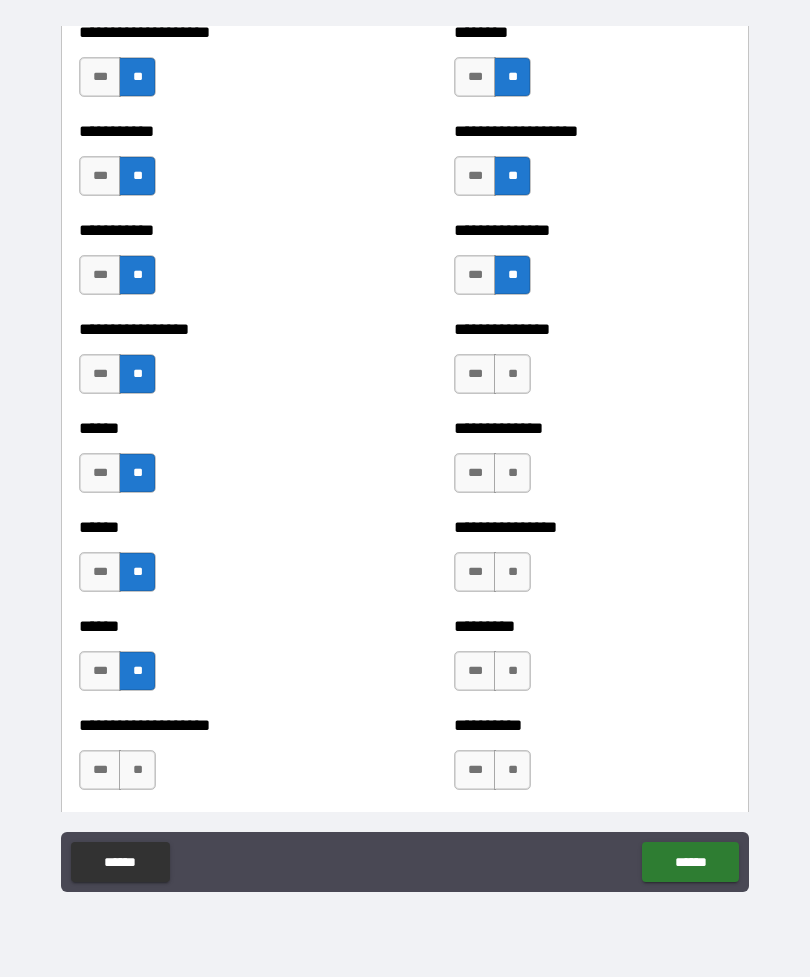 click on "**" at bounding box center [512, 374] 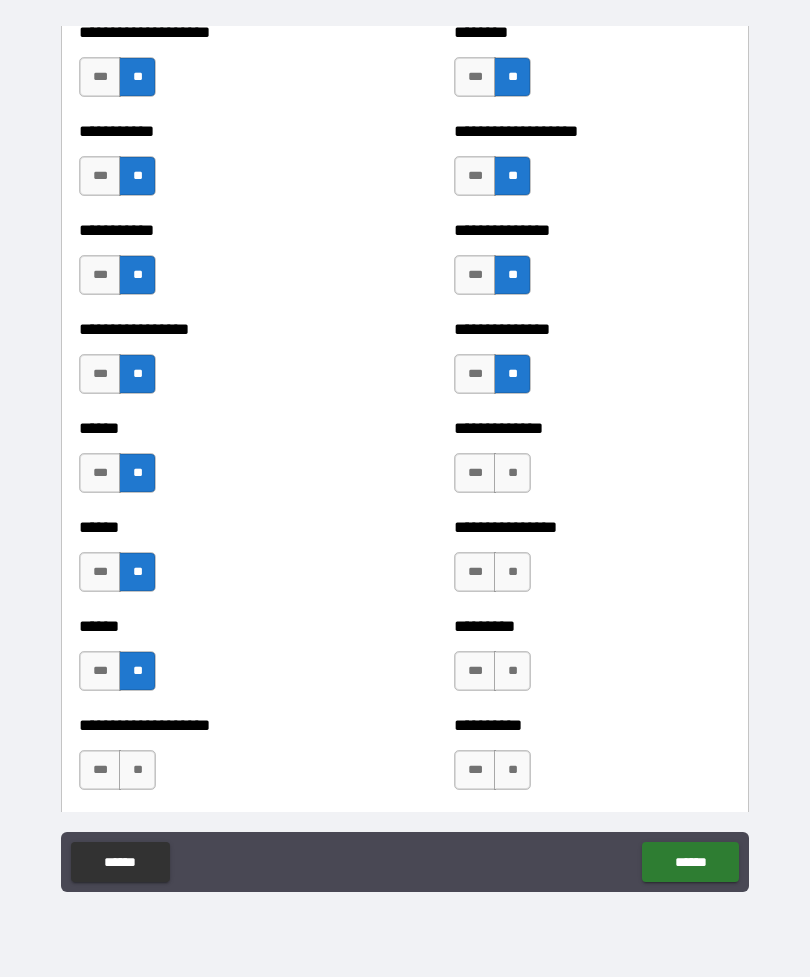 click on "**********" at bounding box center (592, 463) 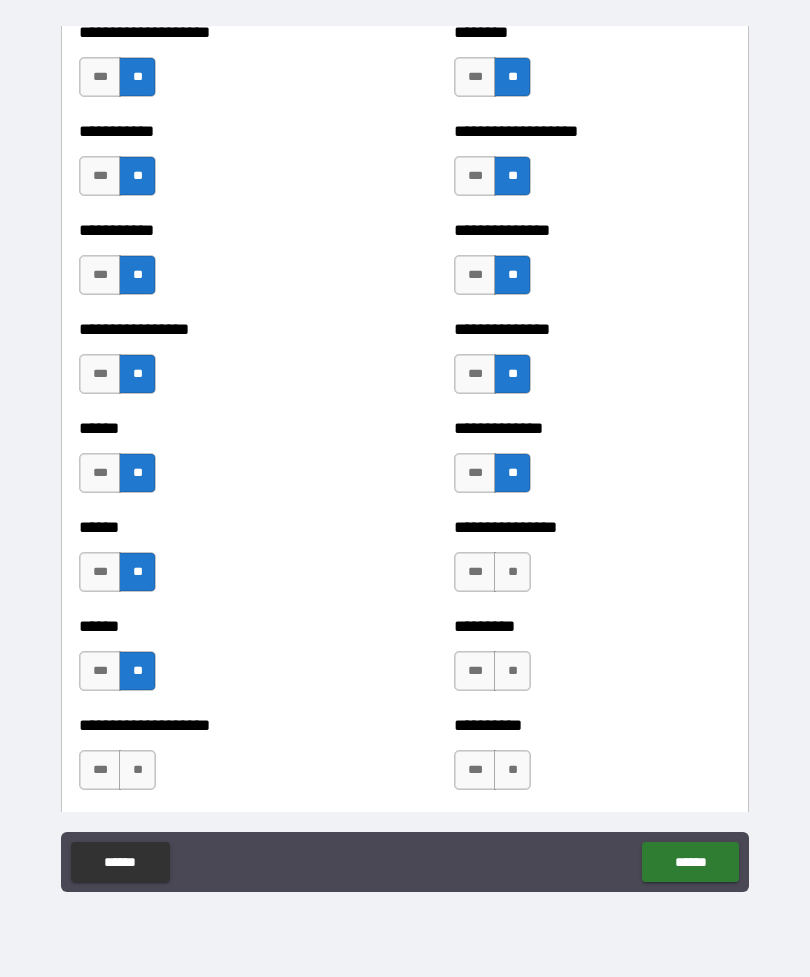 click on "**" at bounding box center (512, 572) 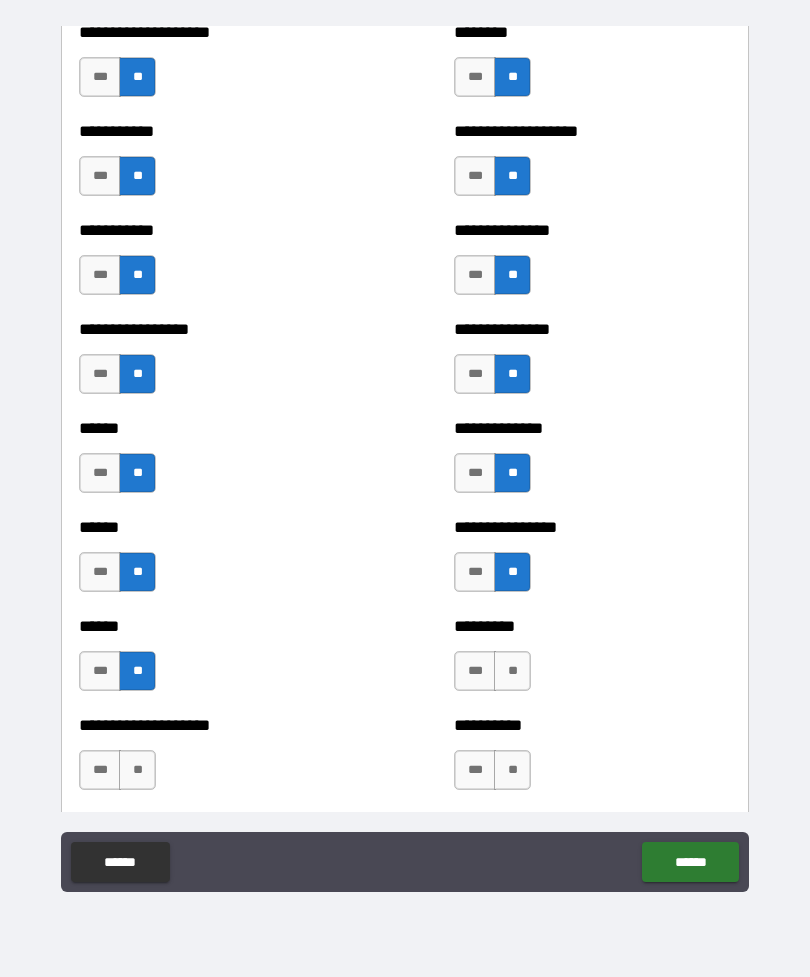 click on "**" at bounding box center (512, 671) 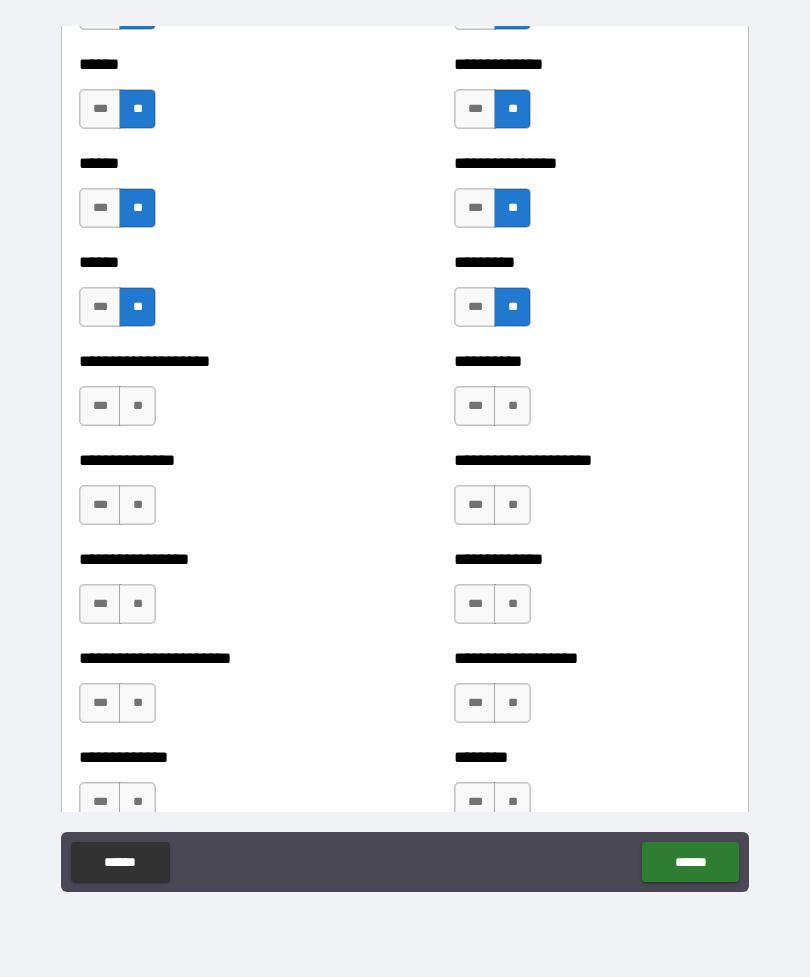 scroll, scrollTop: 3032, scrollLeft: 0, axis: vertical 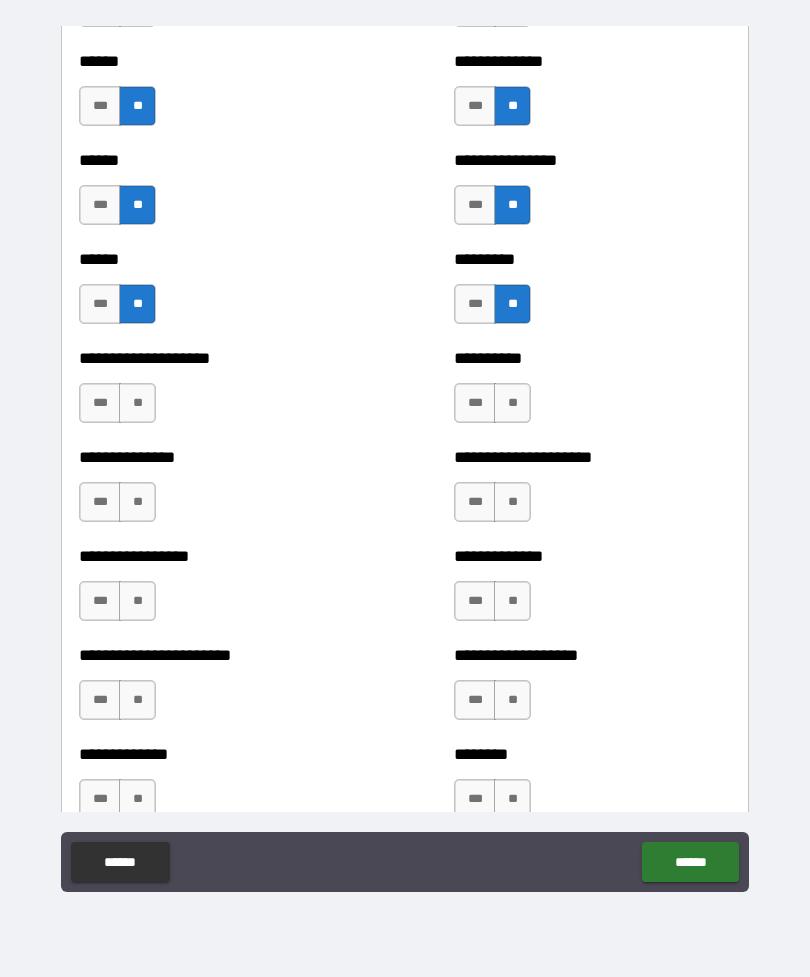 click on "**" at bounding box center (137, 403) 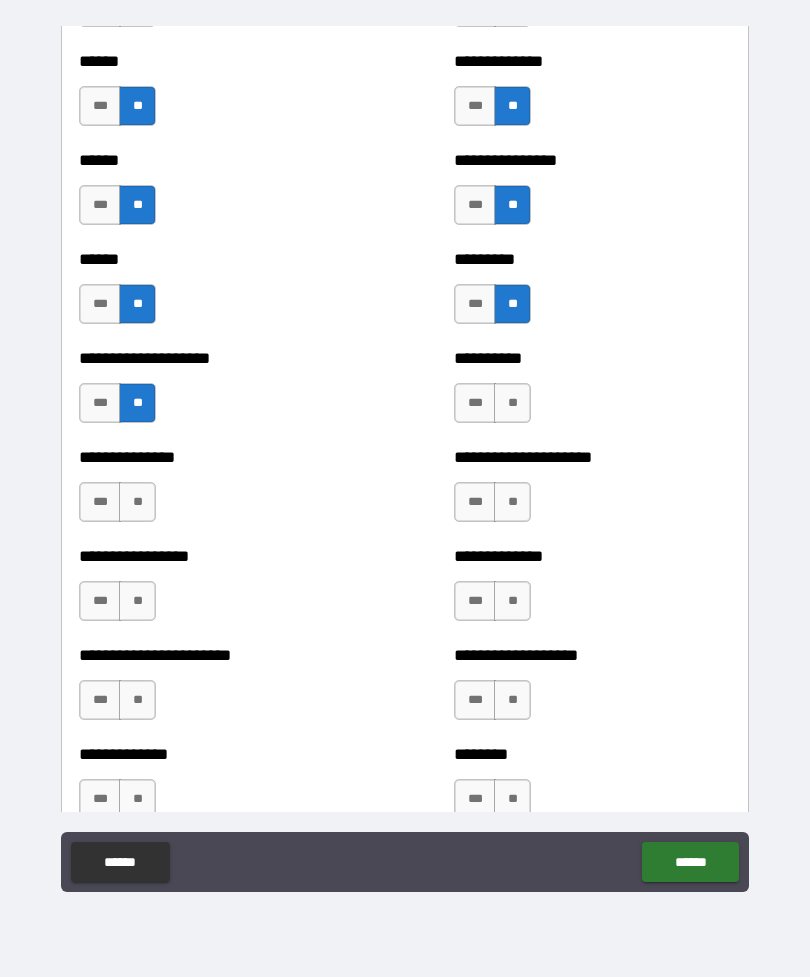 click on "**" at bounding box center (137, 502) 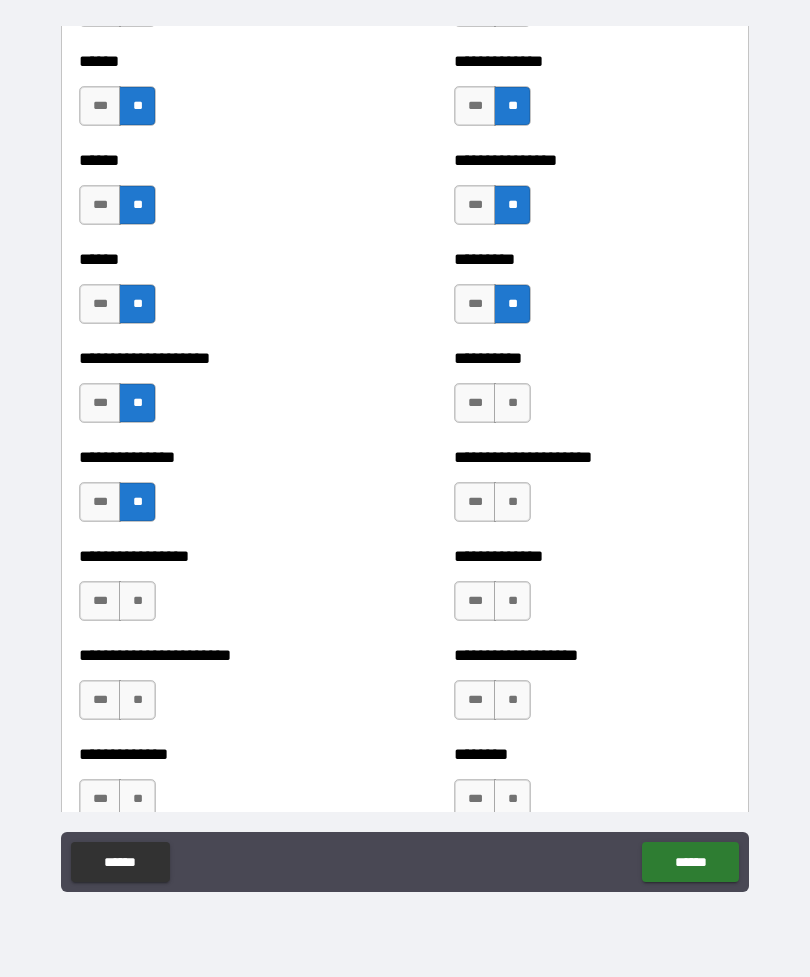 click on "**" at bounding box center (137, 601) 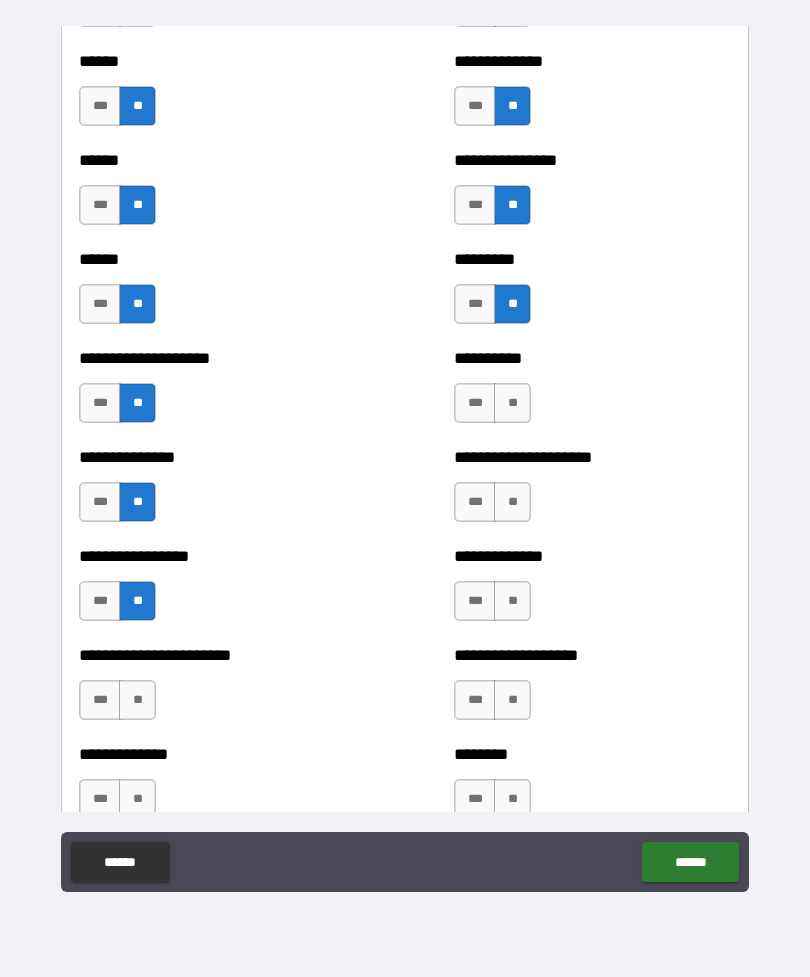 click on "**" at bounding box center [137, 700] 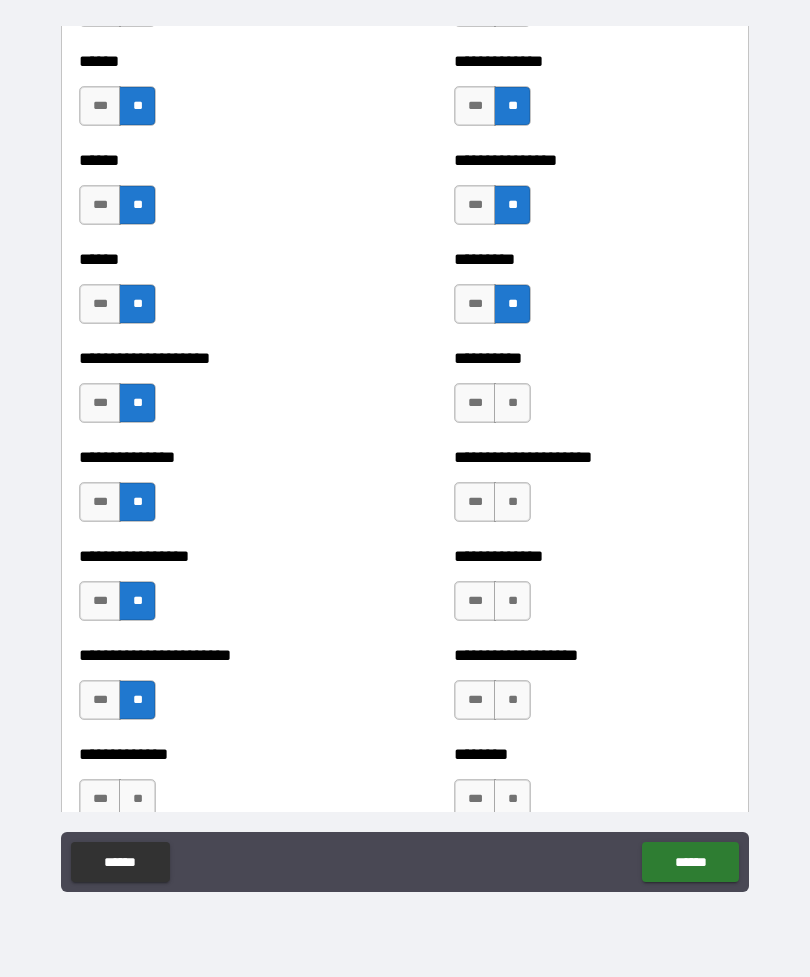 click on "**" at bounding box center [512, 403] 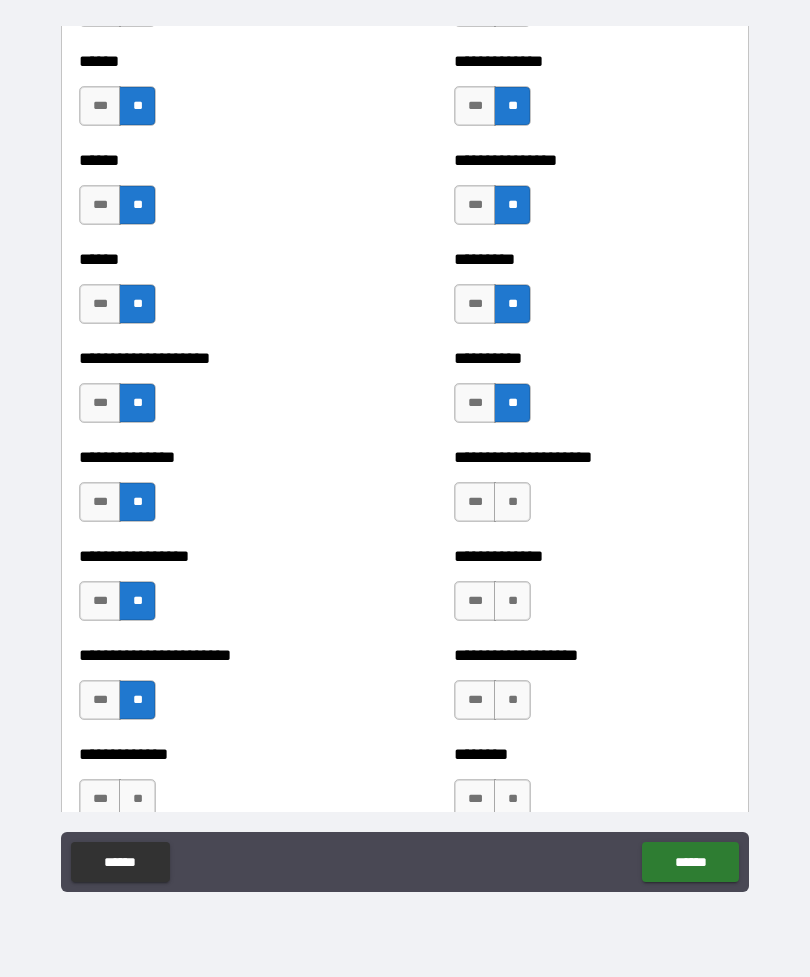 click on "**" at bounding box center [512, 502] 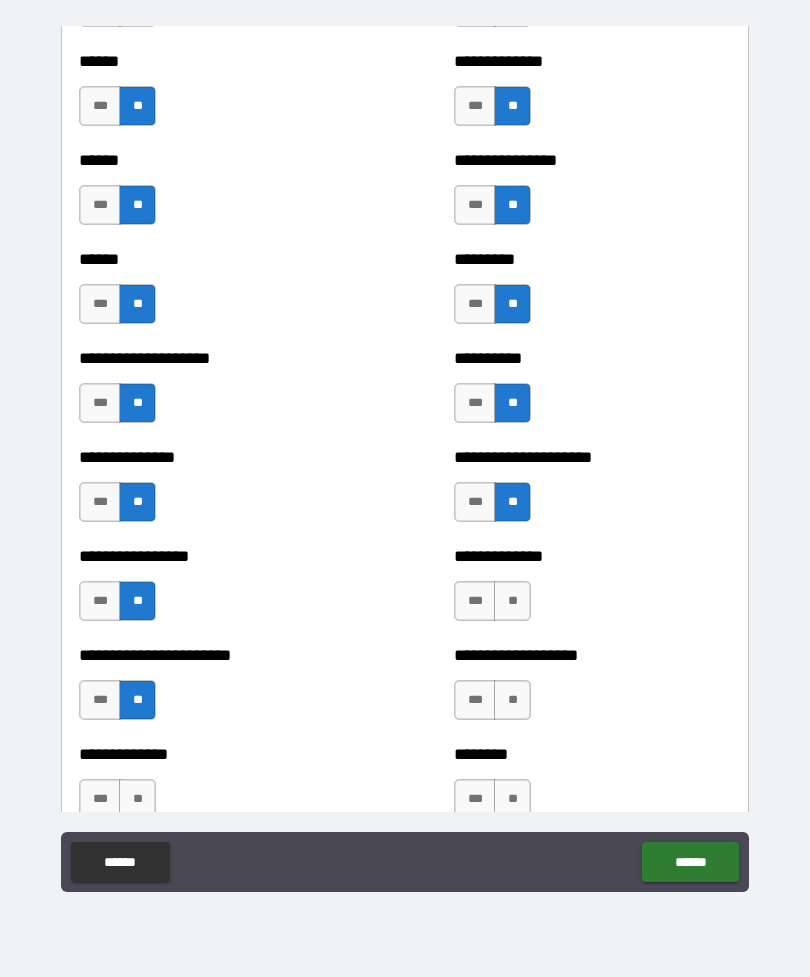click on "**" at bounding box center [512, 601] 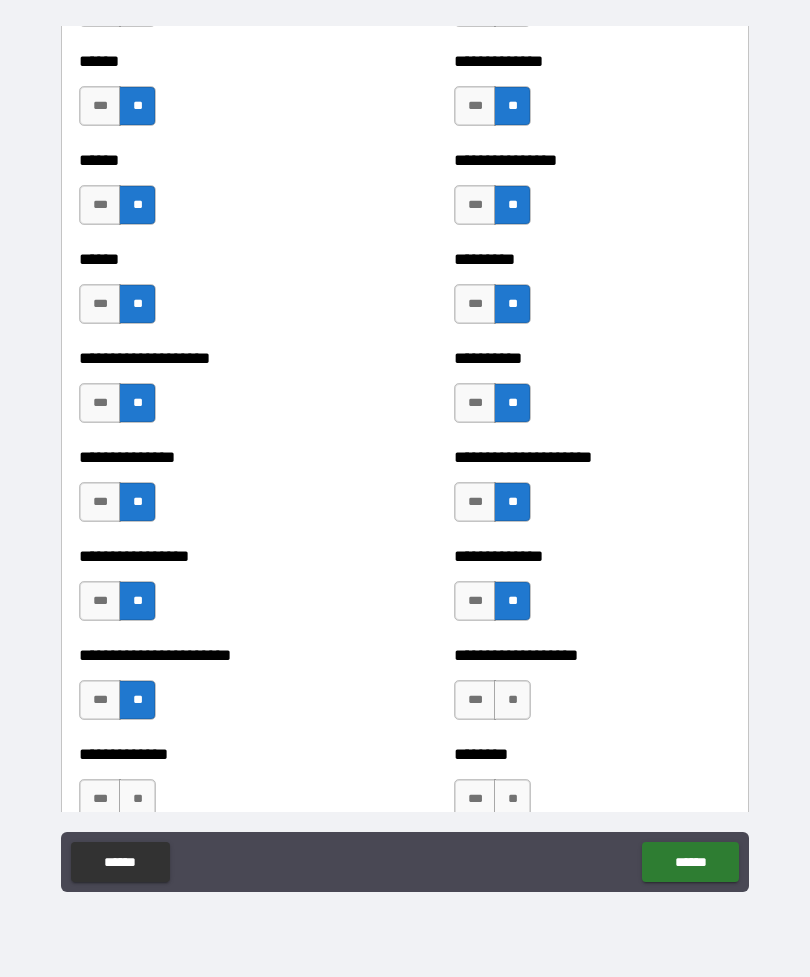 click on "**" at bounding box center [512, 700] 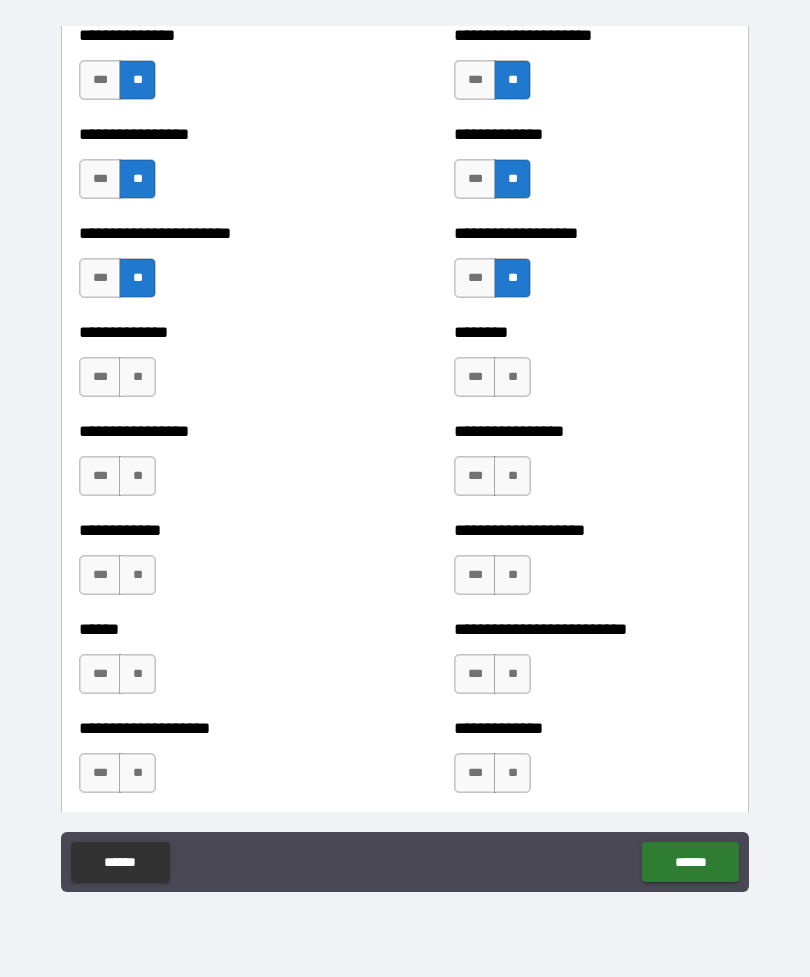 scroll, scrollTop: 3490, scrollLeft: 0, axis: vertical 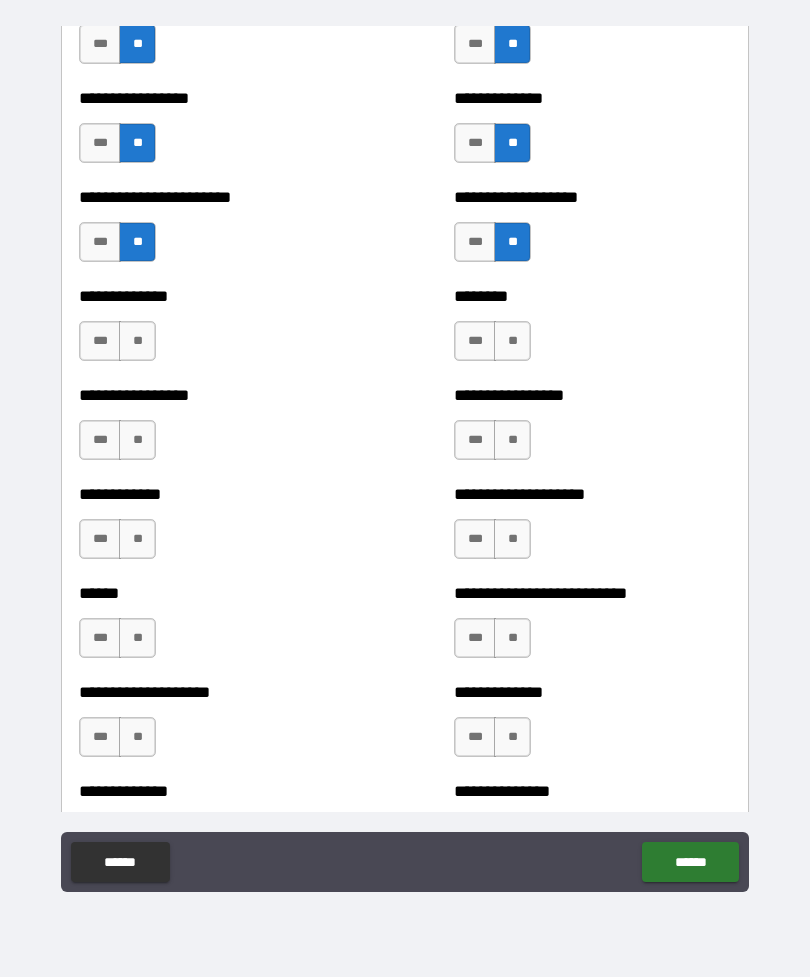 click on "**" at bounding box center [137, 341] 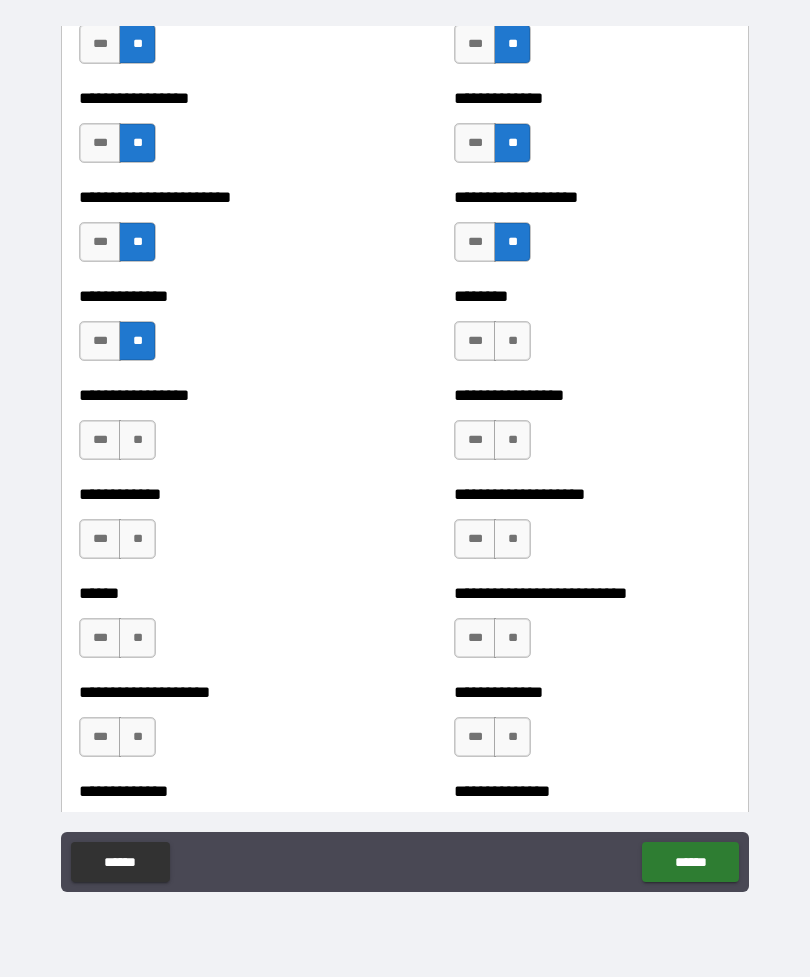 click on "**" at bounding box center (137, 440) 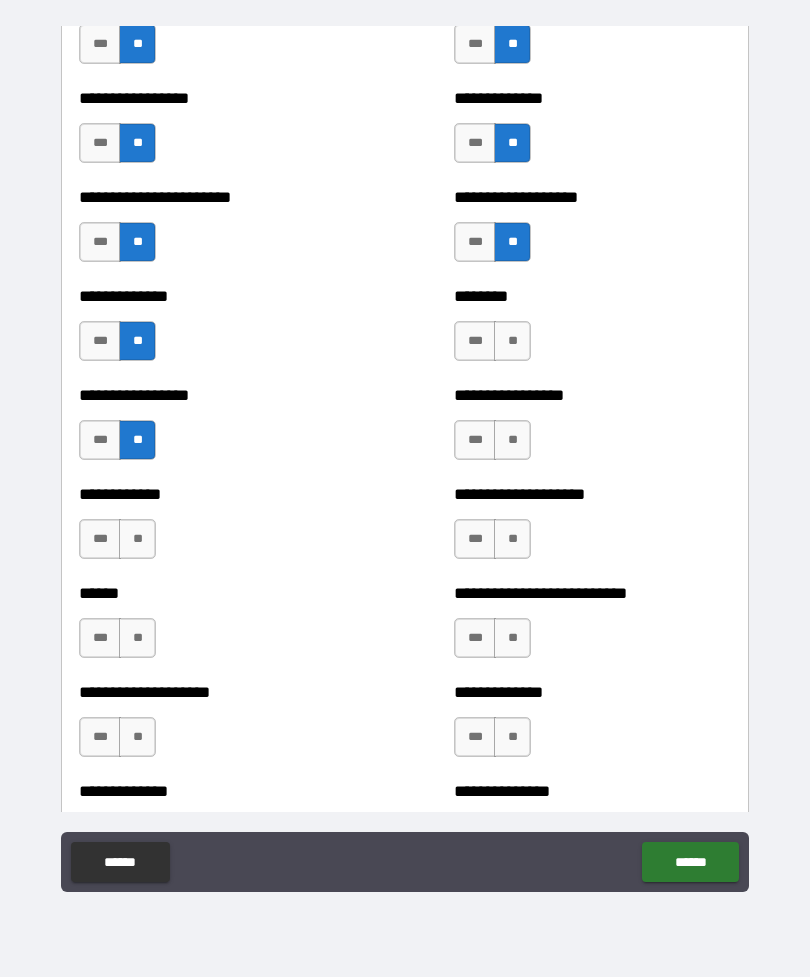 click on "**" at bounding box center (137, 539) 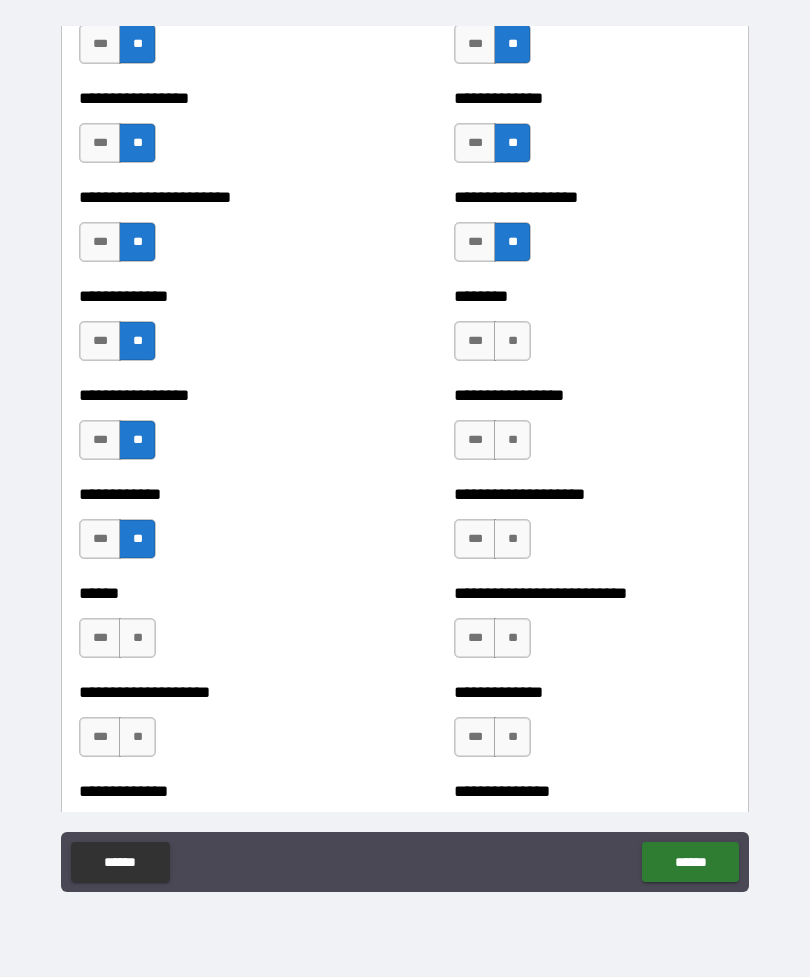 click on "**" at bounding box center [137, 638] 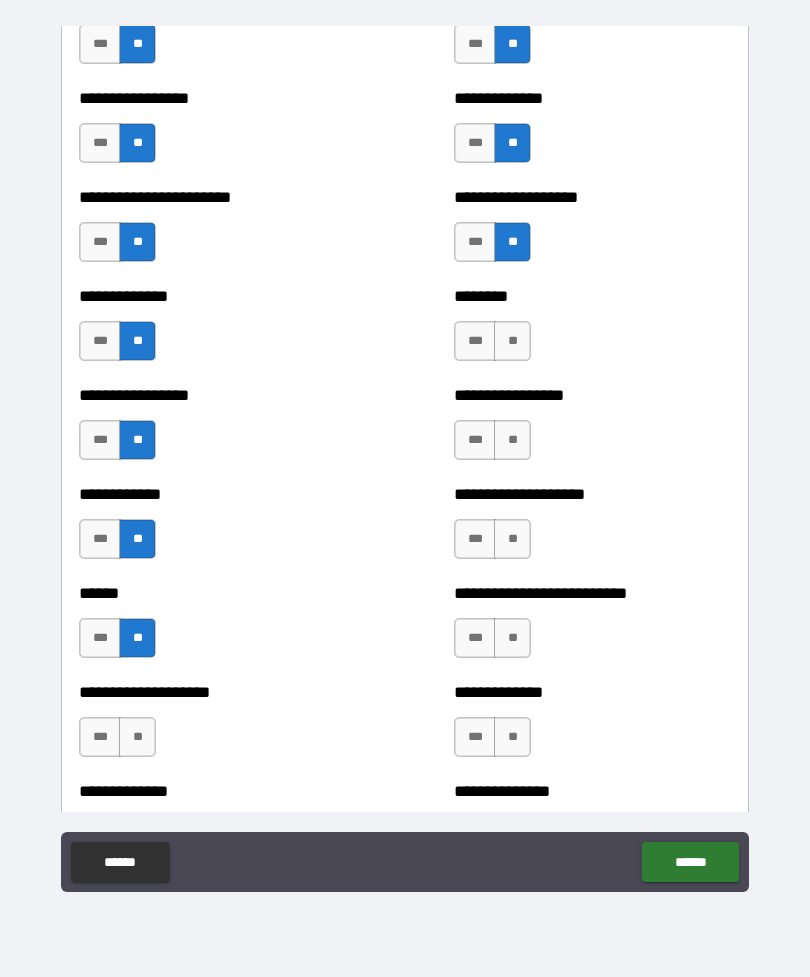 click on "***" at bounding box center (100, 638) 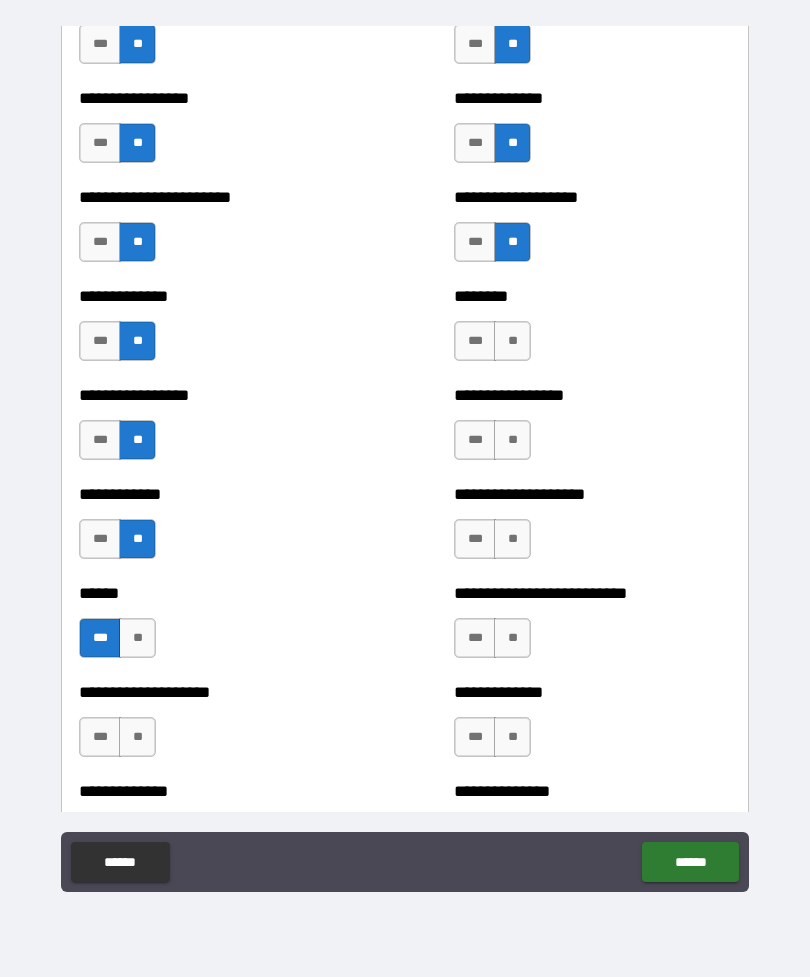 click on "**" at bounding box center [512, 341] 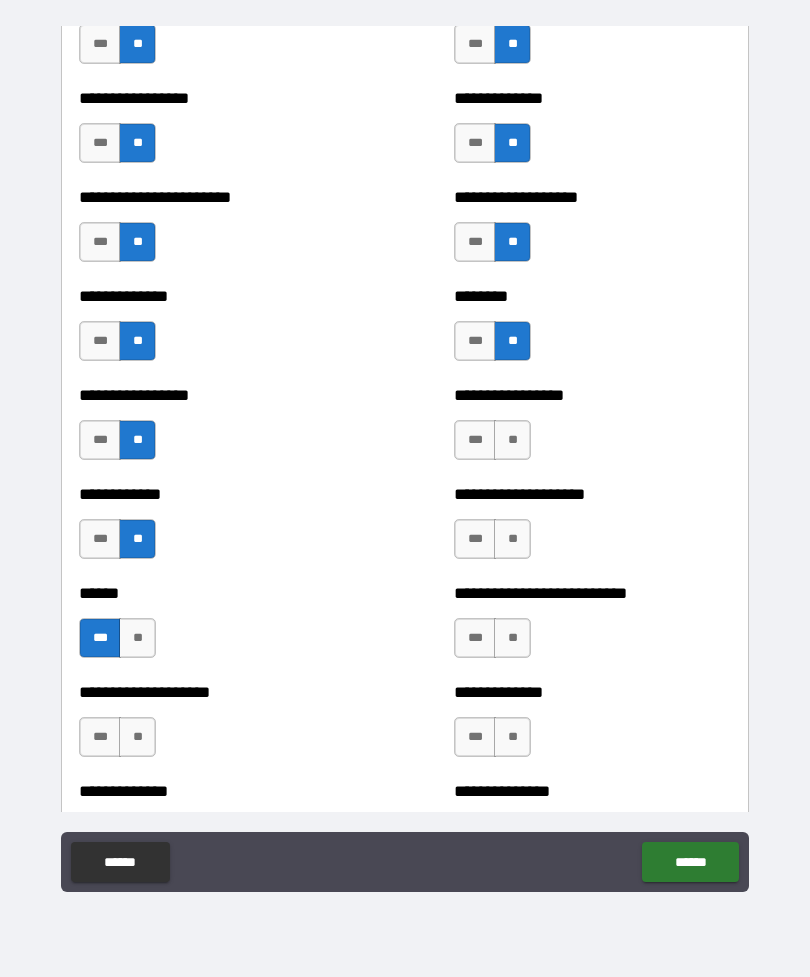 click on "**" at bounding box center (512, 440) 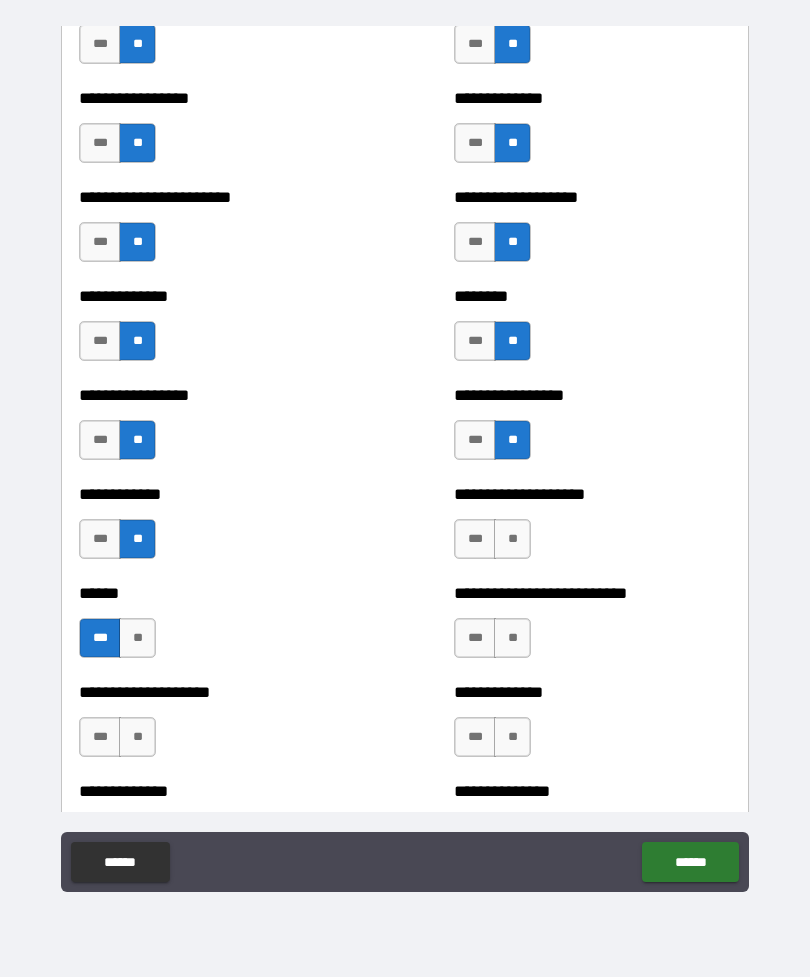click on "**" at bounding box center [512, 539] 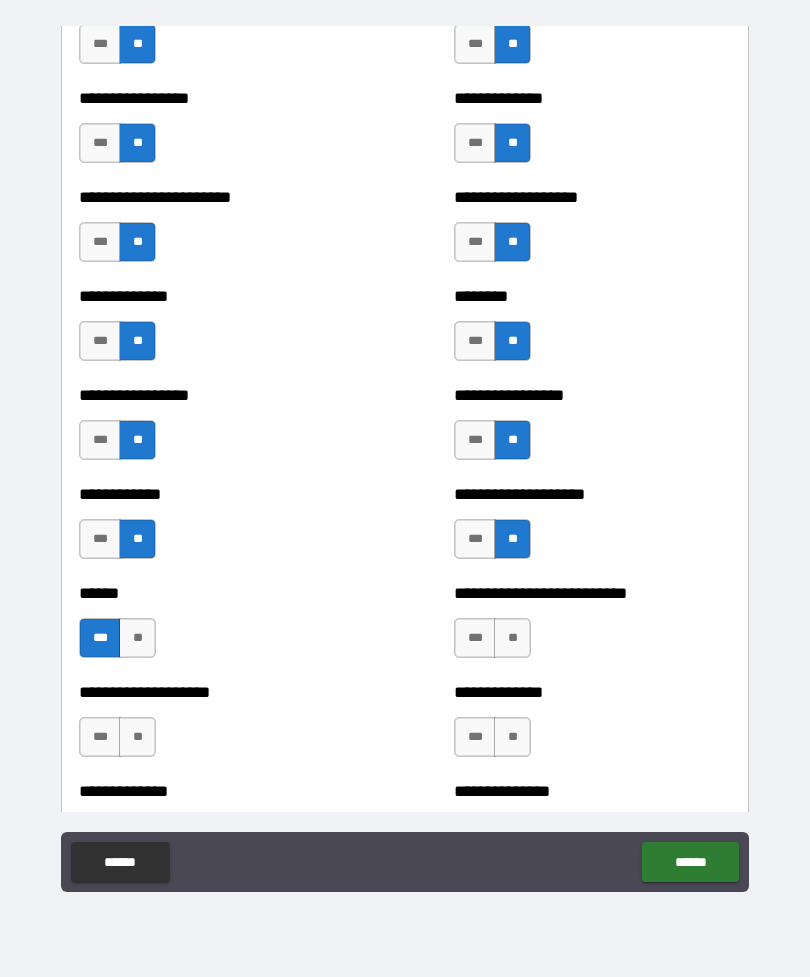 click on "**" at bounding box center [512, 638] 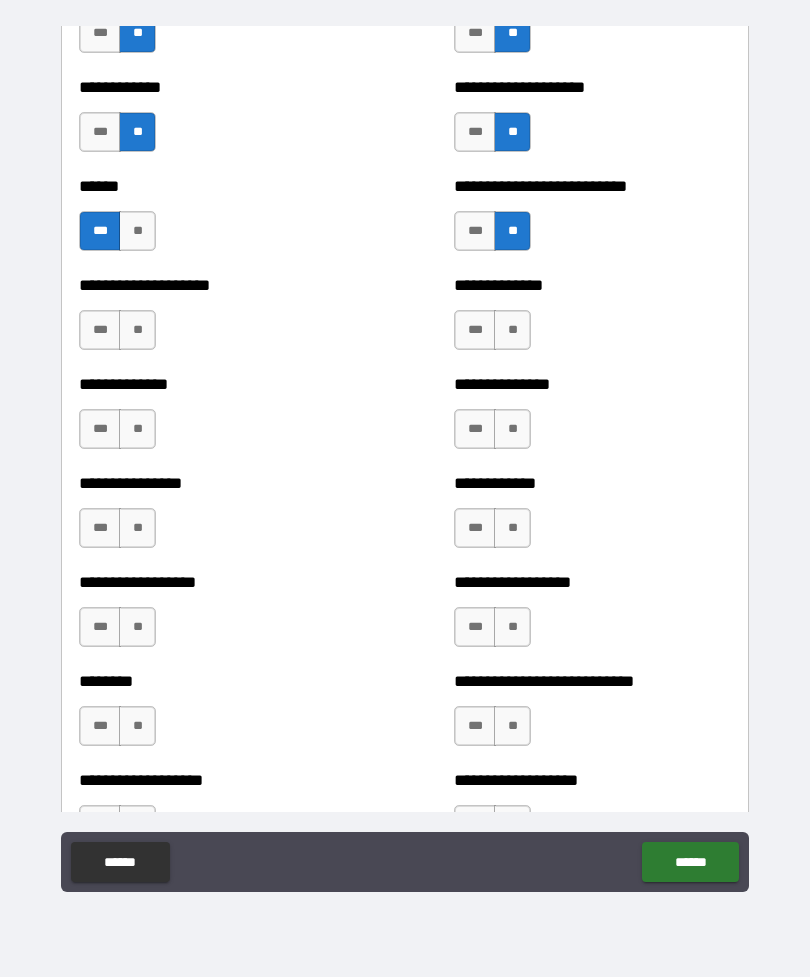 scroll, scrollTop: 3899, scrollLeft: 0, axis: vertical 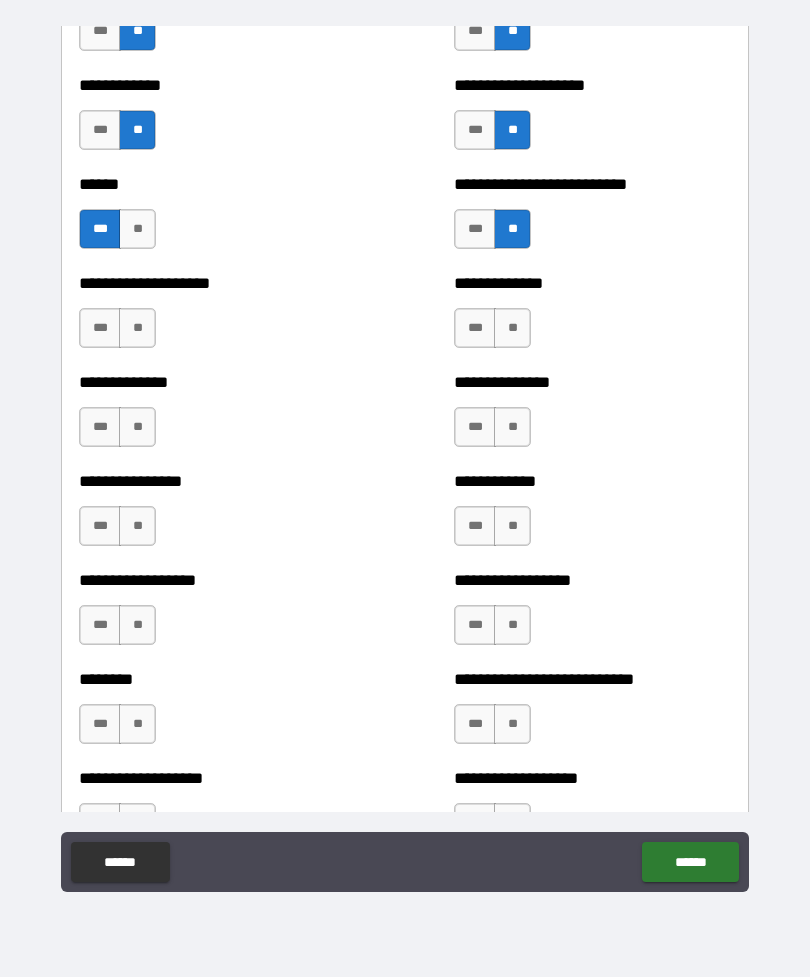 click on "**" at bounding box center [137, 328] 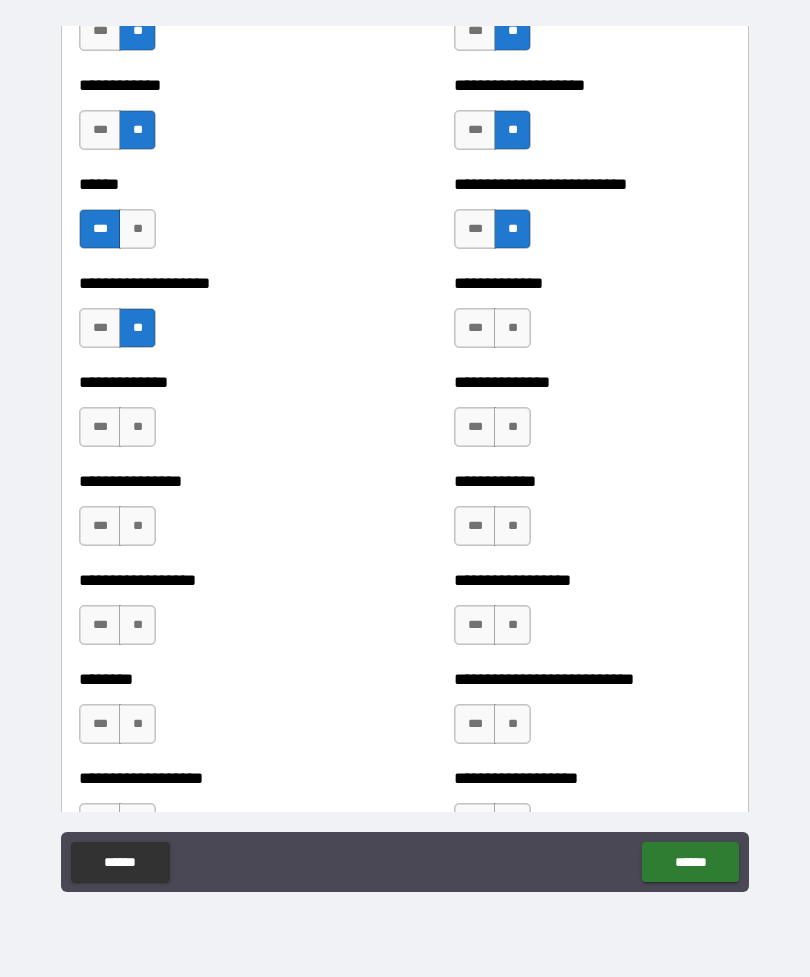 click on "**" at bounding box center (137, 427) 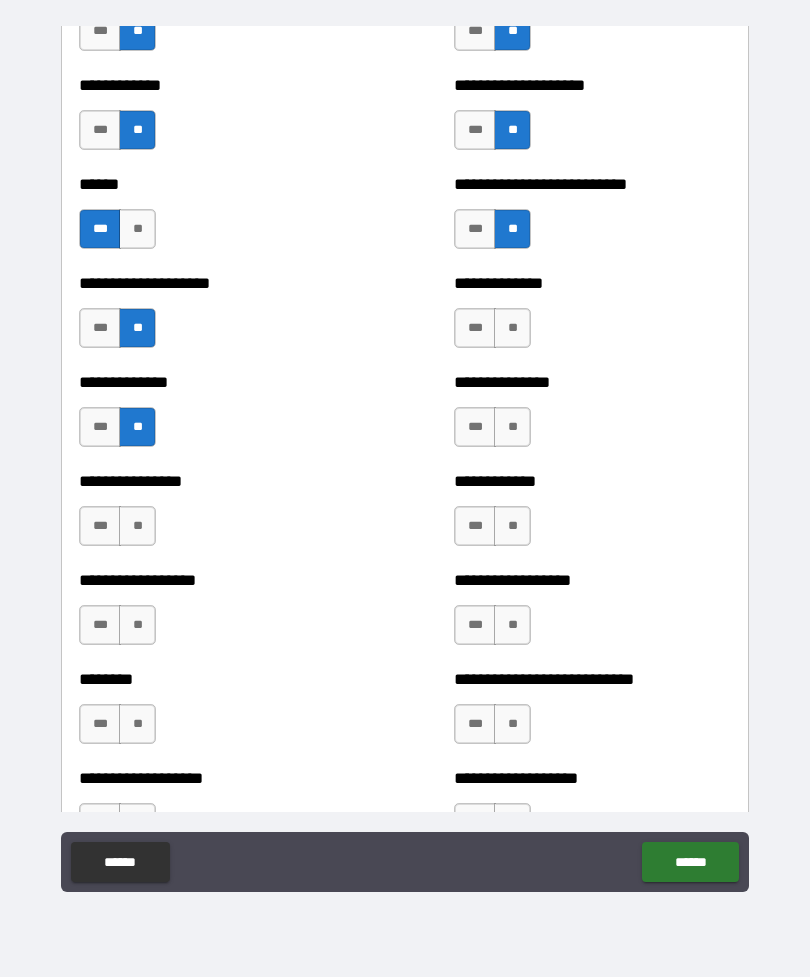 click on "**" at bounding box center [137, 526] 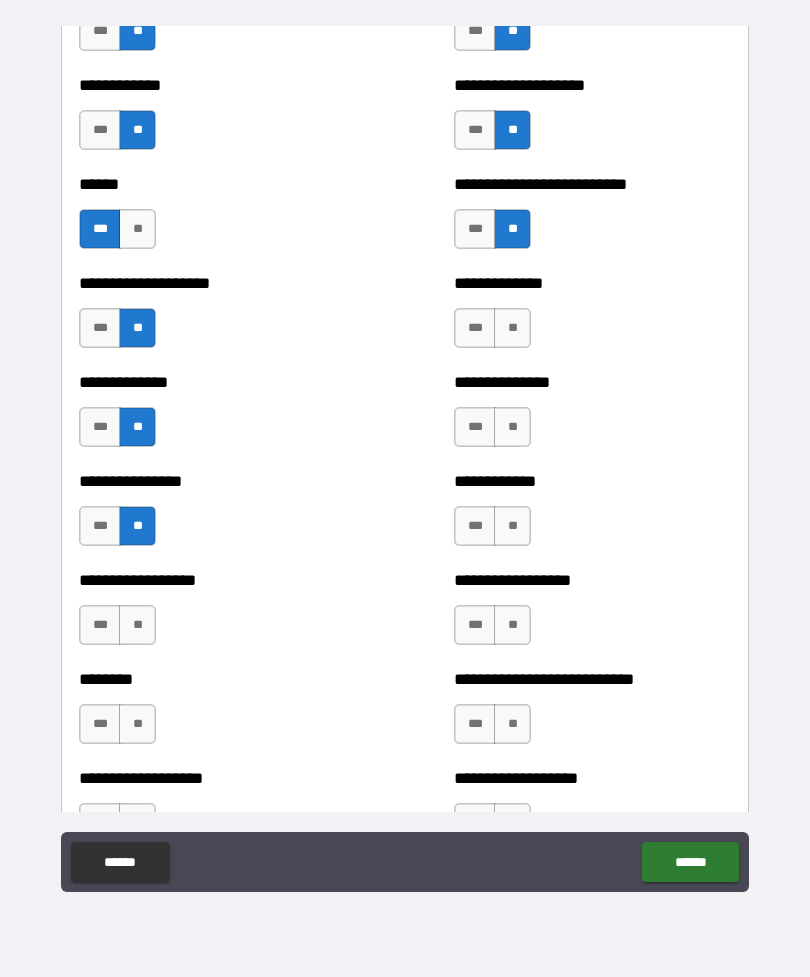 click on "**" at bounding box center [137, 625] 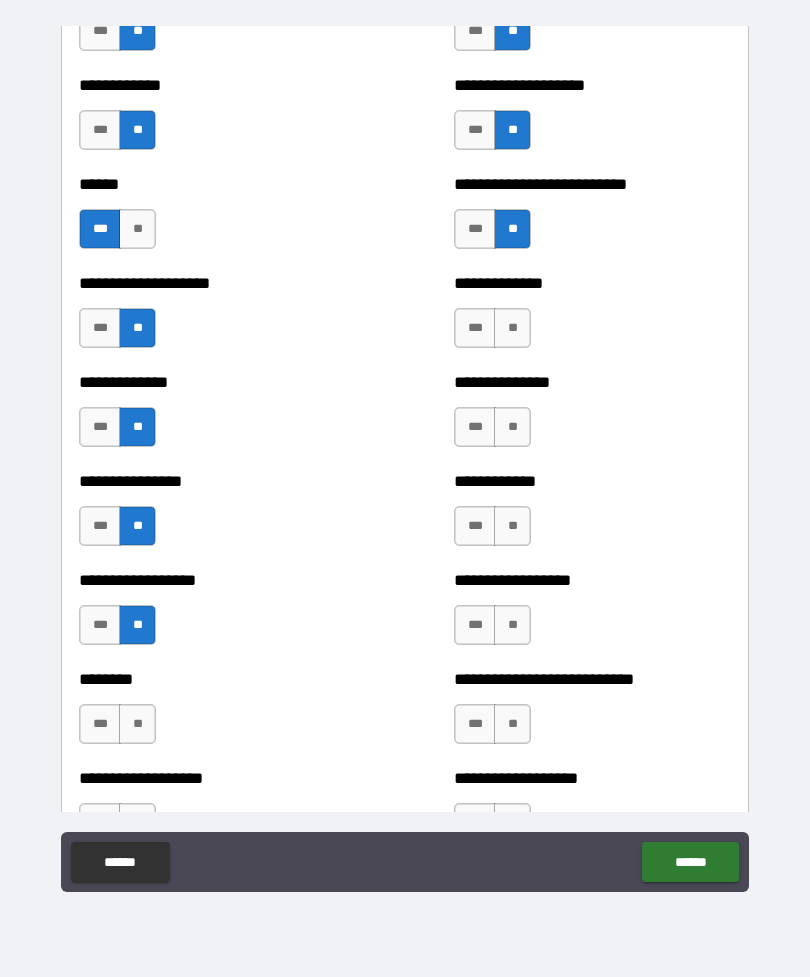 click on "**" at bounding box center [137, 724] 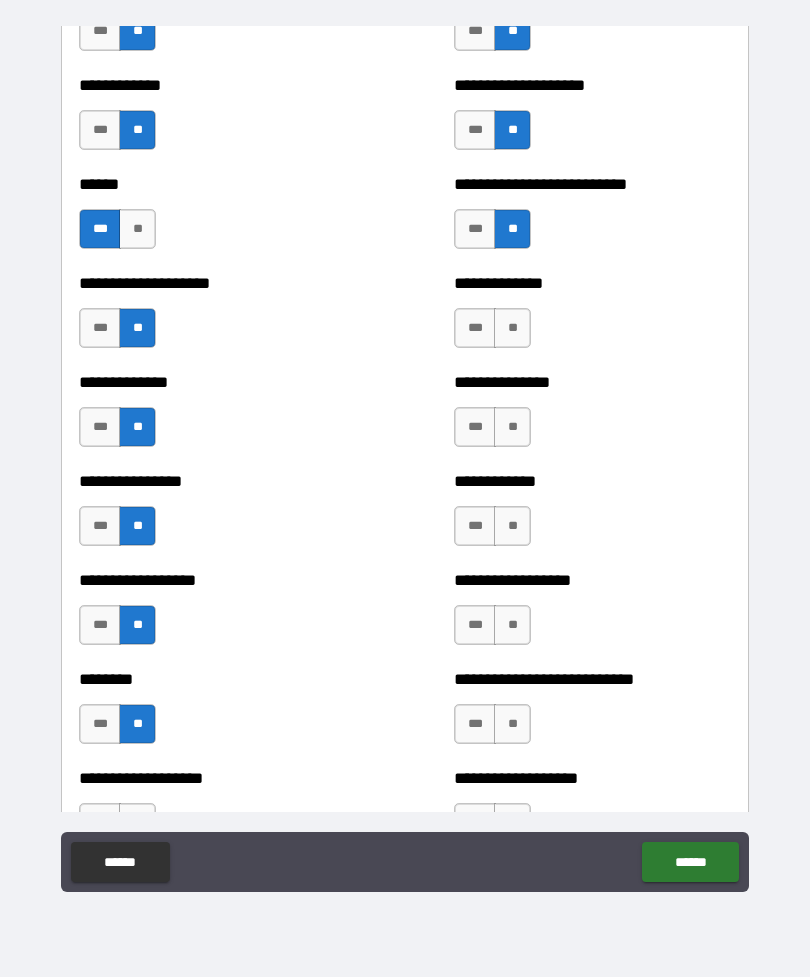 click on "**" at bounding box center [512, 328] 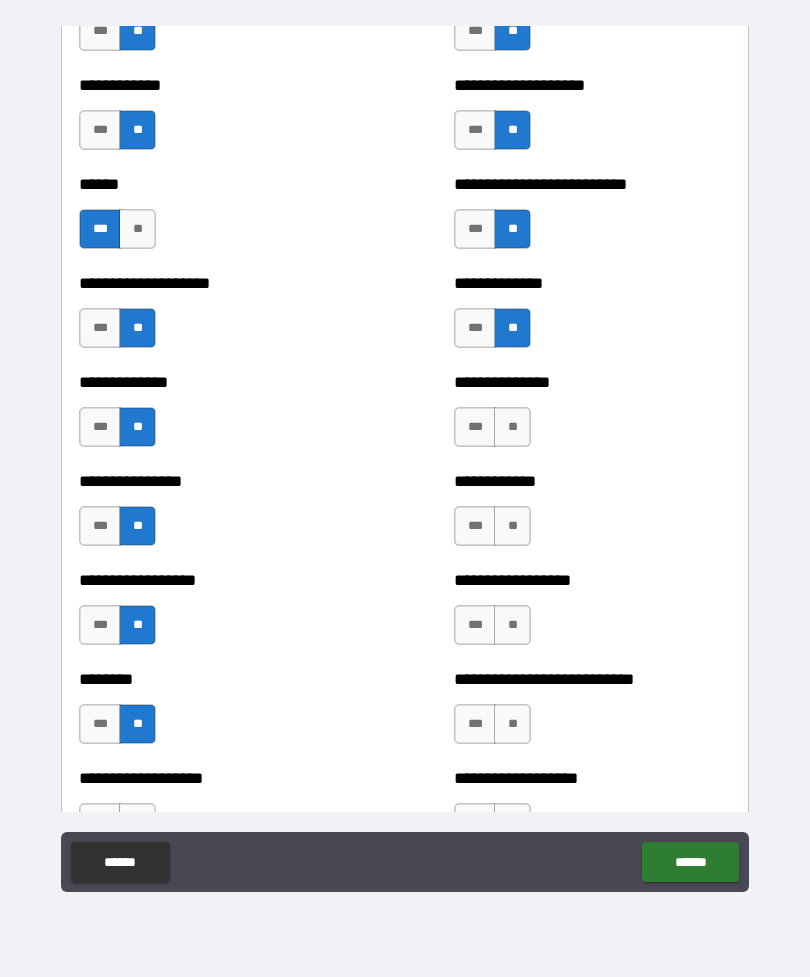 click on "**" at bounding box center (512, 427) 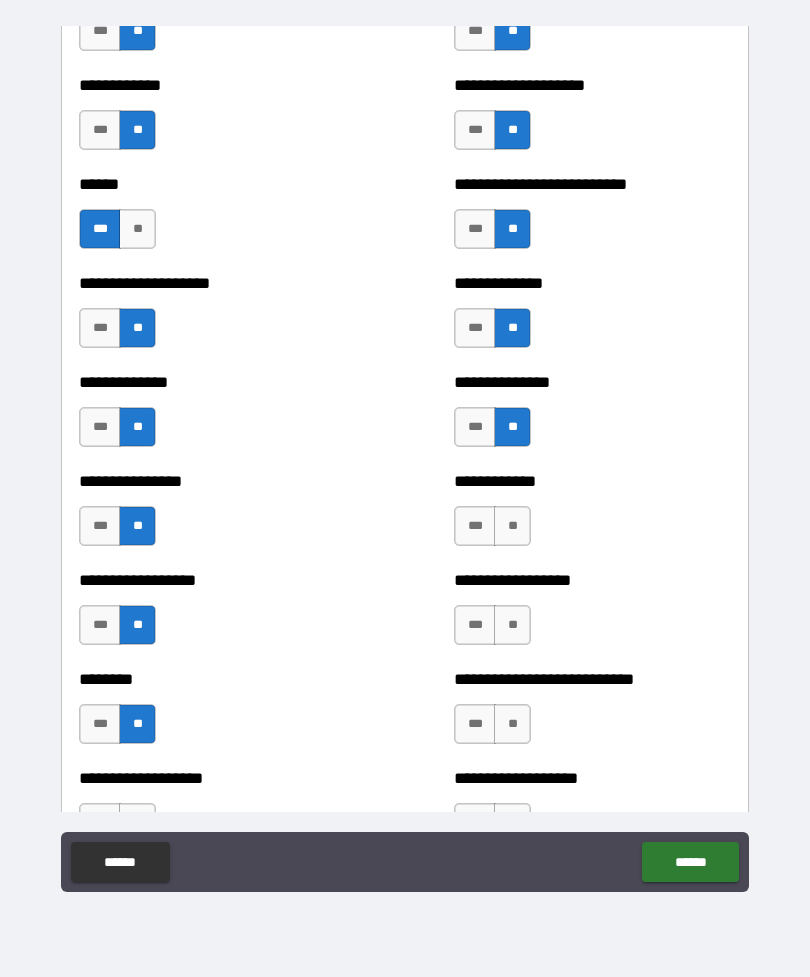 click on "**" at bounding box center [512, 526] 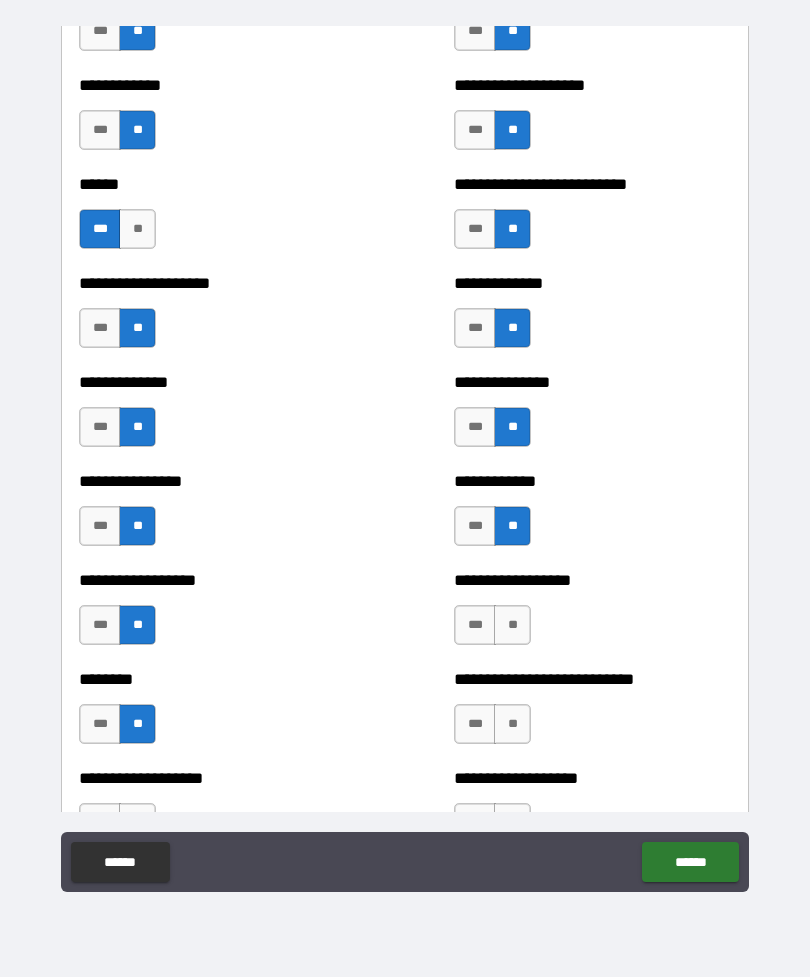click on "**" at bounding box center (512, 625) 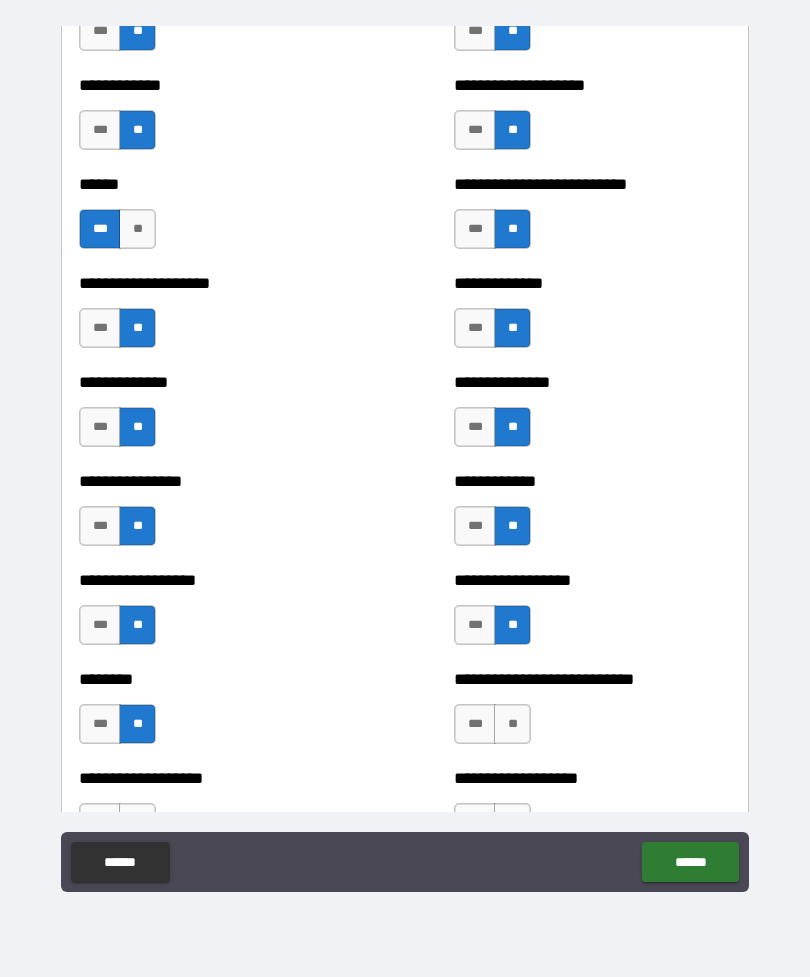 click on "**" at bounding box center (512, 724) 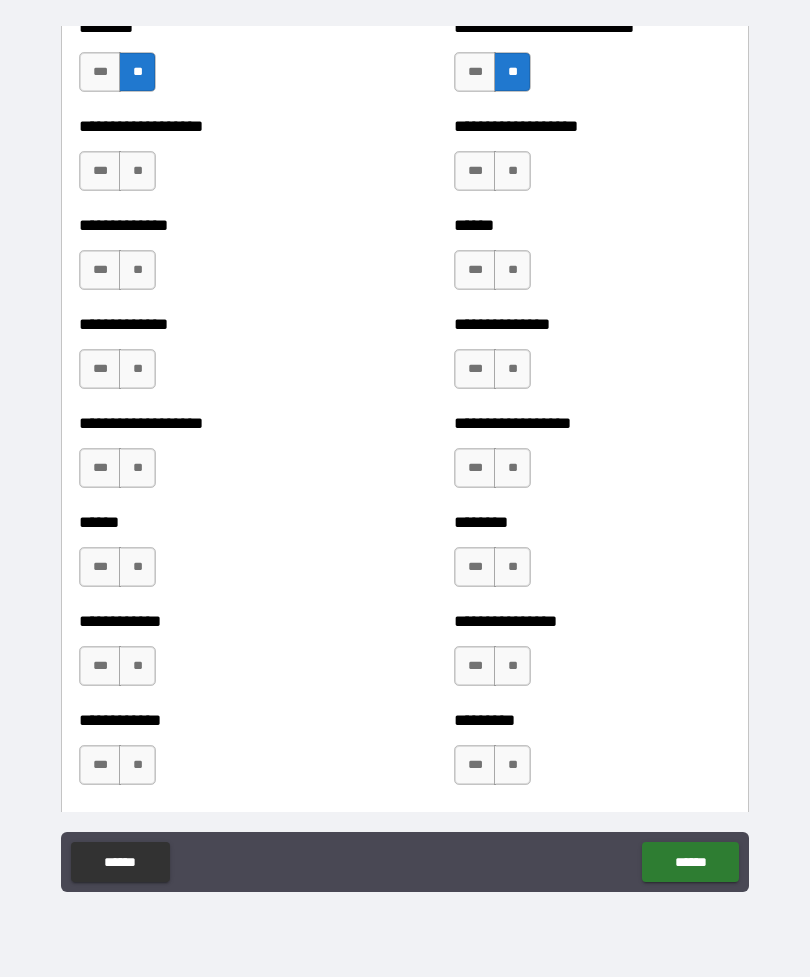 scroll, scrollTop: 4563, scrollLeft: 0, axis: vertical 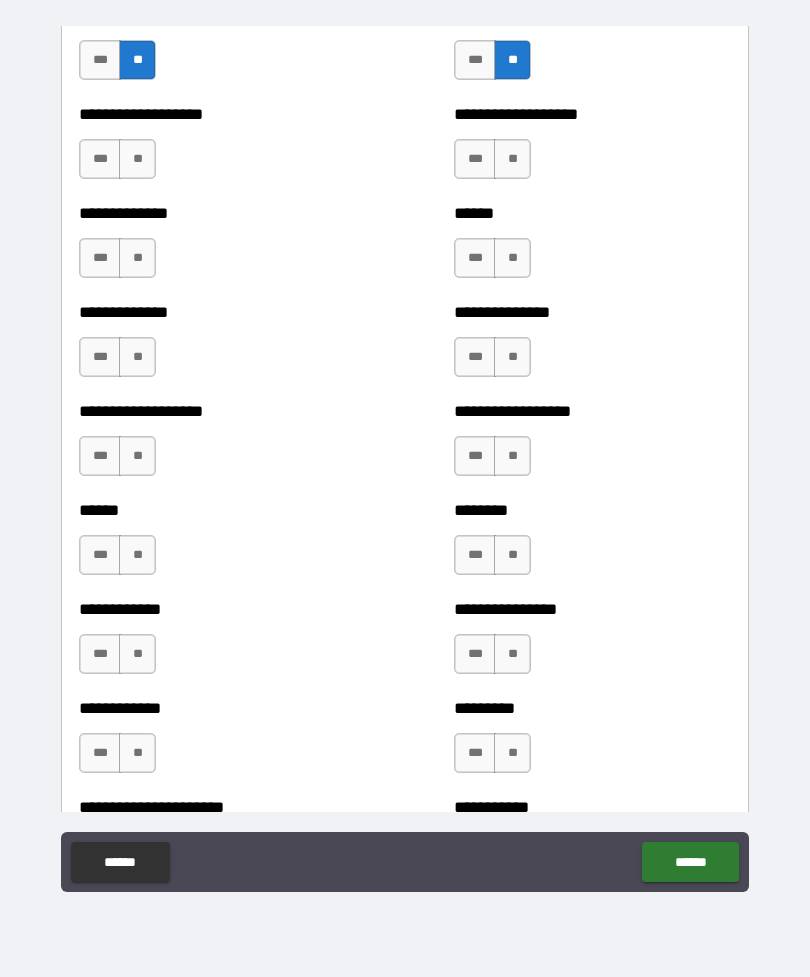 click on "**" at bounding box center (137, 159) 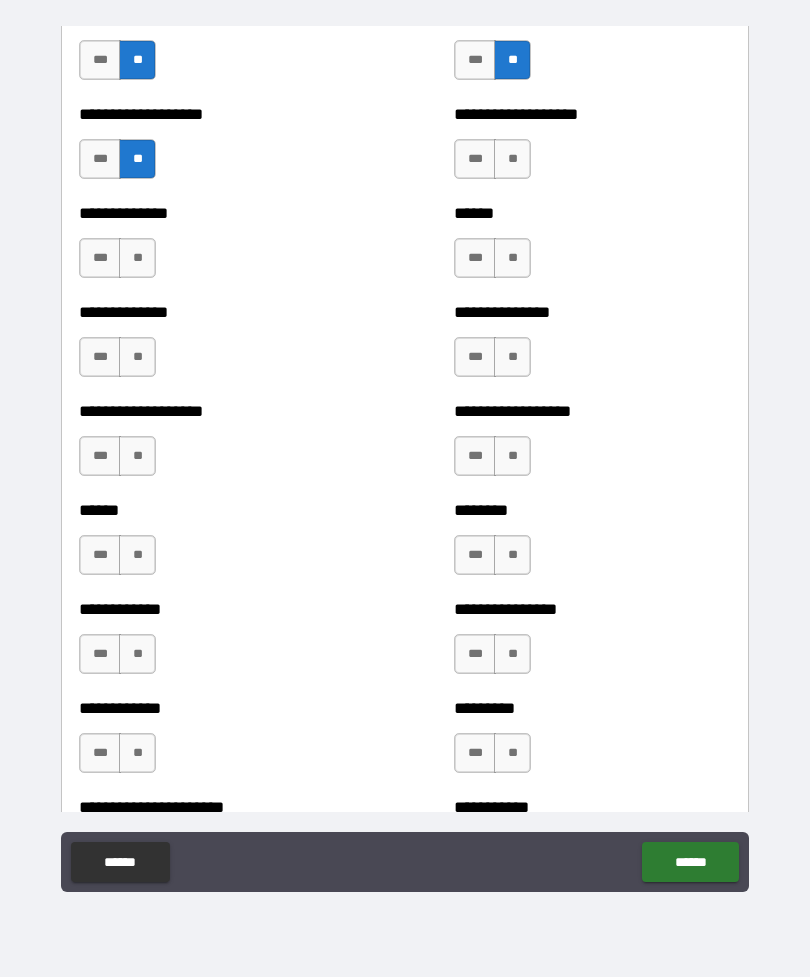 click on "**" at bounding box center [137, 258] 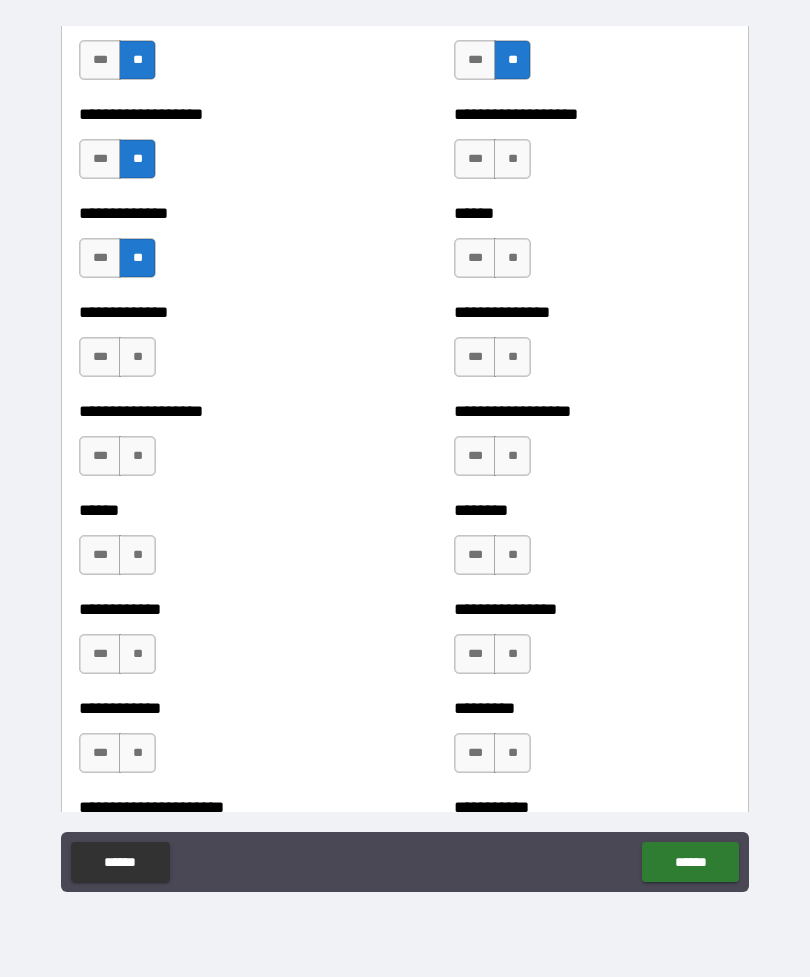 click on "**" at bounding box center [137, 357] 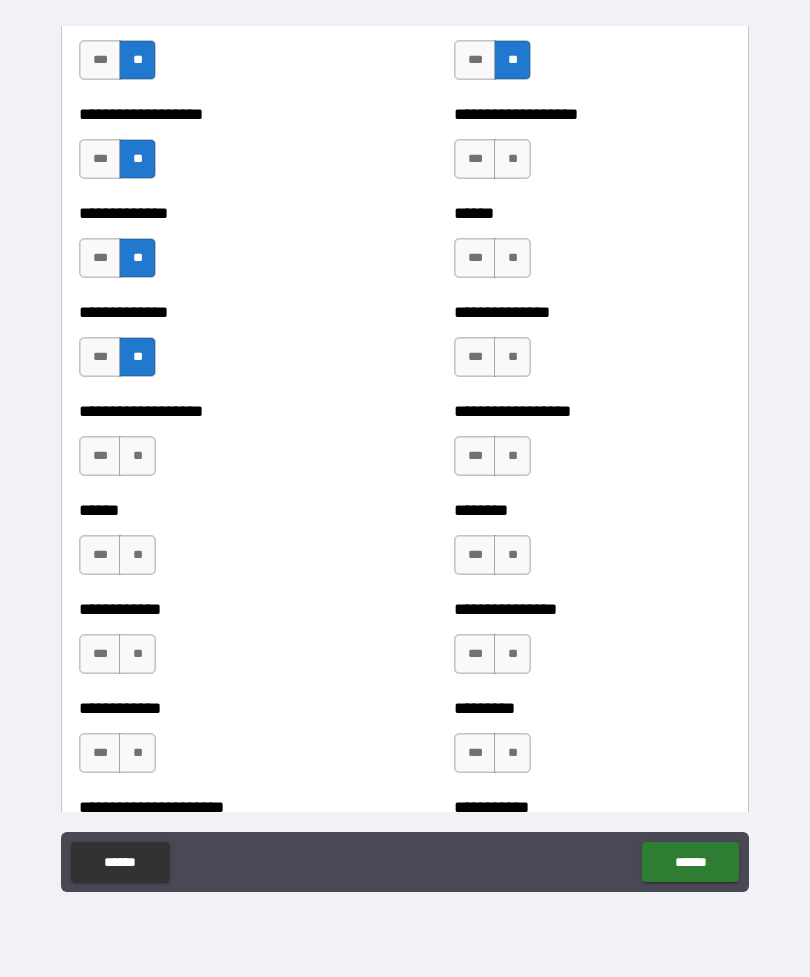 click on "**" at bounding box center [137, 456] 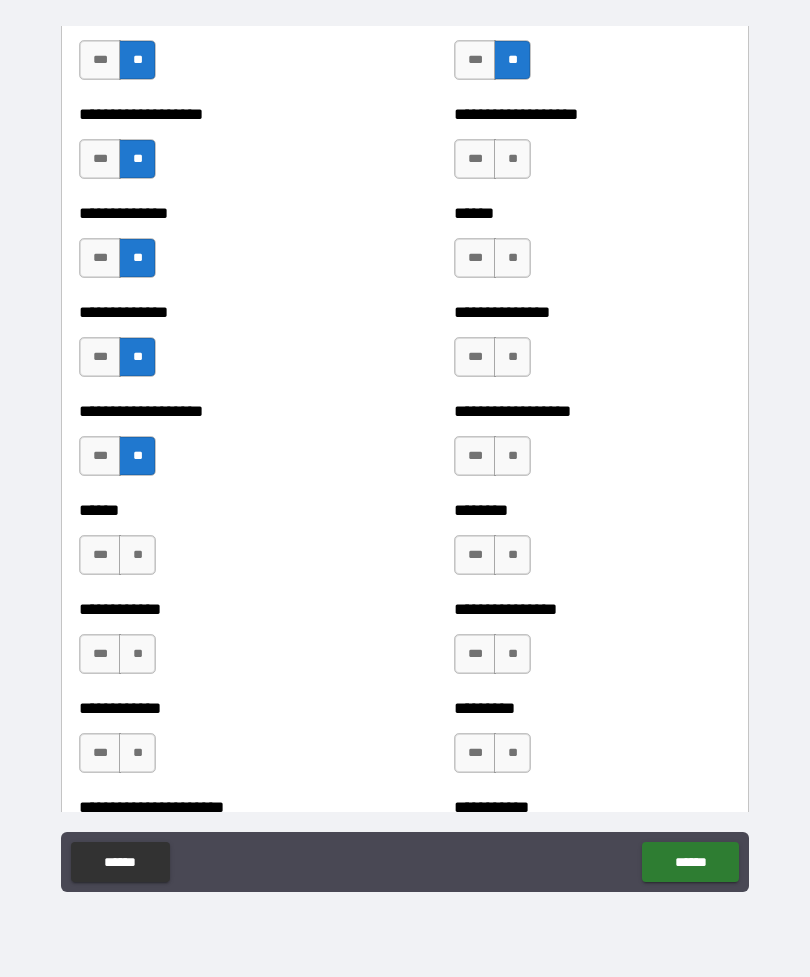 click on "**" at bounding box center (137, 555) 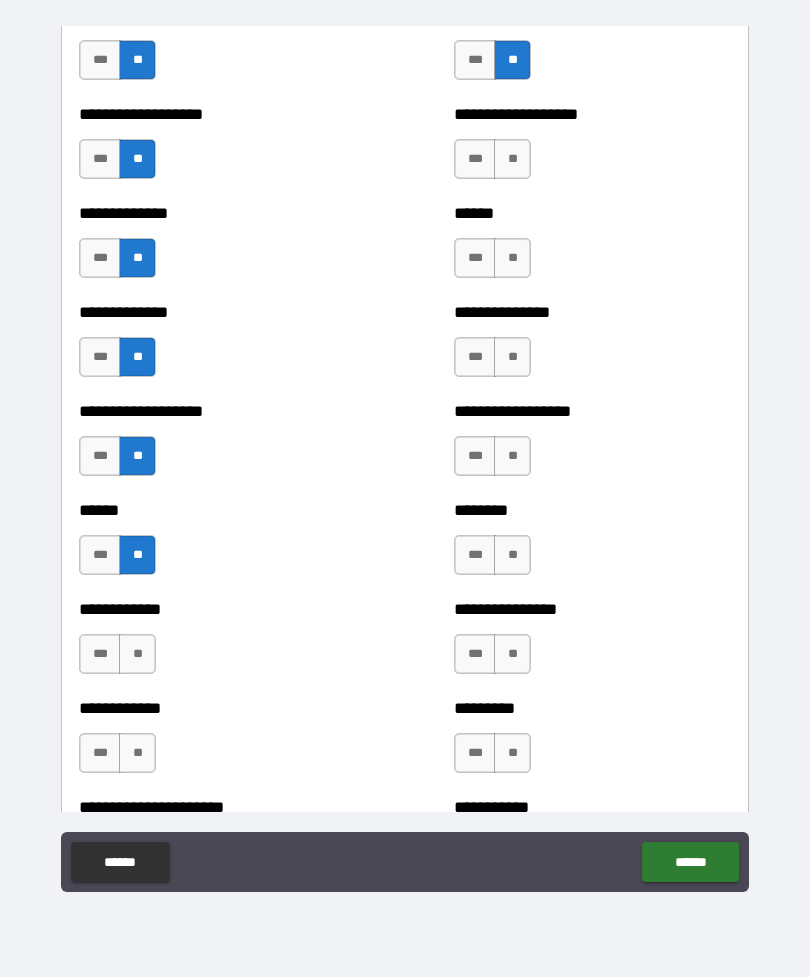 click on "**" at bounding box center [137, 654] 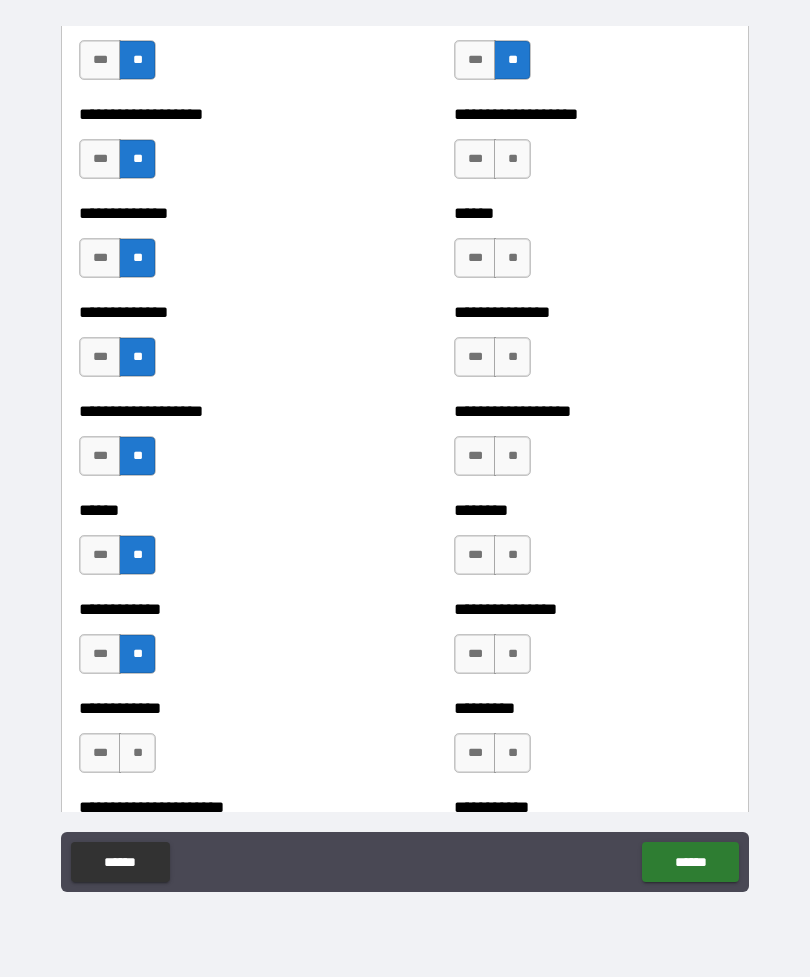 click on "**" at bounding box center (137, 753) 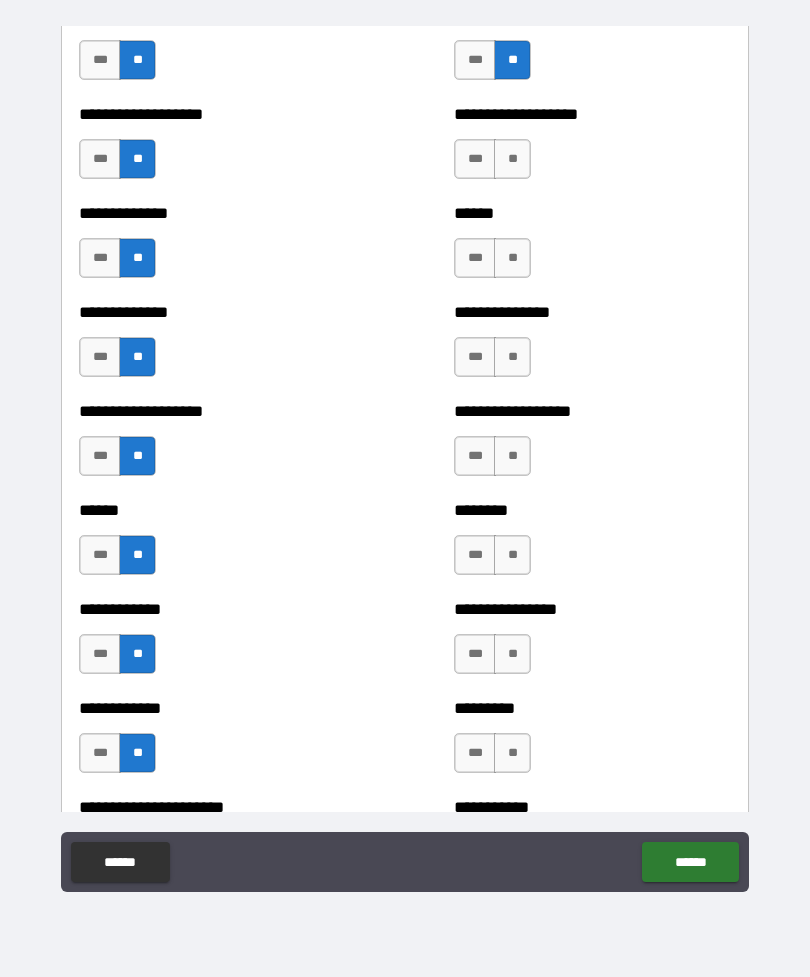 click on "**********" at bounding box center (592, 149) 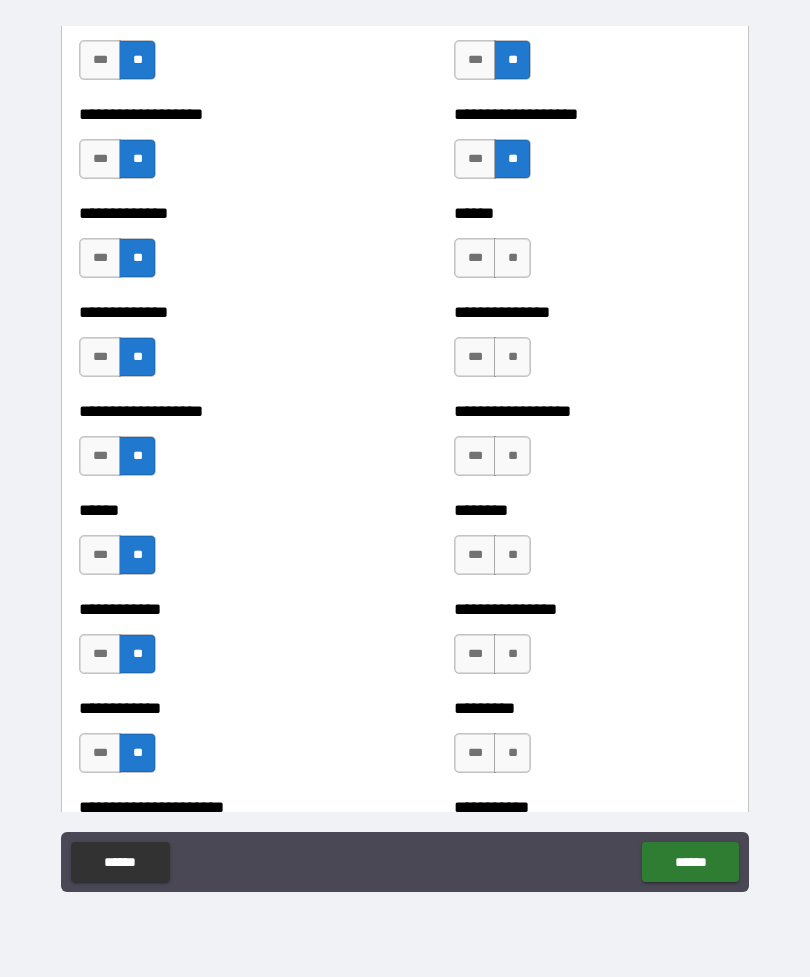 click on "**" at bounding box center [512, 258] 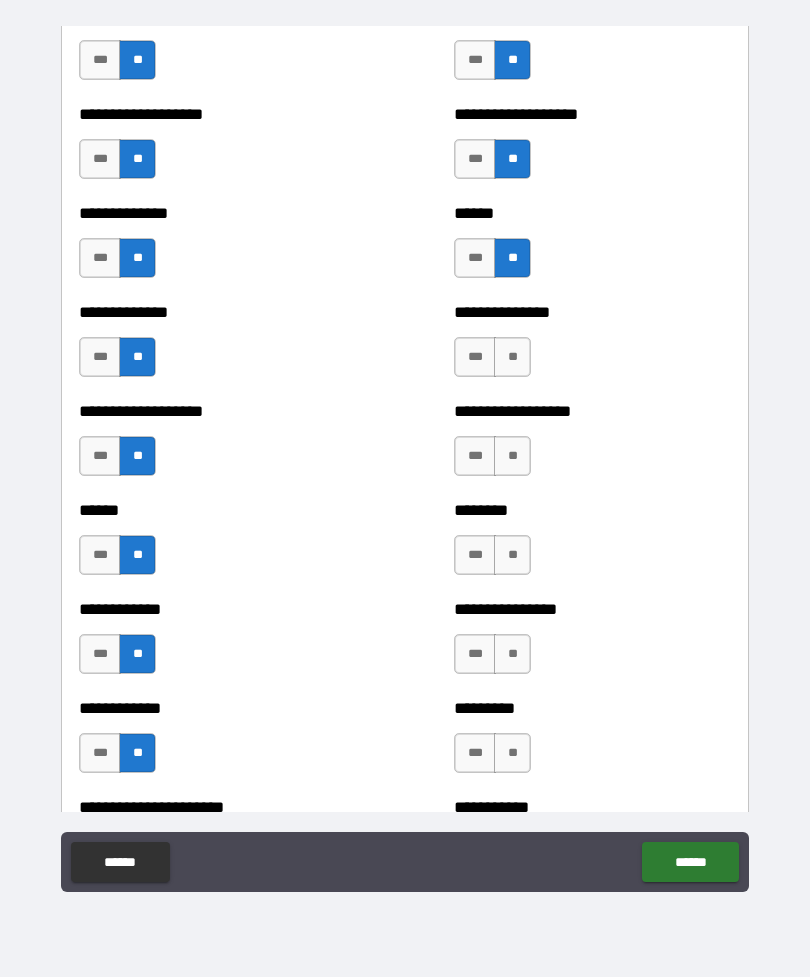 click on "**" at bounding box center [512, 357] 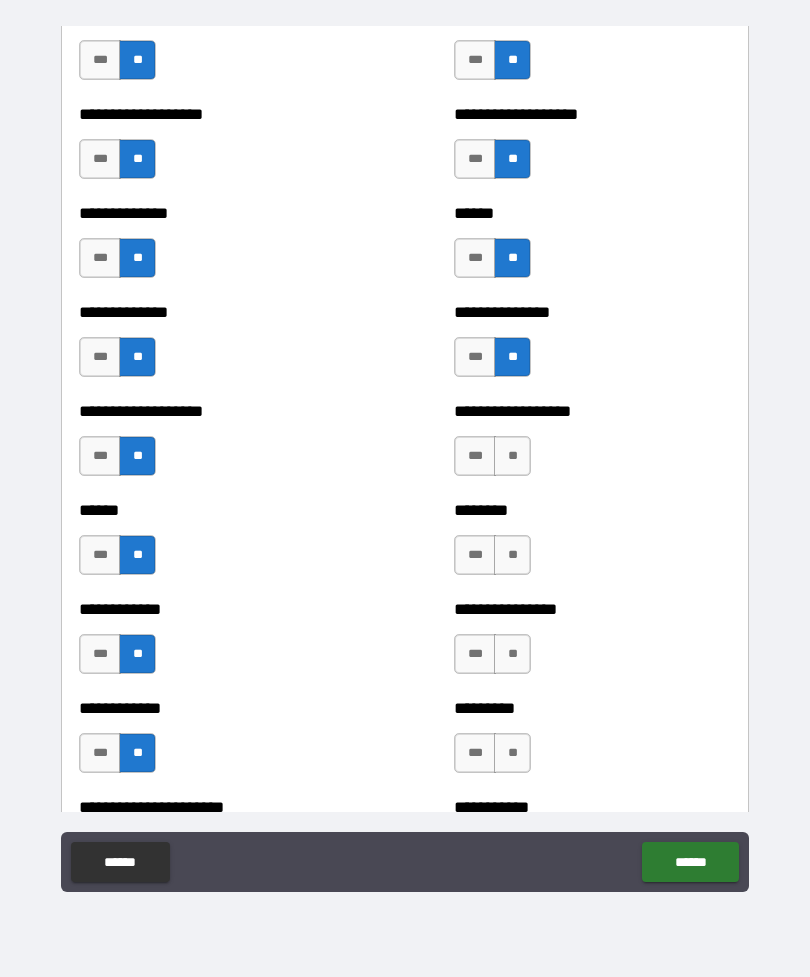 click on "**" at bounding box center (512, 456) 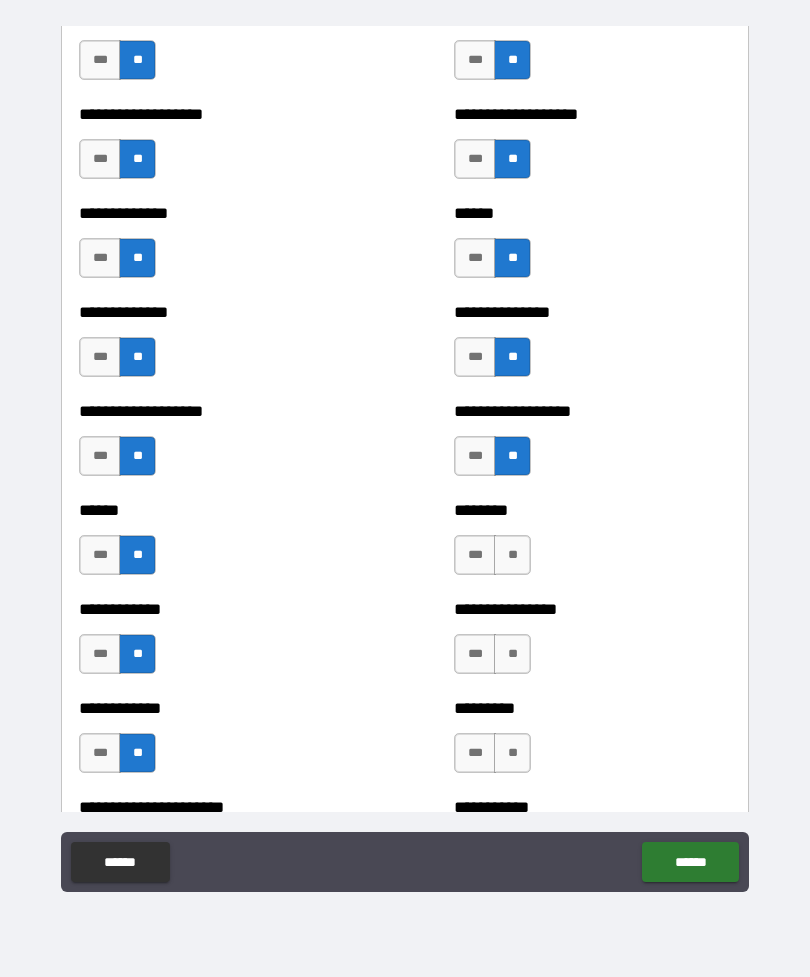 click on "**" at bounding box center (512, 555) 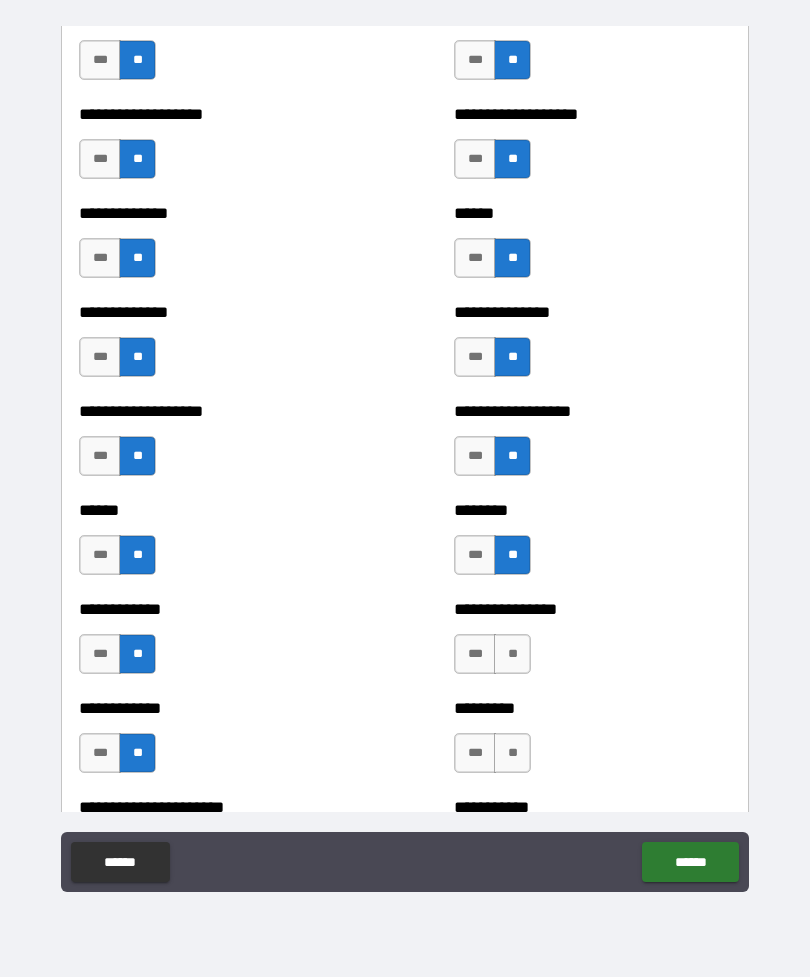 click on "**" at bounding box center [512, 654] 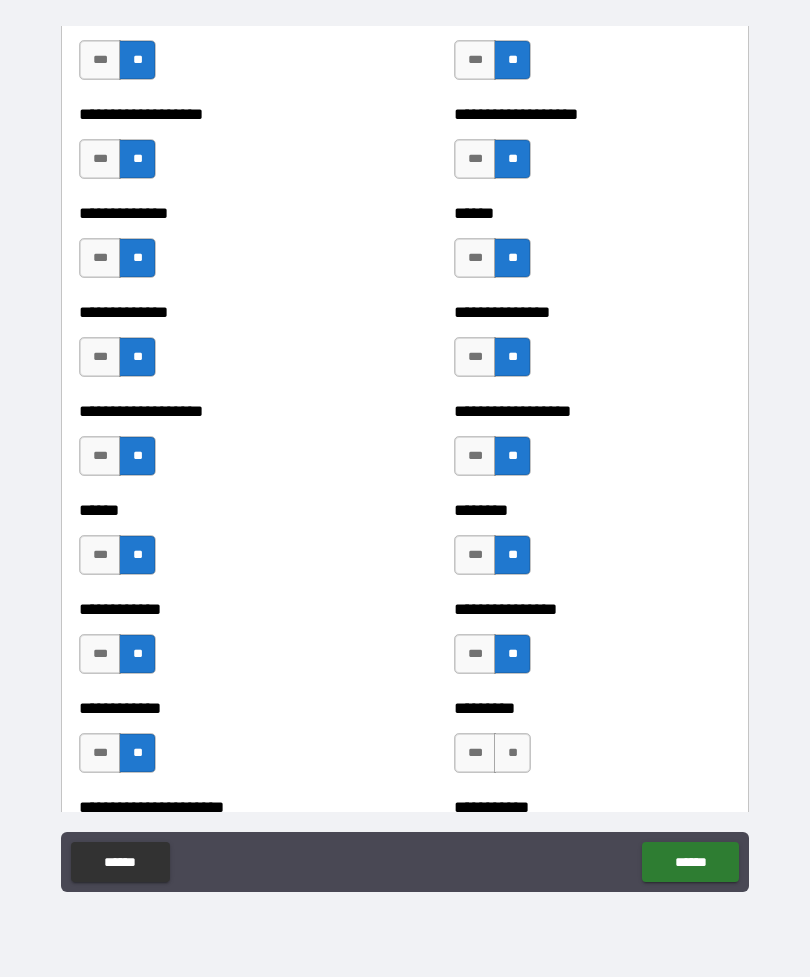 click on "**" at bounding box center [512, 753] 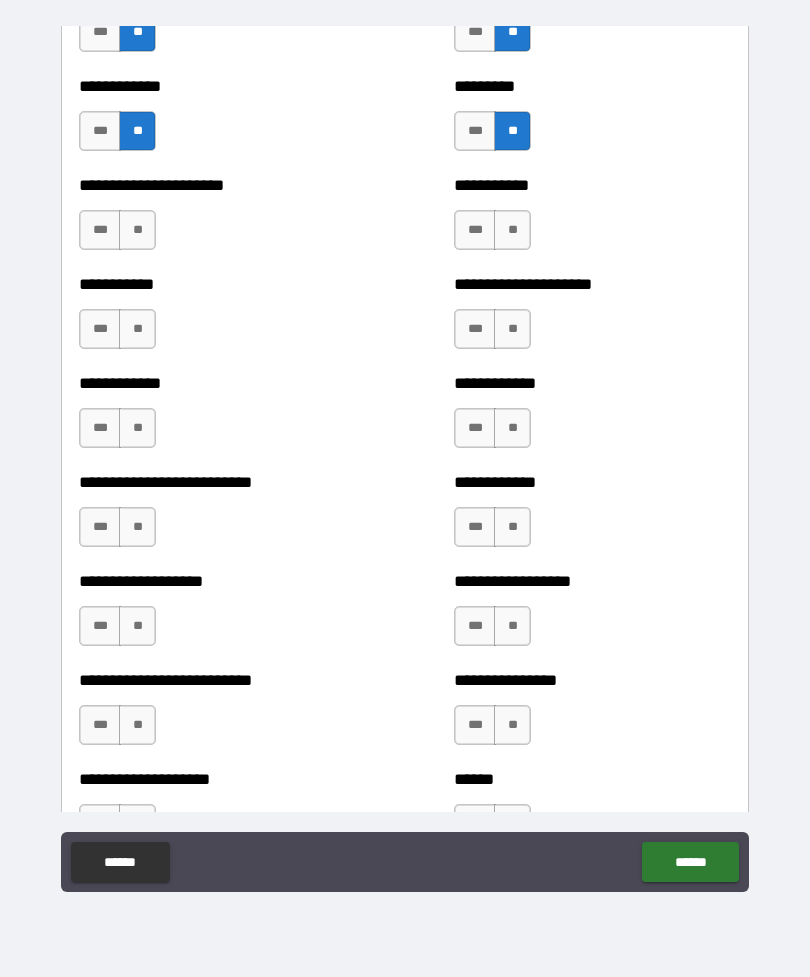 scroll, scrollTop: 5184, scrollLeft: 0, axis: vertical 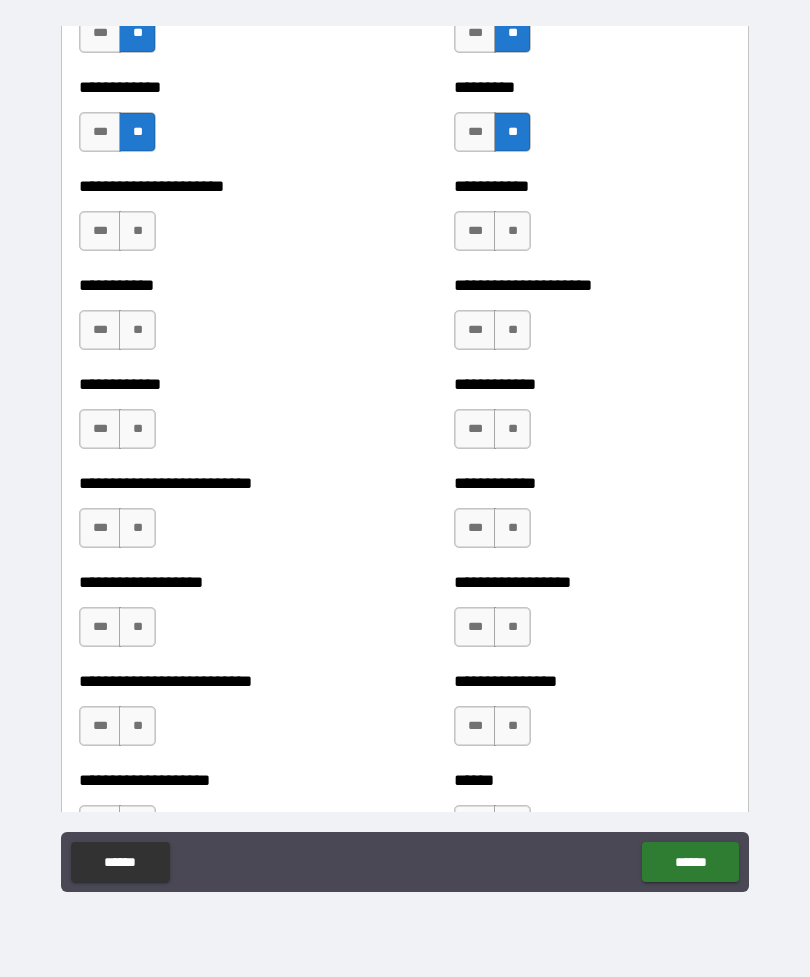 click on "**" at bounding box center (137, 231) 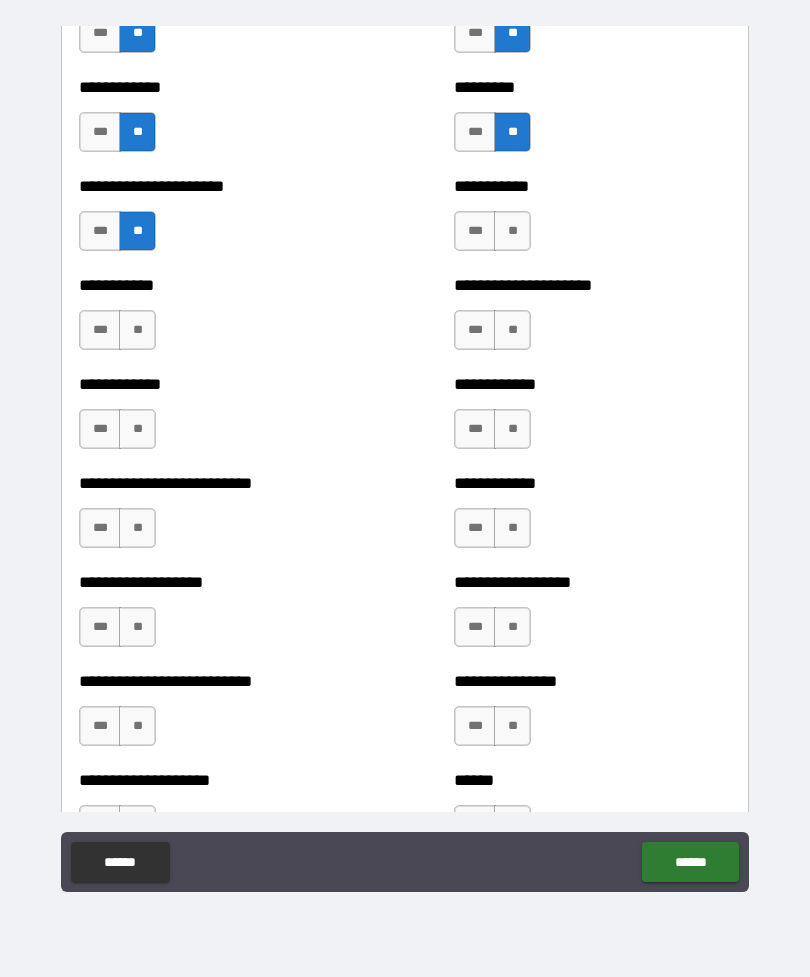 click on "**" at bounding box center (137, 330) 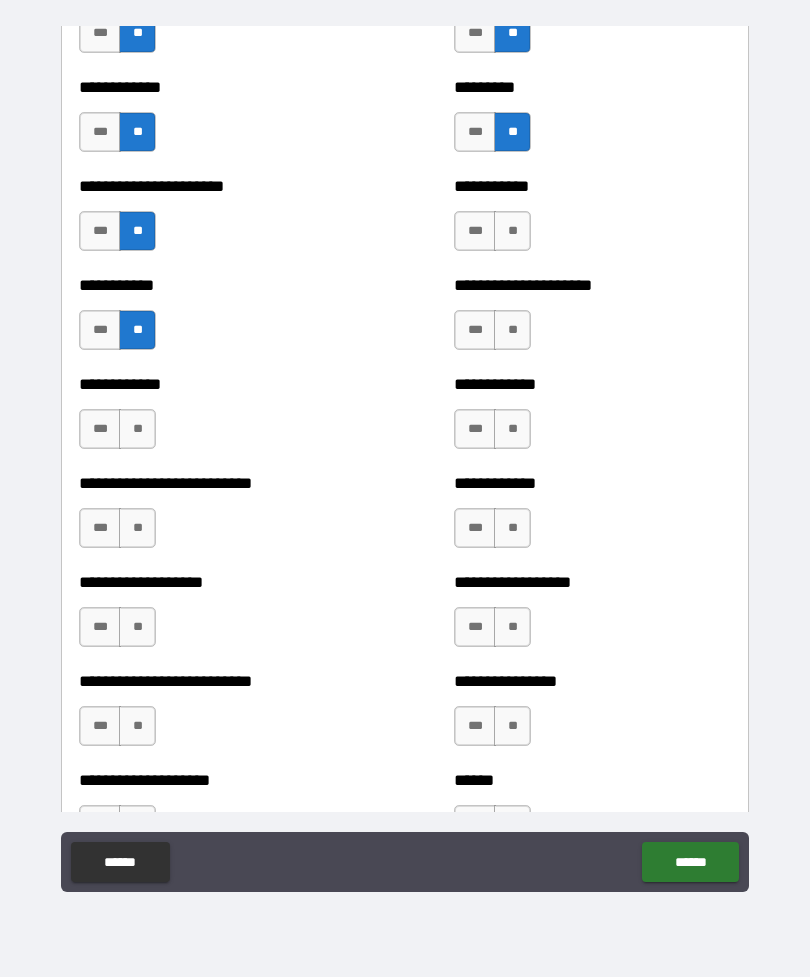 click on "**" at bounding box center (137, 429) 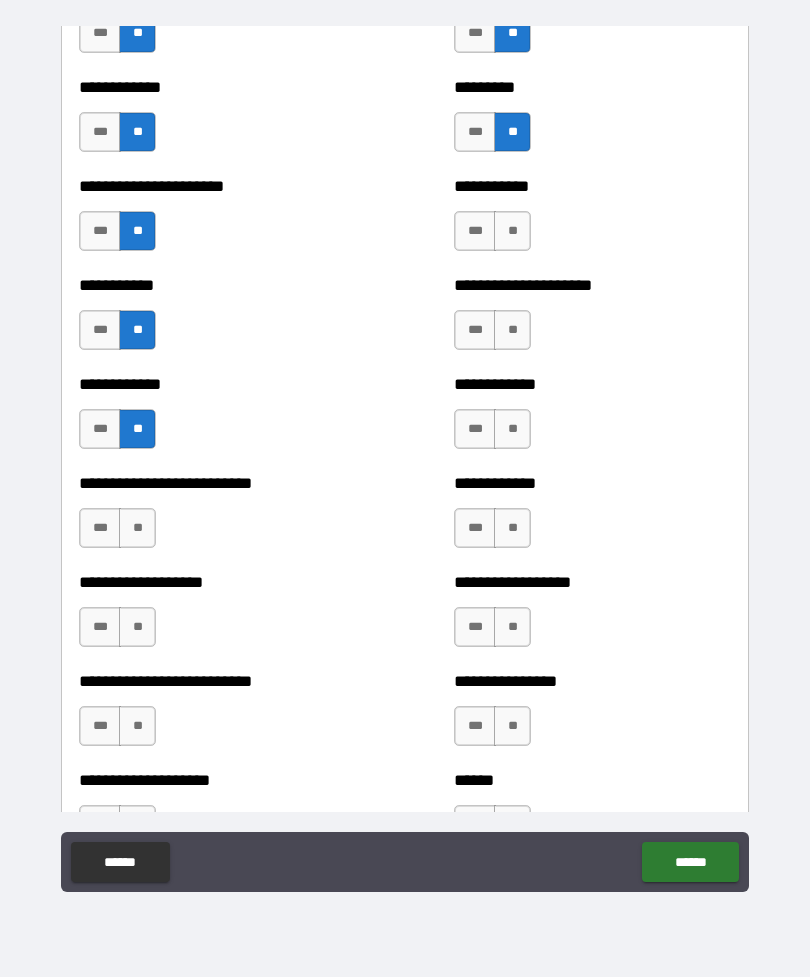 click on "**" at bounding box center (137, 528) 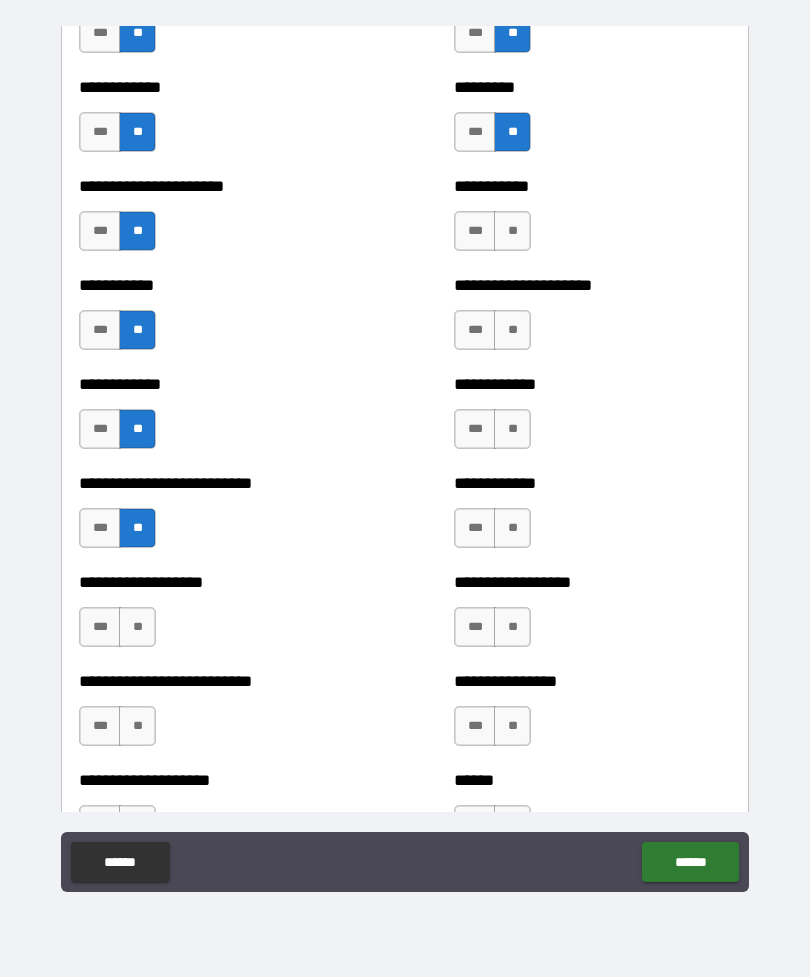 click on "**" at bounding box center (137, 627) 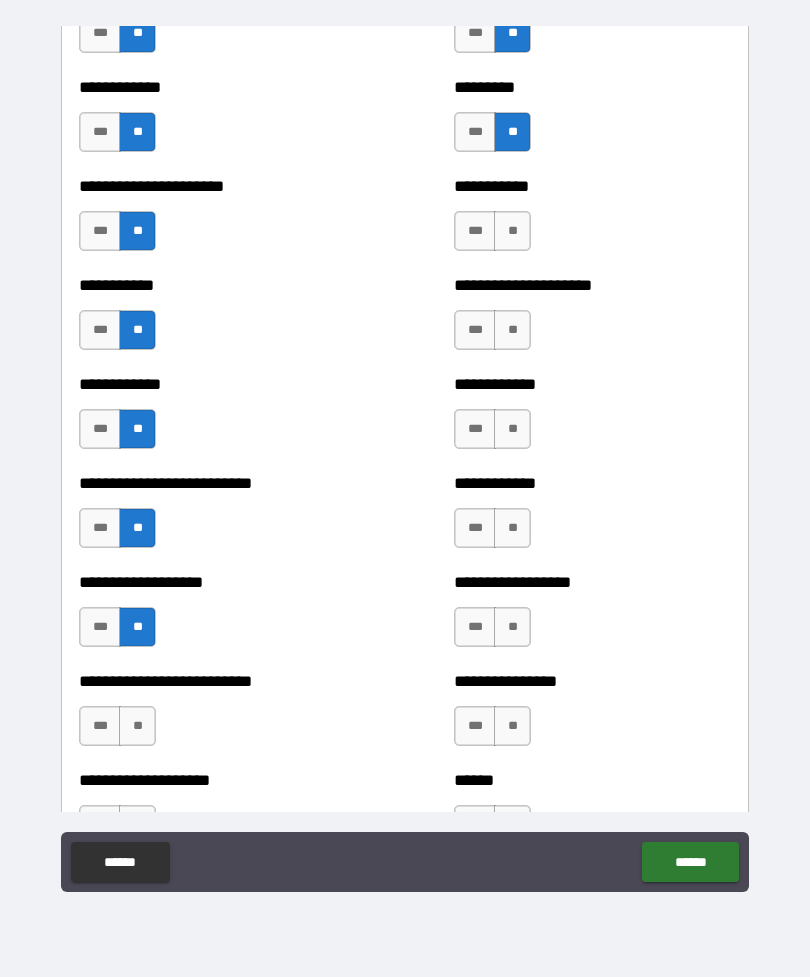 click on "**********" at bounding box center (217, 716) 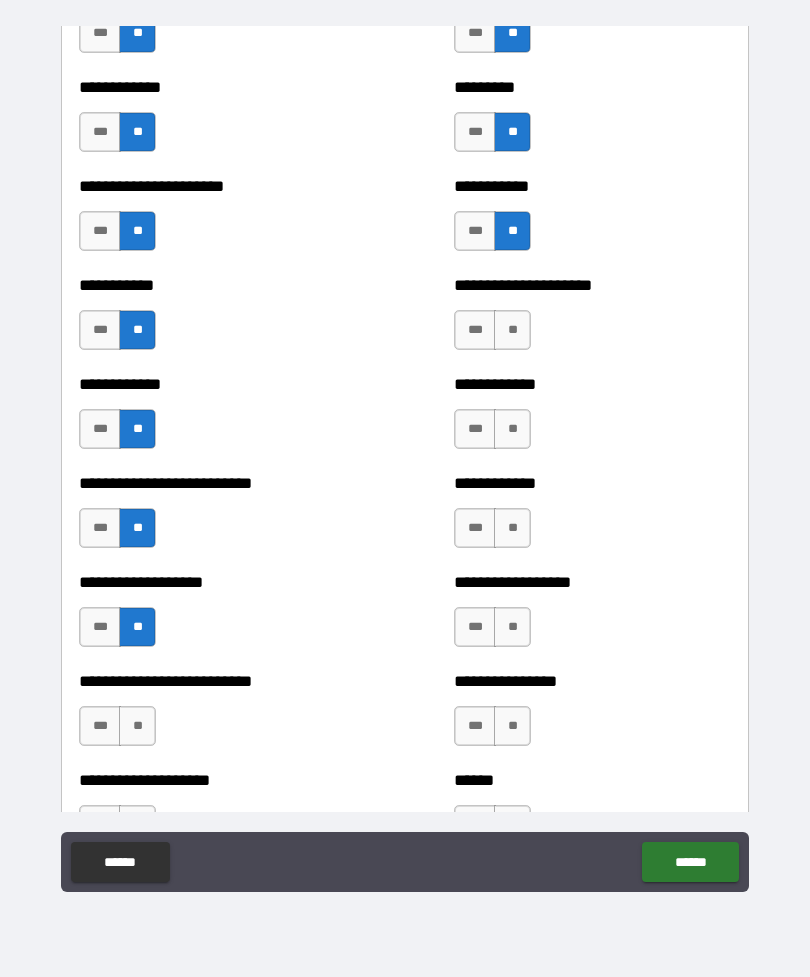 click on "**" at bounding box center (512, 330) 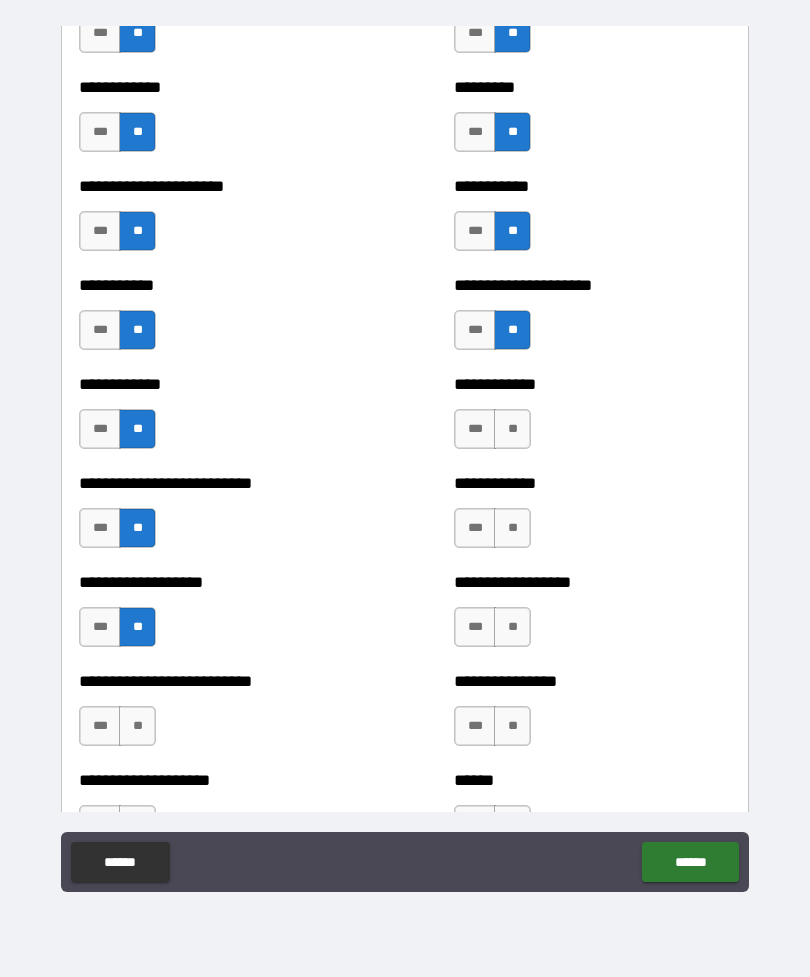 click on "**" at bounding box center (512, 429) 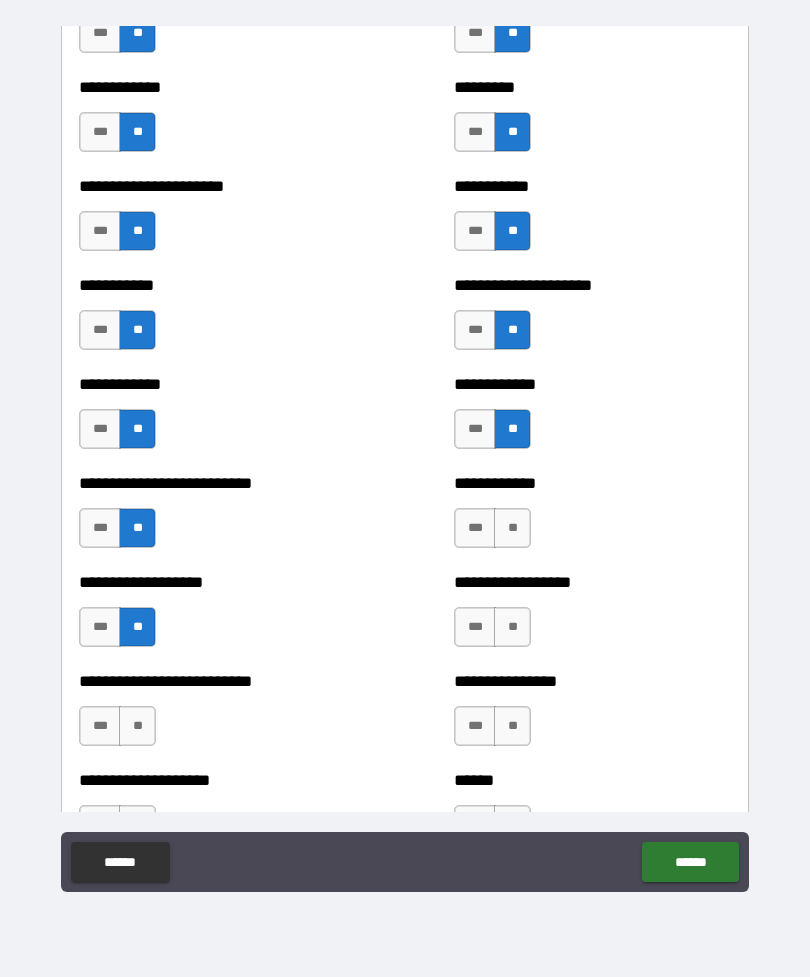 click on "**" at bounding box center [512, 528] 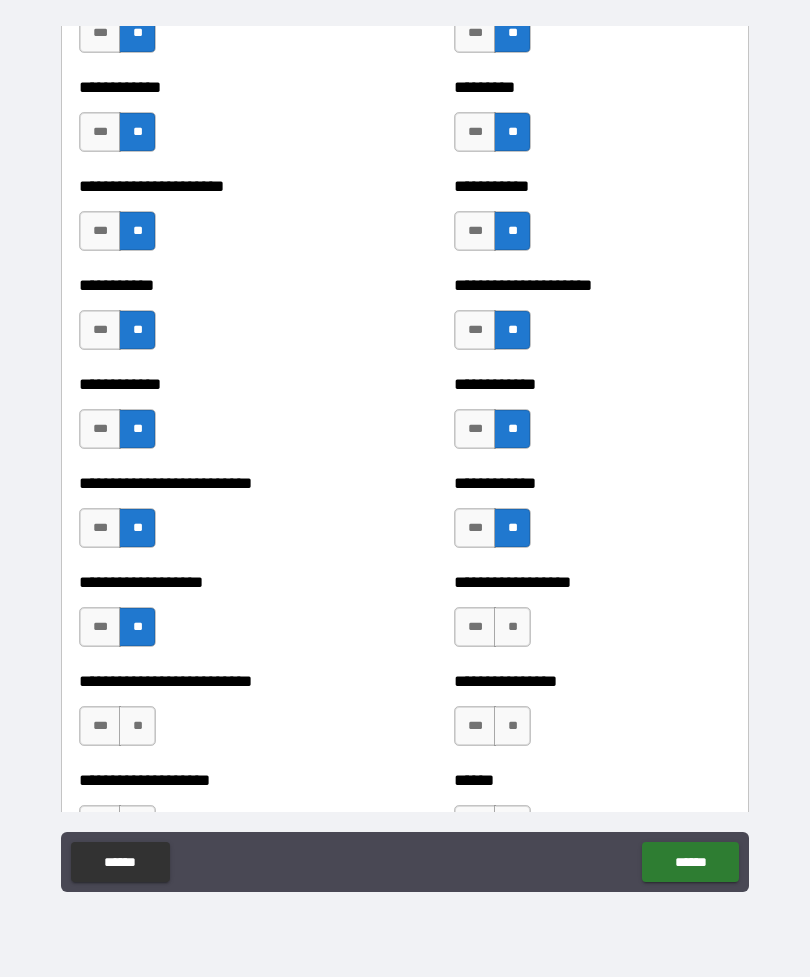 click on "**" at bounding box center [512, 627] 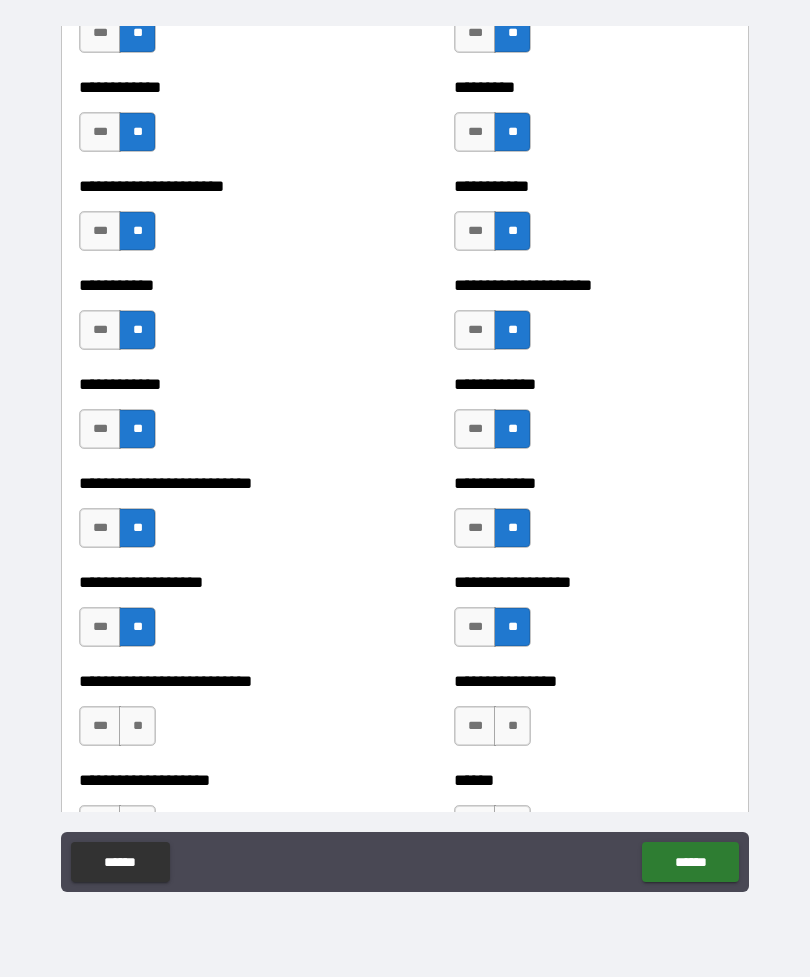 click on "**" at bounding box center (137, 726) 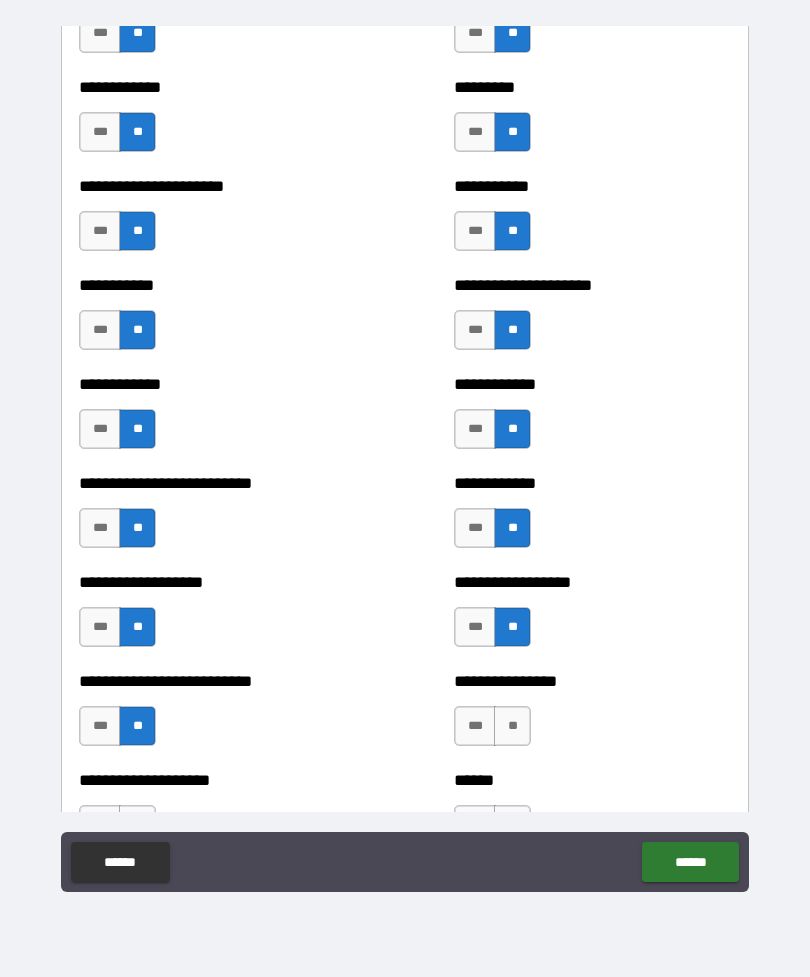 click on "**********" at bounding box center [592, 716] 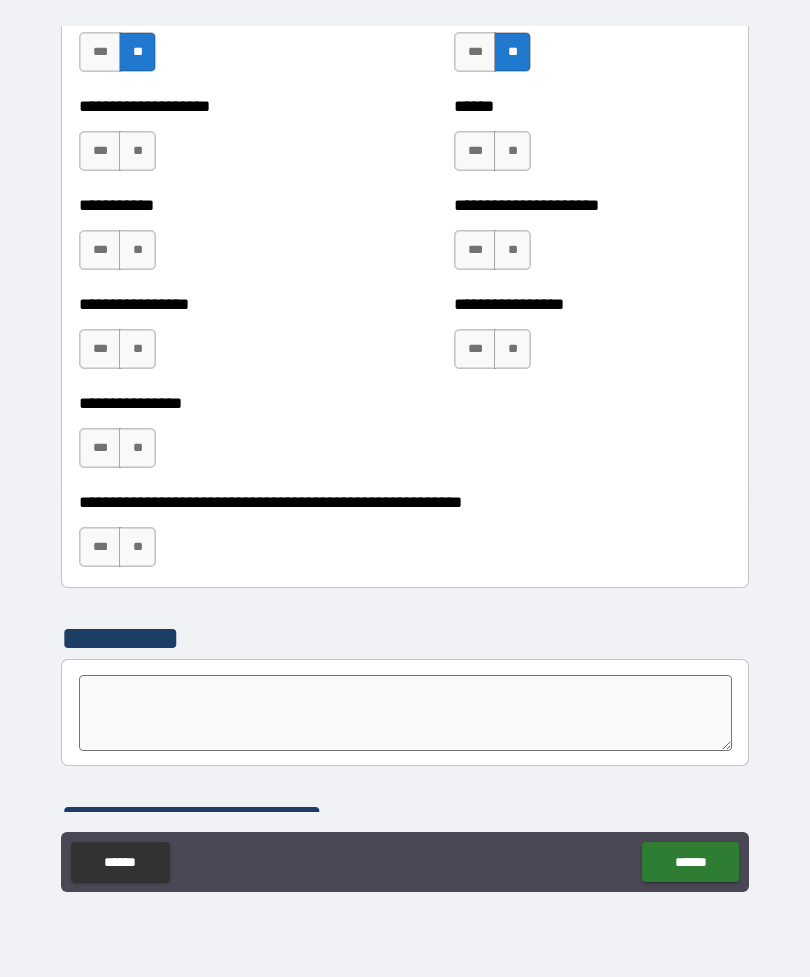 scroll, scrollTop: 5853, scrollLeft: 0, axis: vertical 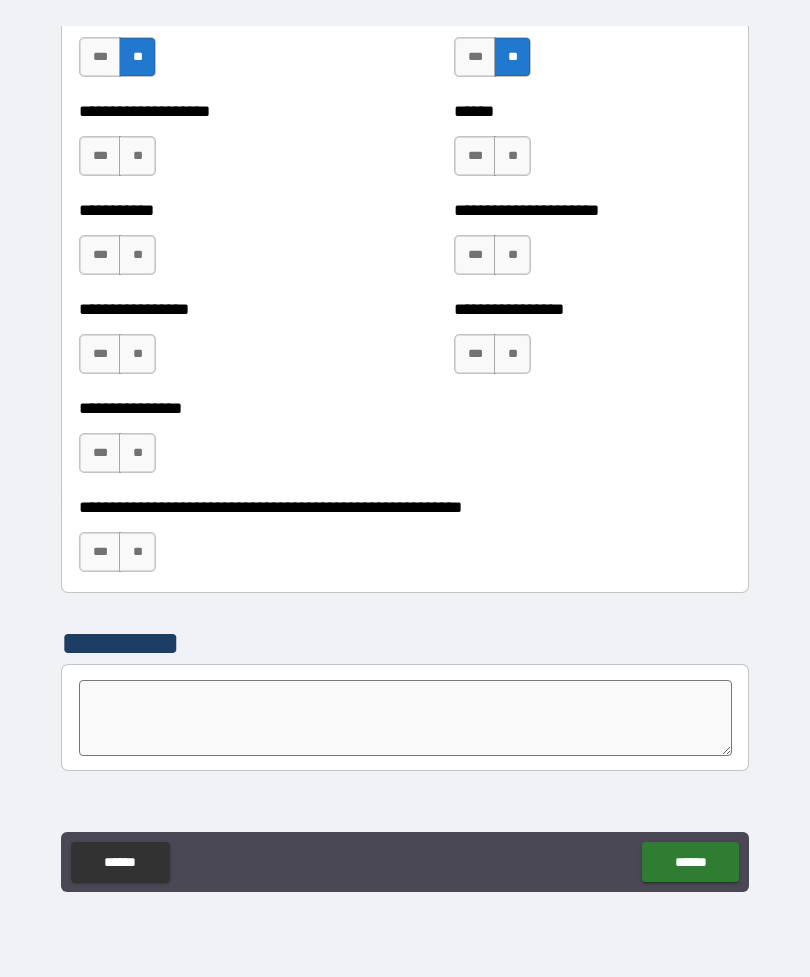 click on "**" at bounding box center [137, 156] 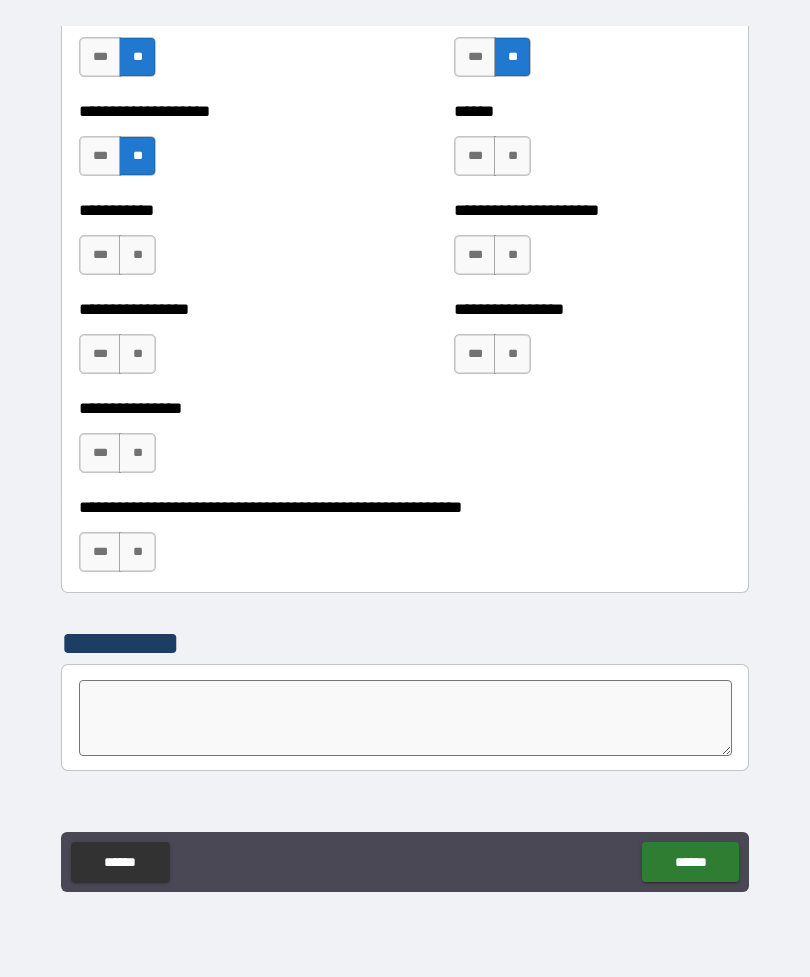 click on "**" at bounding box center (137, 255) 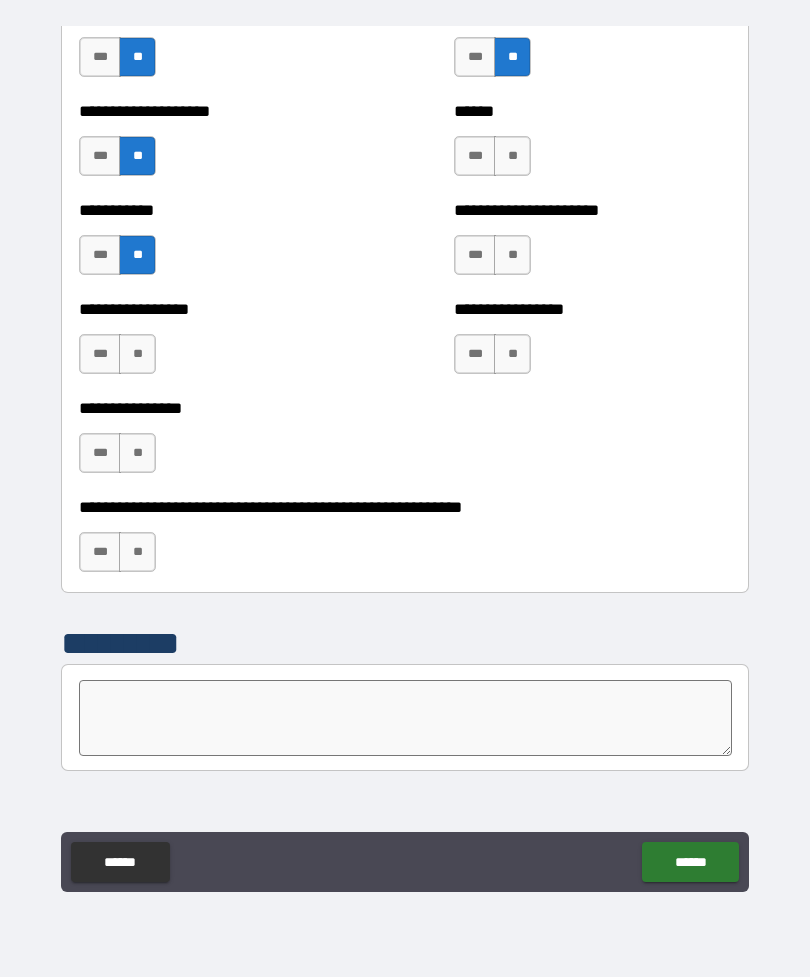 click on "**" at bounding box center [137, 354] 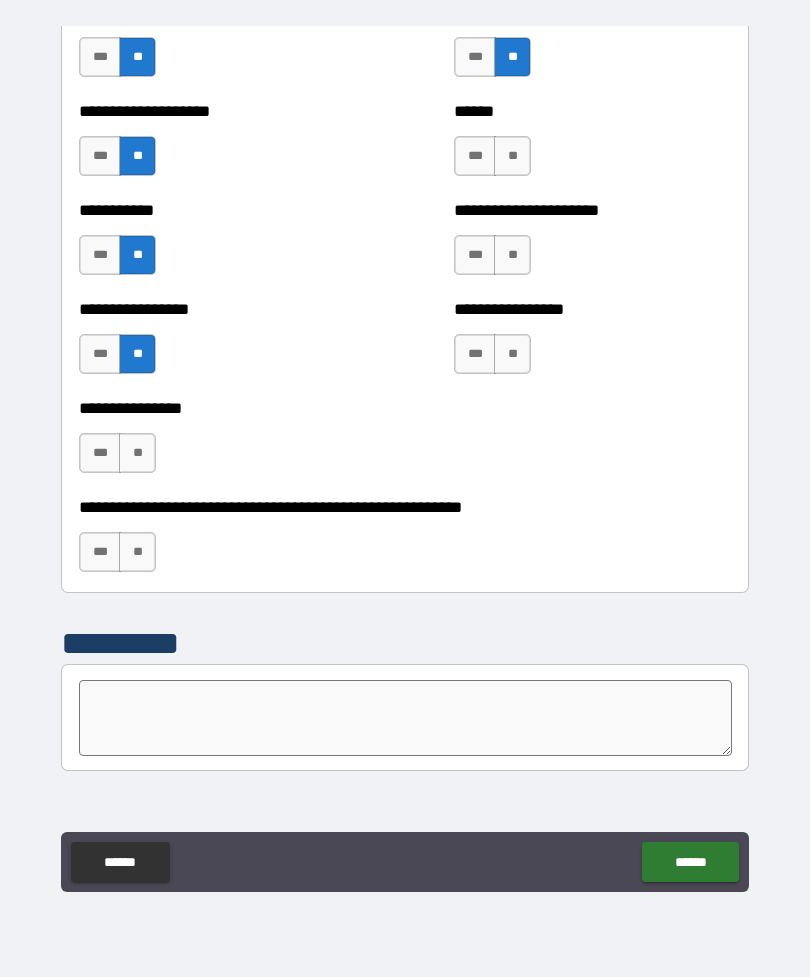 click on "**" at bounding box center [137, 453] 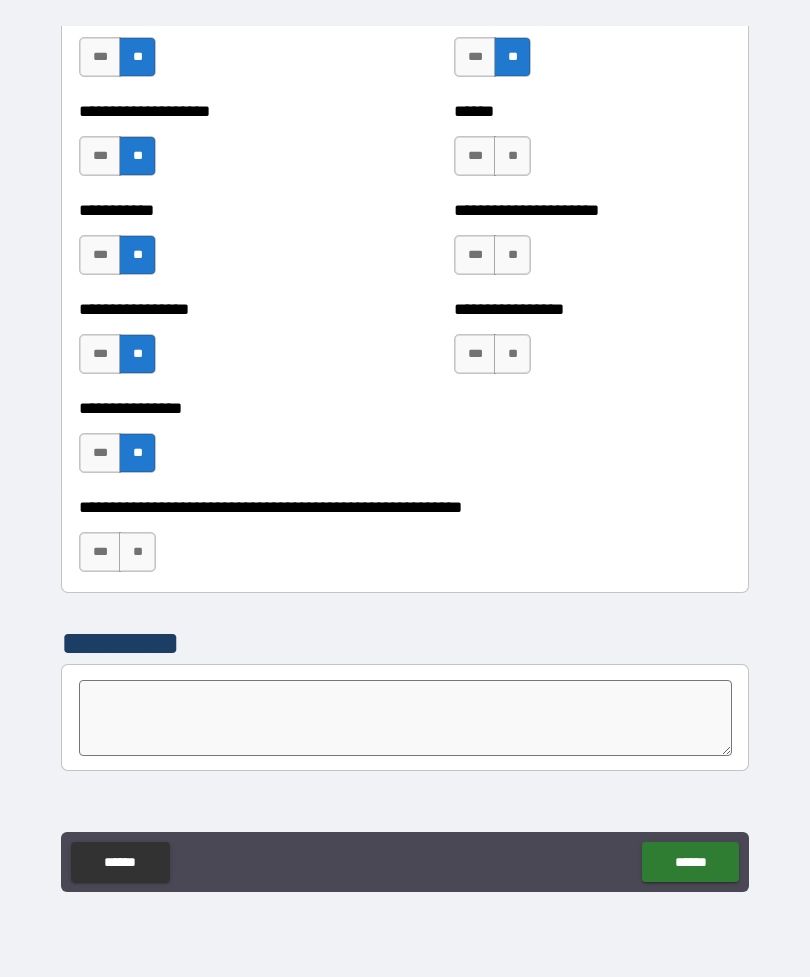 click on "**" at bounding box center (137, 552) 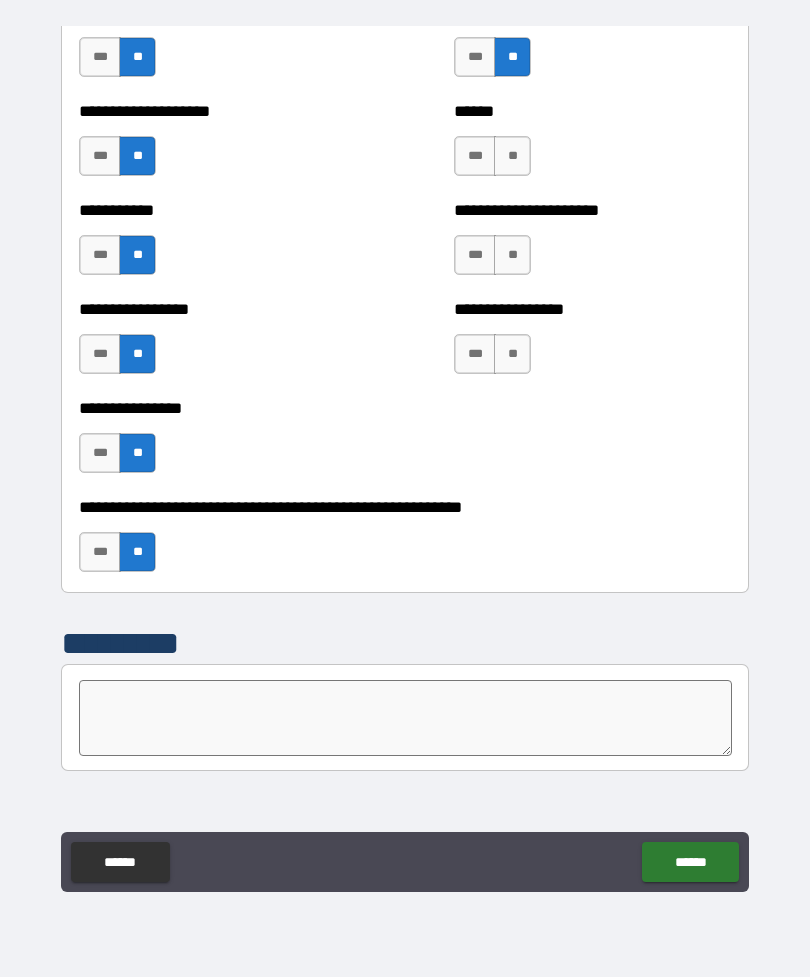 click on "**" at bounding box center (512, 156) 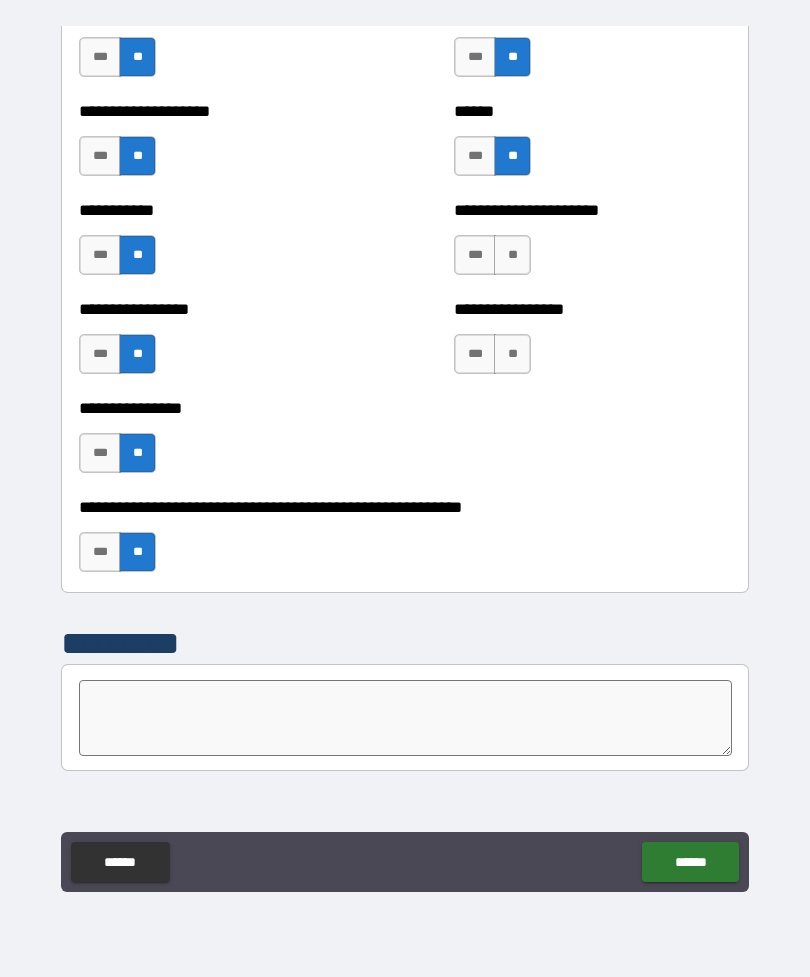 click on "**" at bounding box center (512, 255) 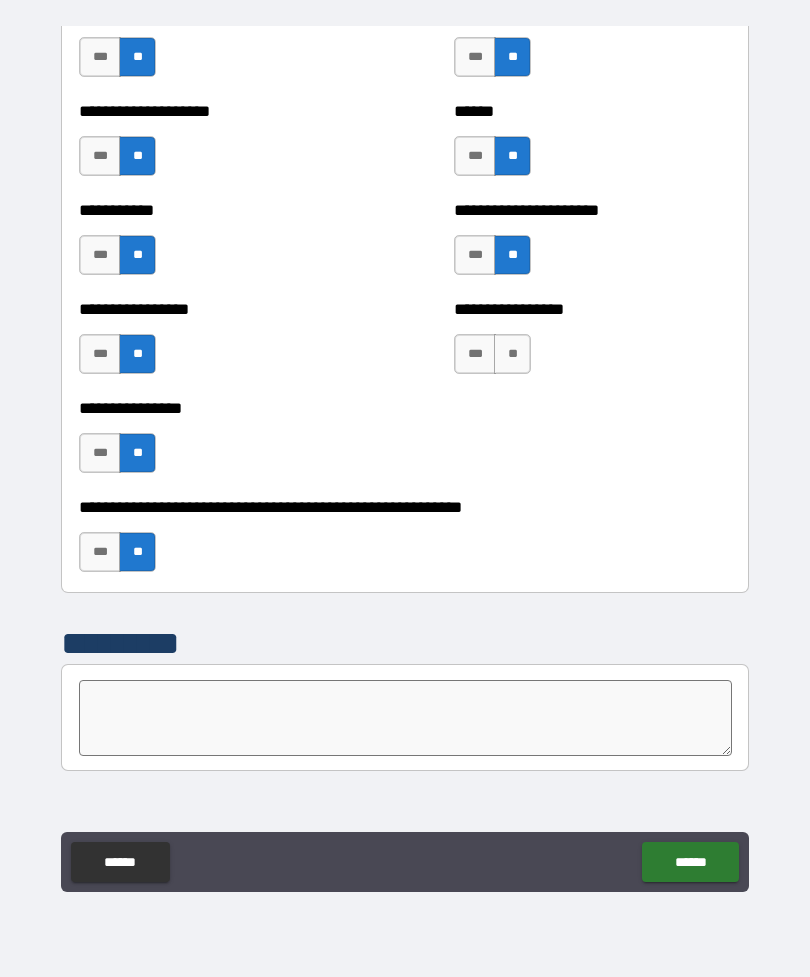 click on "**" at bounding box center (512, 354) 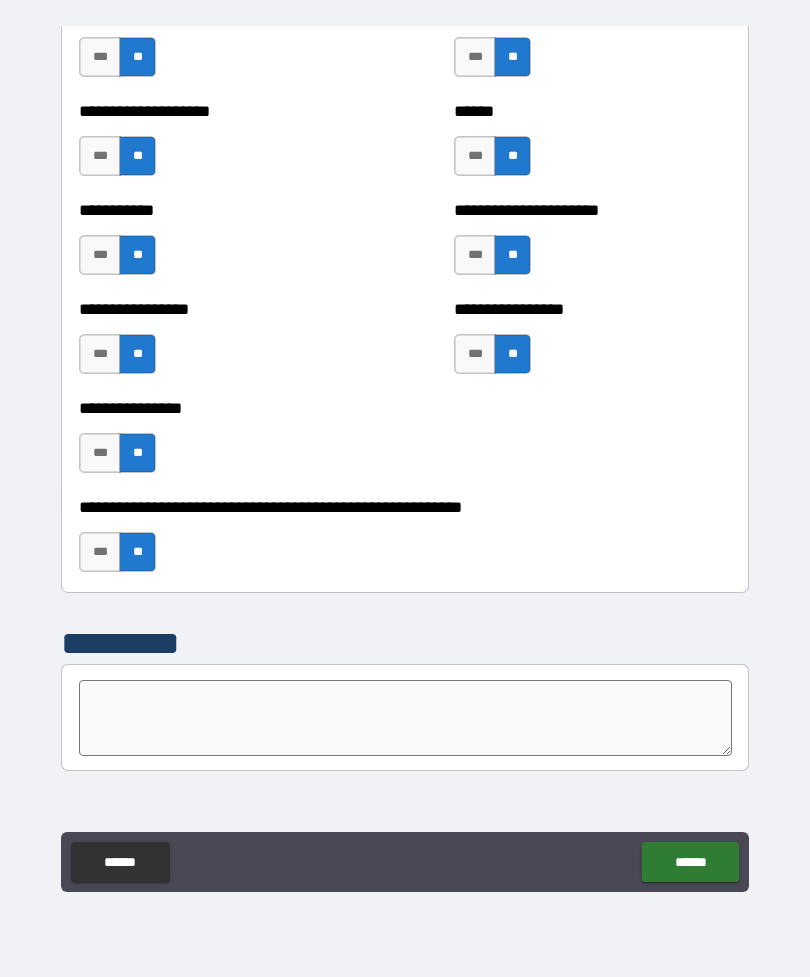 click on "**" at bounding box center [137, 552] 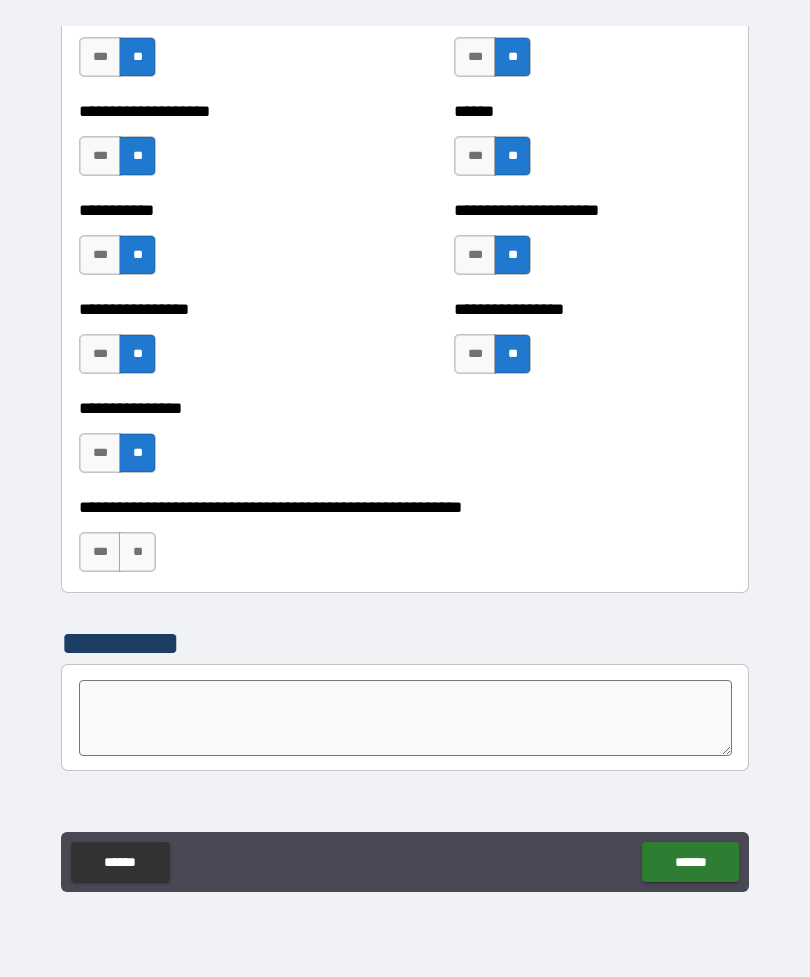 click on "**" at bounding box center [137, 552] 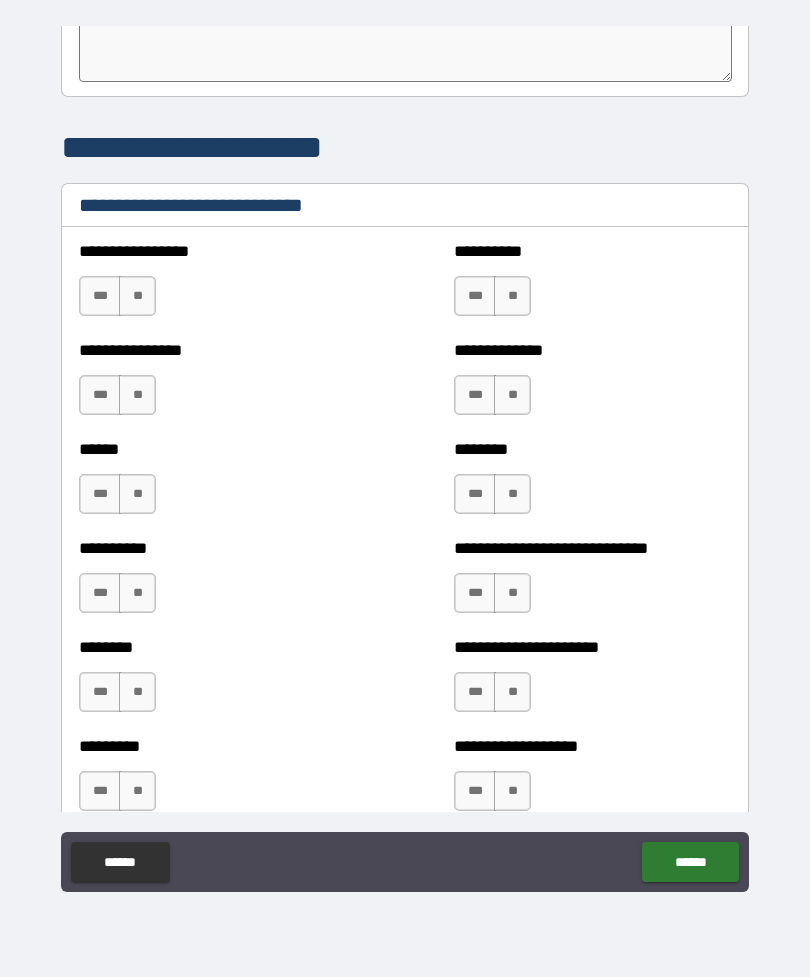 scroll, scrollTop: 6531, scrollLeft: 0, axis: vertical 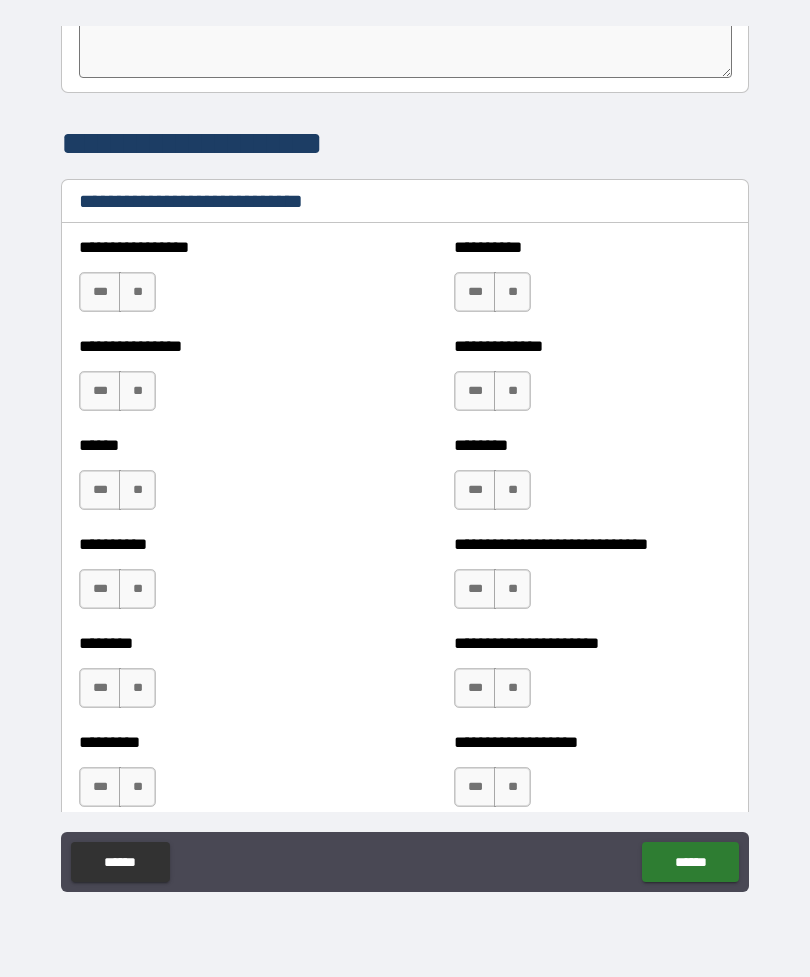 click on "**" at bounding box center (137, 292) 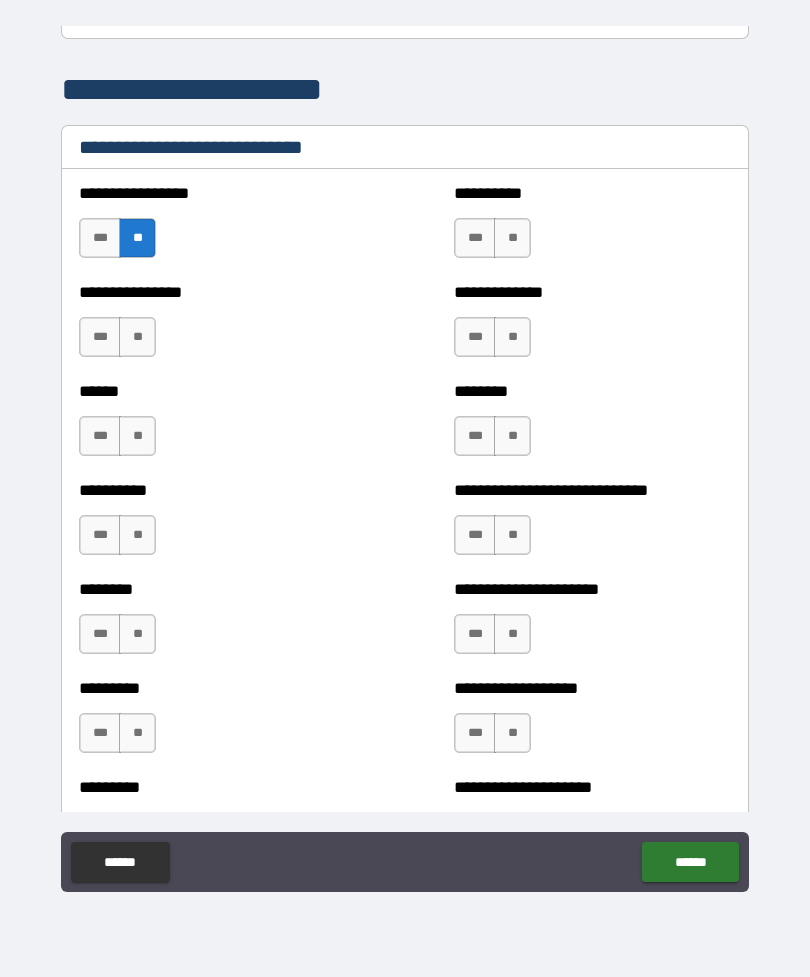 scroll, scrollTop: 6590, scrollLeft: 0, axis: vertical 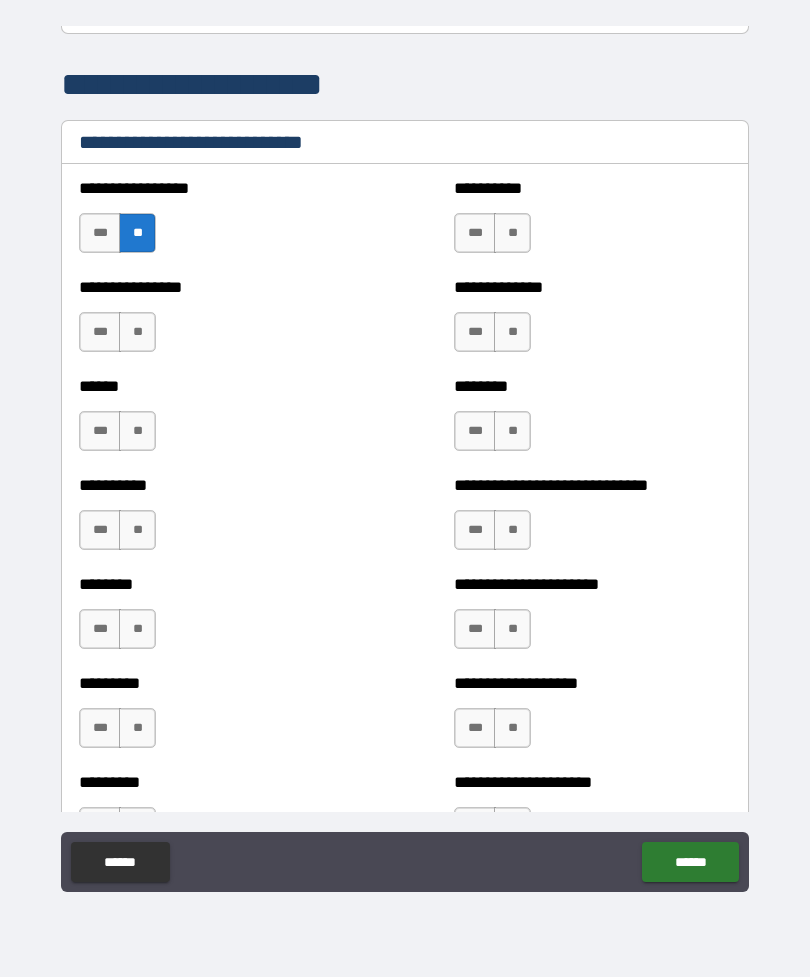 click on "**" at bounding box center [137, 332] 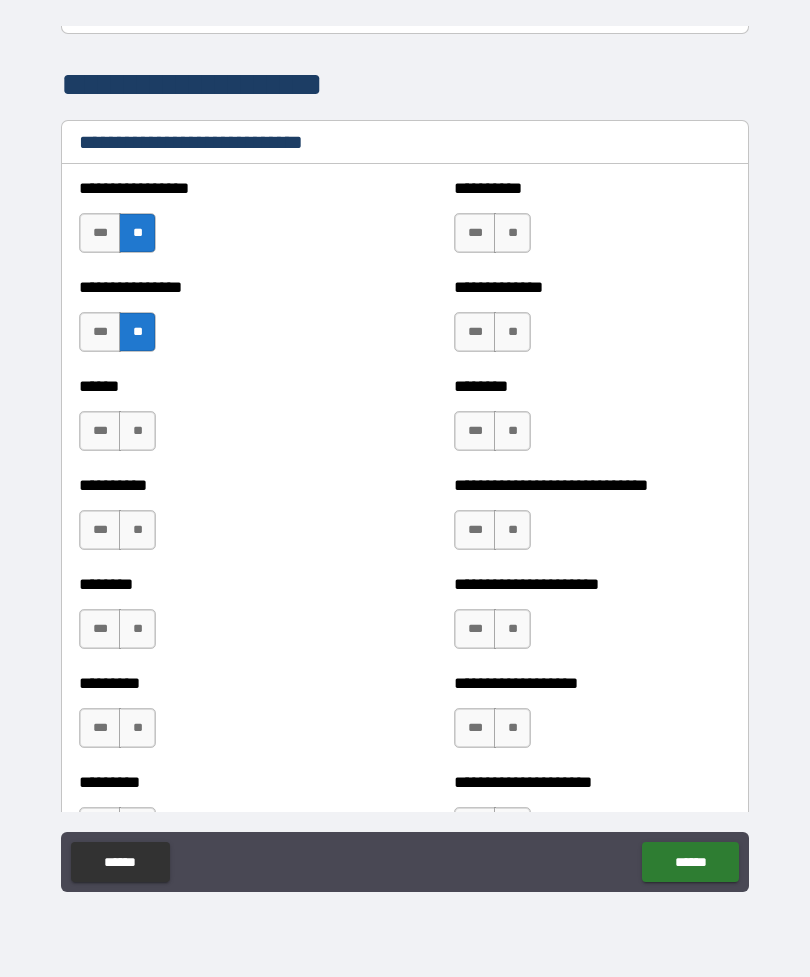click on "***" at bounding box center [100, 431] 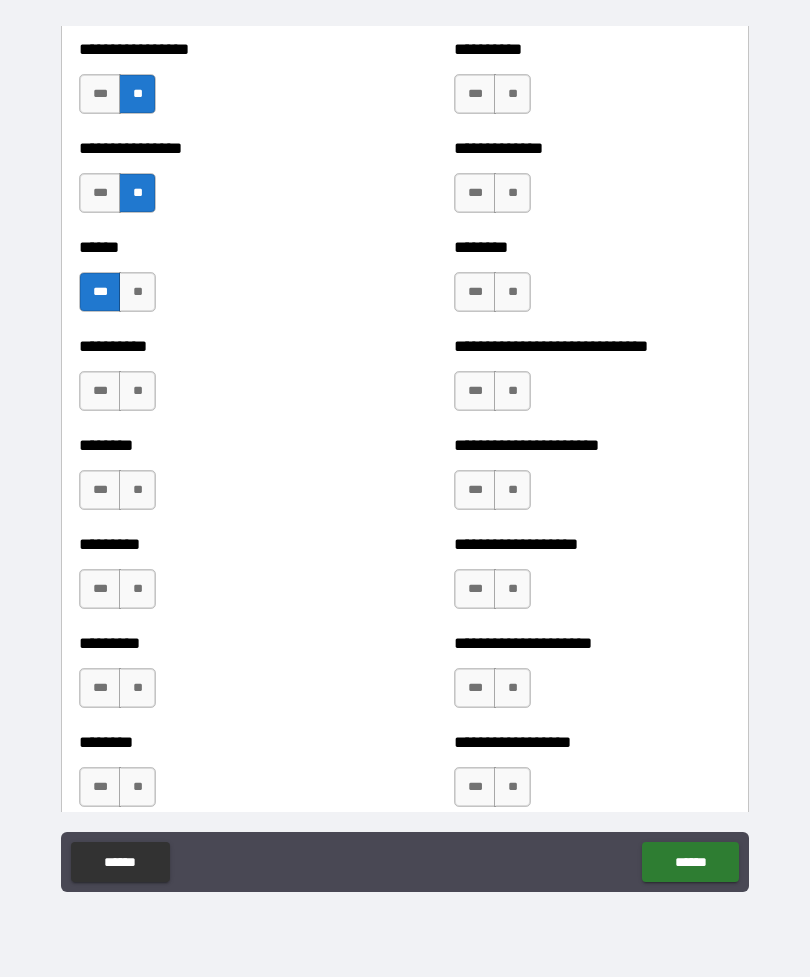 scroll, scrollTop: 6743, scrollLeft: 0, axis: vertical 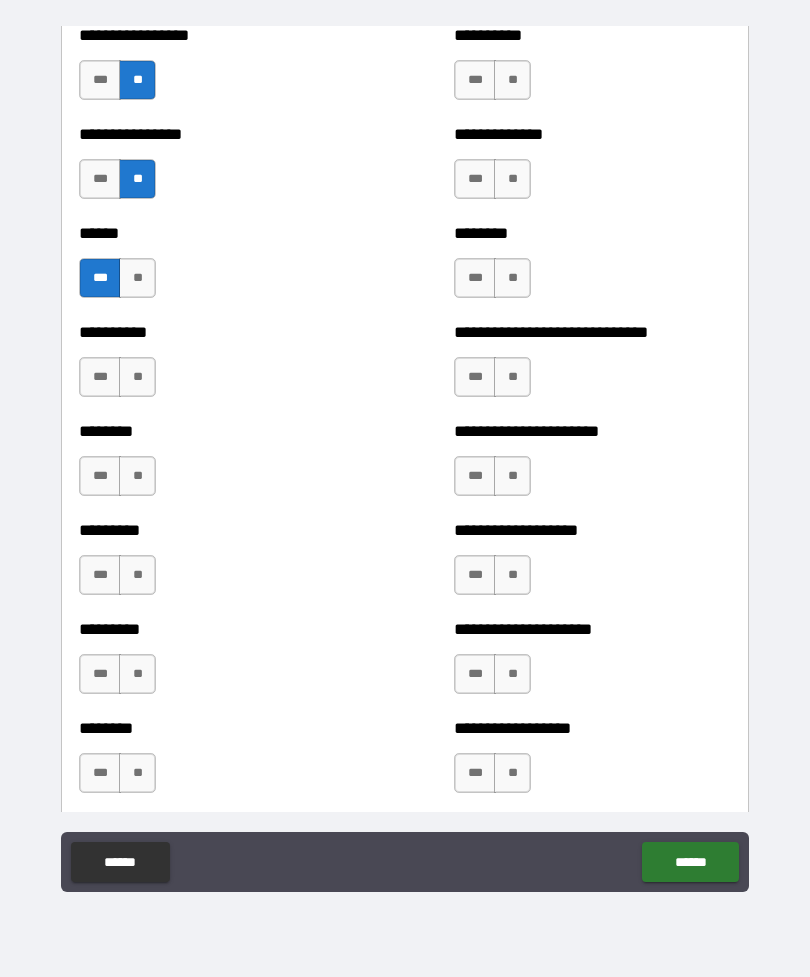 click on "**" at bounding box center (137, 377) 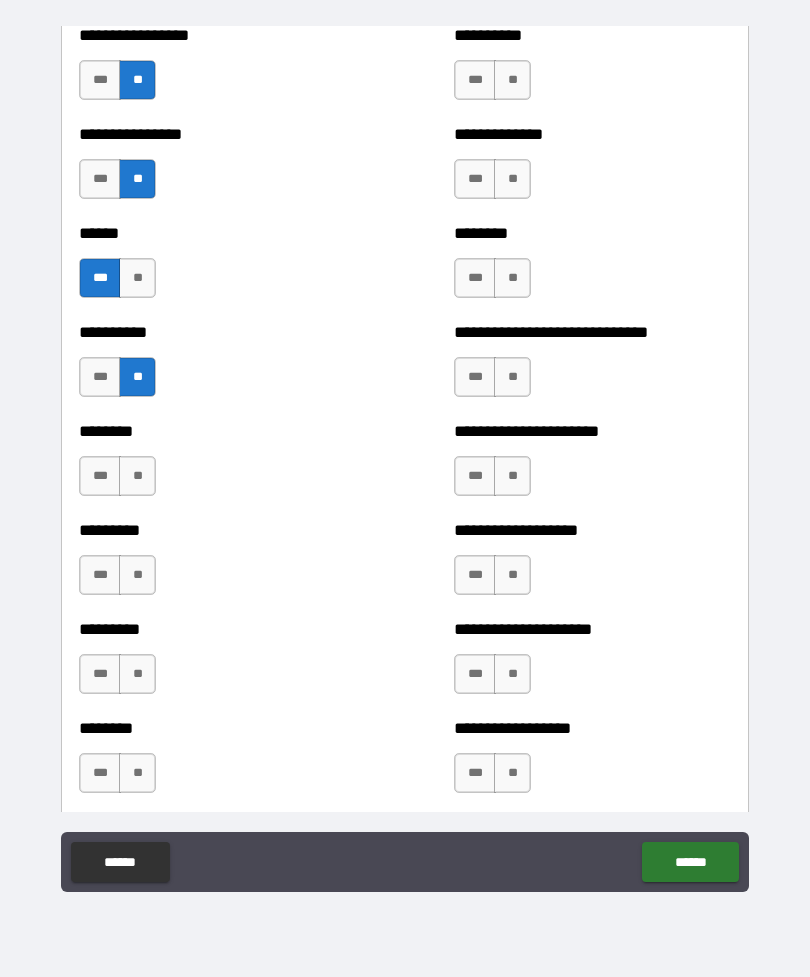 click on "**" at bounding box center (137, 476) 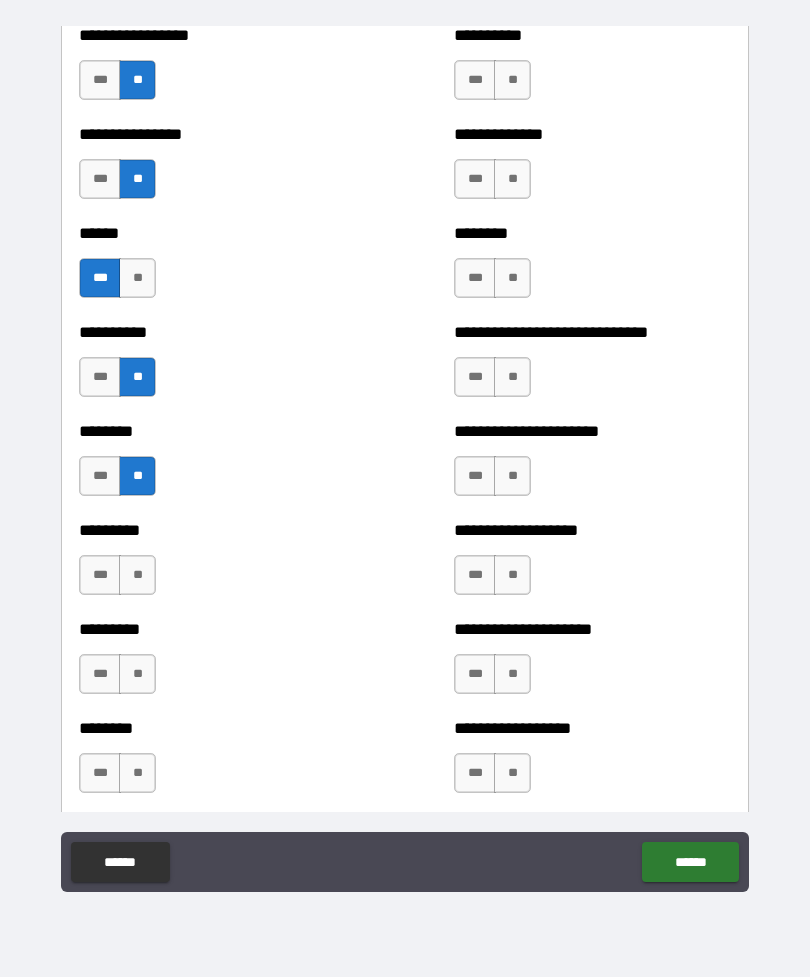 click on "**" at bounding box center [137, 575] 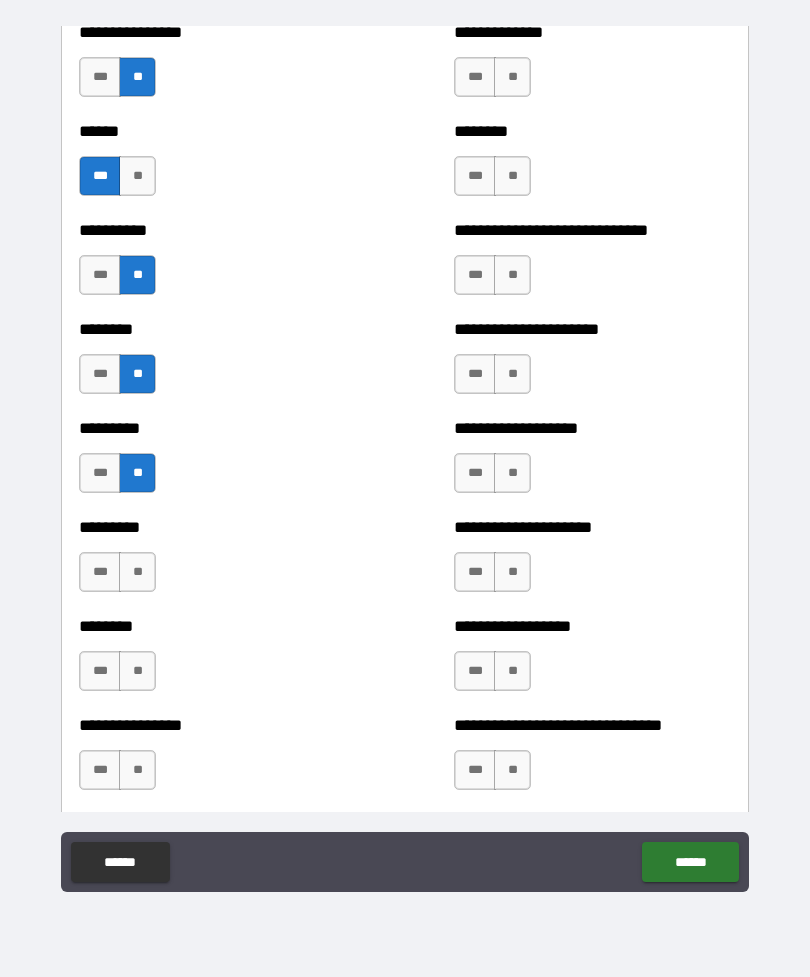 scroll, scrollTop: 6846, scrollLeft: 0, axis: vertical 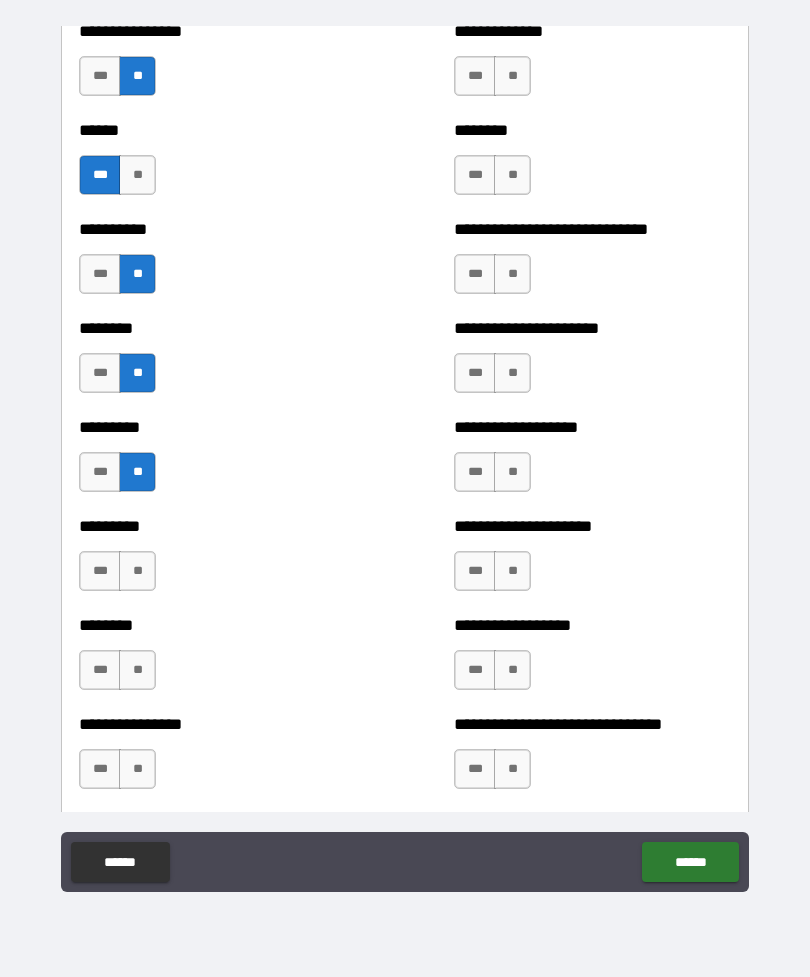 click on "**" at bounding box center (137, 571) 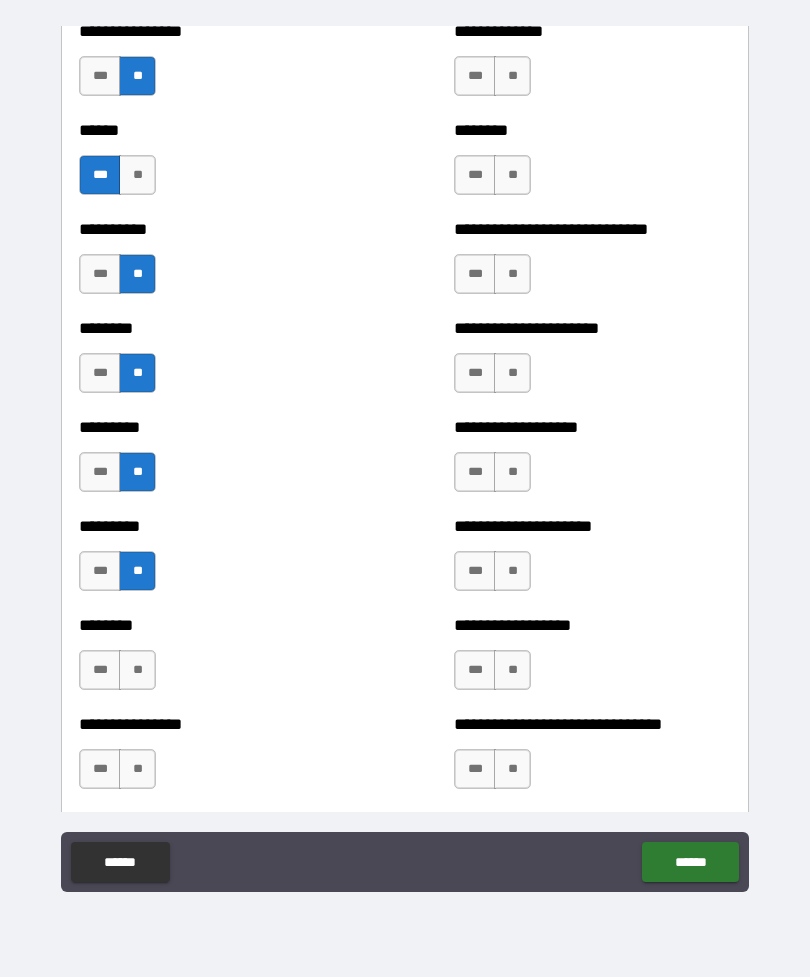 click on "**" at bounding box center (137, 670) 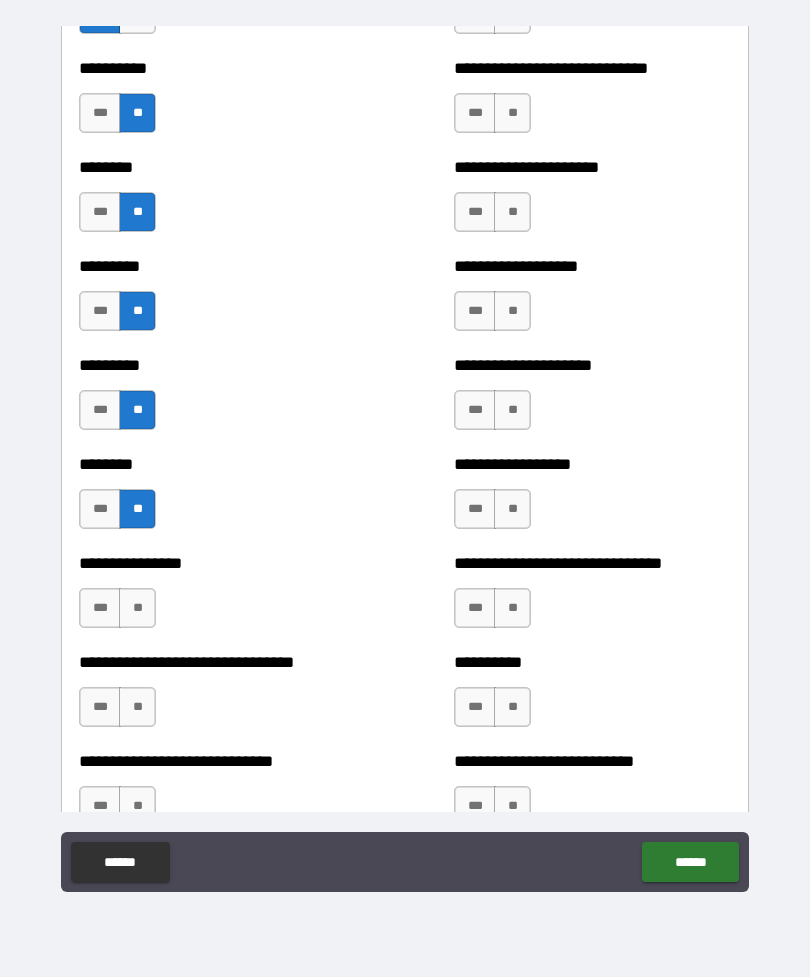 scroll, scrollTop: 7010, scrollLeft: 0, axis: vertical 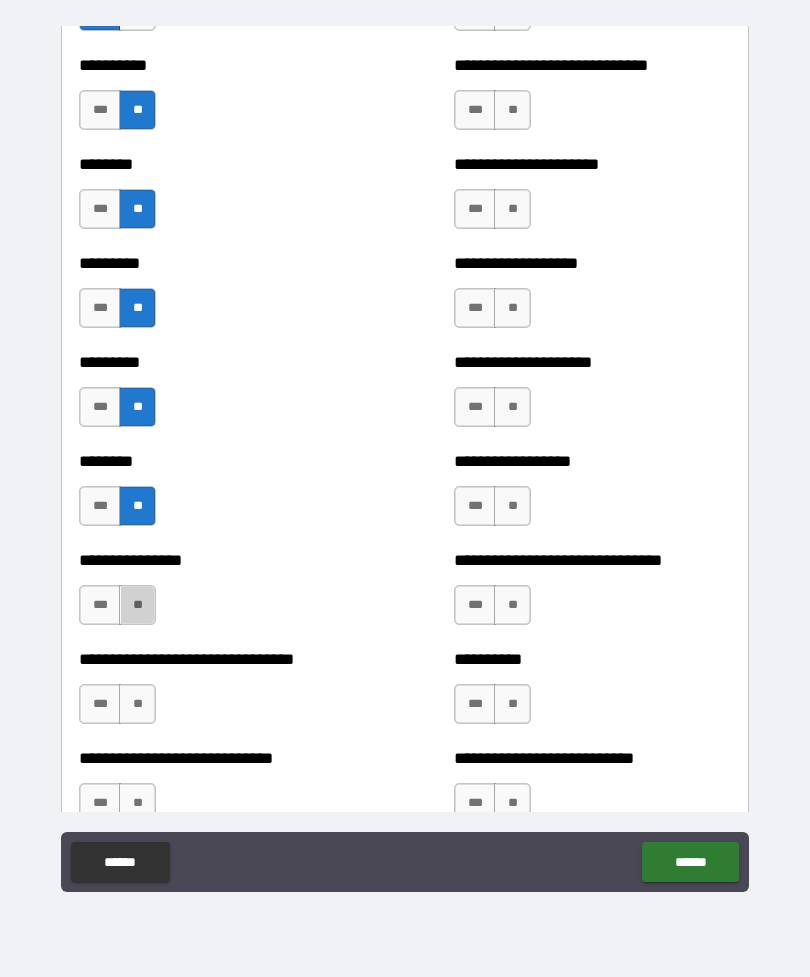 click on "**" at bounding box center [137, 605] 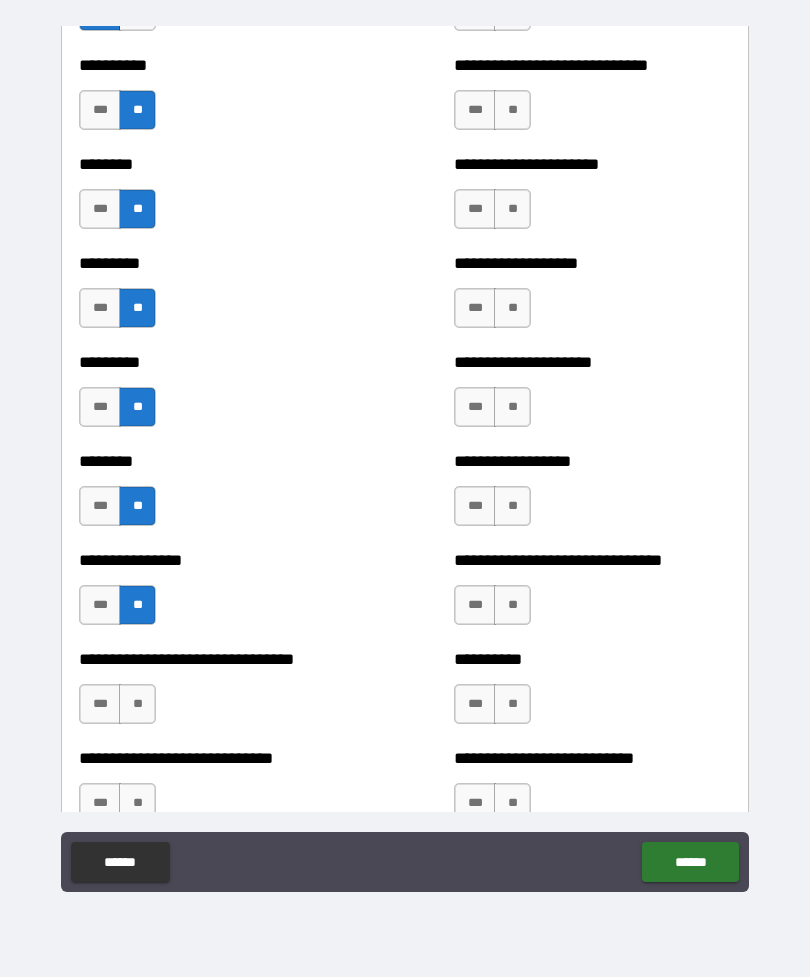 click on "**" at bounding box center (137, 704) 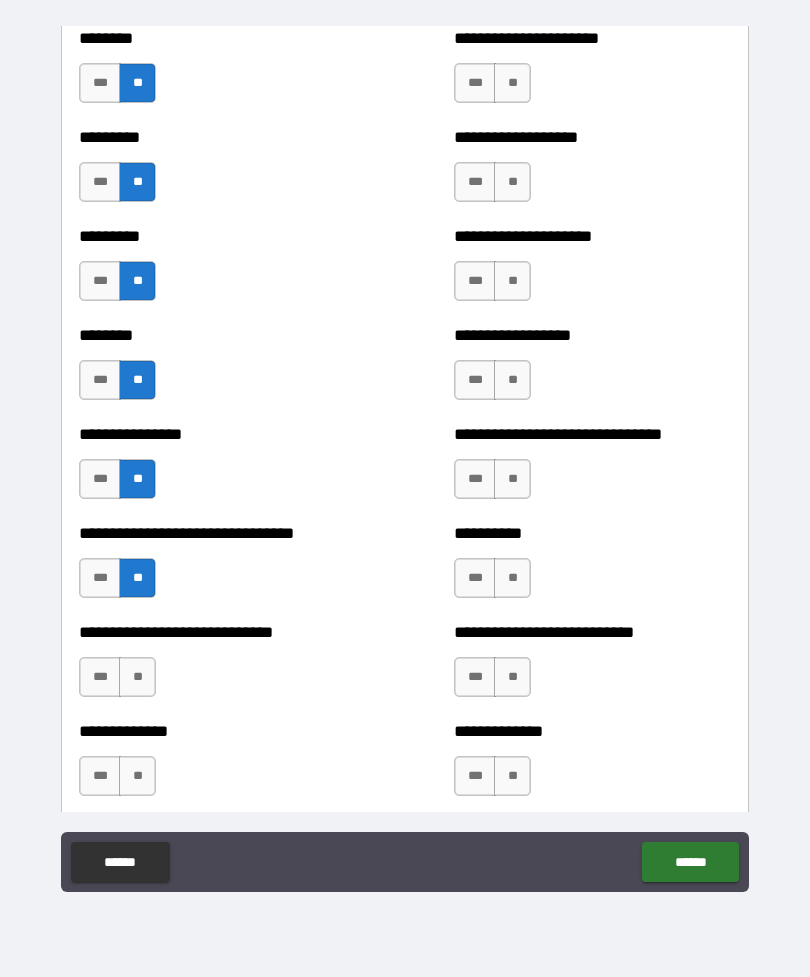 scroll, scrollTop: 7143, scrollLeft: 0, axis: vertical 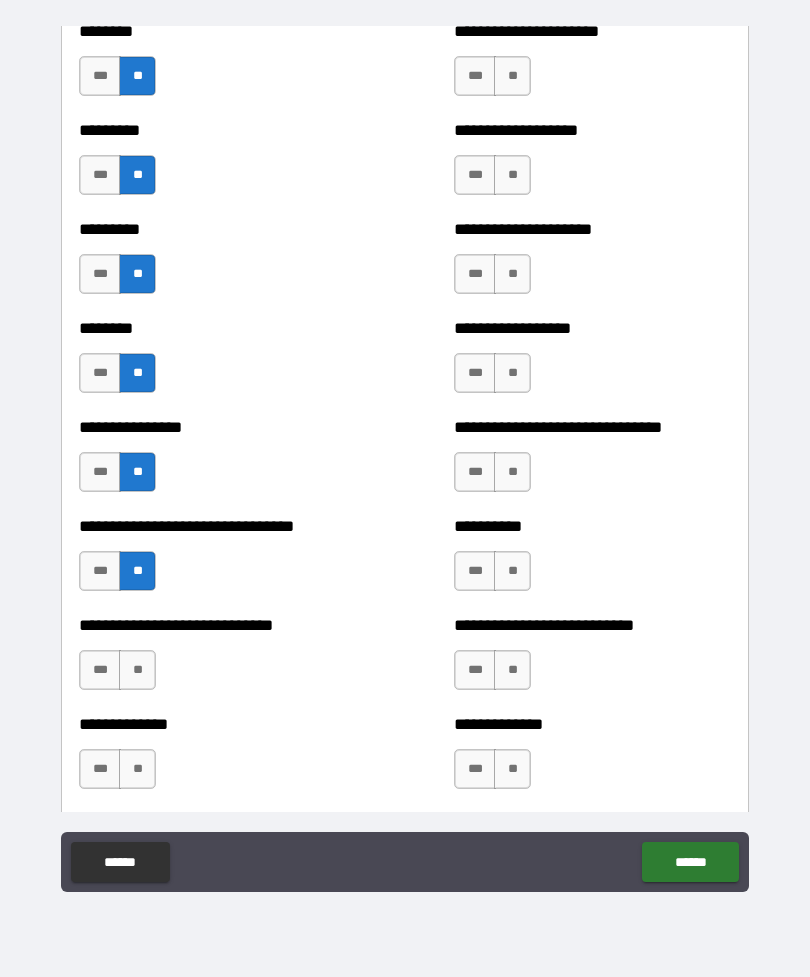 click on "**" at bounding box center (137, 670) 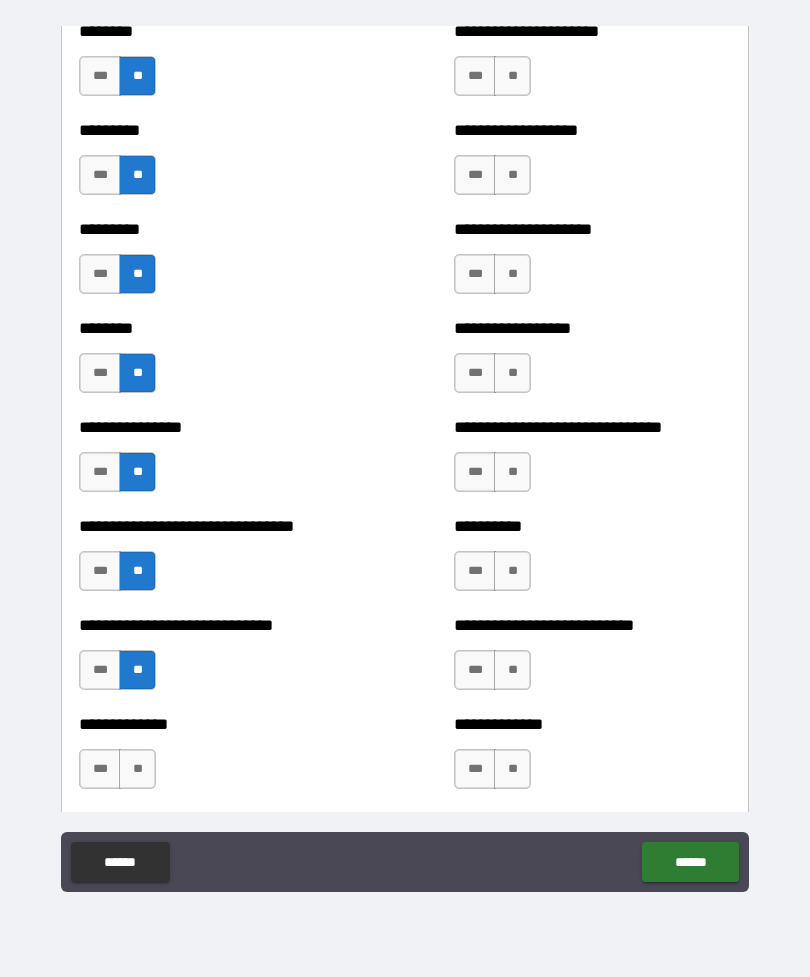 click on "**" at bounding box center (137, 769) 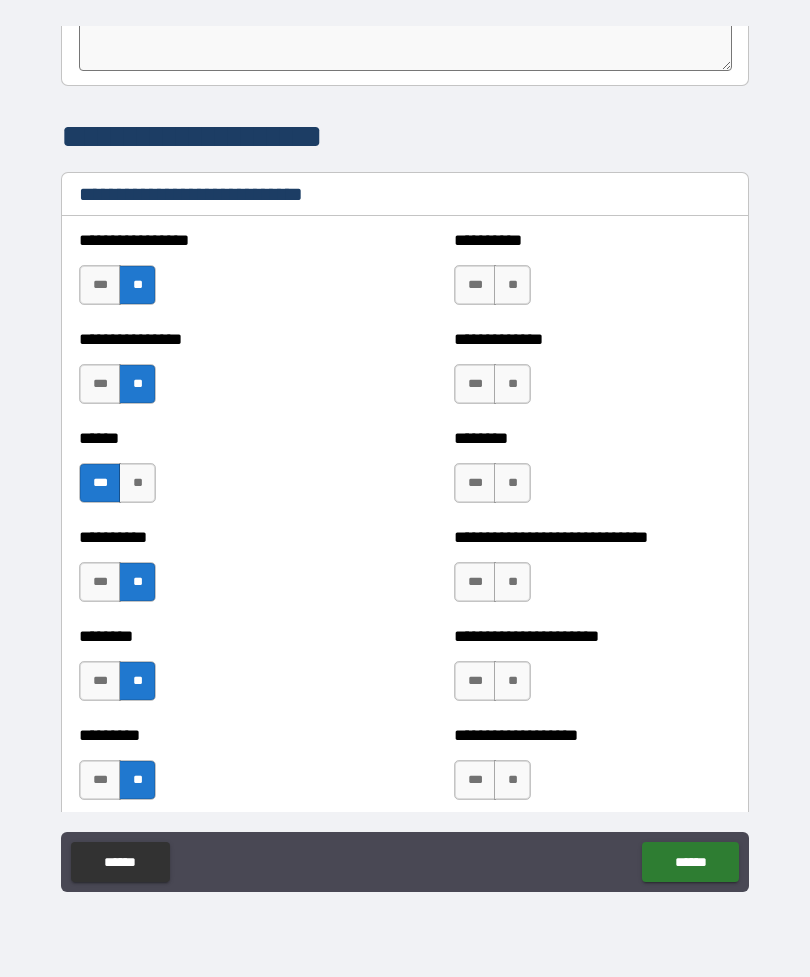 scroll, scrollTop: 6536, scrollLeft: 0, axis: vertical 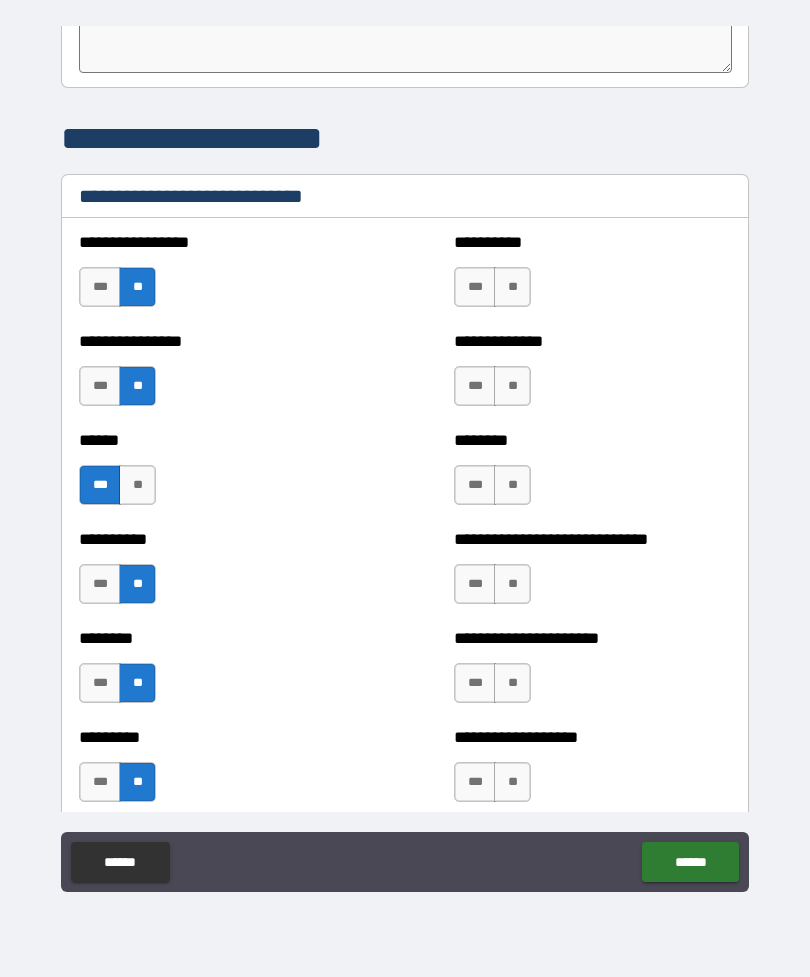 click on "**" at bounding box center [512, 287] 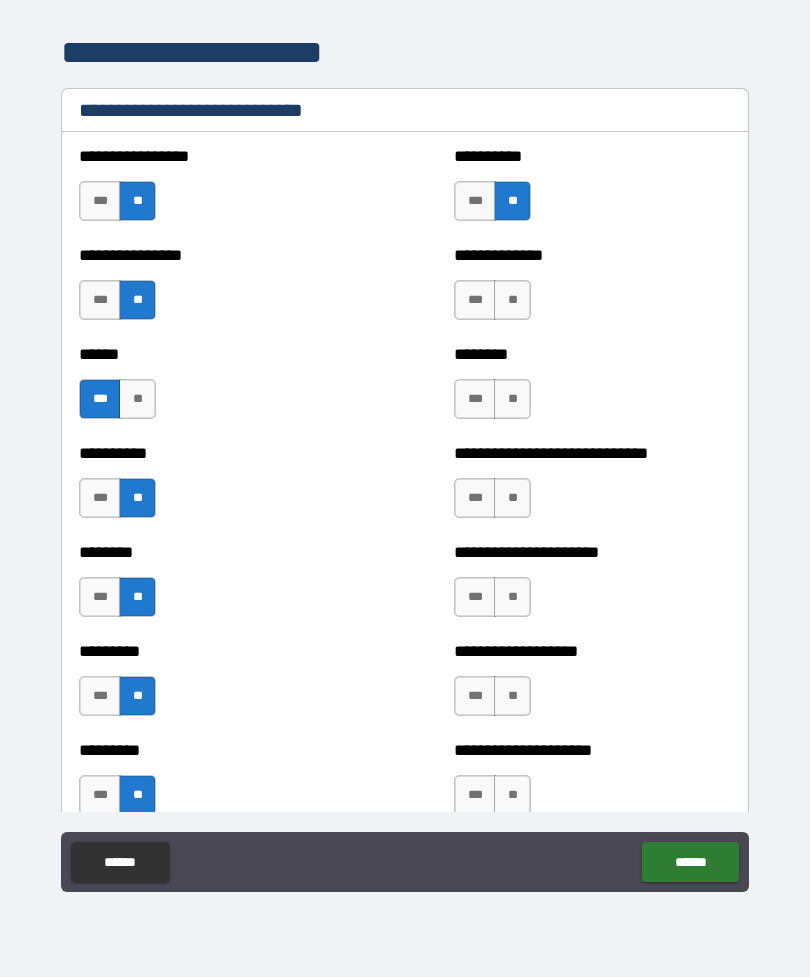 scroll, scrollTop: 6629, scrollLeft: 0, axis: vertical 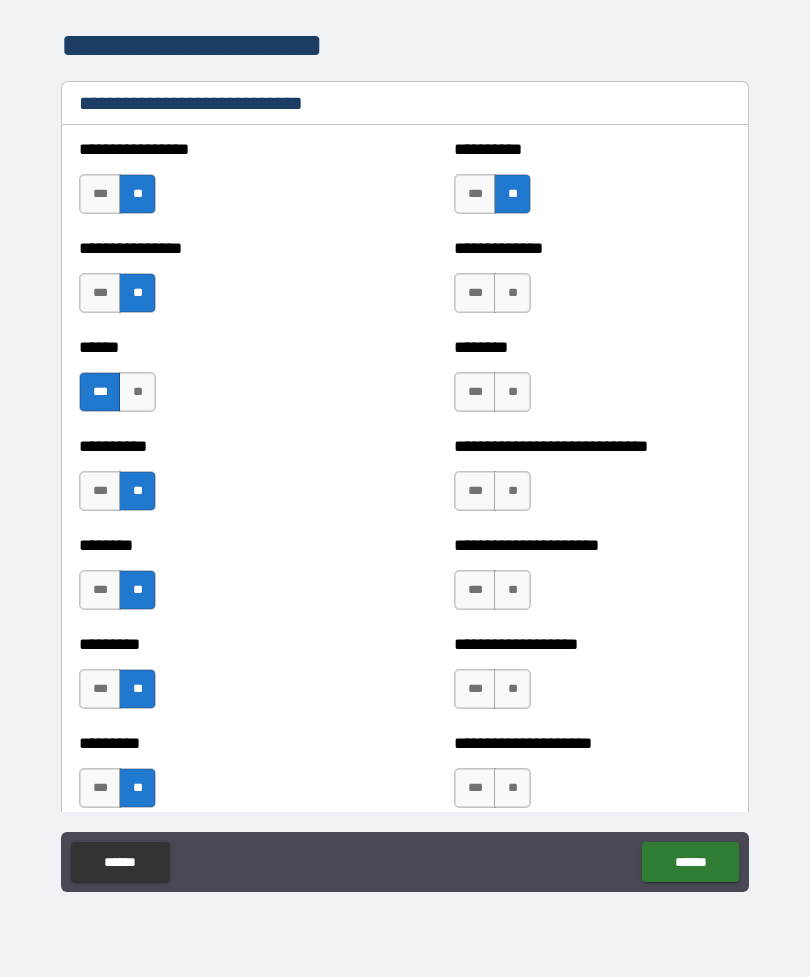 click on "***" at bounding box center [475, 293] 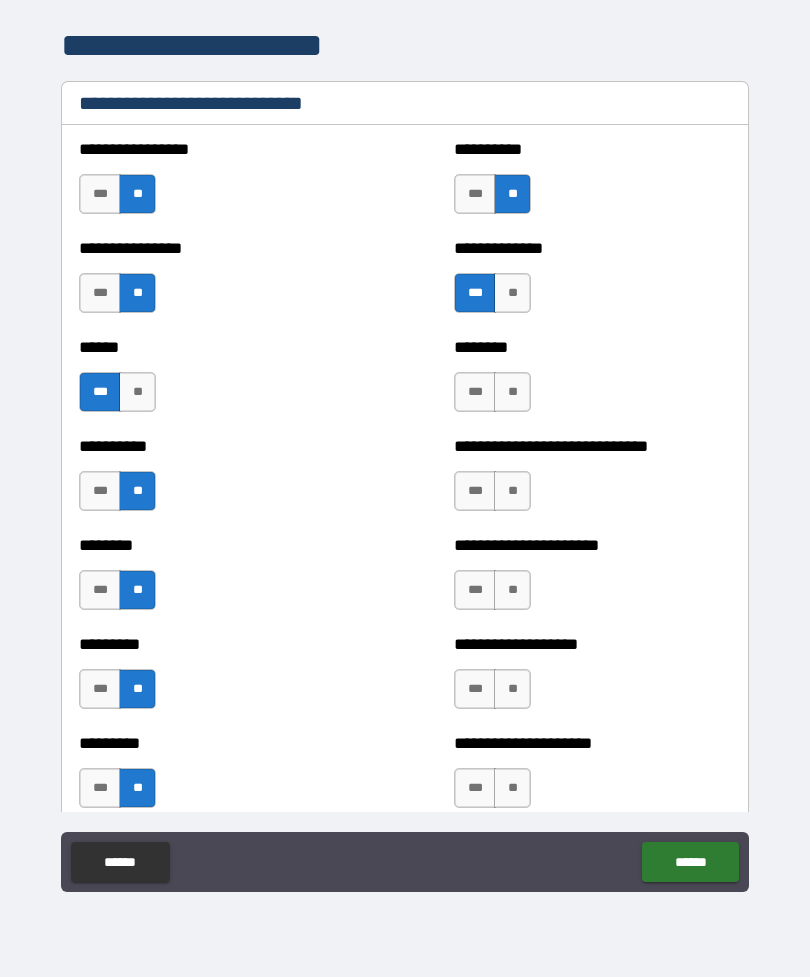 scroll, scrollTop: 6692, scrollLeft: 0, axis: vertical 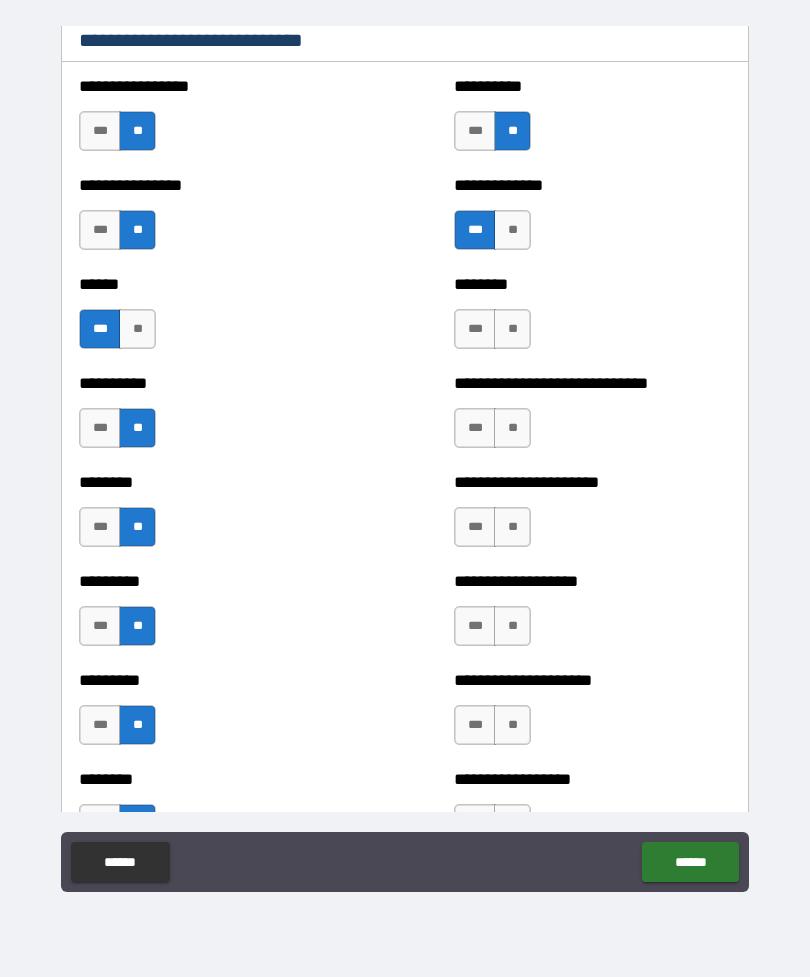 click on "***" at bounding box center (475, 329) 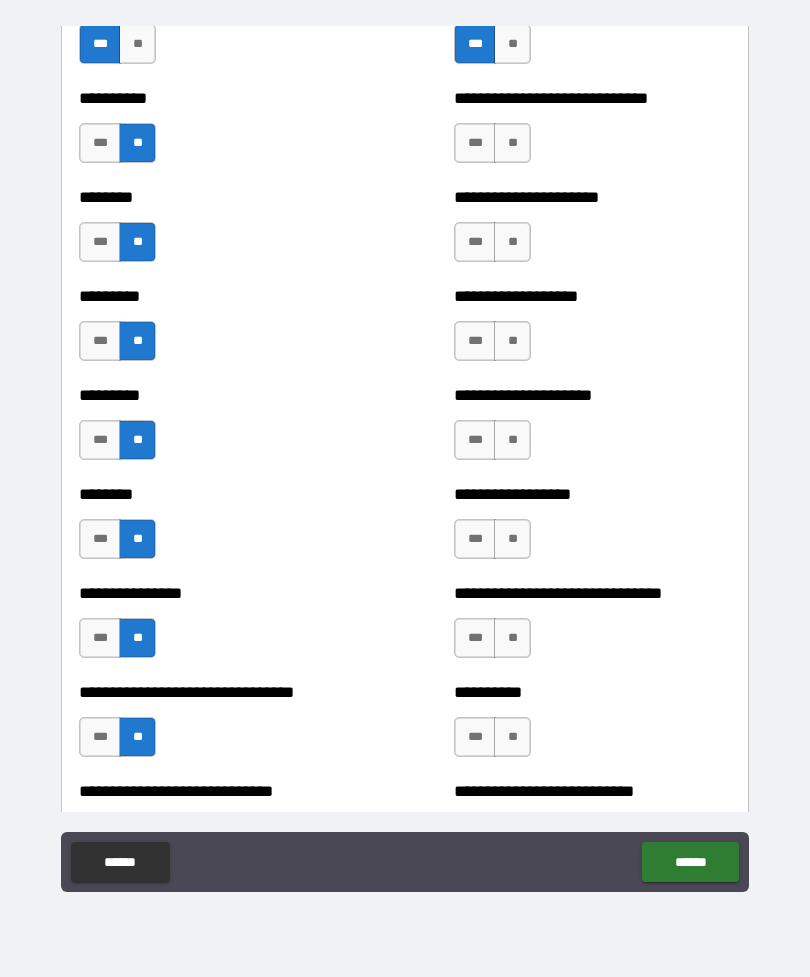 scroll, scrollTop: 6977, scrollLeft: 0, axis: vertical 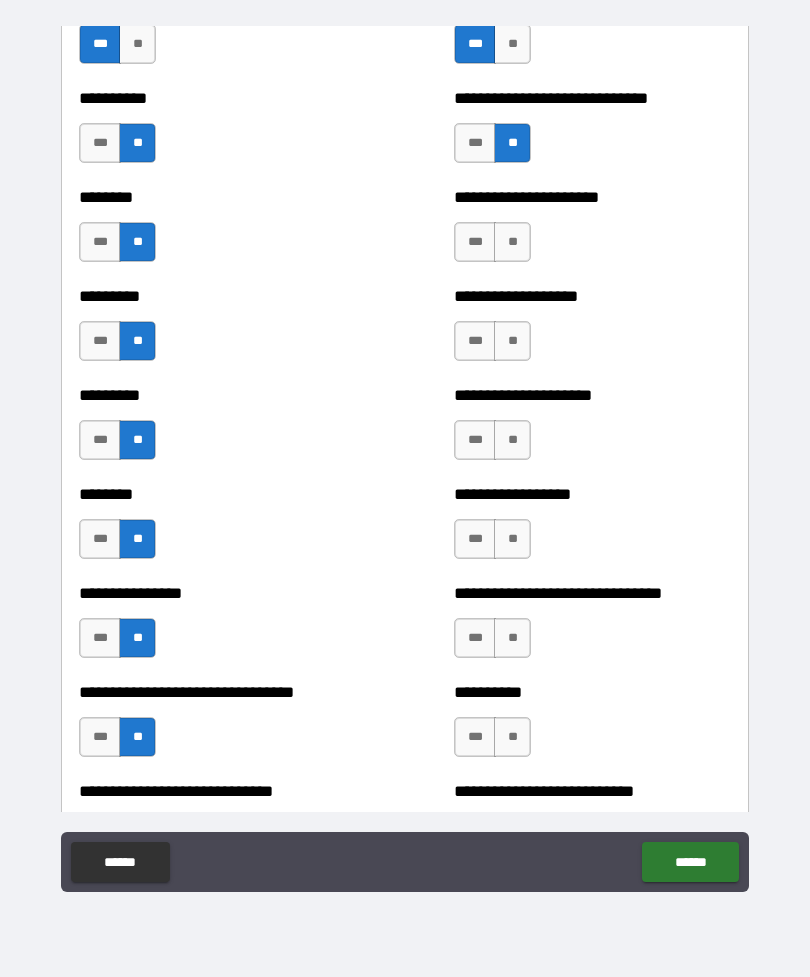 click on "**" at bounding box center [512, 242] 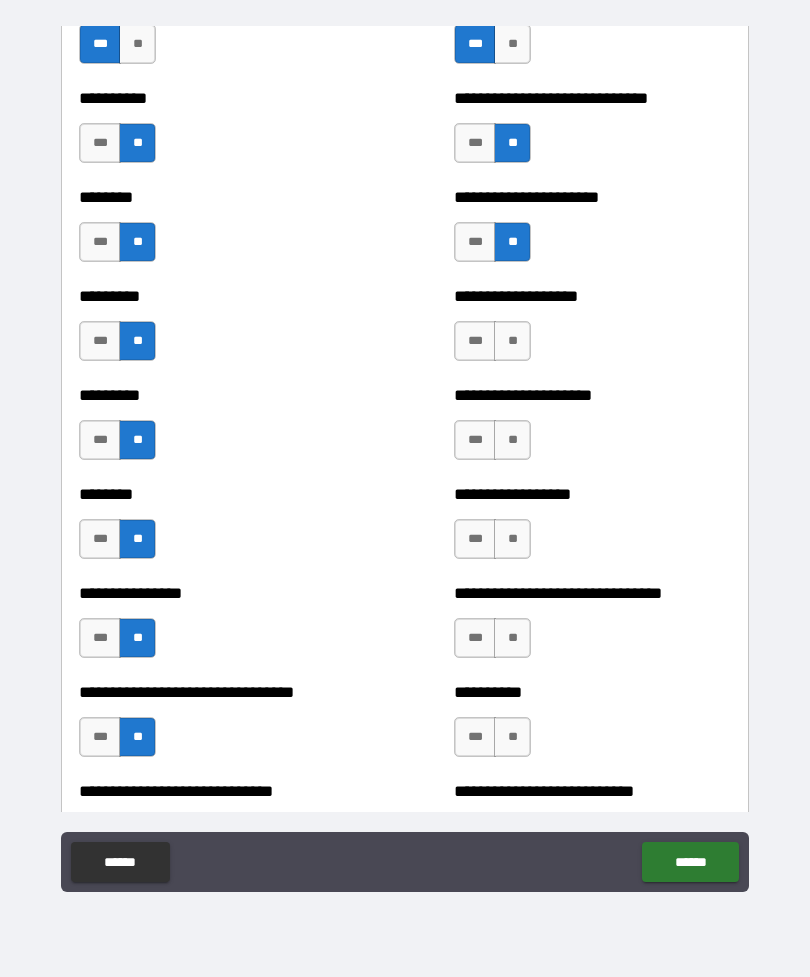 click on "**" at bounding box center [512, 341] 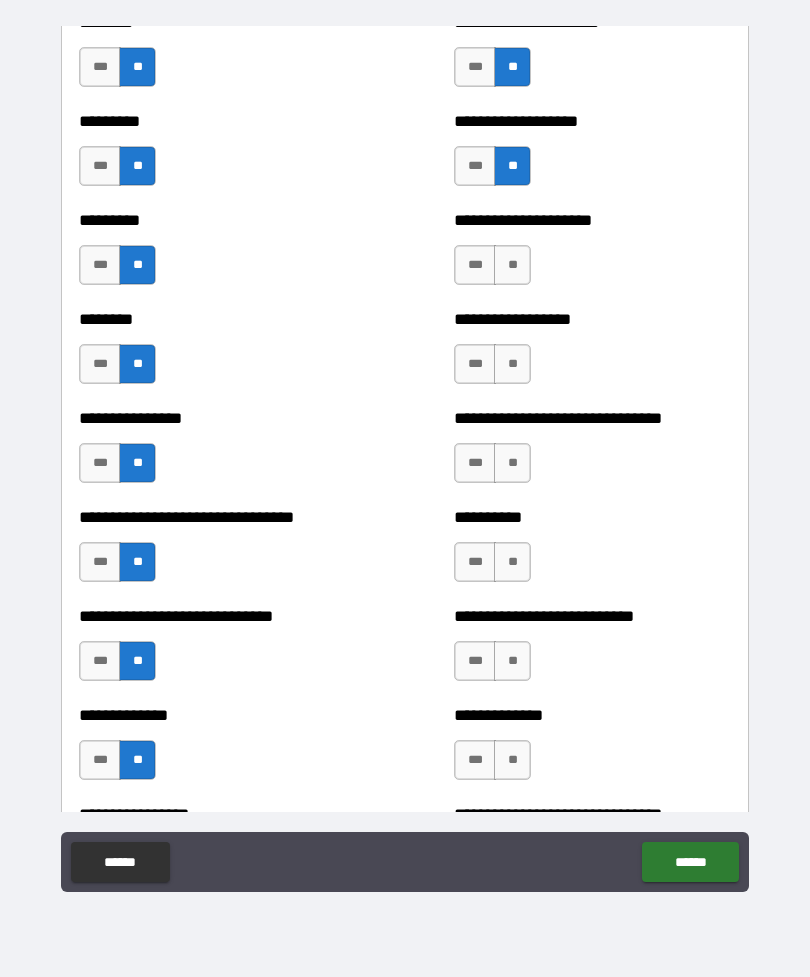 scroll, scrollTop: 7182, scrollLeft: 0, axis: vertical 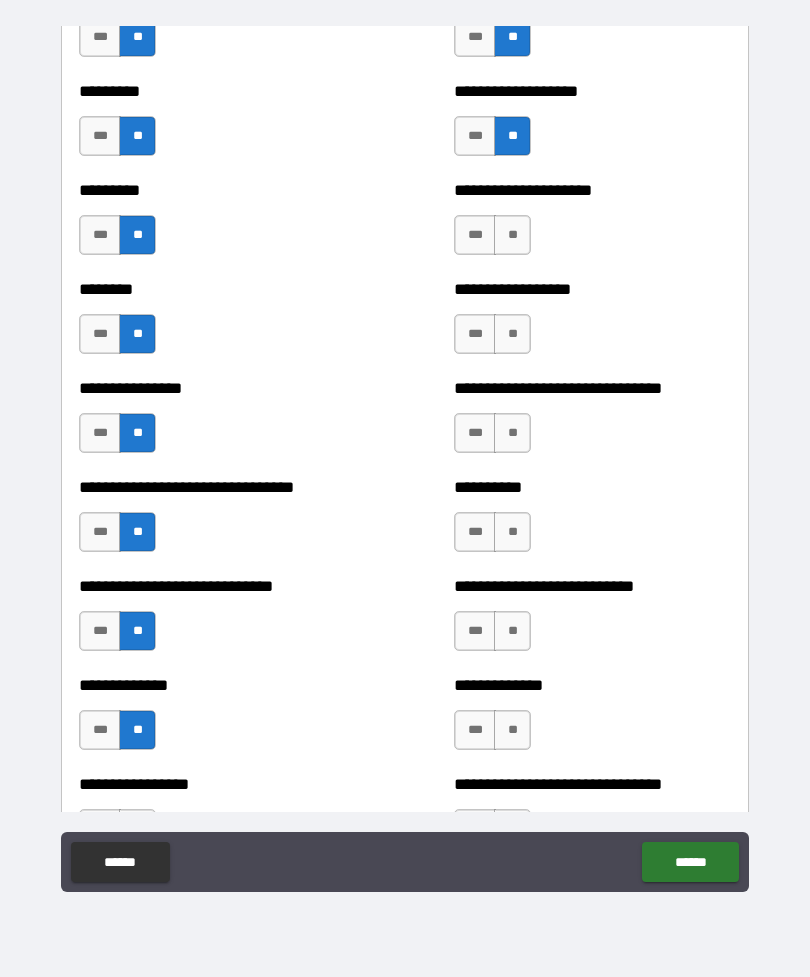click on "**" at bounding box center (512, 235) 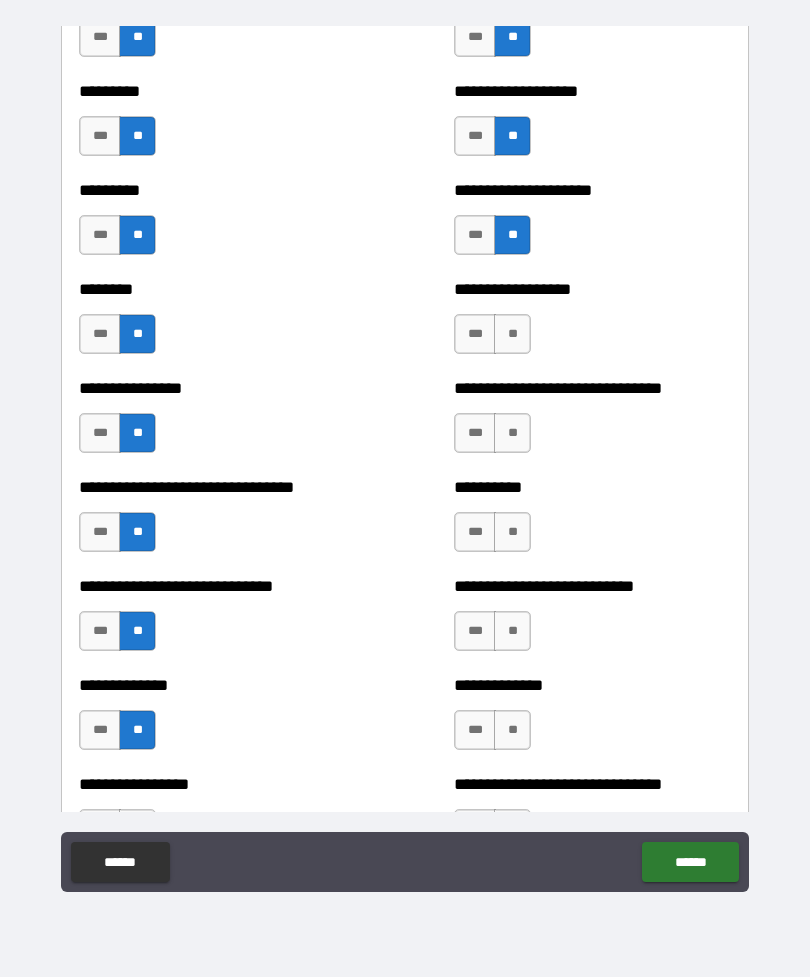 click on "**" at bounding box center (512, 334) 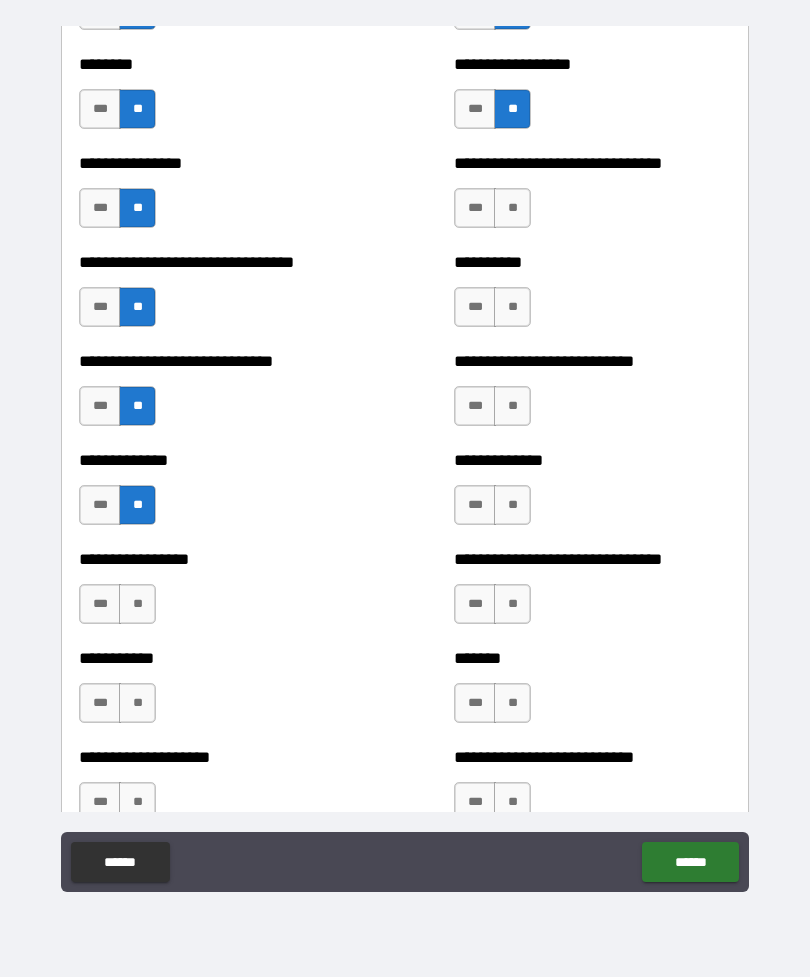 scroll, scrollTop: 7404, scrollLeft: 0, axis: vertical 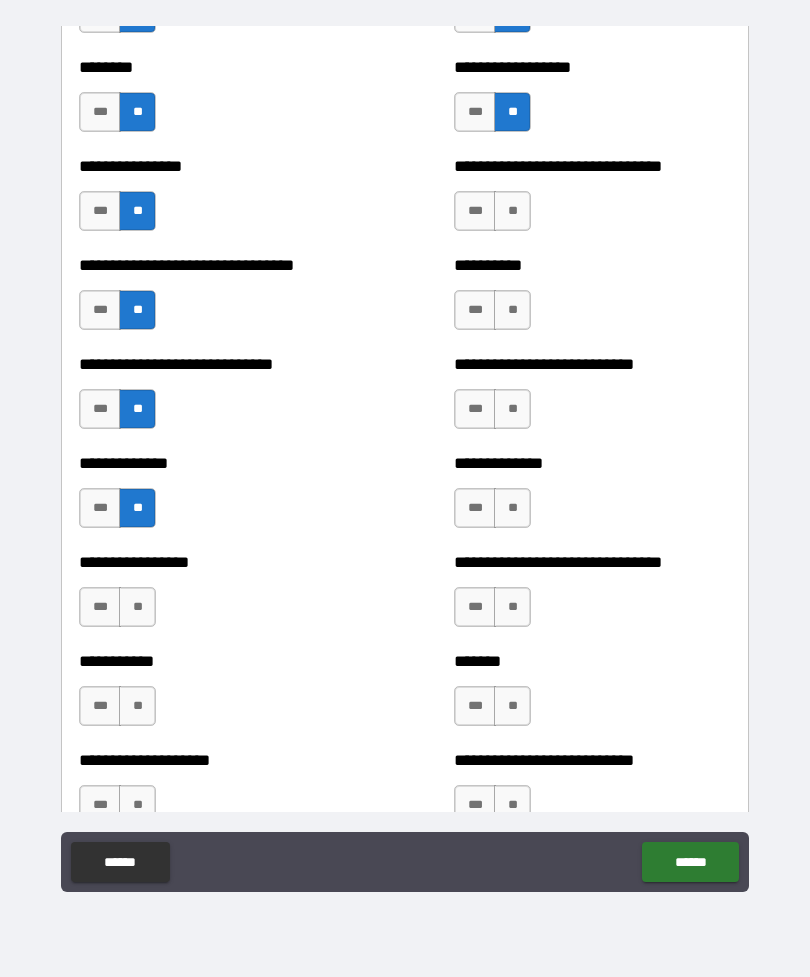 click on "**" at bounding box center (512, 211) 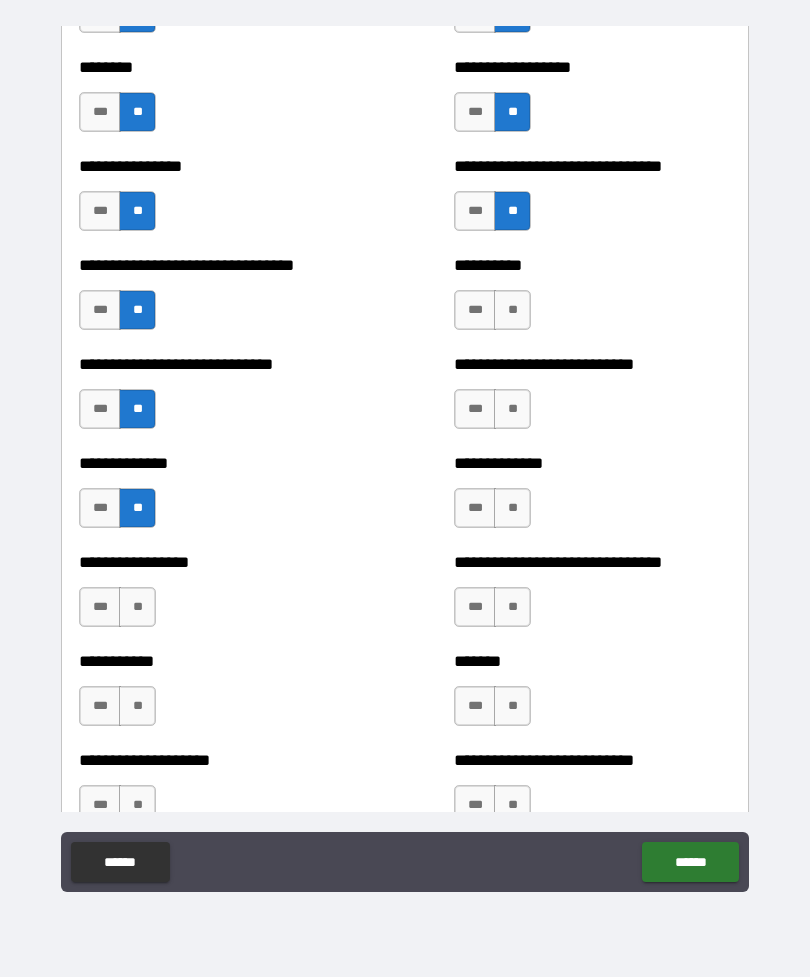 click on "**" at bounding box center (512, 310) 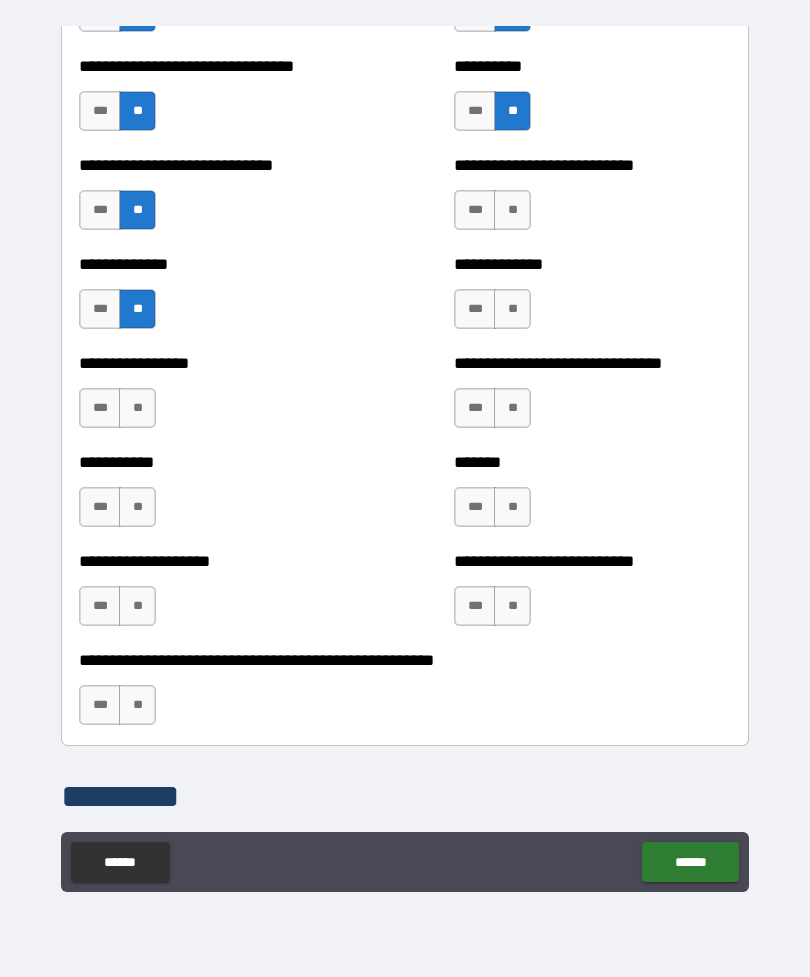 scroll, scrollTop: 7607, scrollLeft: 0, axis: vertical 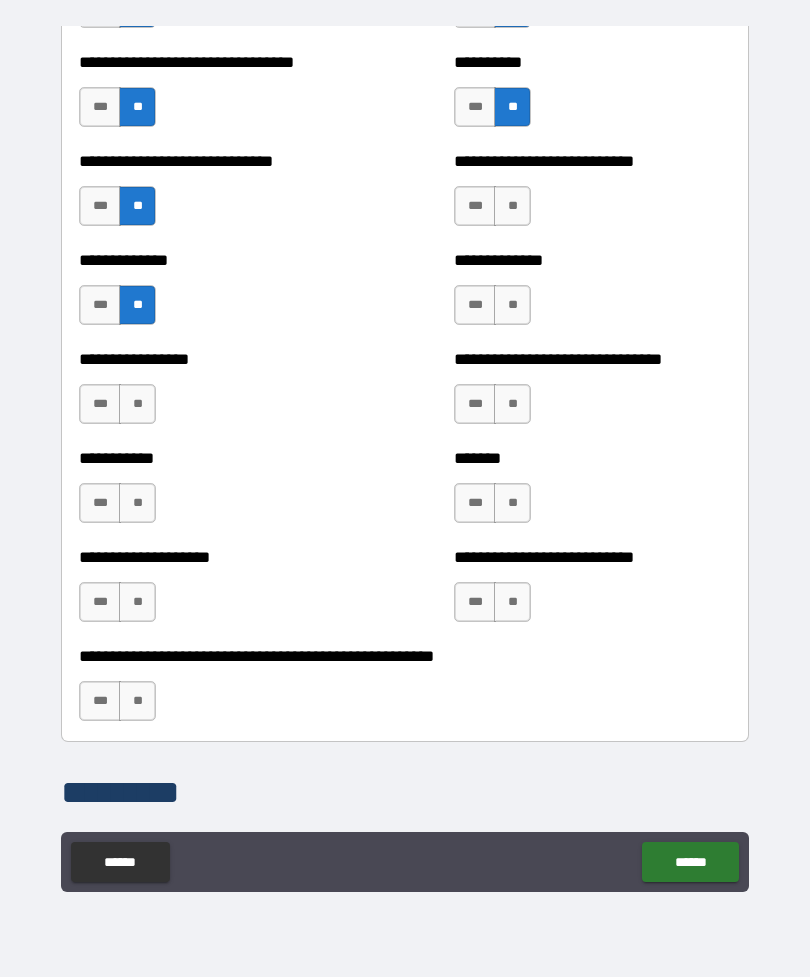 click on "**" at bounding box center (512, 206) 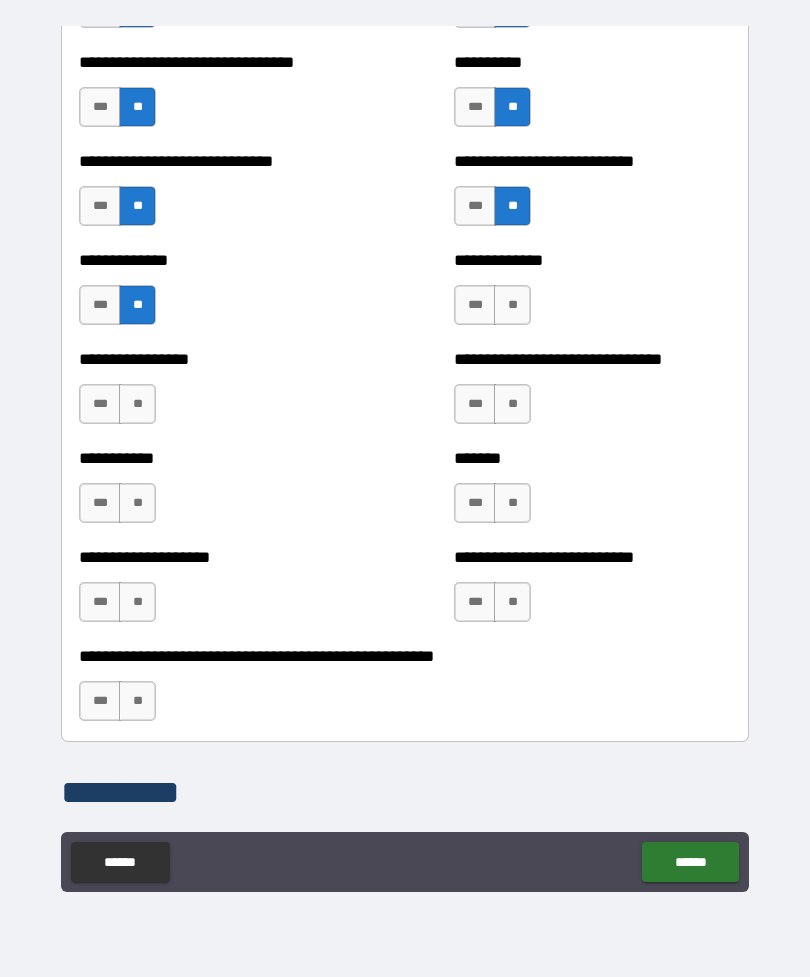 click on "**" at bounding box center (512, 305) 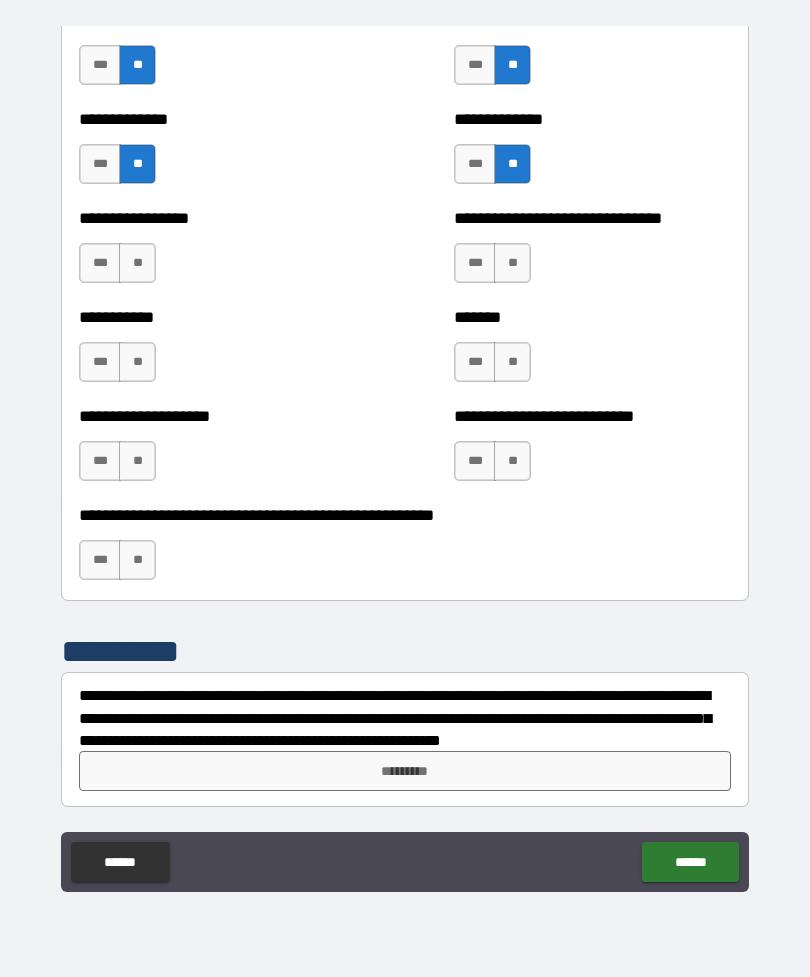 scroll, scrollTop: 7748, scrollLeft: 0, axis: vertical 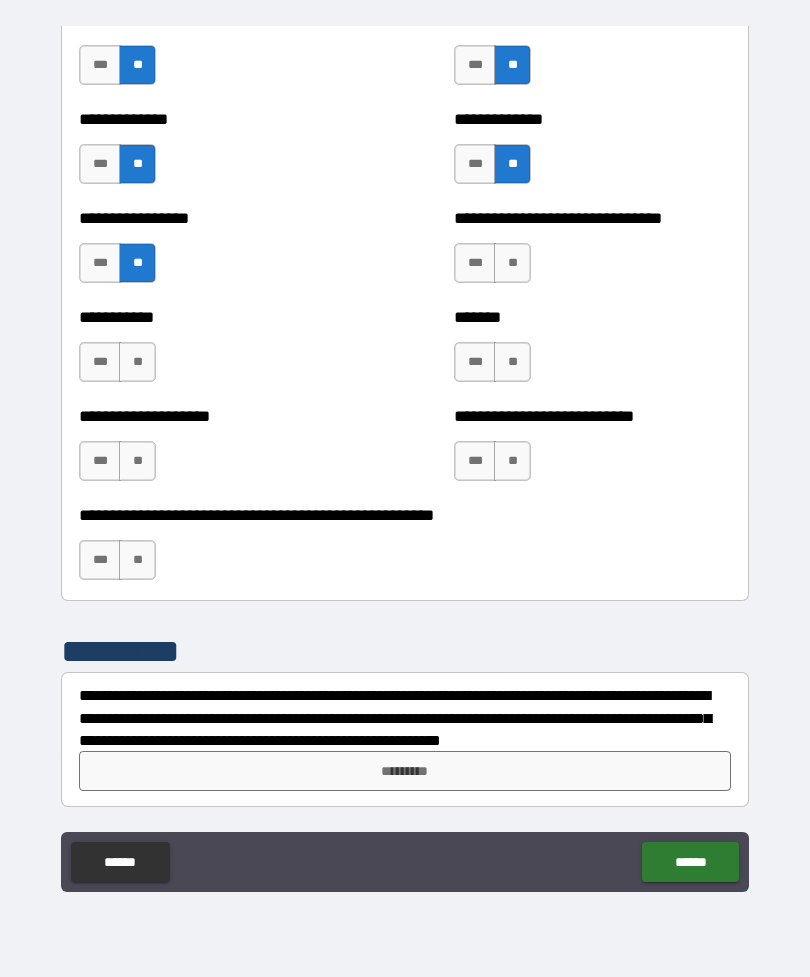click on "**" at bounding box center [137, 362] 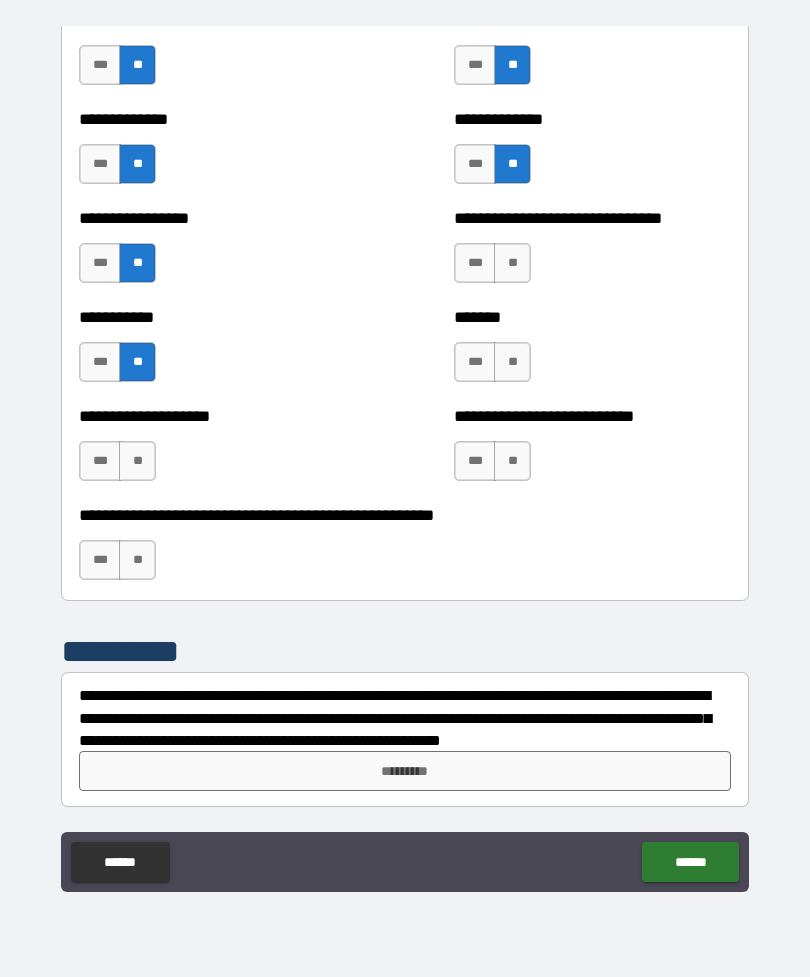 click on "**" at bounding box center (137, 461) 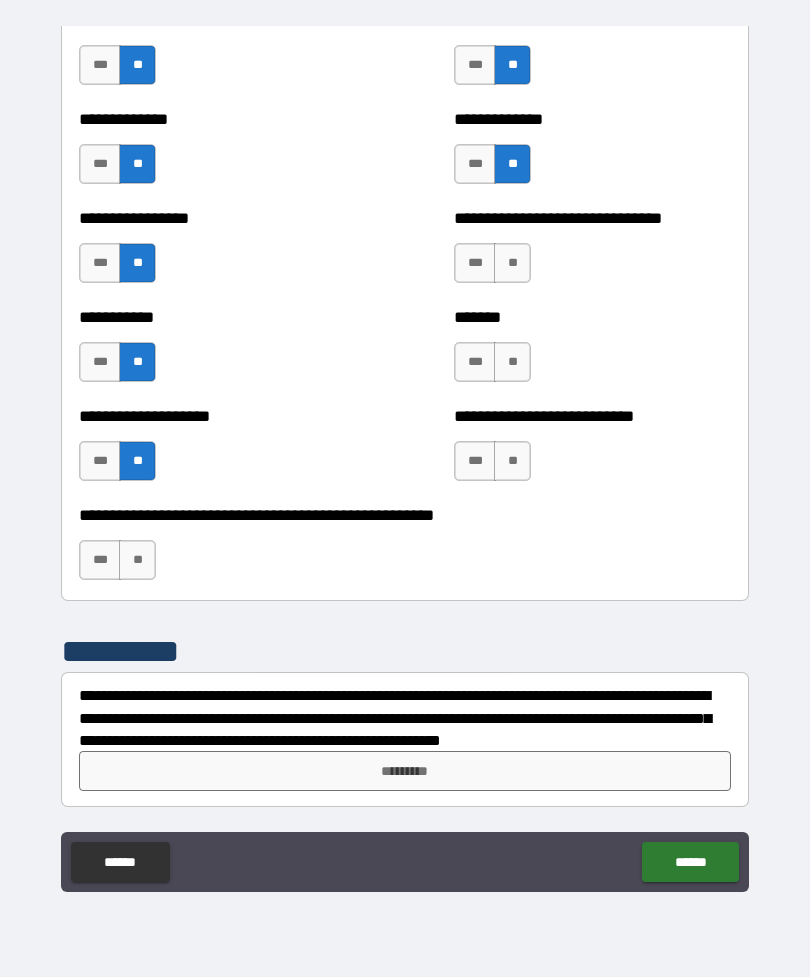 click on "**" at bounding box center [137, 560] 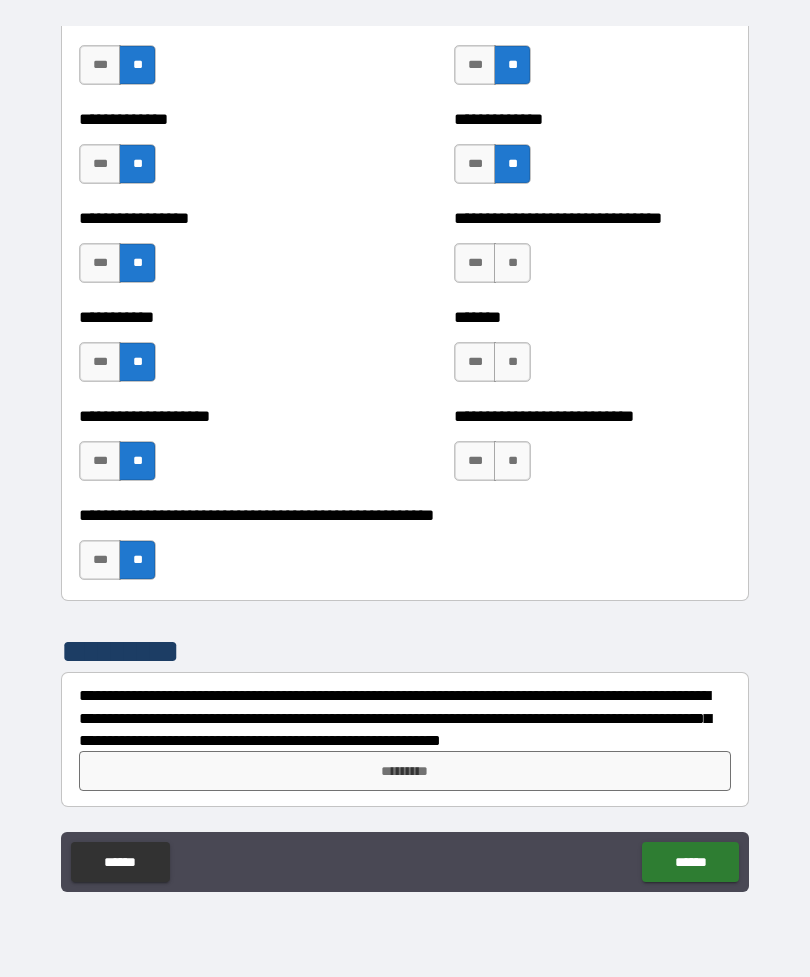 click on "**" at bounding box center (512, 263) 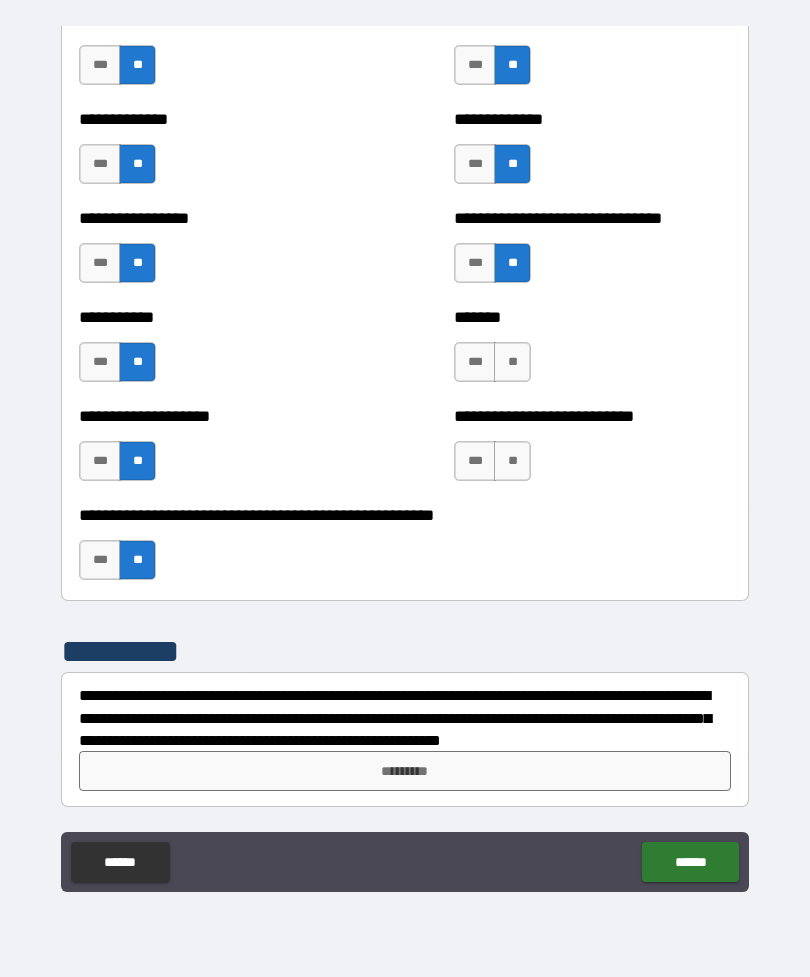 click on "**" at bounding box center [512, 362] 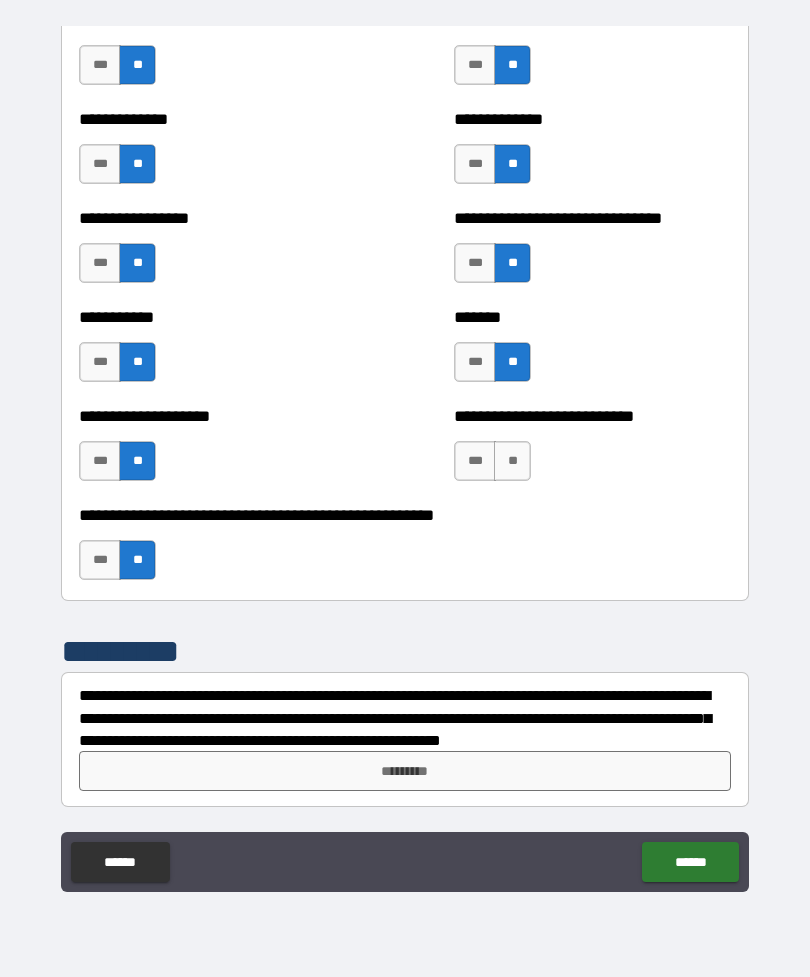 click on "**" at bounding box center [512, 461] 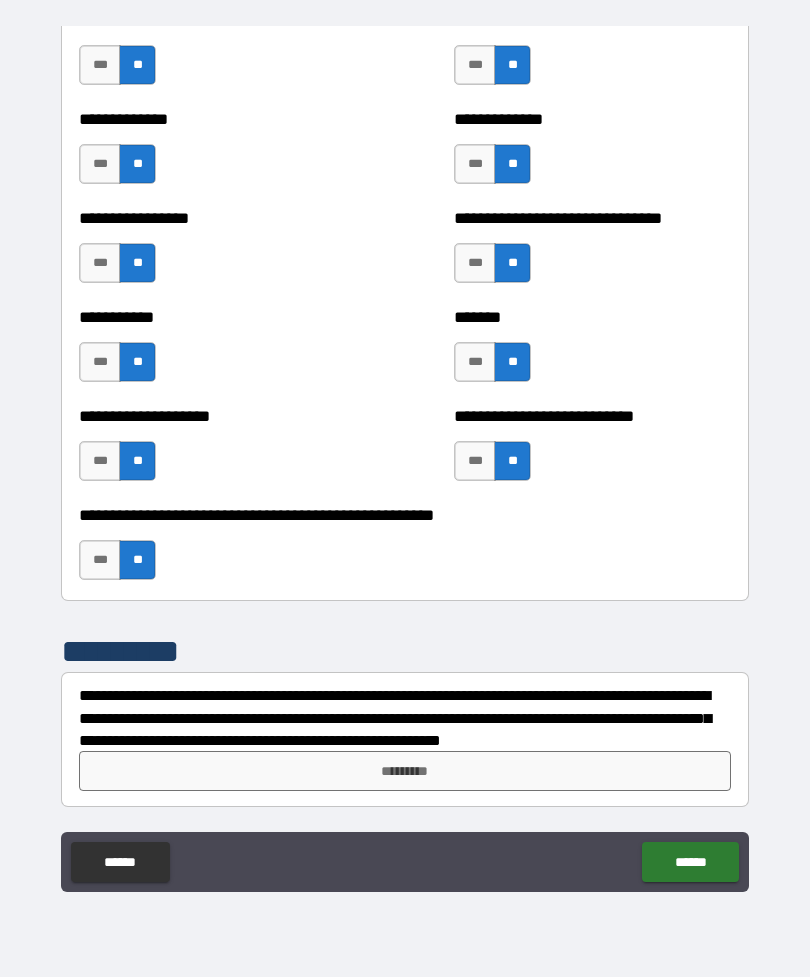 scroll, scrollTop: 7748, scrollLeft: 0, axis: vertical 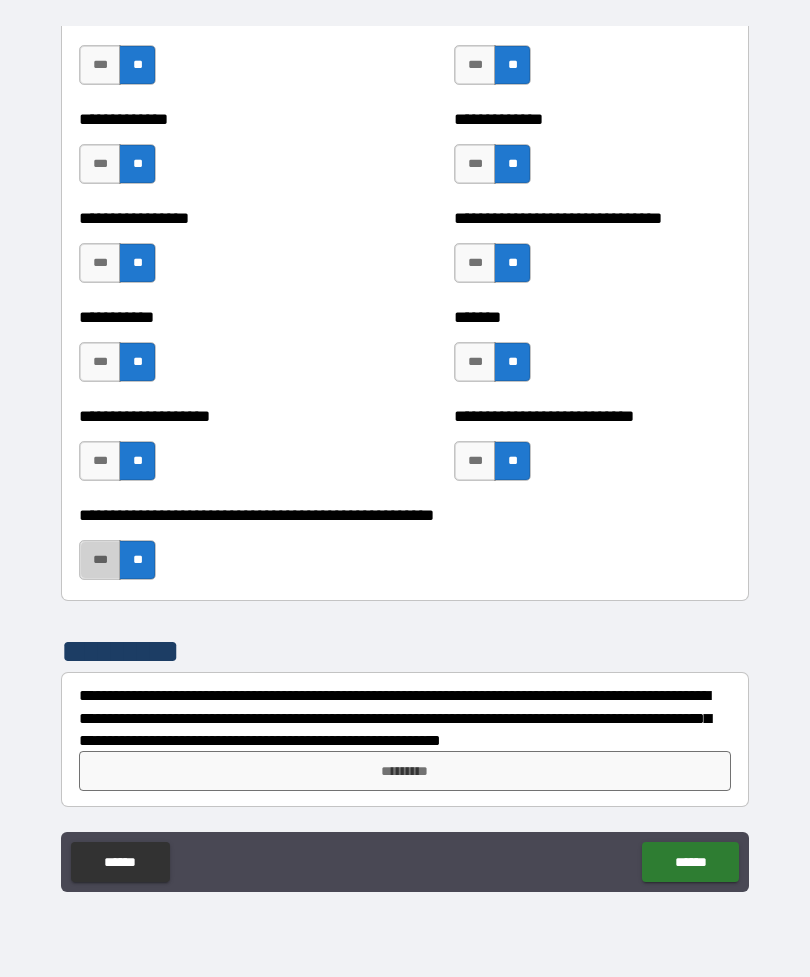 click on "***" at bounding box center (100, 560) 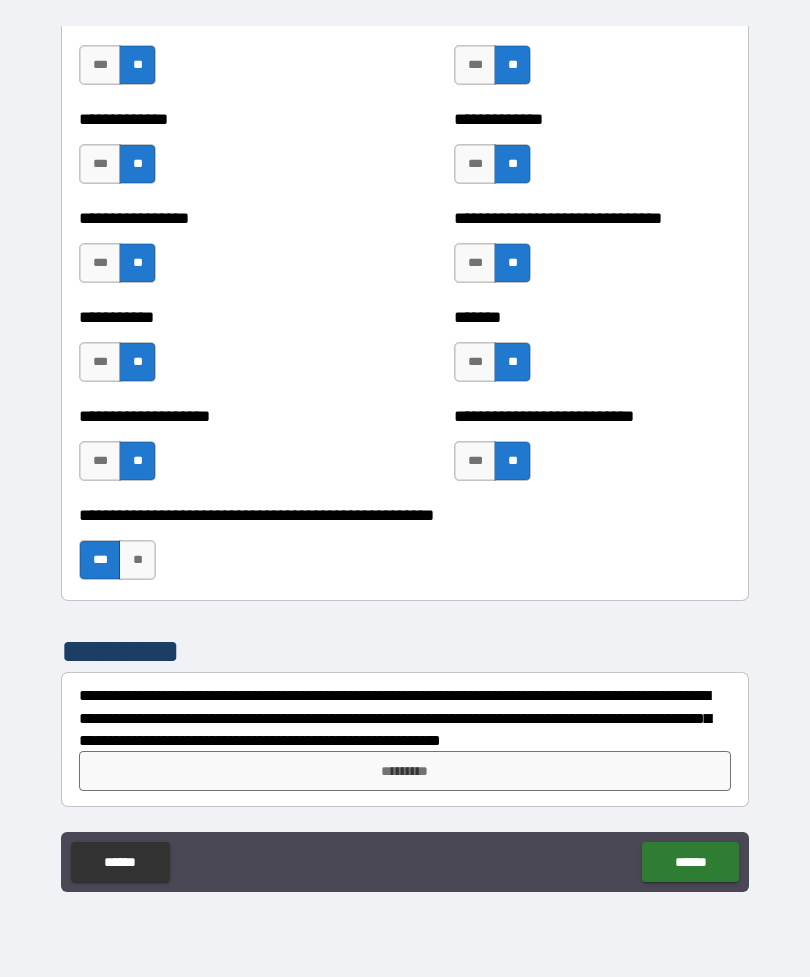 click on "*********" at bounding box center (405, 771) 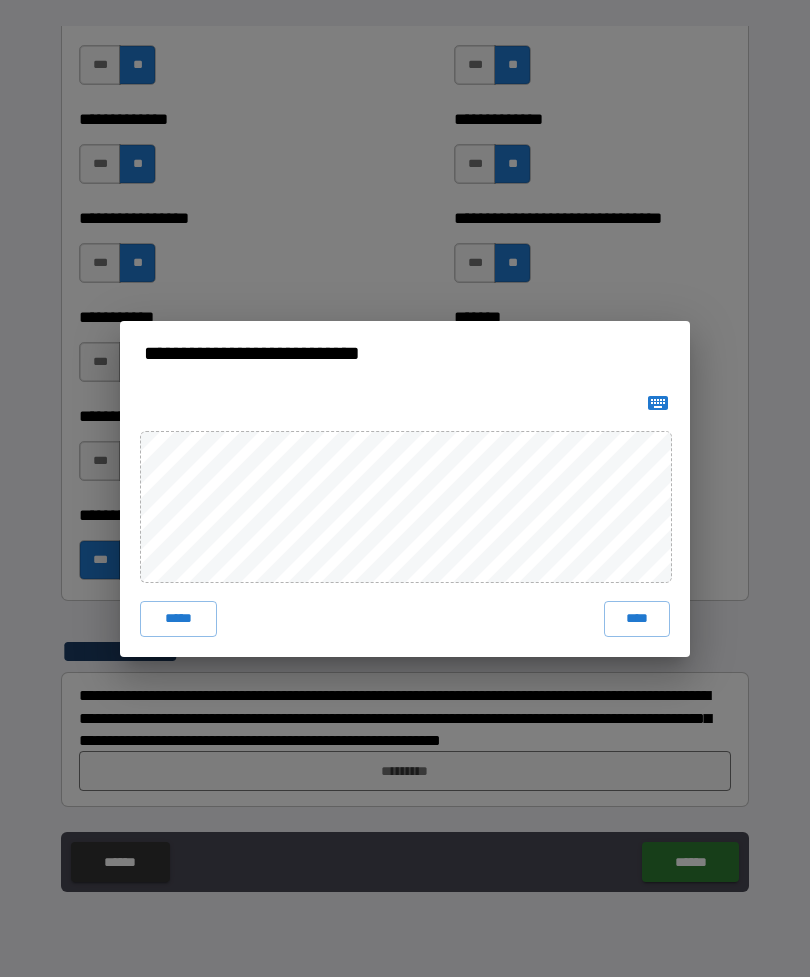 click on "****" at bounding box center (637, 619) 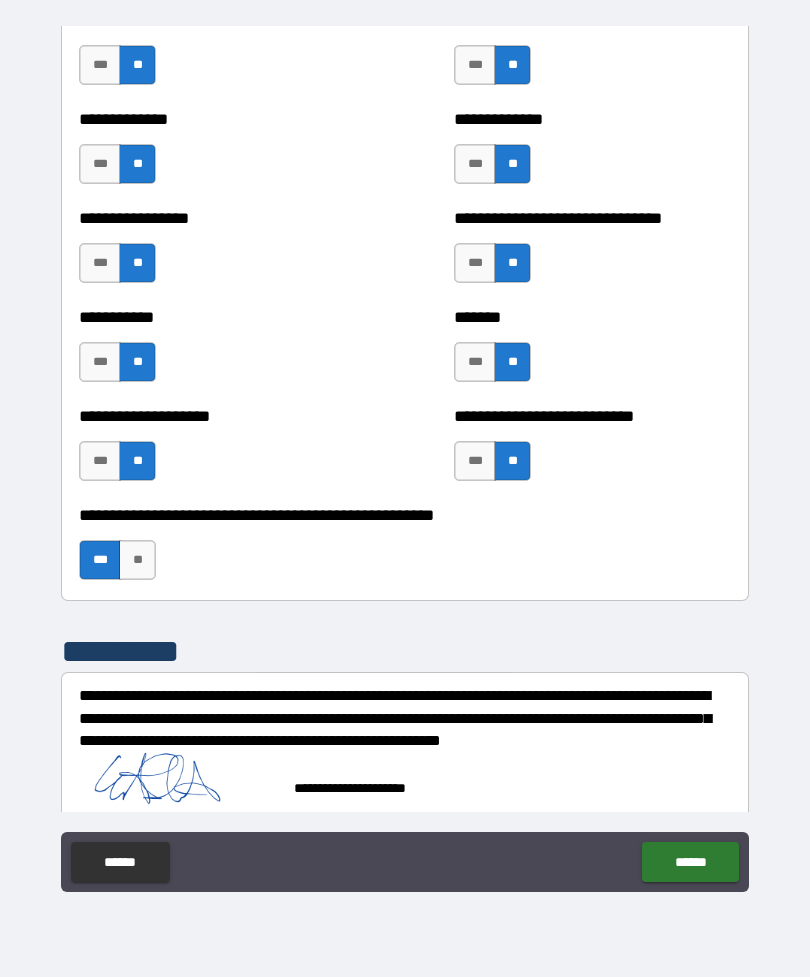 scroll, scrollTop: 7738, scrollLeft: 0, axis: vertical 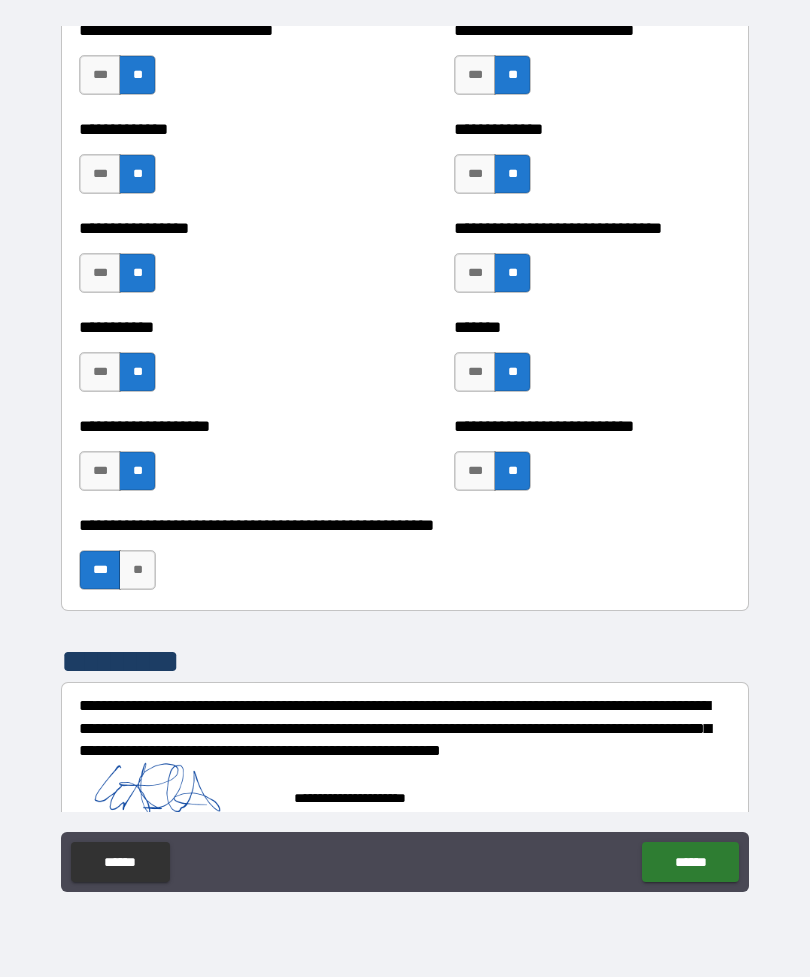 click on "******" at bounding box center [690, 862] 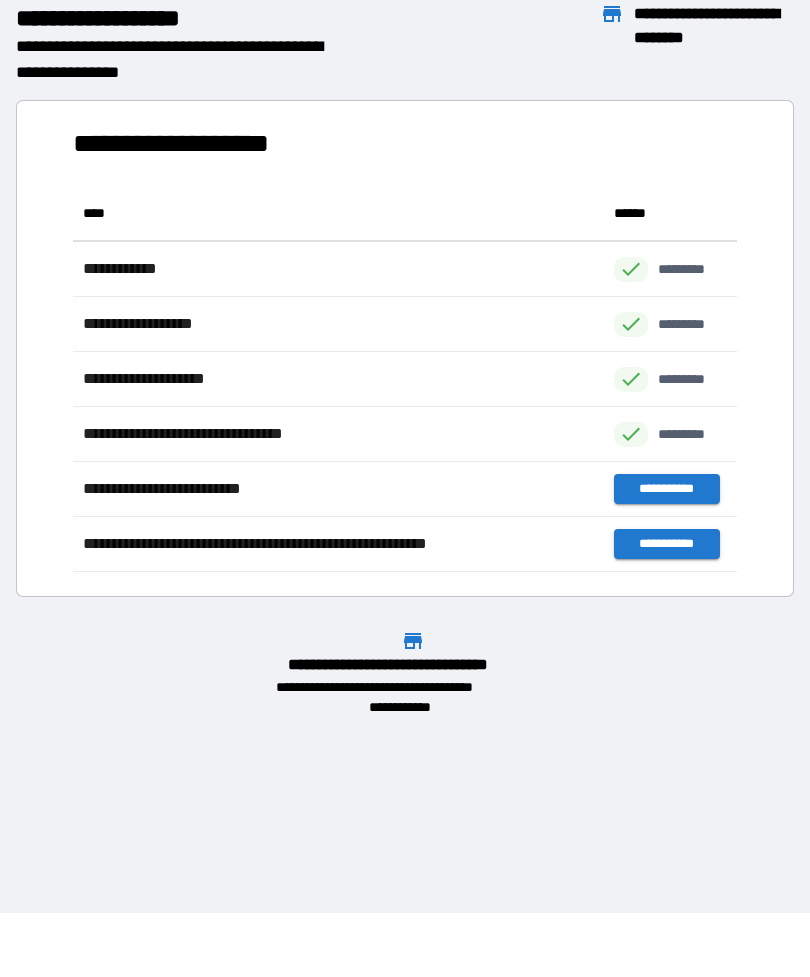 scroll, scrollTop: 1, scrollLeft: 1, axis: both 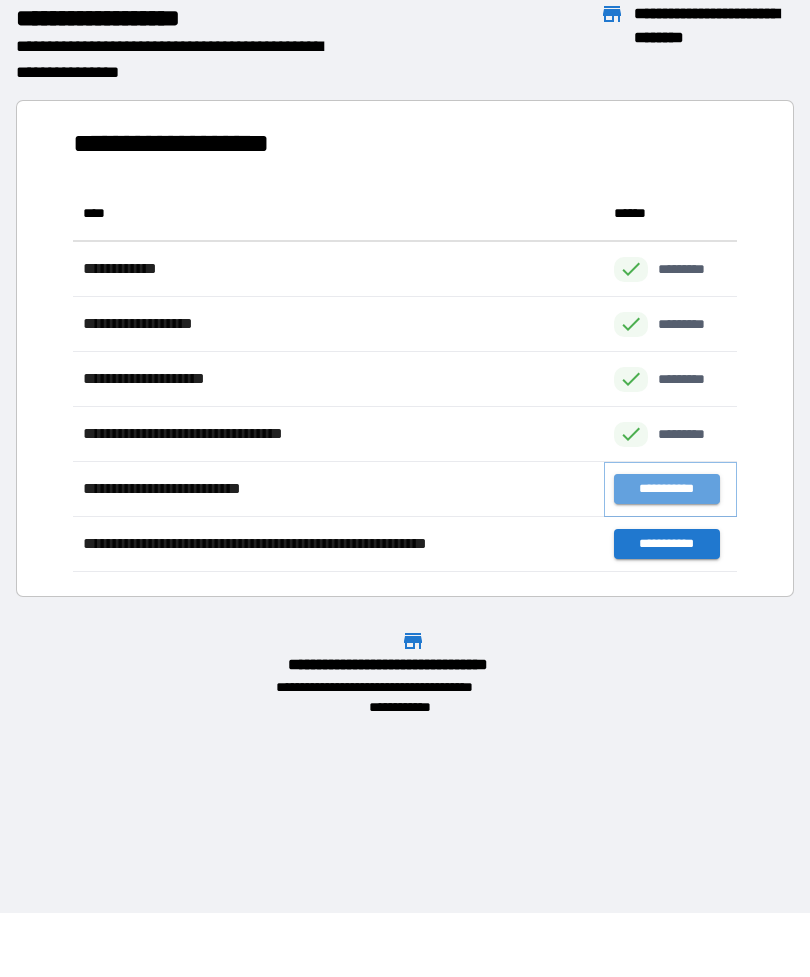 click on "**********" at bounding box center [666, 489] 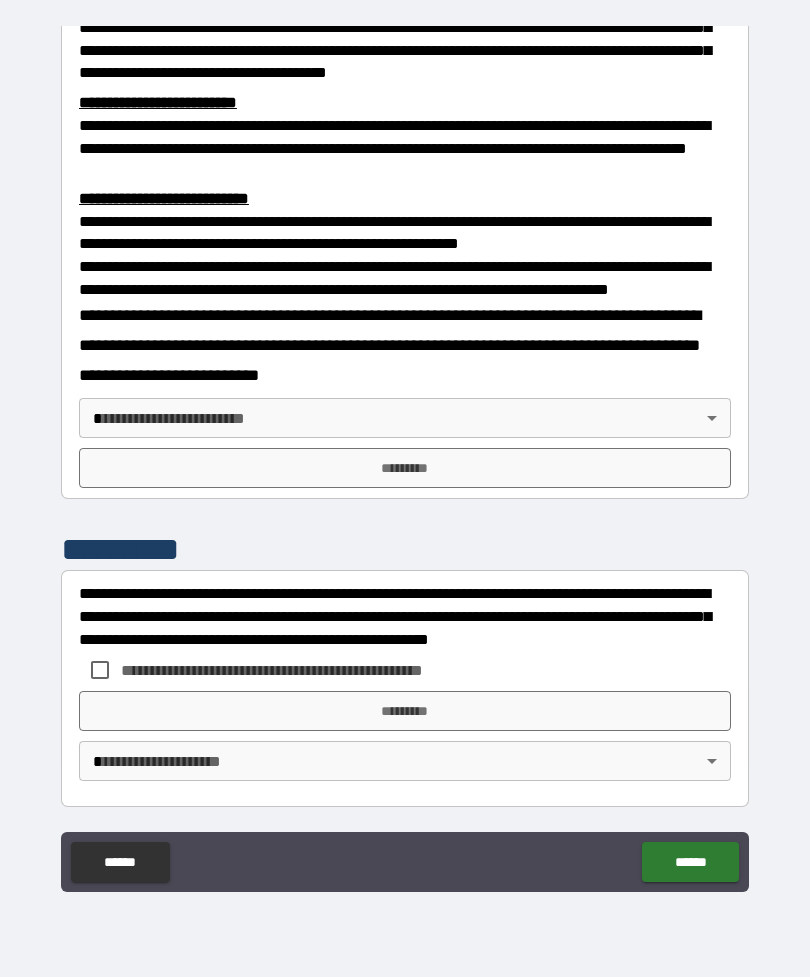 scroll, scrollTop: 660, scrollLeft: 0, axis: vertical 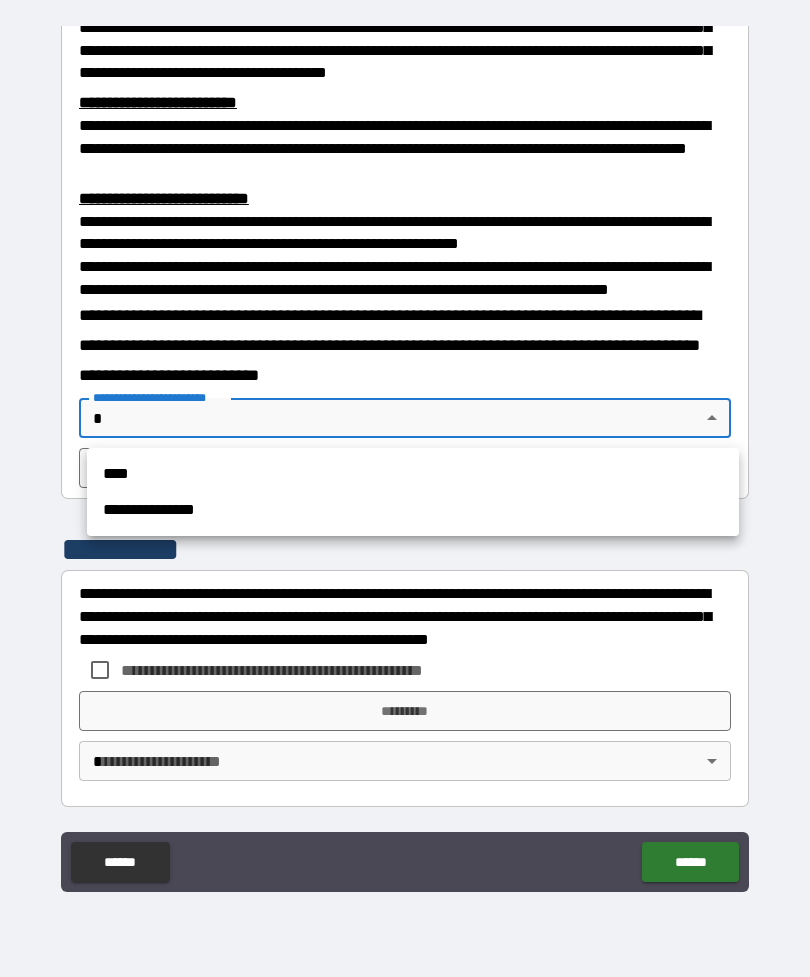 click on "**********" at bounding box center (413, 510) 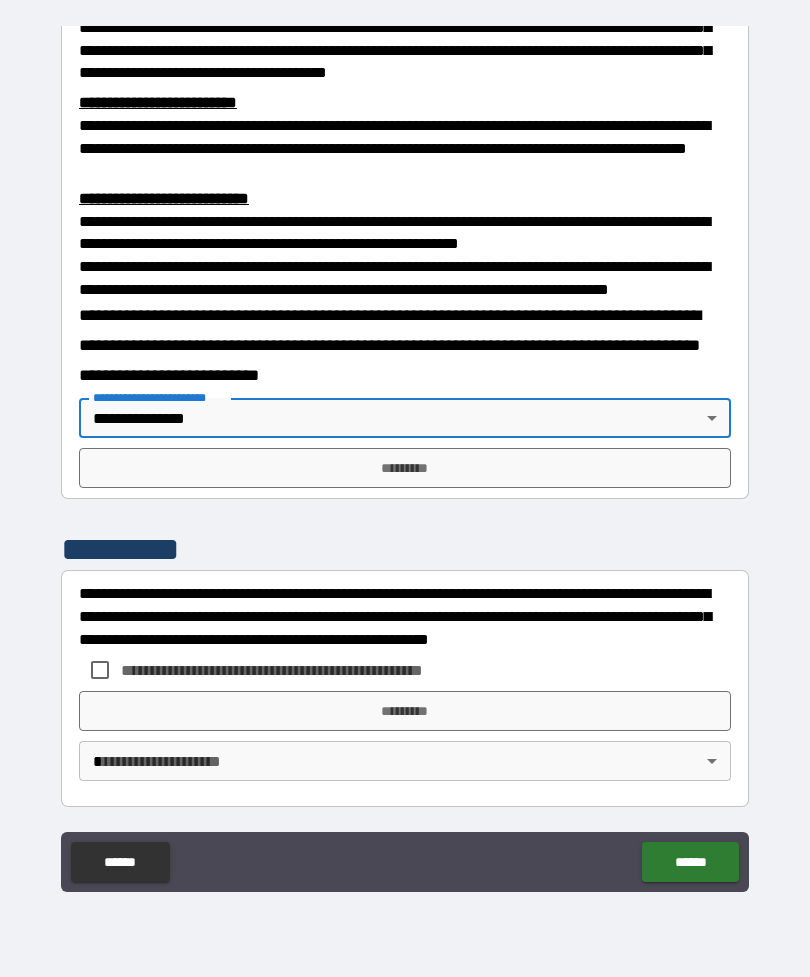 click on "*********" at bounding box center (405, 468) 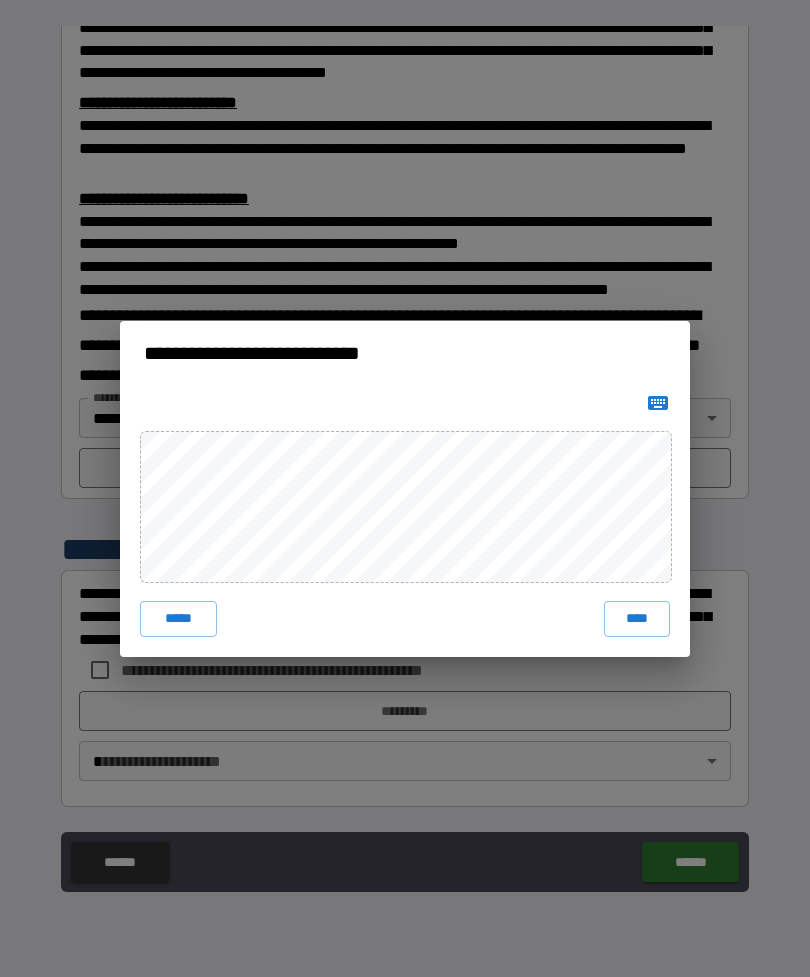 click on "****" at bounding box center [637, 619] 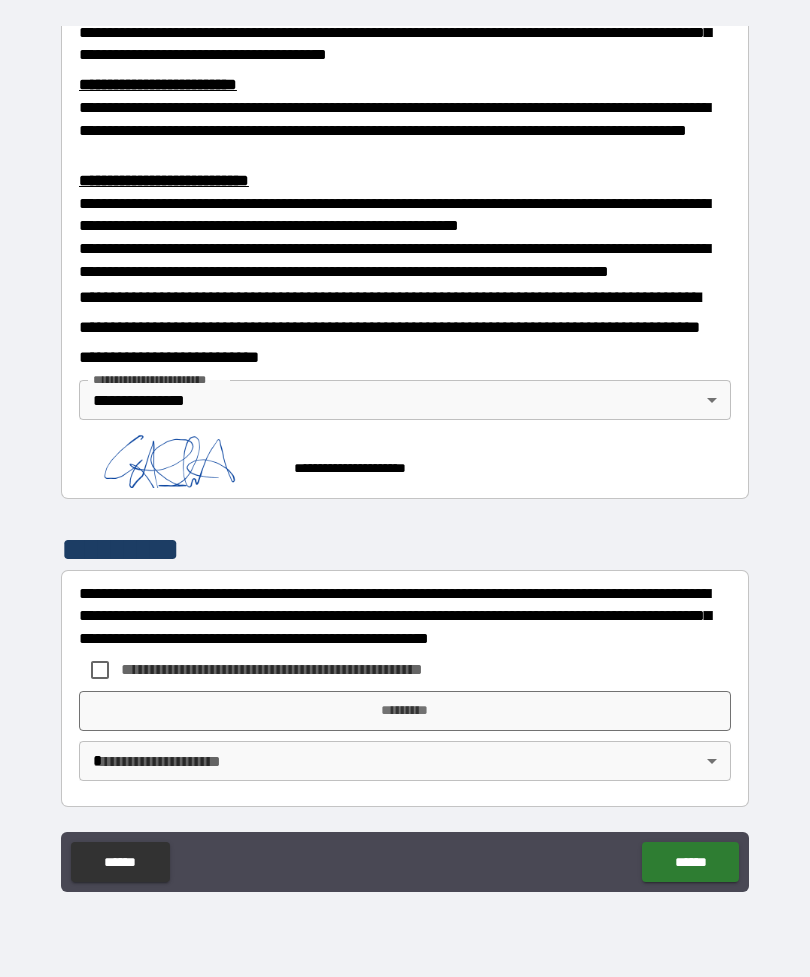 scroll, scrollTop: 677, scrollLeft: 0, axis: vertical 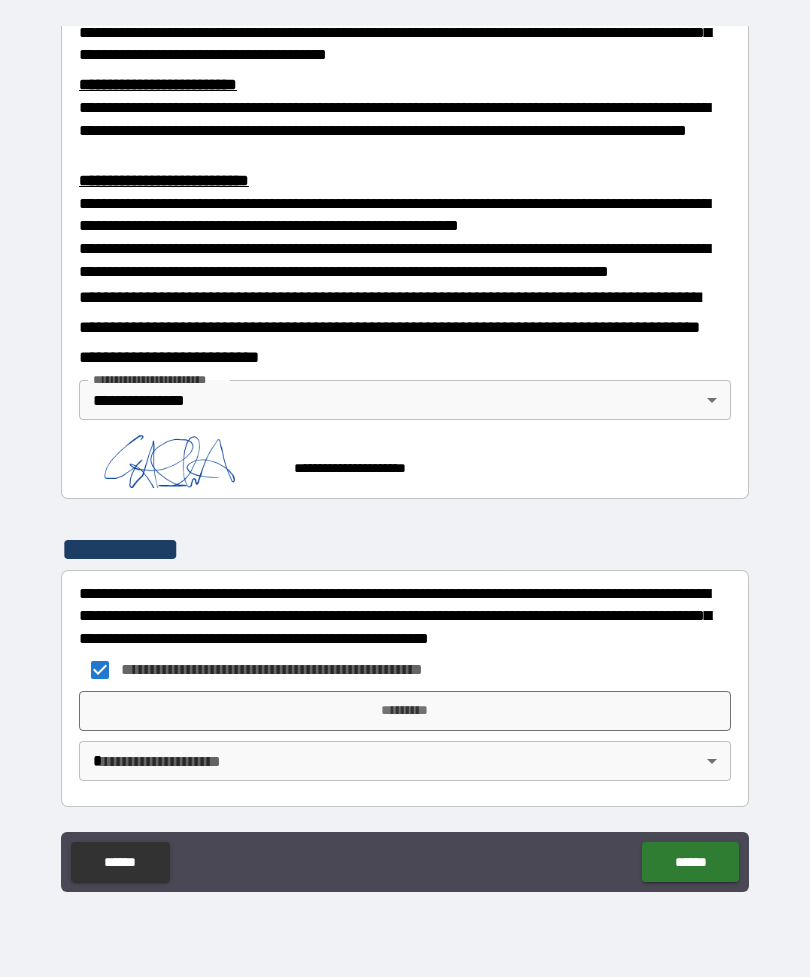 click on "*********" at bounding box center (405, 711) 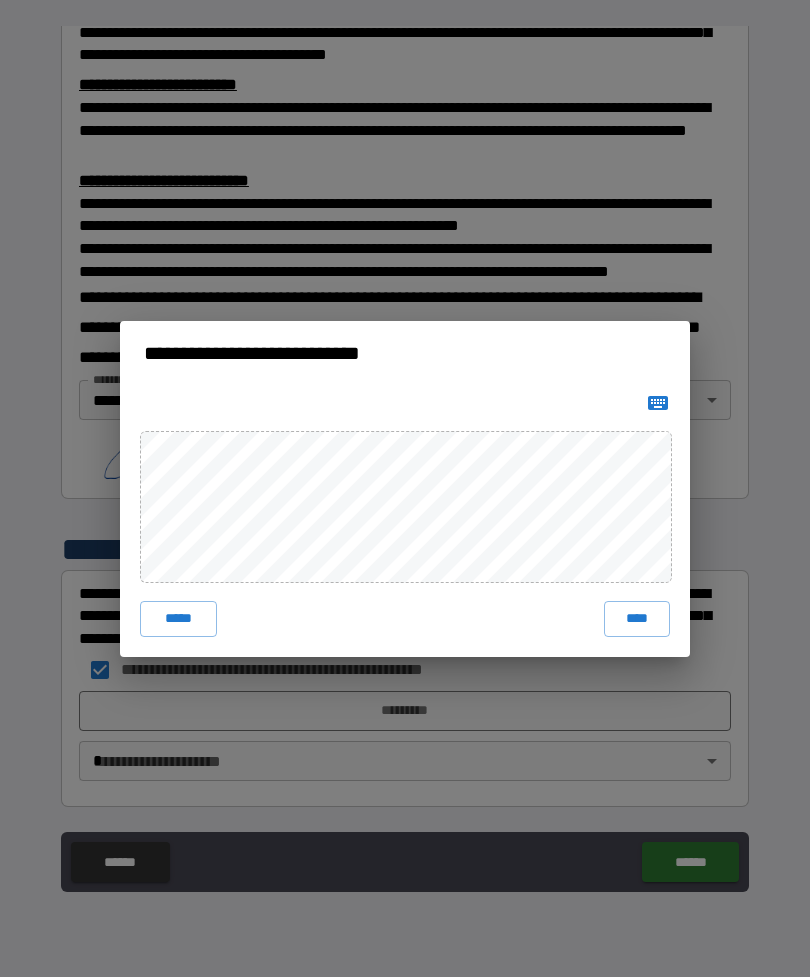click on "****" at bounding box center (637, 619) 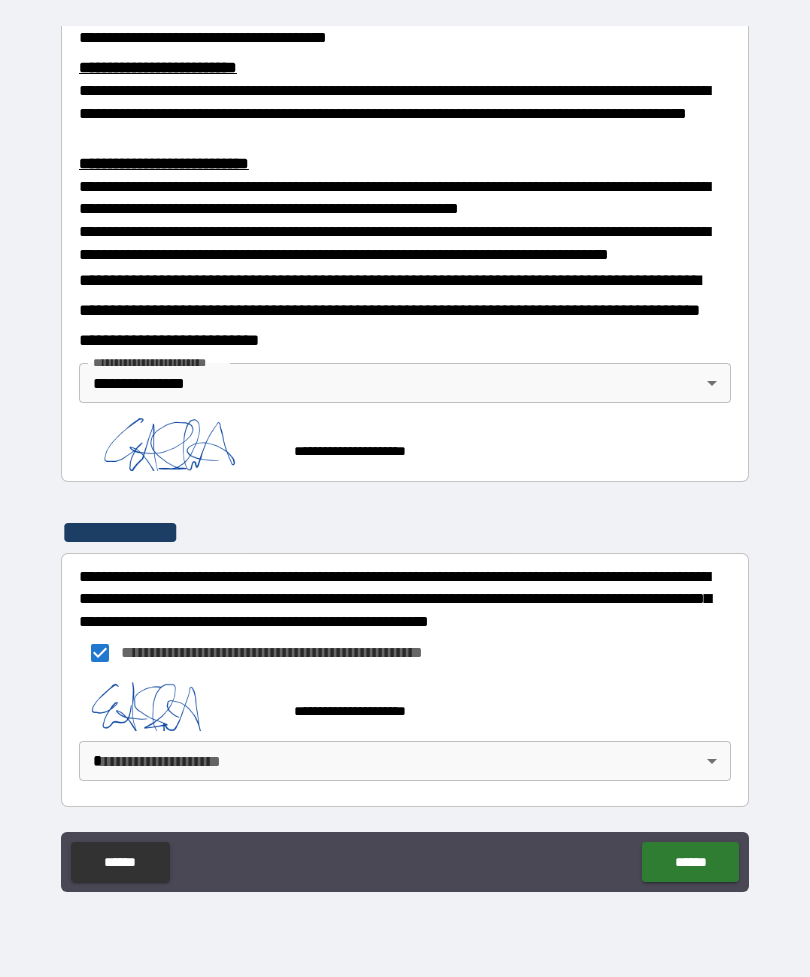 scroll, scrollTop: 667, scrollLeft: 0, axis: vertical 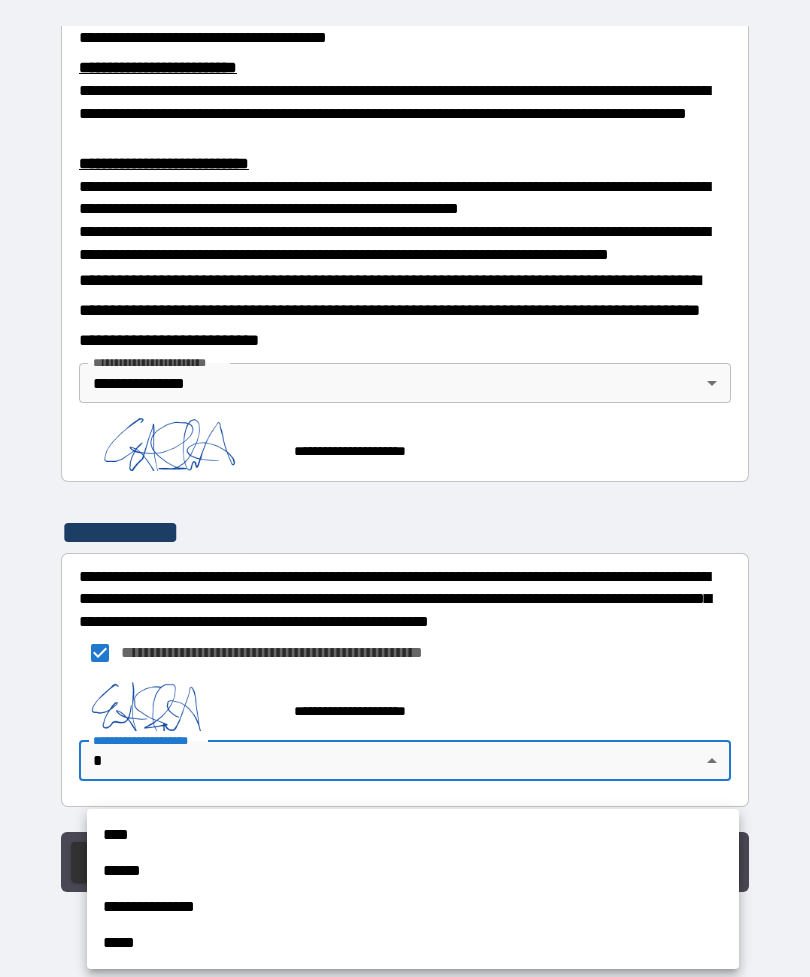 click on "**********" at bounding box center (413, 907) 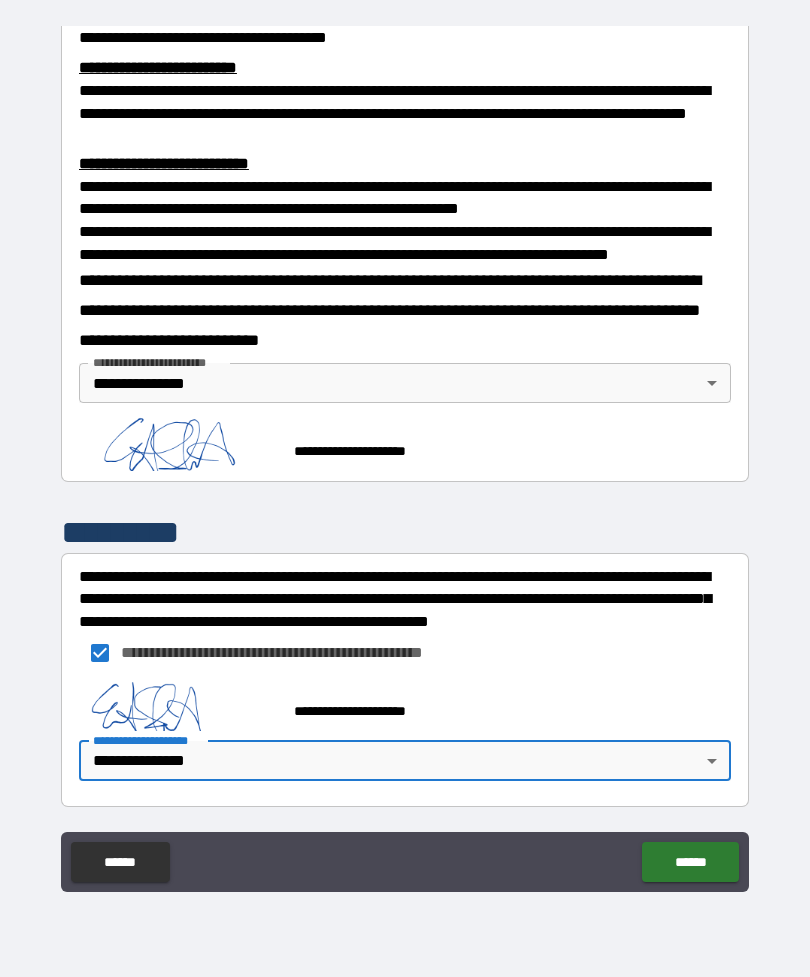 click on "******" at bounding box center (690, 862) 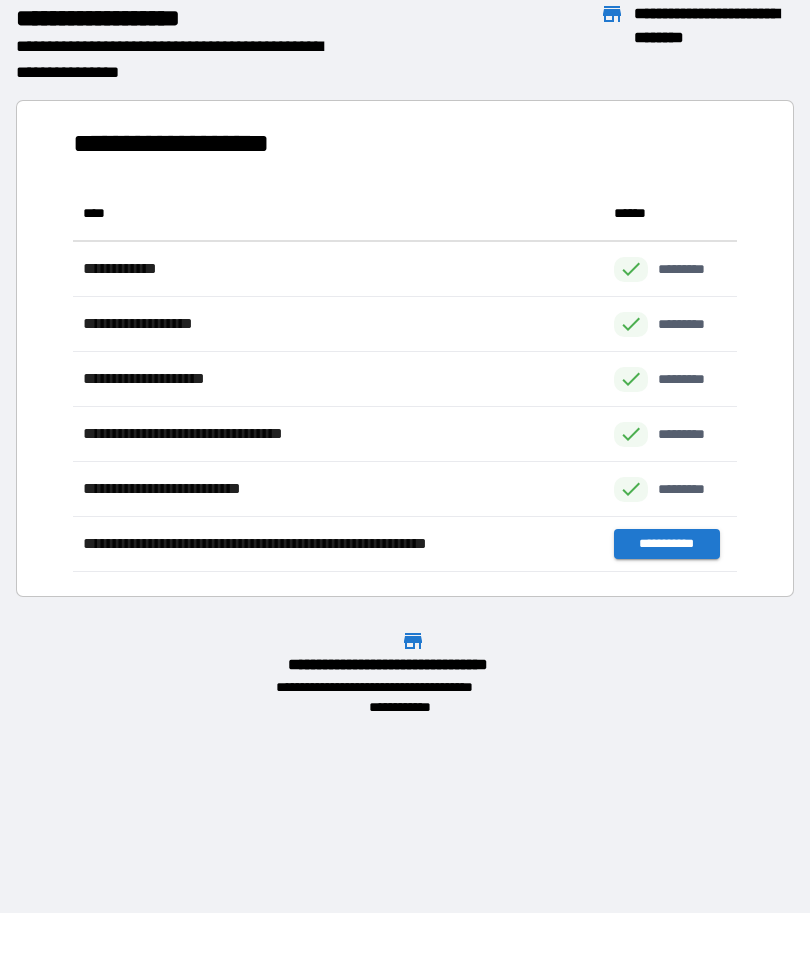 scroll, scrollTop: 1, scrollLeft: 1, axis: both 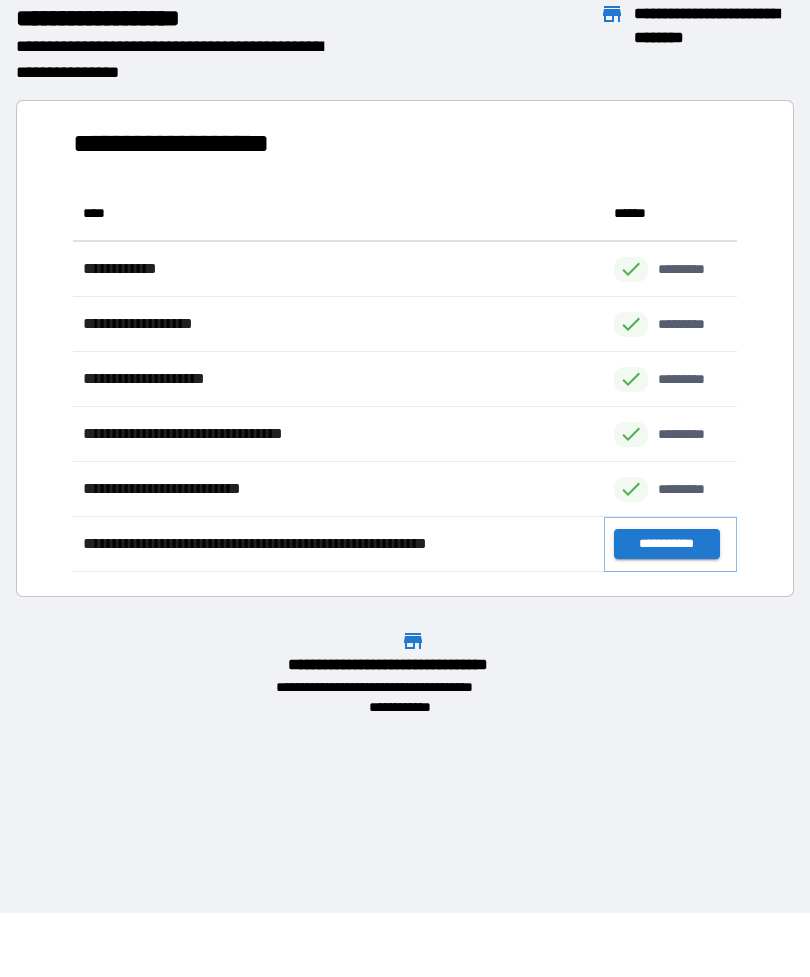 click on "**********" at bounding box center [666, 544] 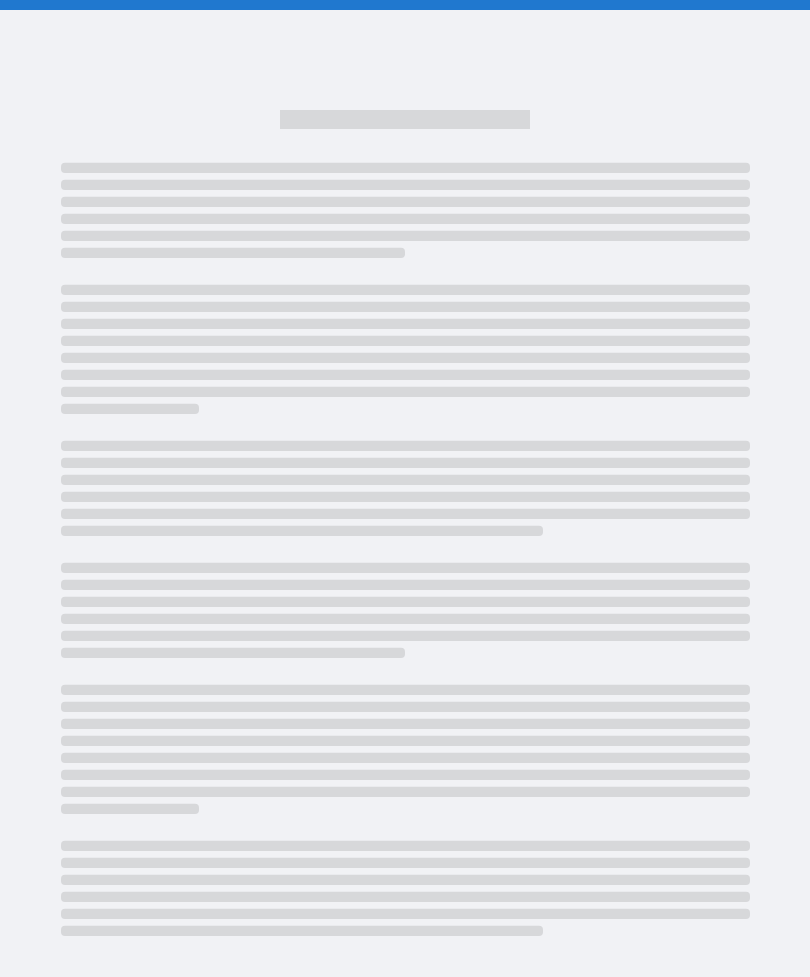 scroll, scrollTop: 0, scrollLeft: 0, axis: both 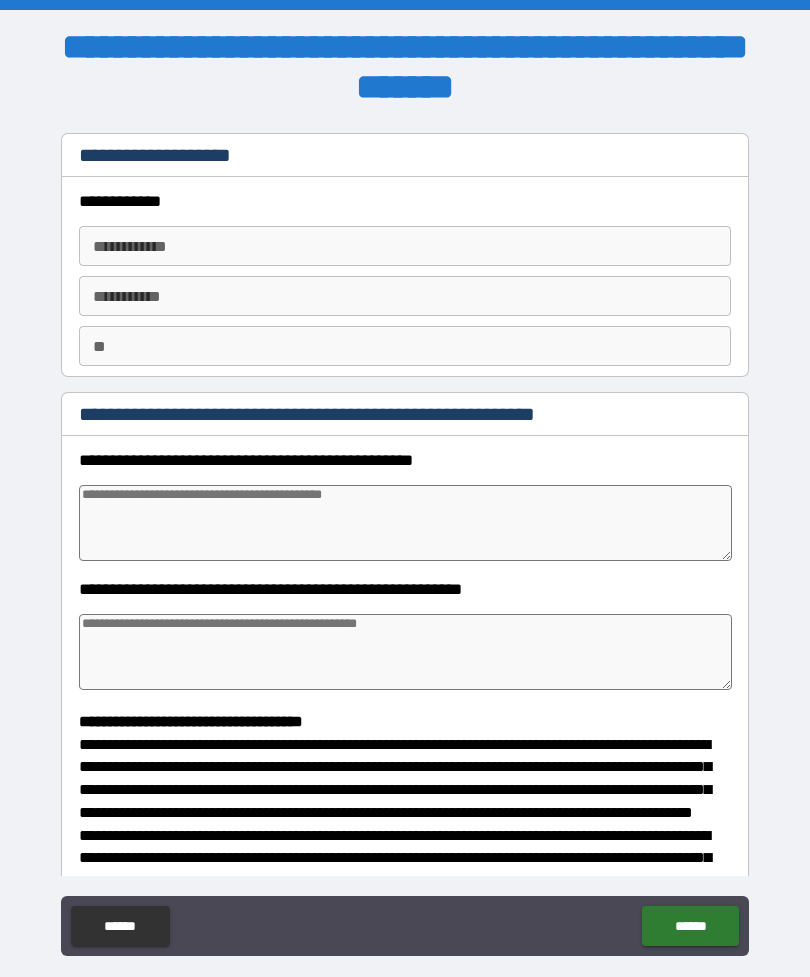 type on "*" 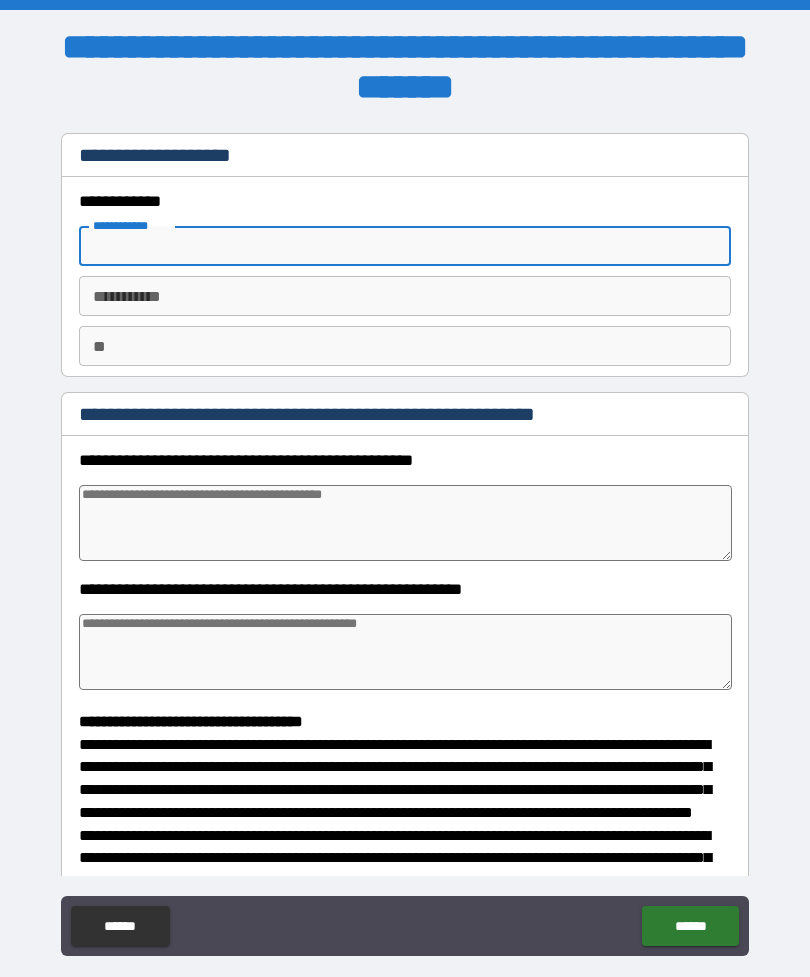 type on "*" 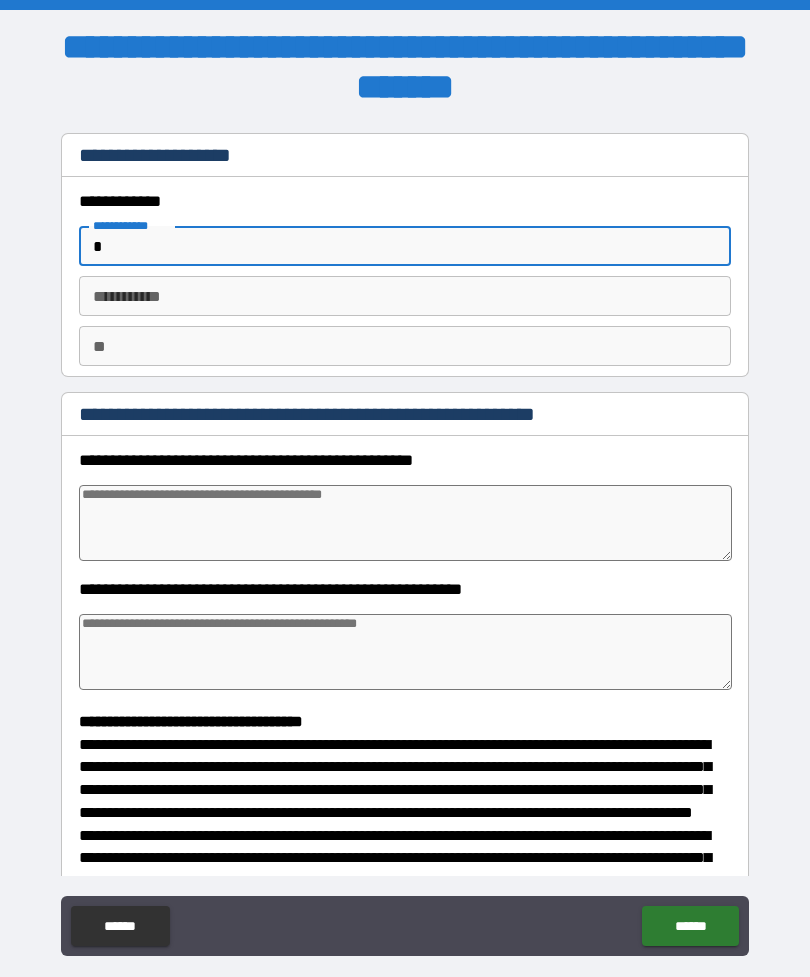 type on "*" 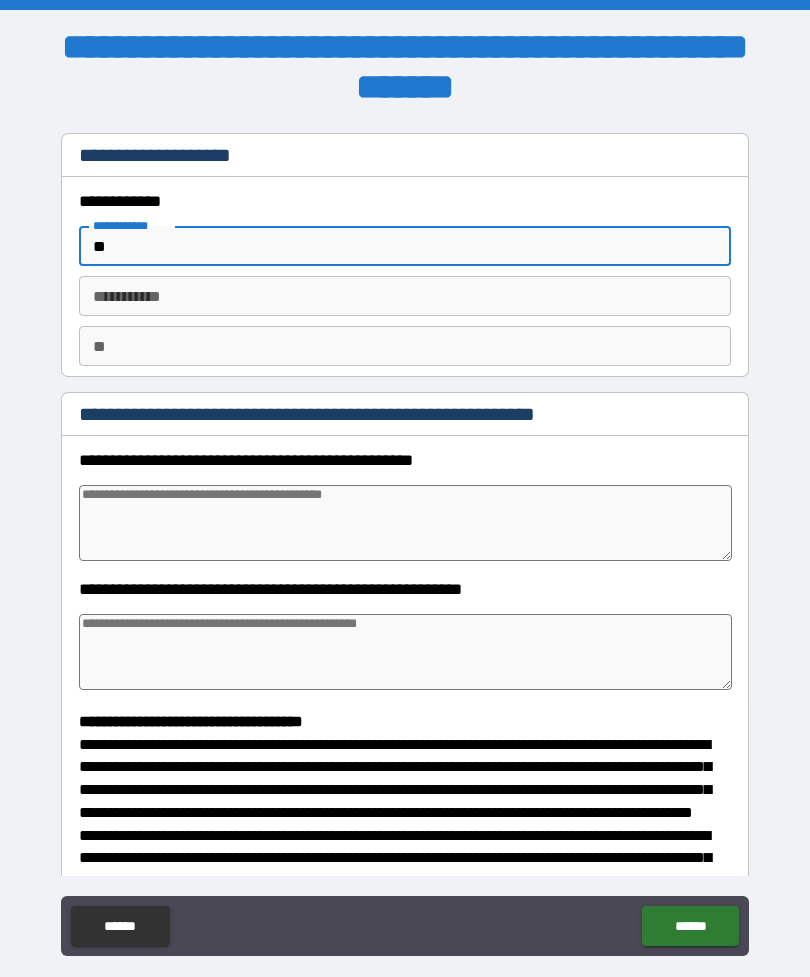type on "*" 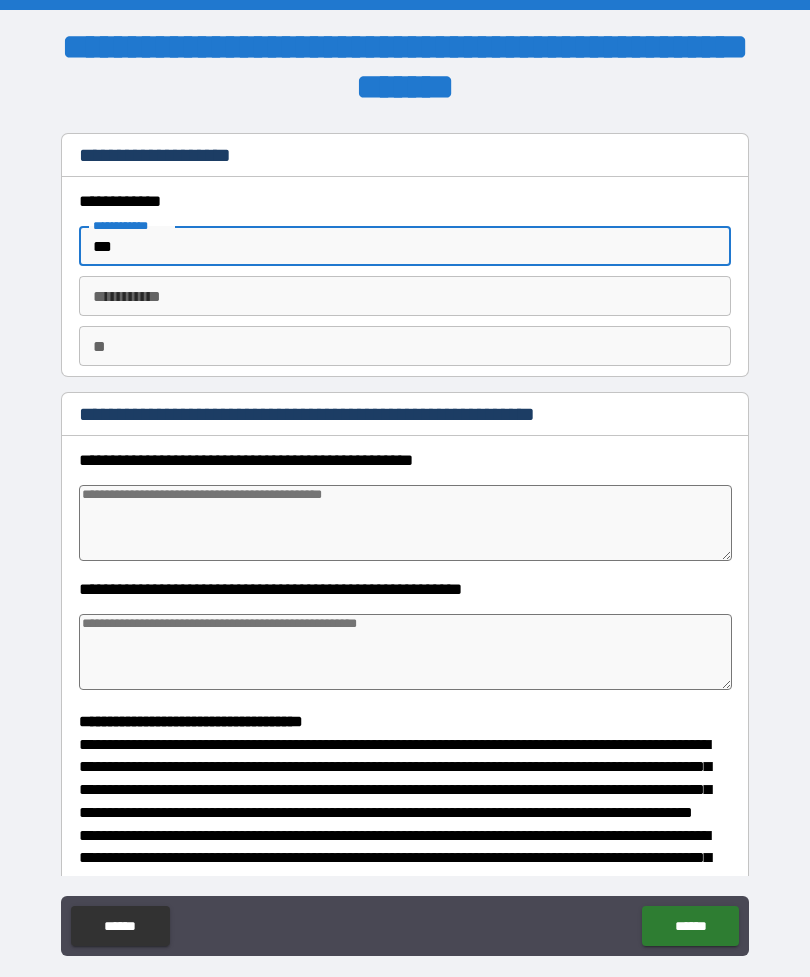 type on "*" 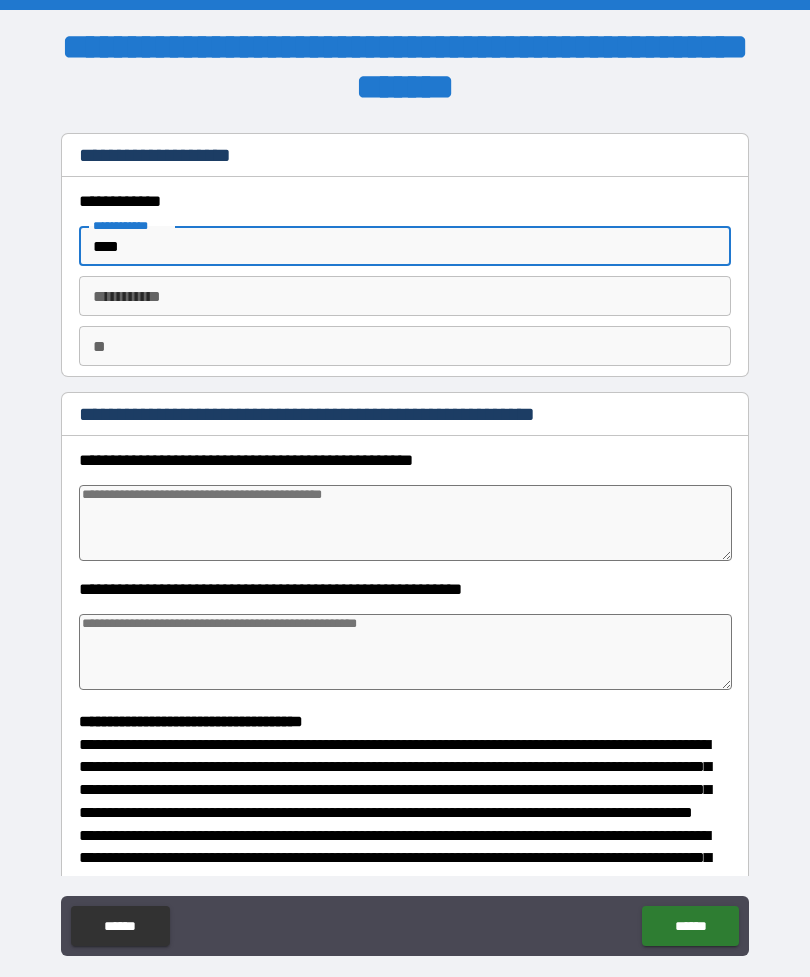 type on "*" 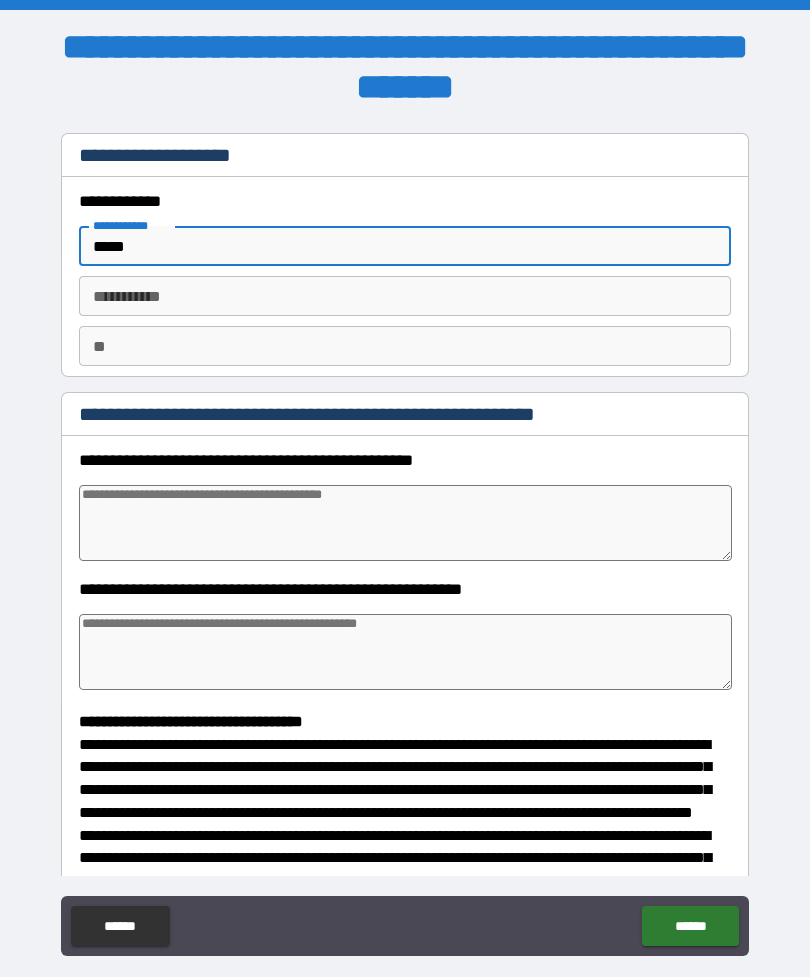 type on "*" 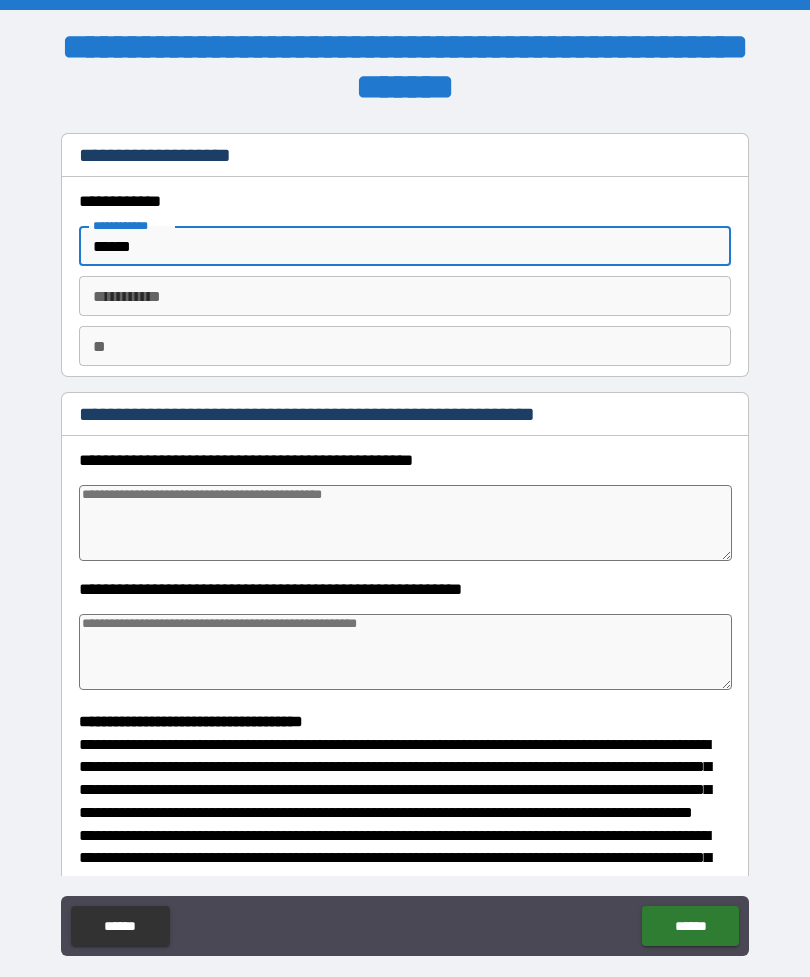 type on "*" 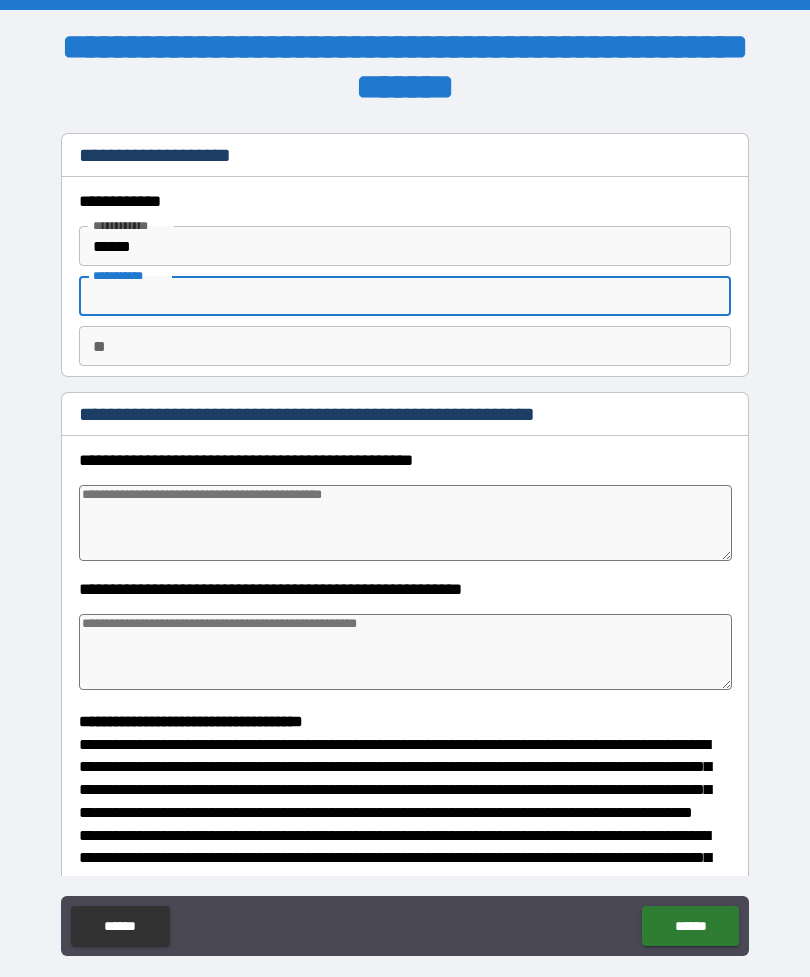 type on "*" 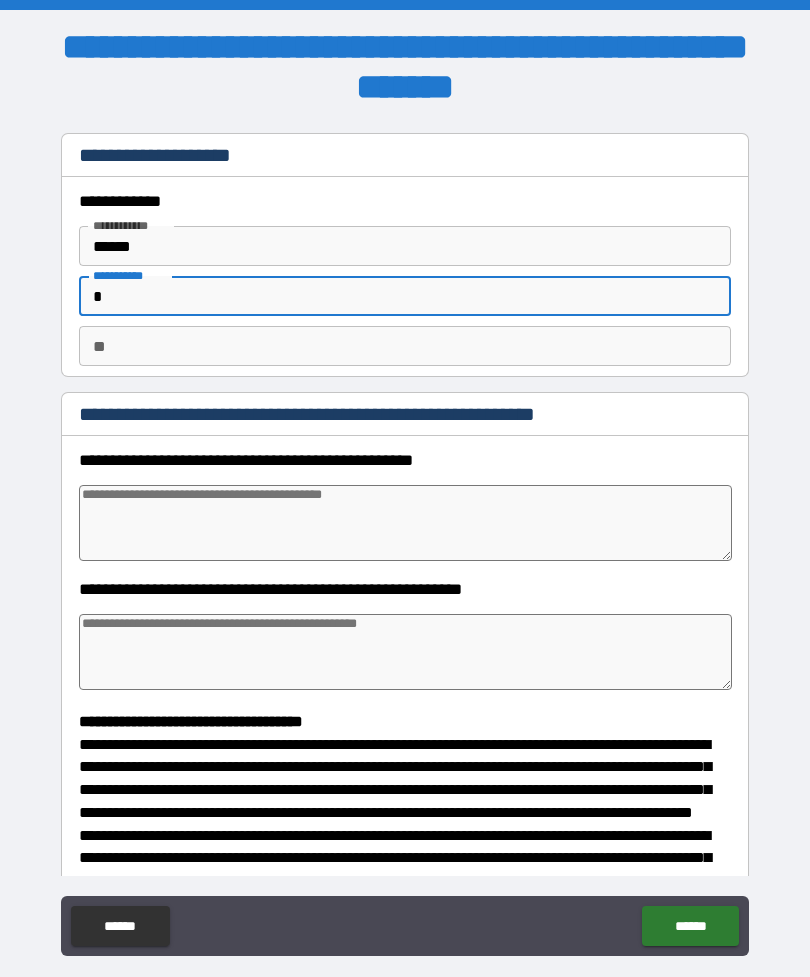 type on "*" 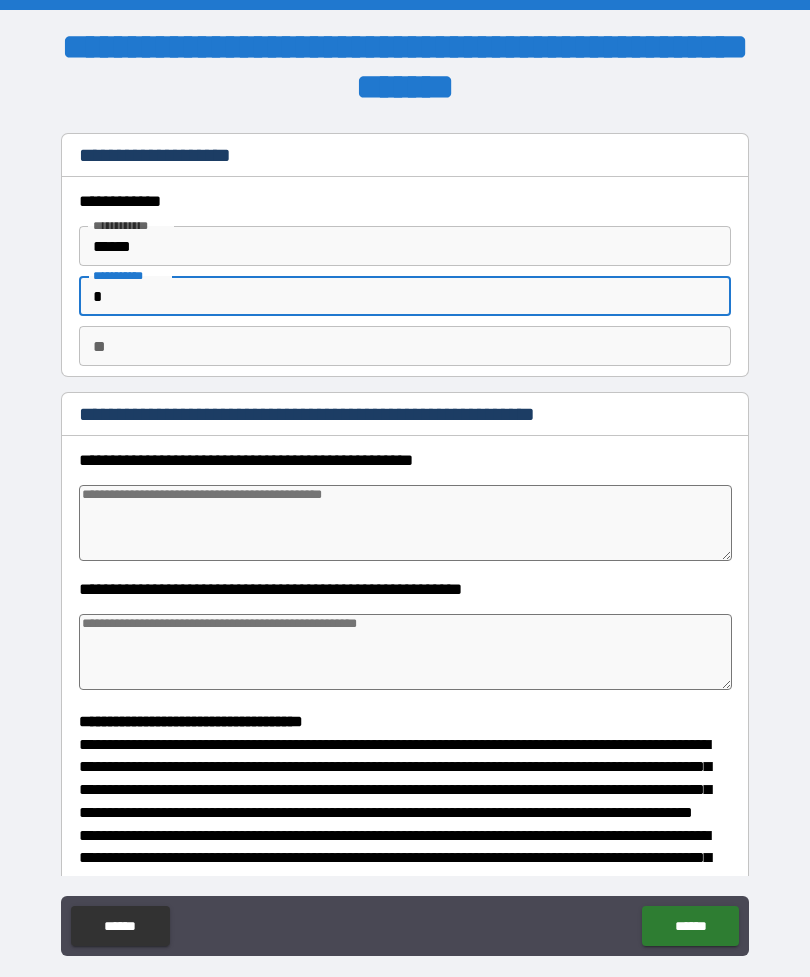 type on "*" 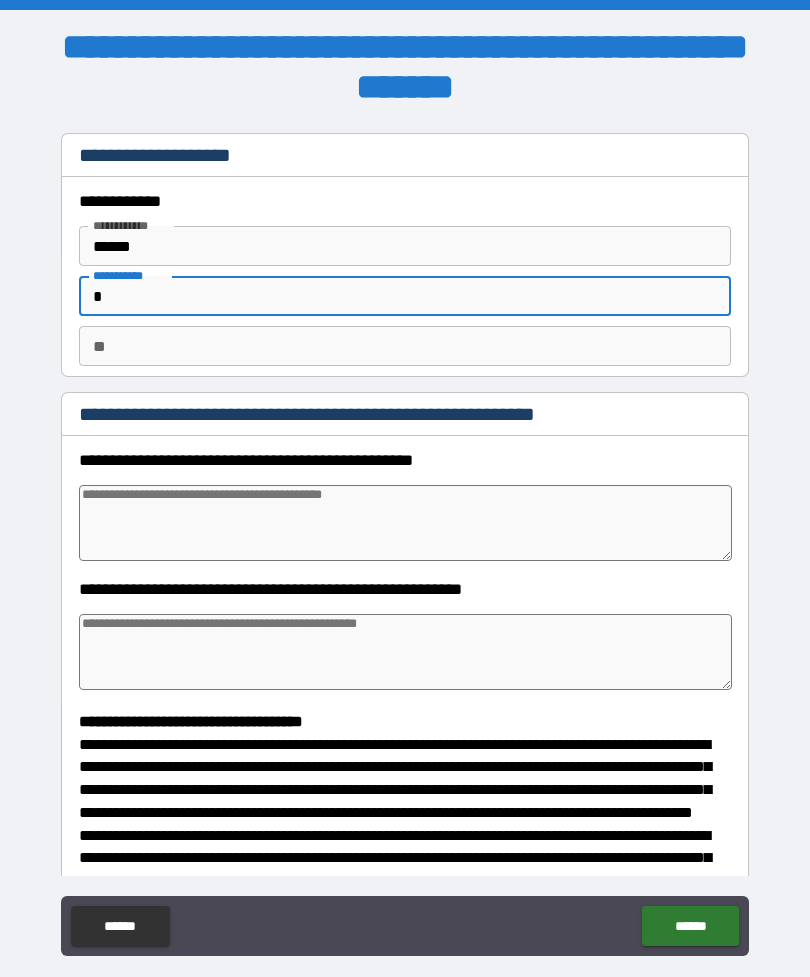 type on "*" 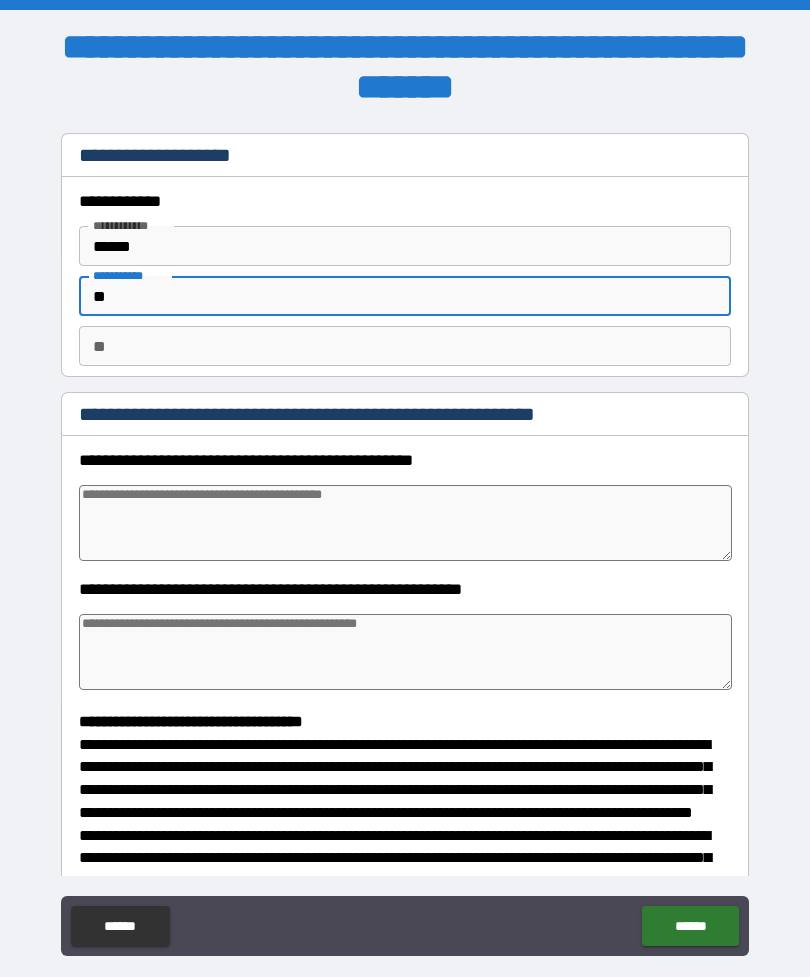 type on "*" 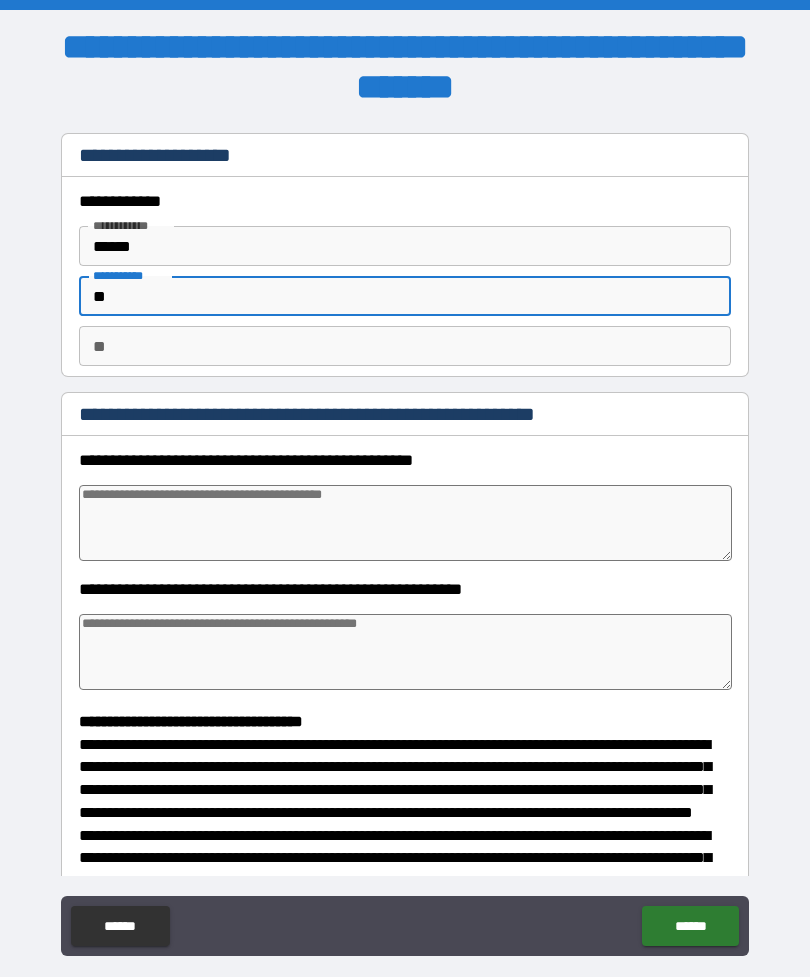 type on "*" 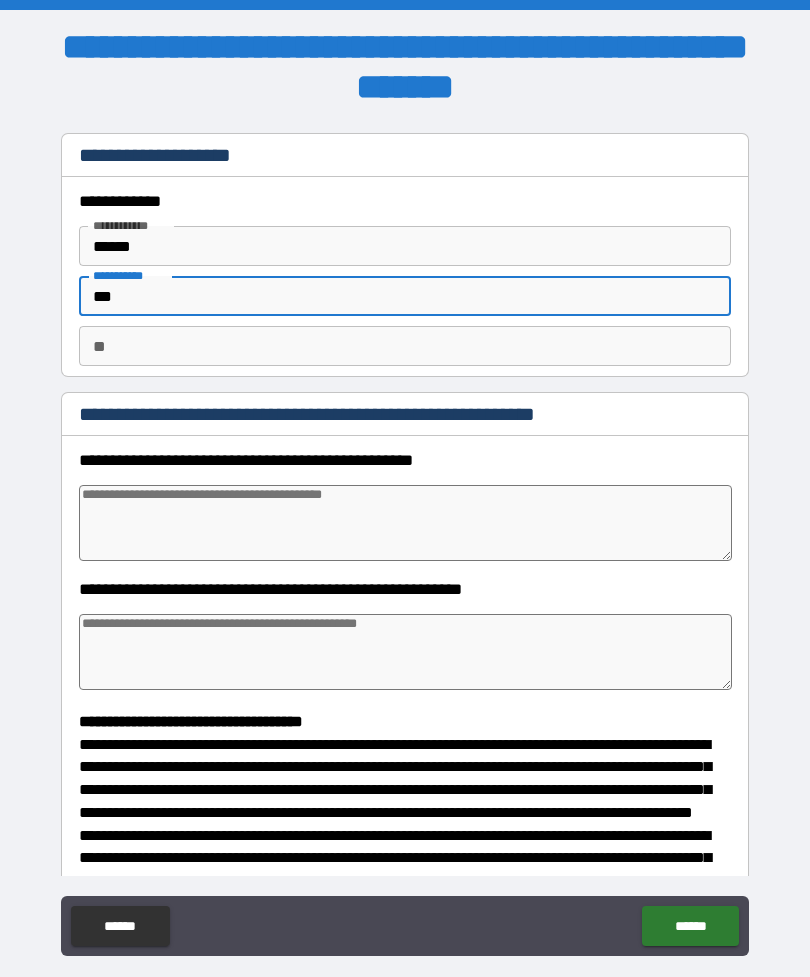 type on "*" 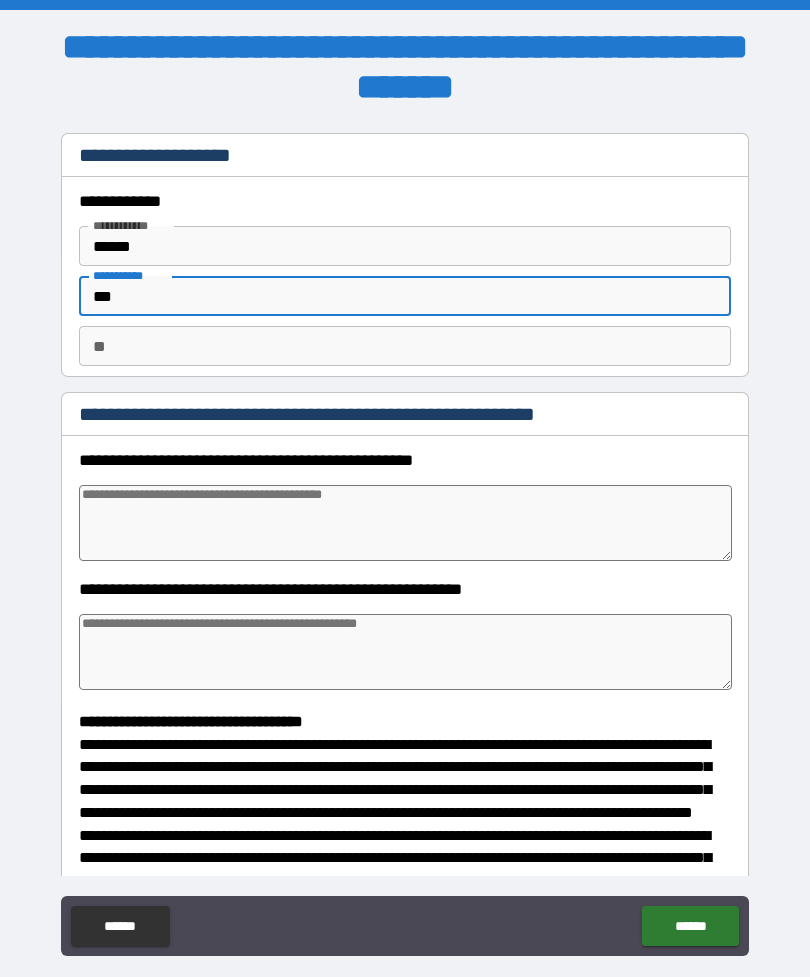 type on "****" 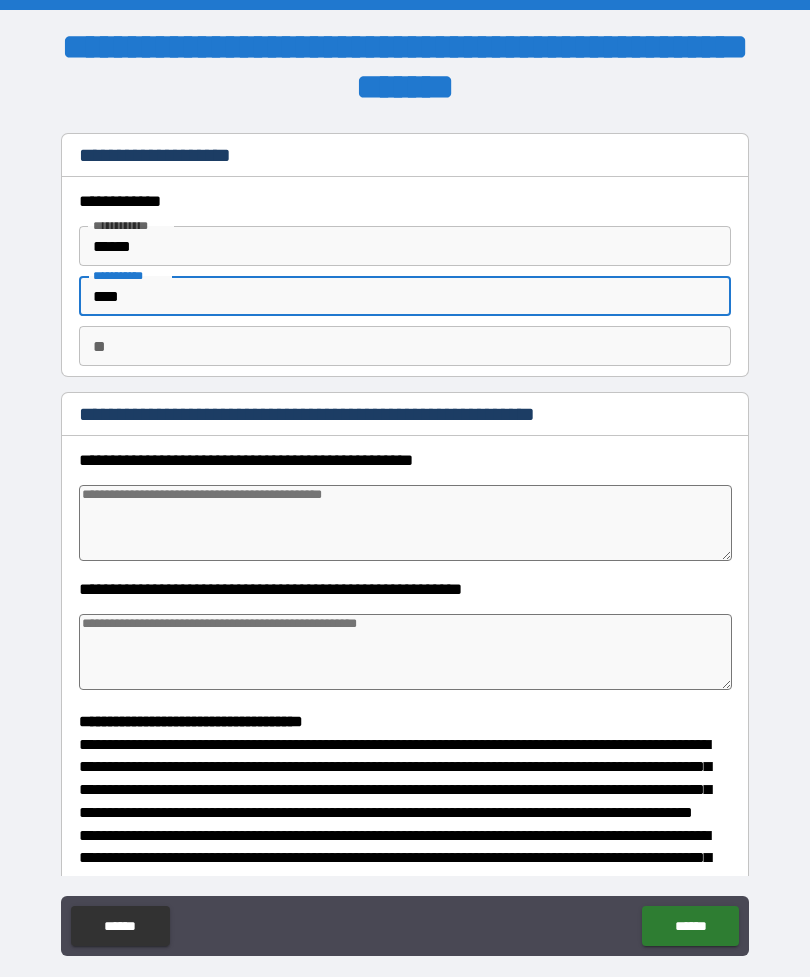 type on "*" 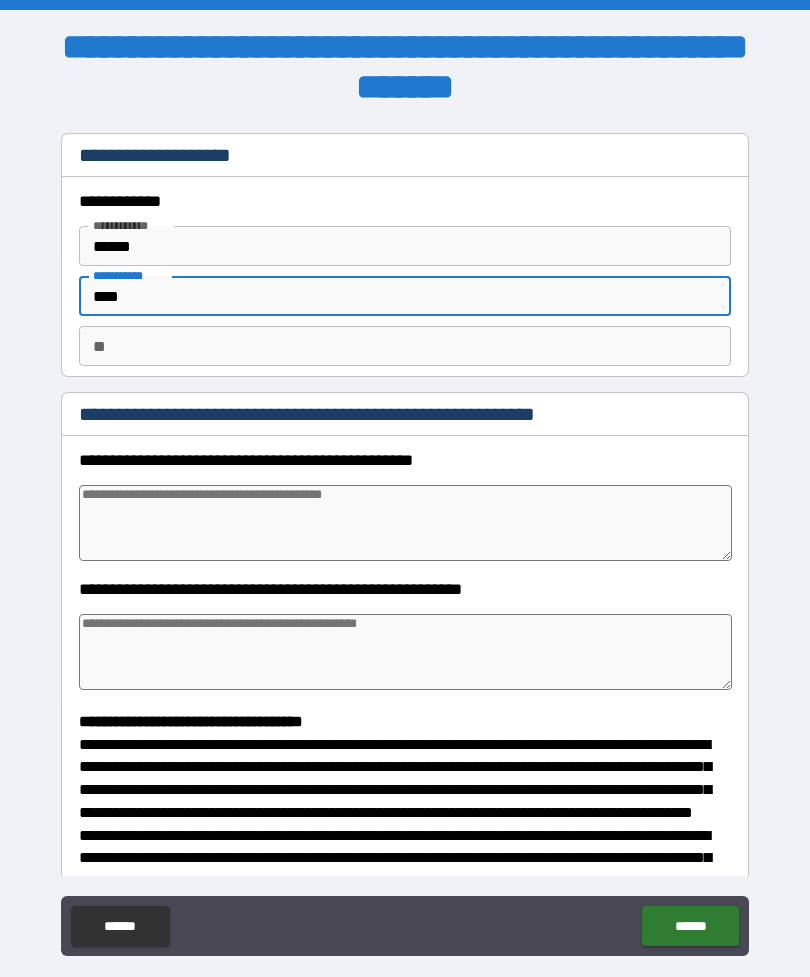 type on "*" 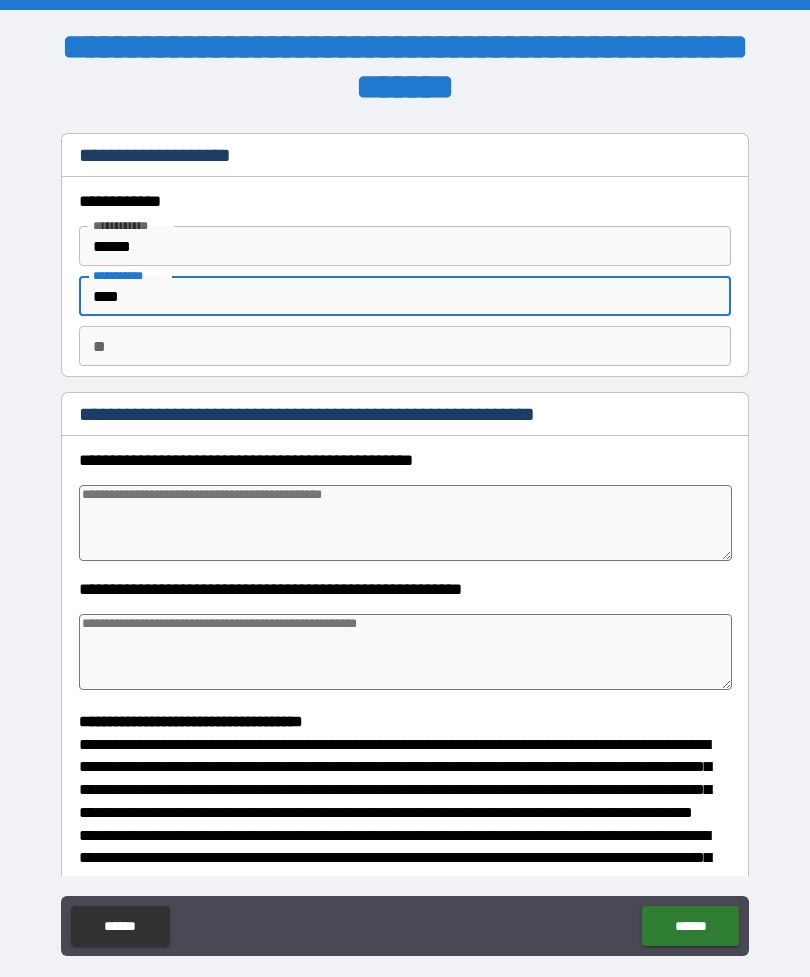 type on "*" 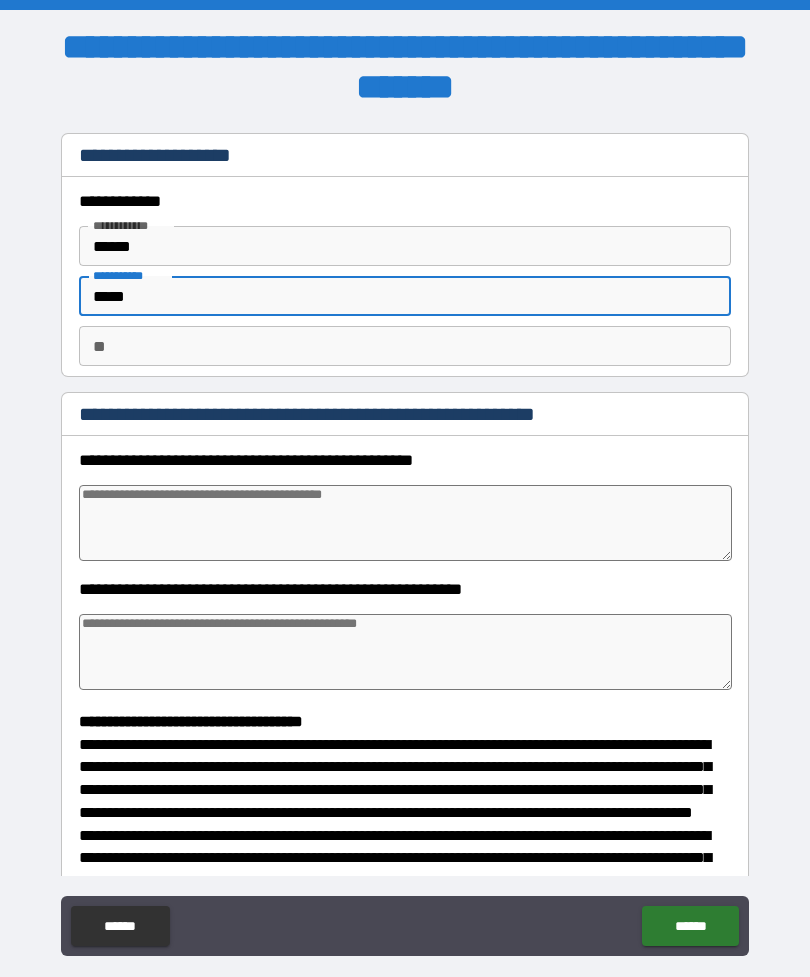 type on "*" 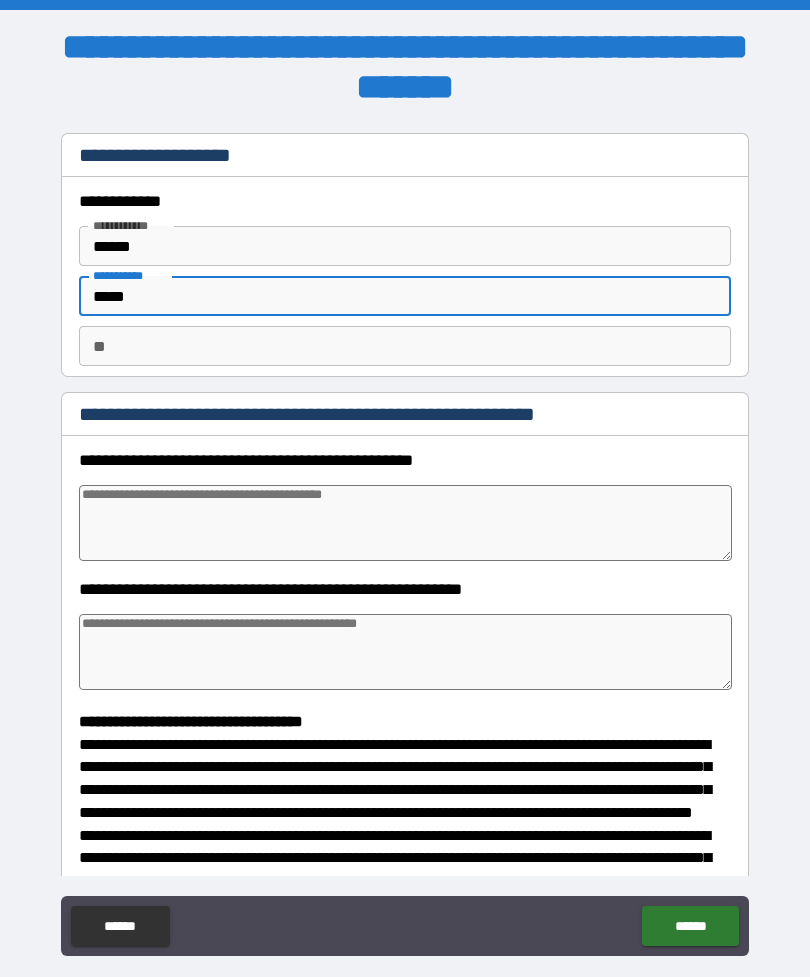 type on "******" 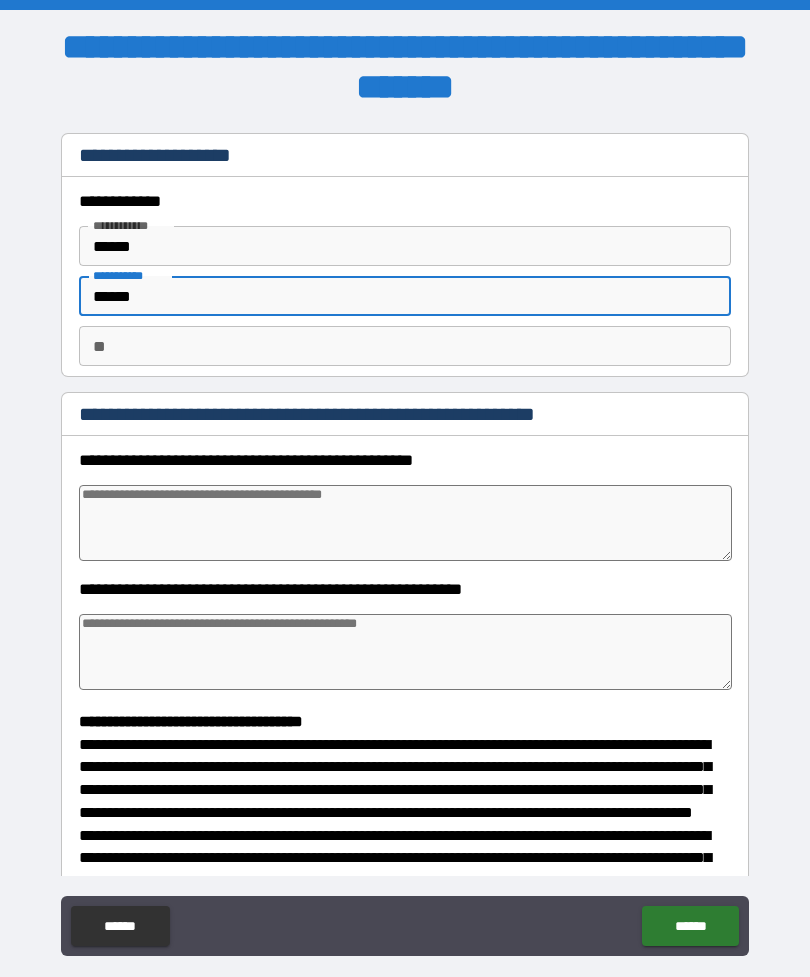 type on "*" 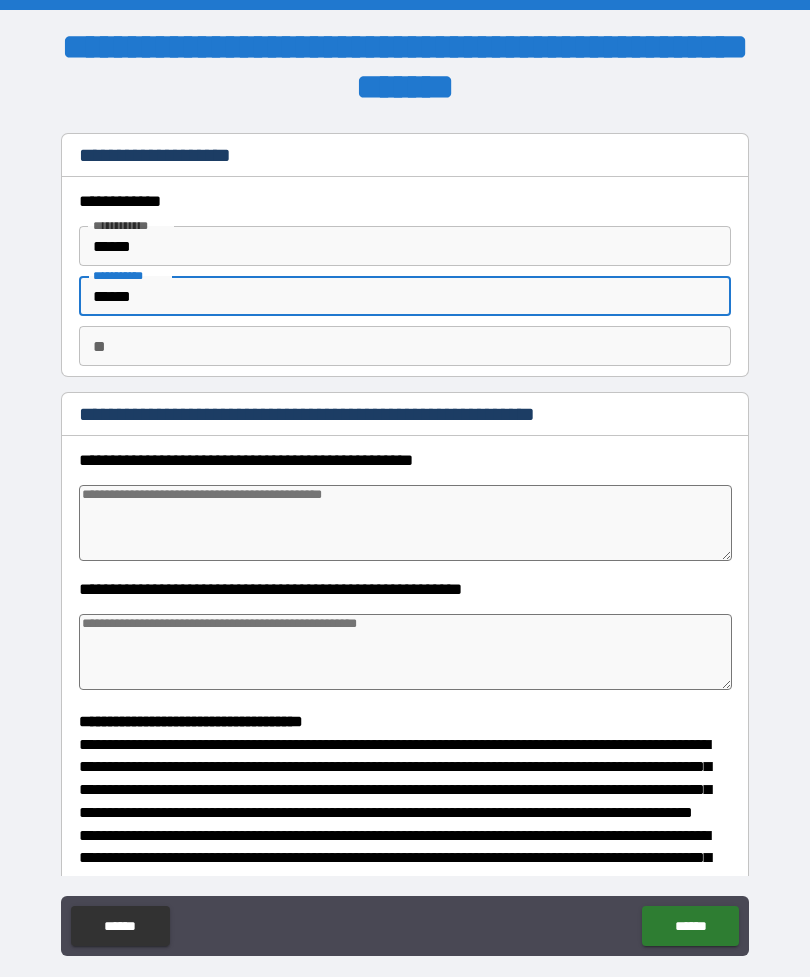 type on "*" 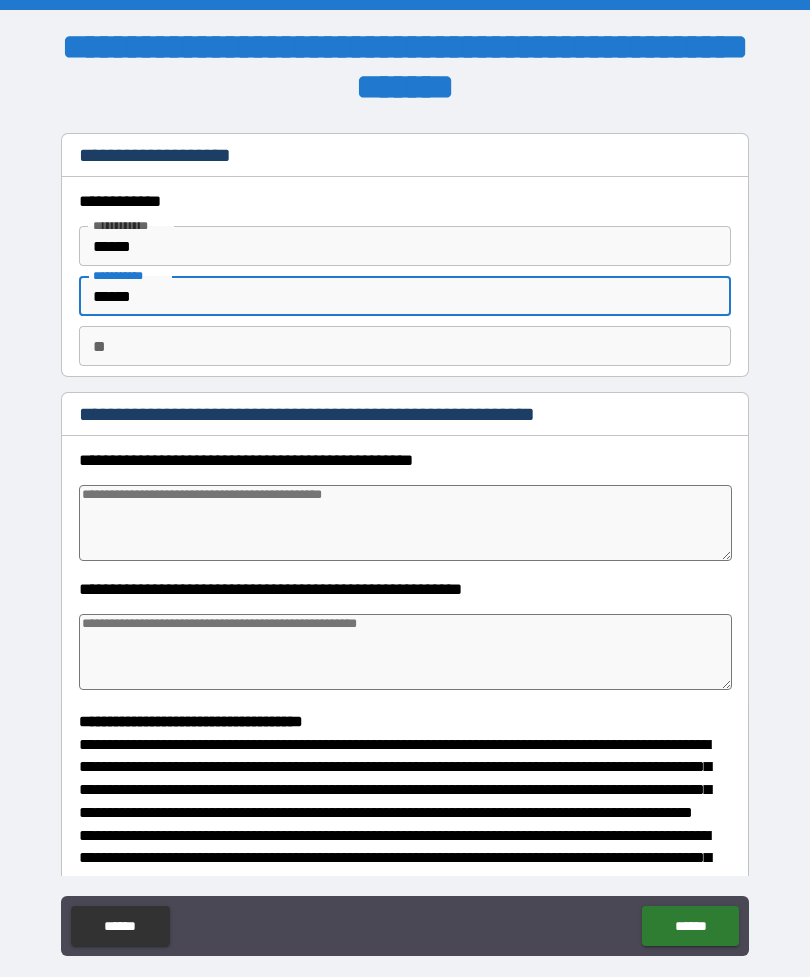 type on "*" 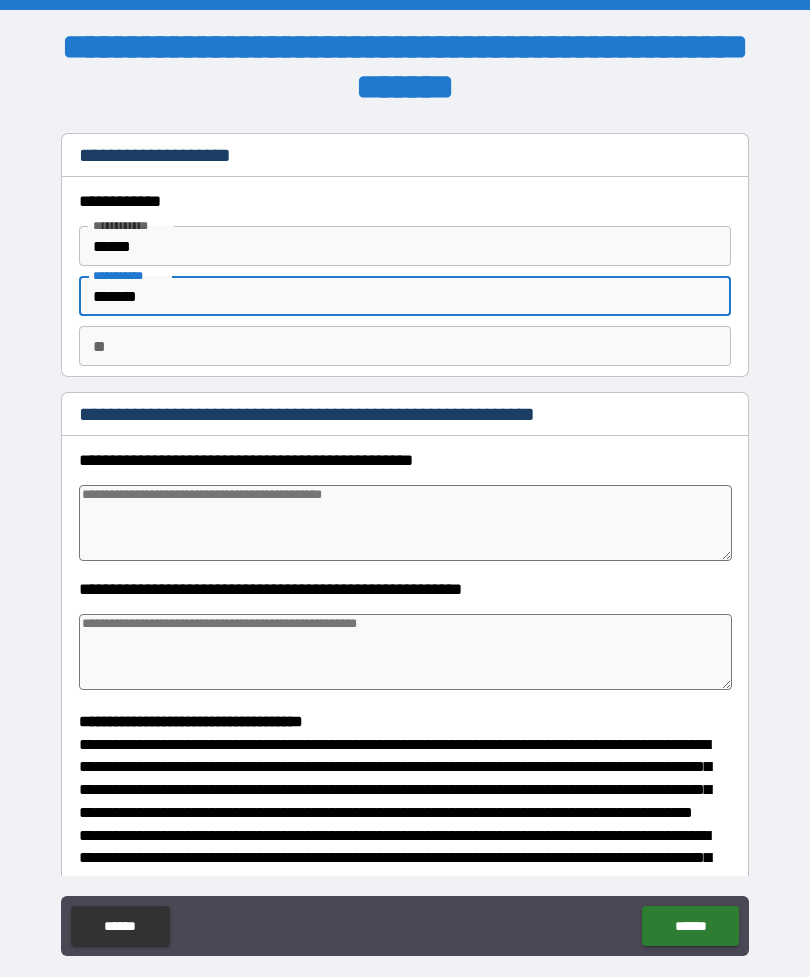 type on "*" 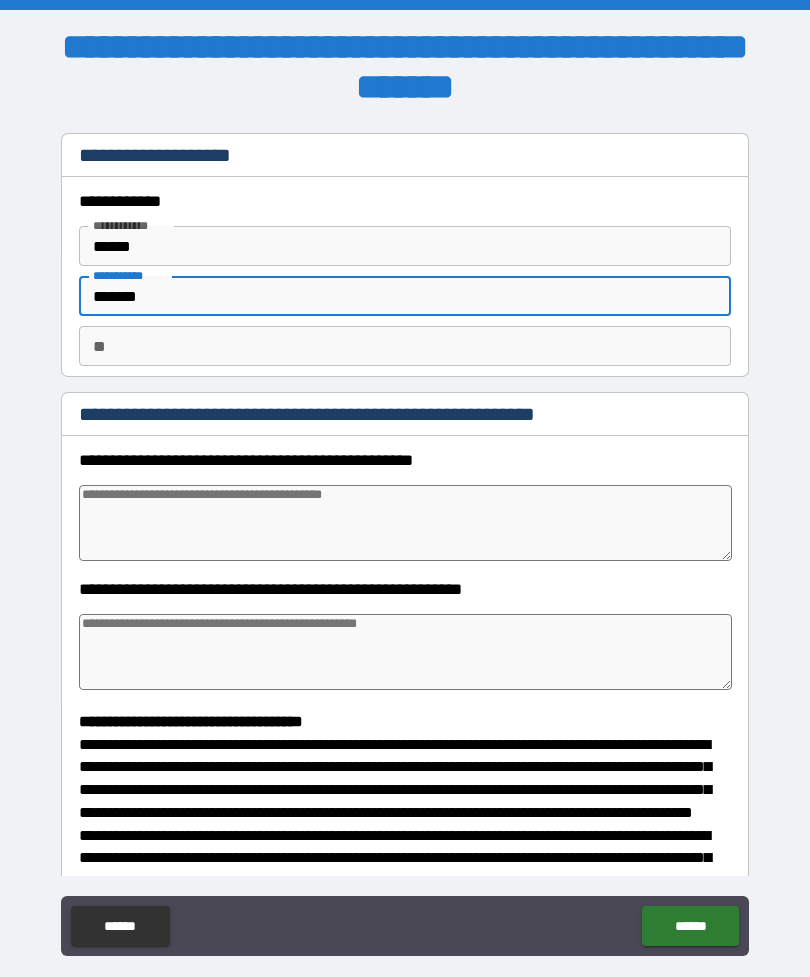 type on "*" 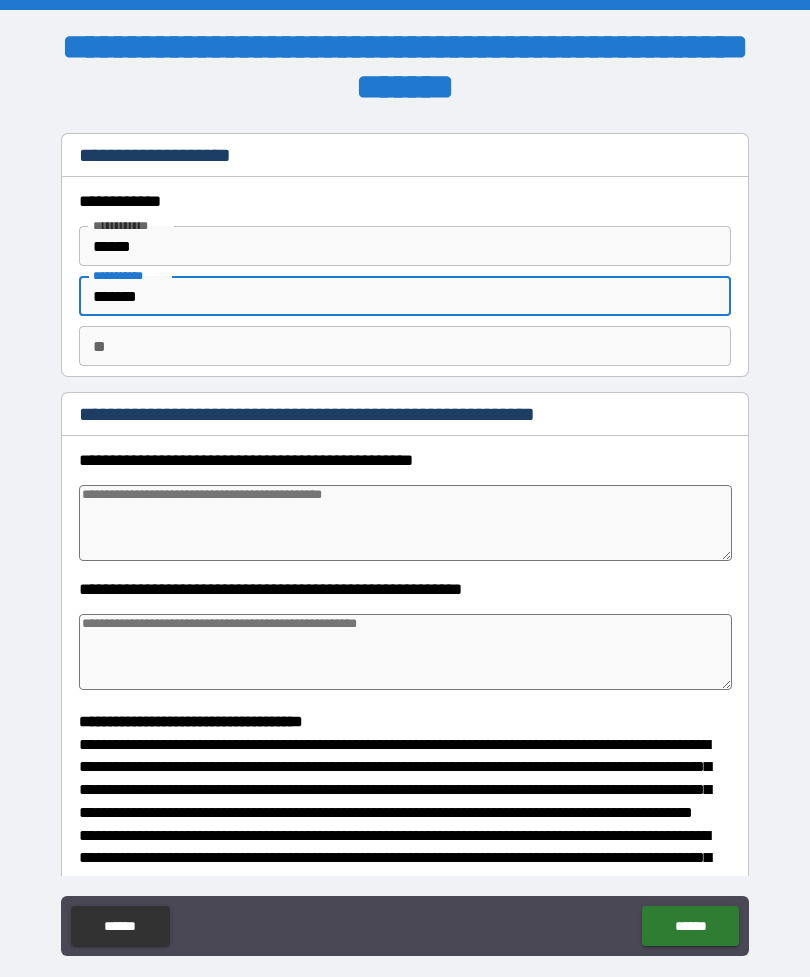 type on "*" 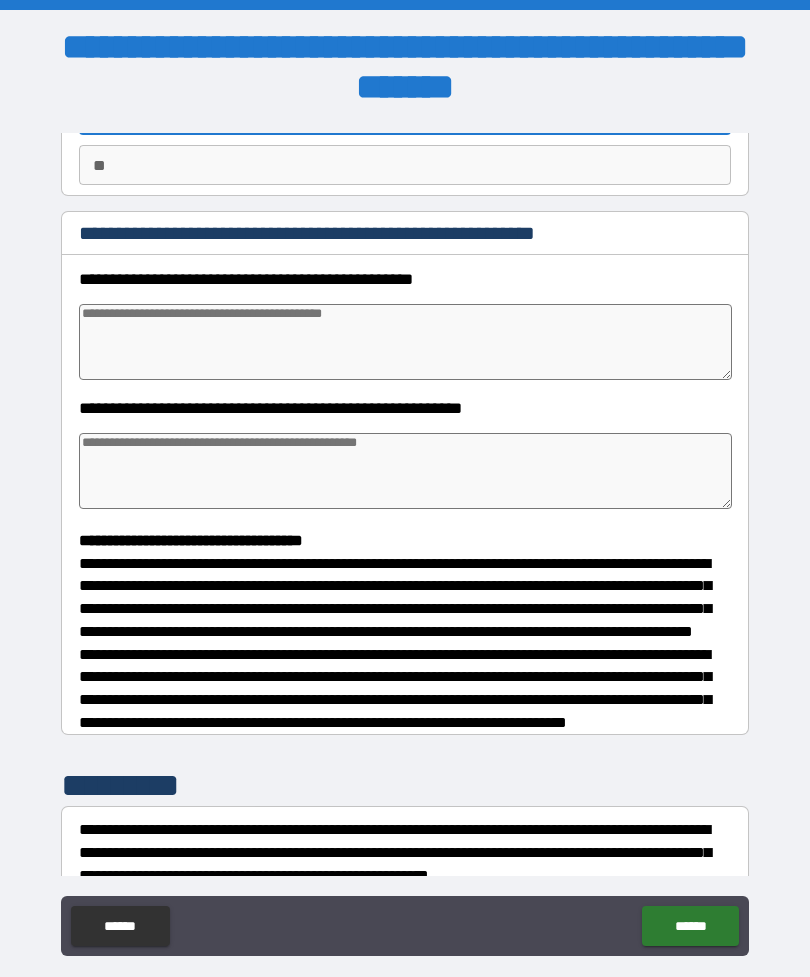 scroll, scrollTop: 183, scrollLeft: 0, axis: vertical 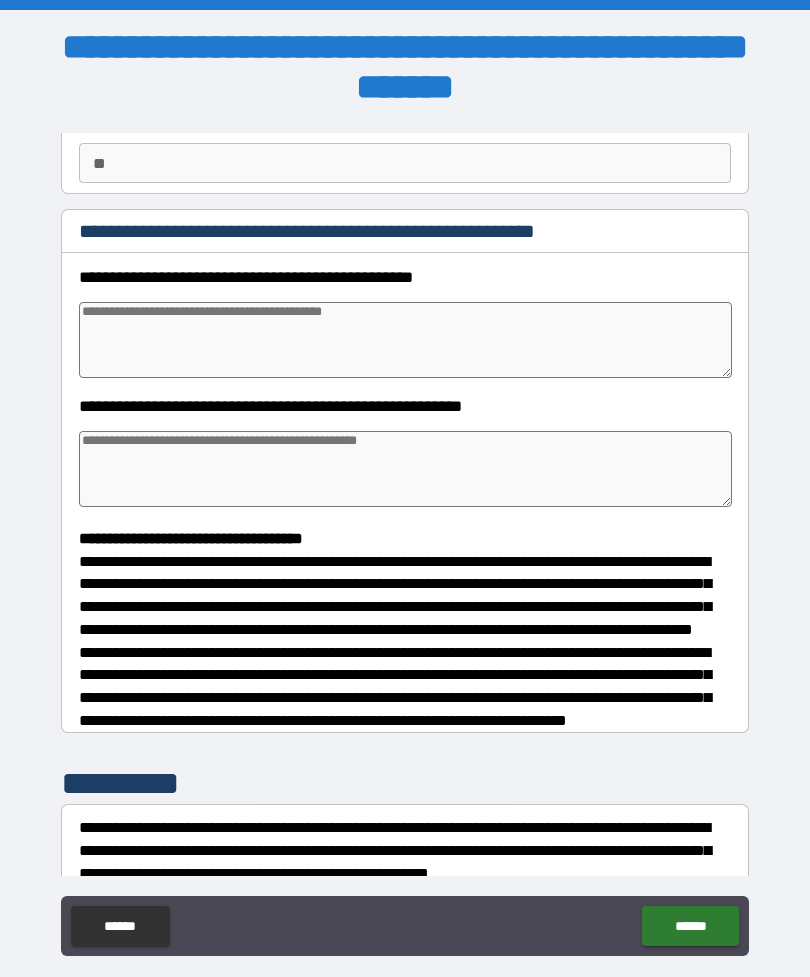 type on "*******" 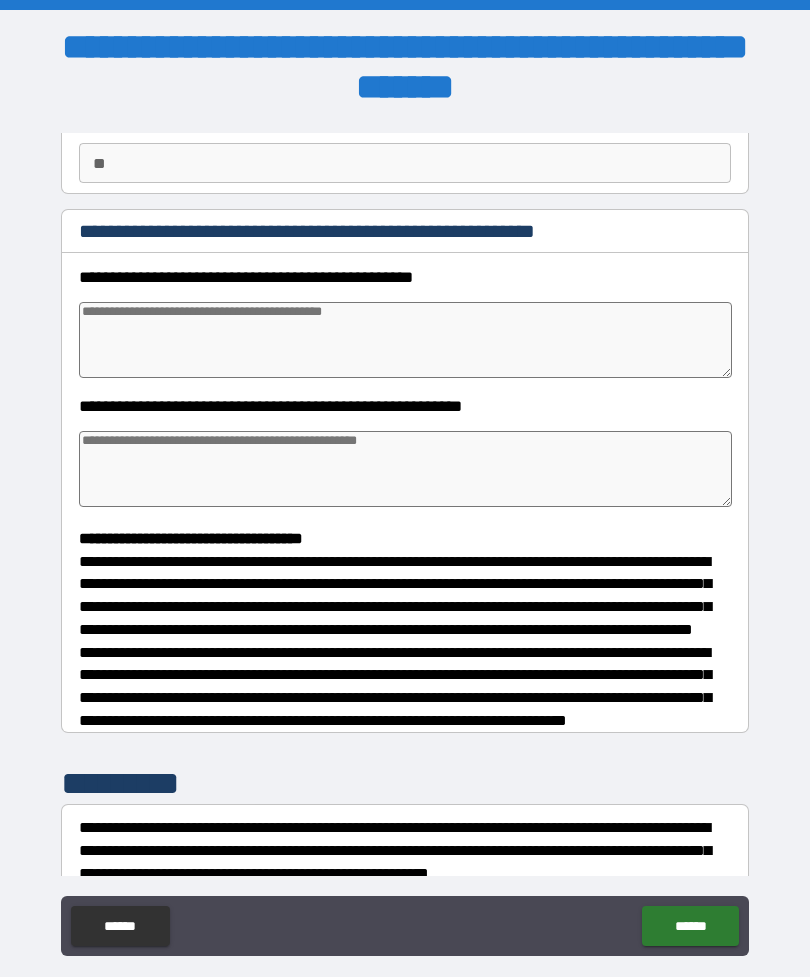 type on "*" 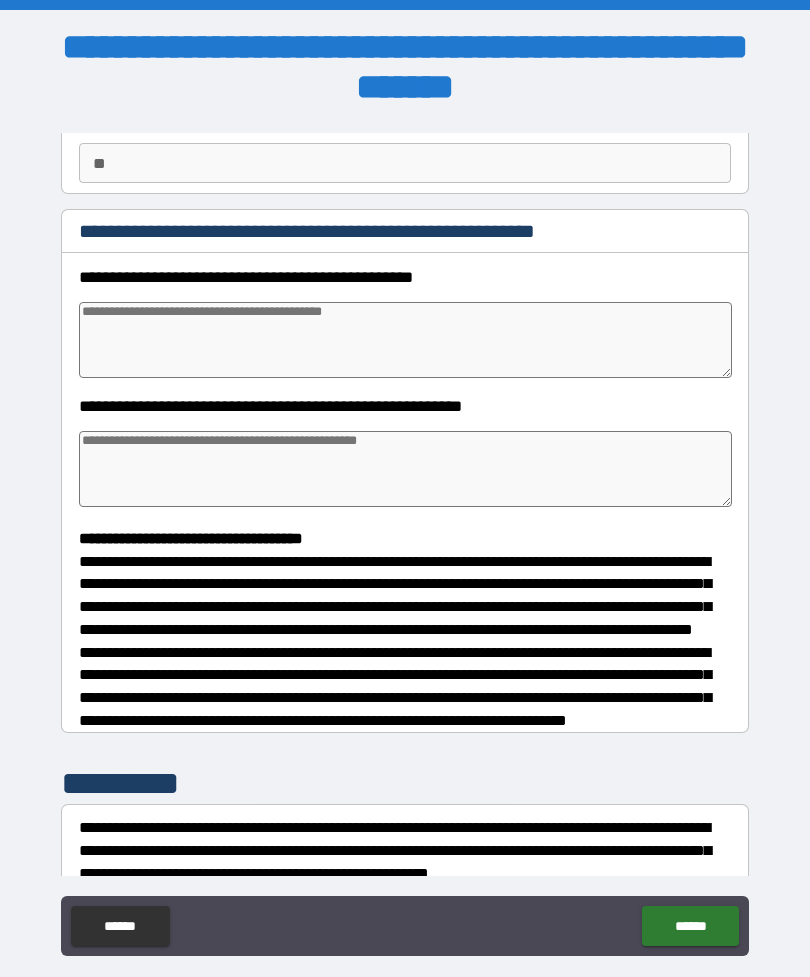 type on "*" 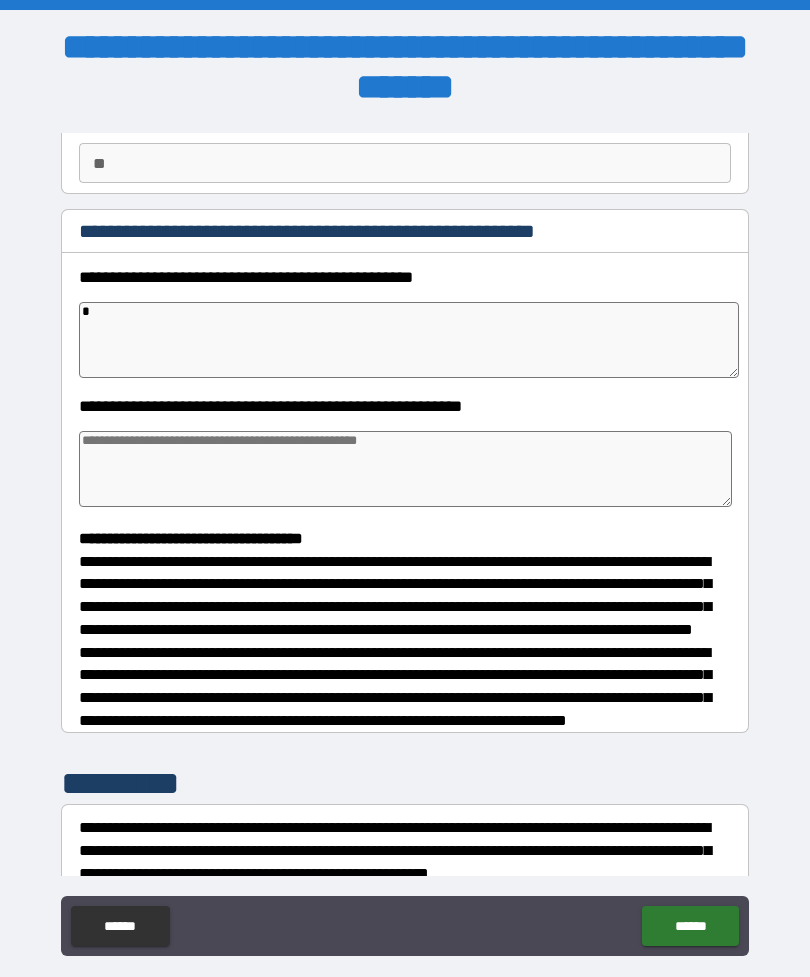 type on "*" 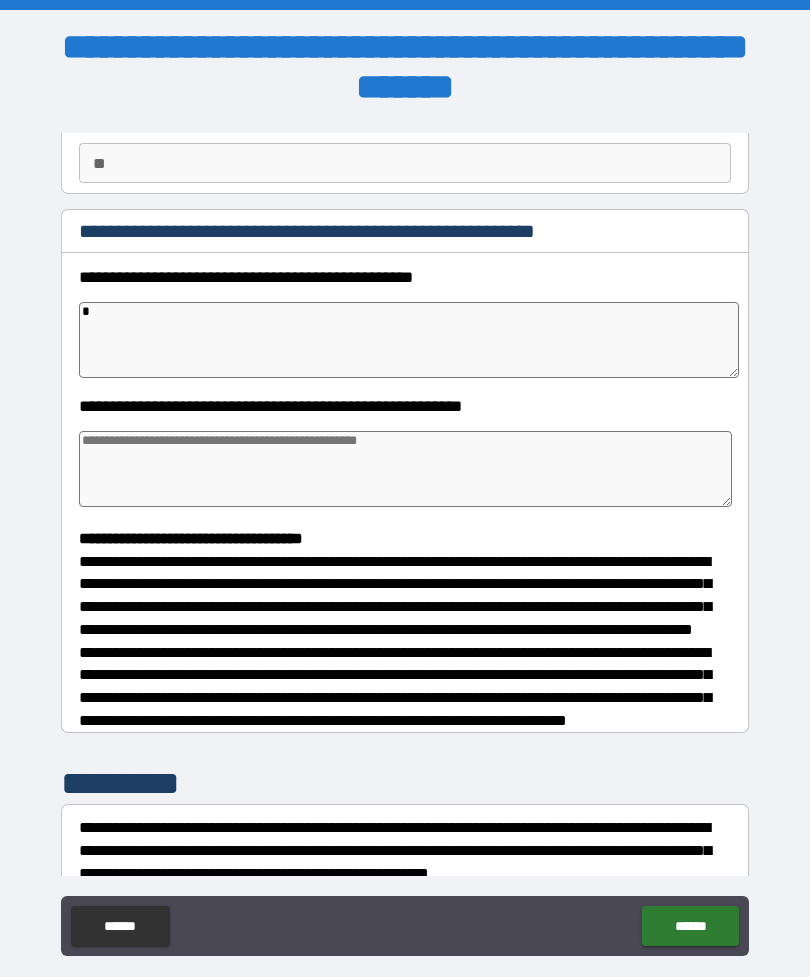 type on "*" 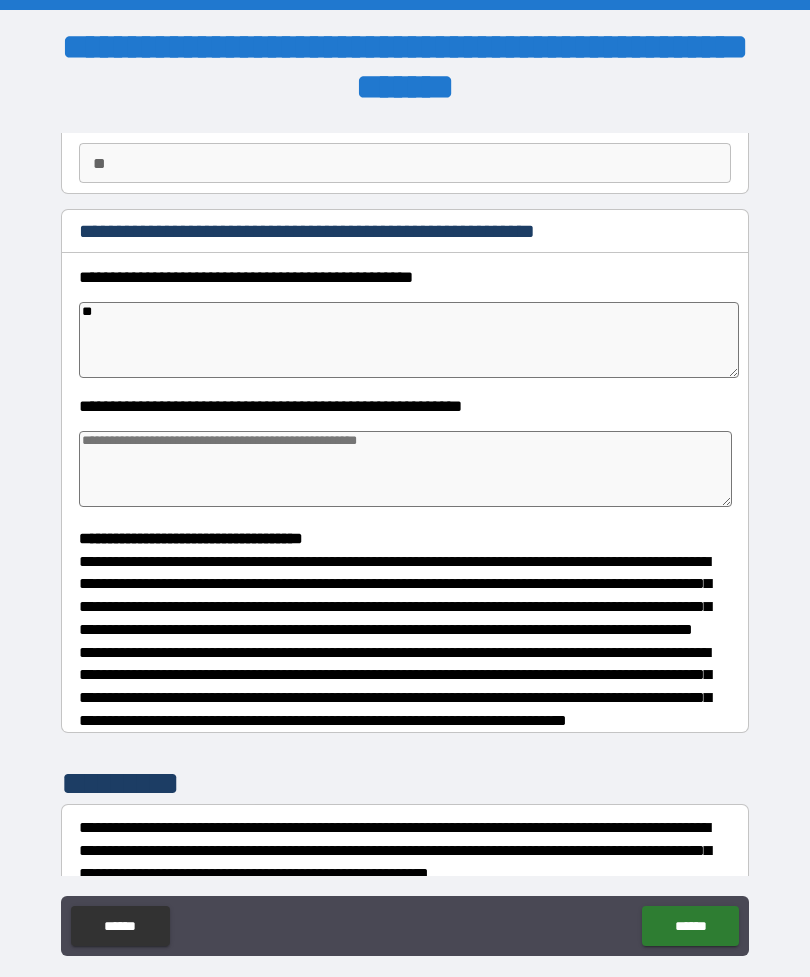 type on "*" 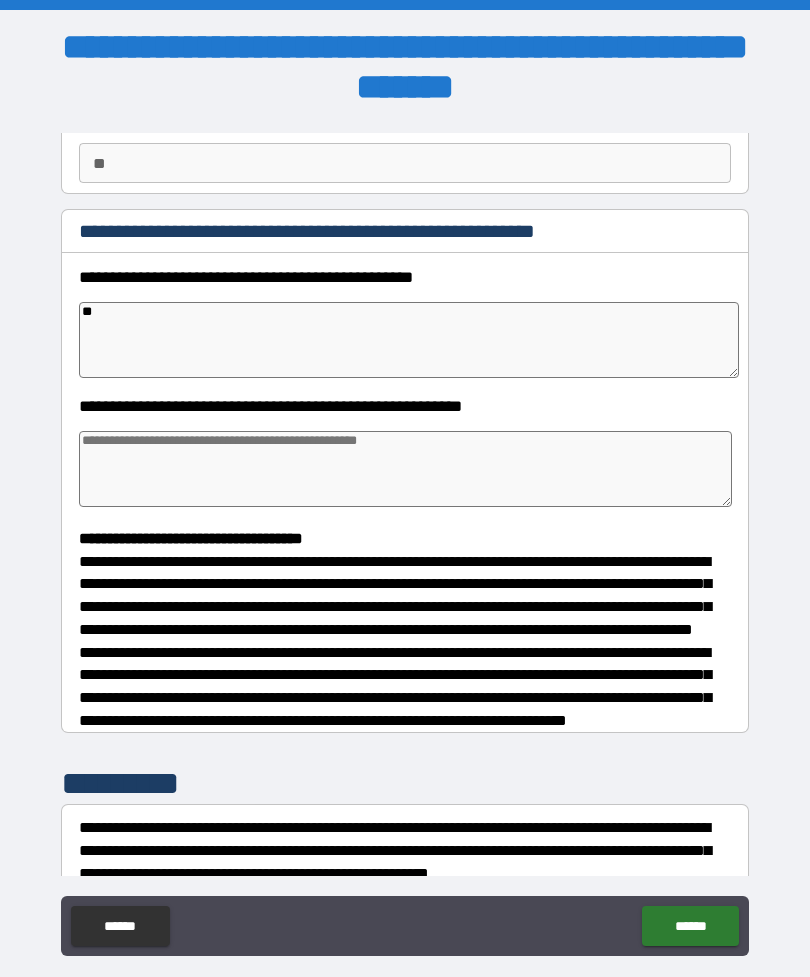 type on "*" 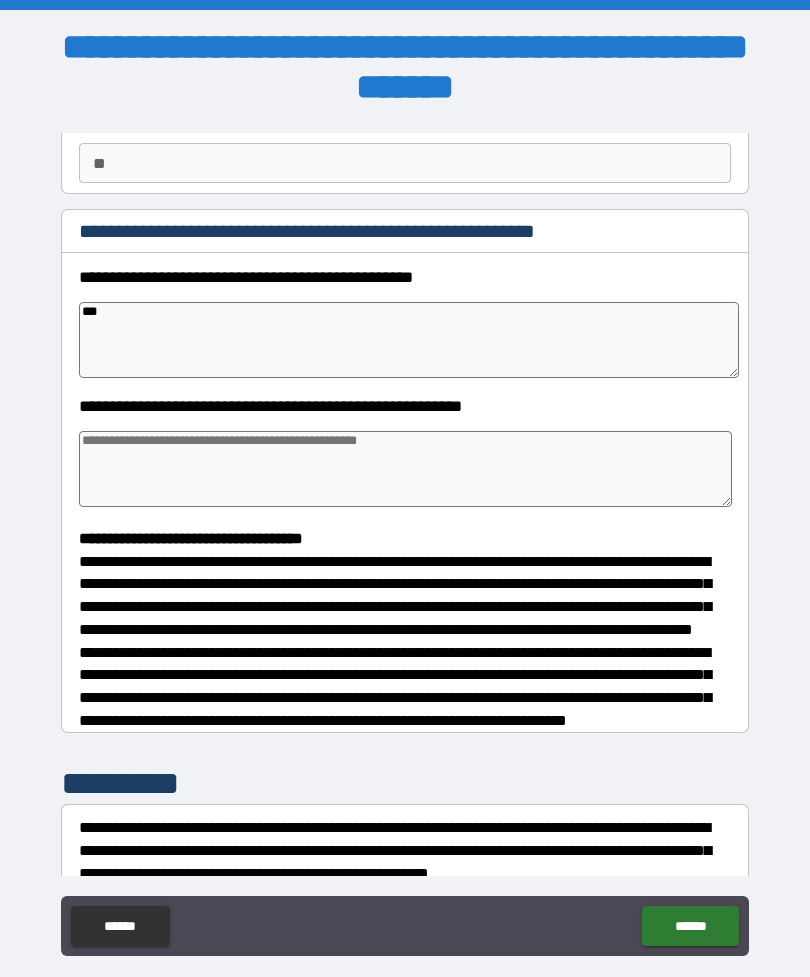 type on "*" 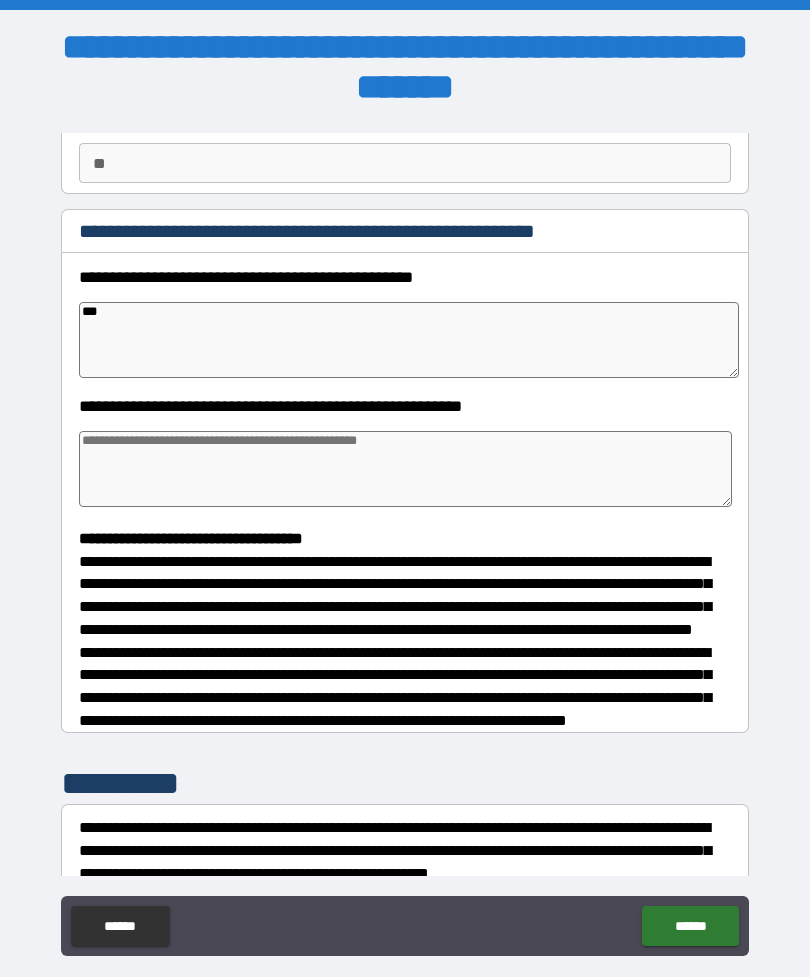 type on "*" 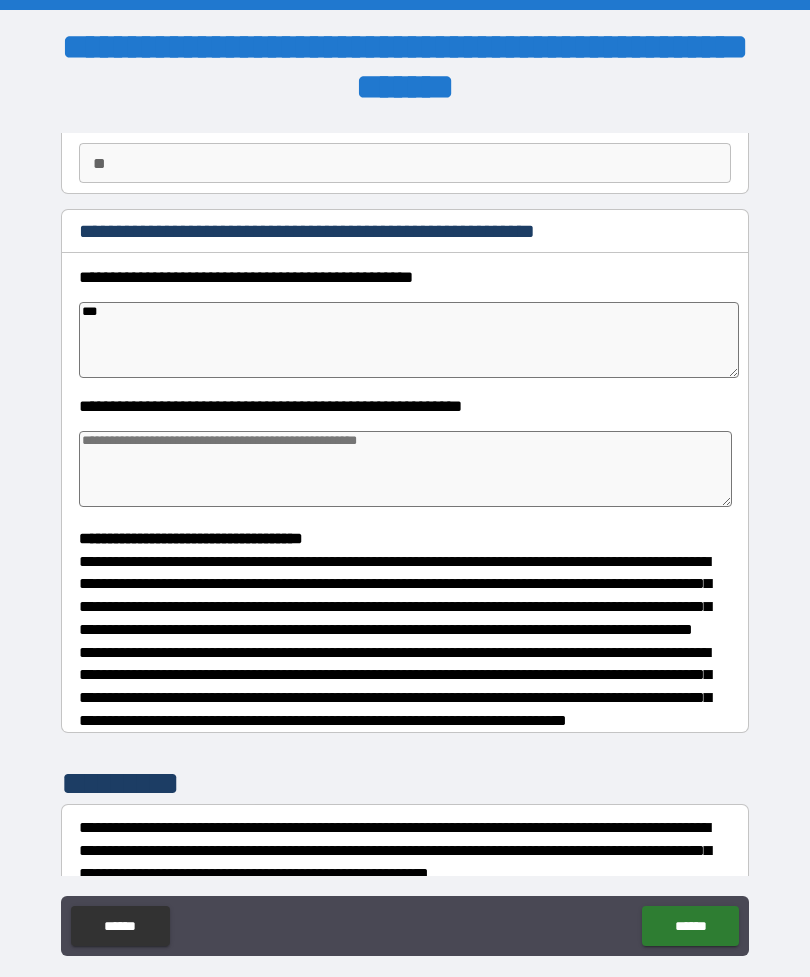 type on "*" 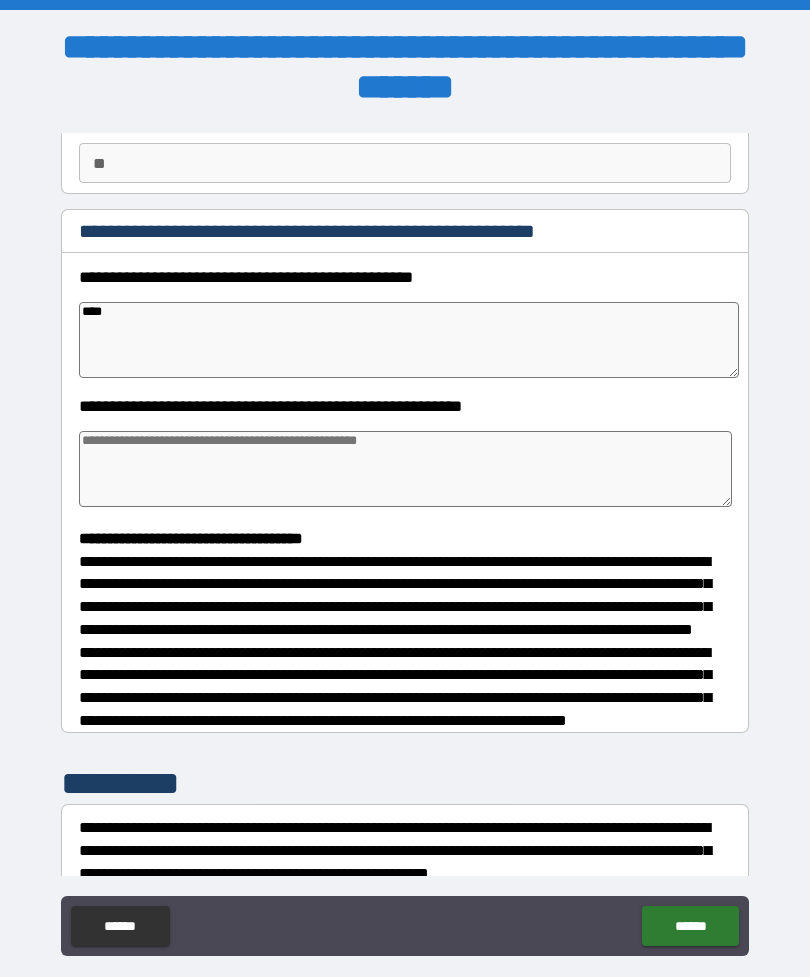 type on "*" 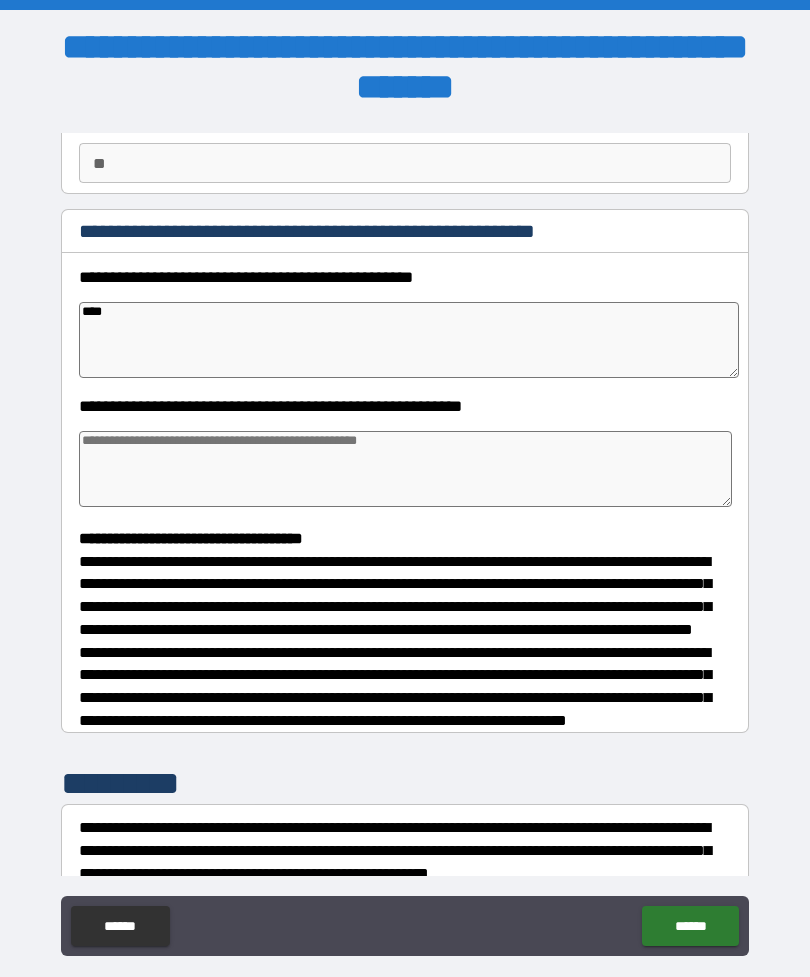 type on "*" 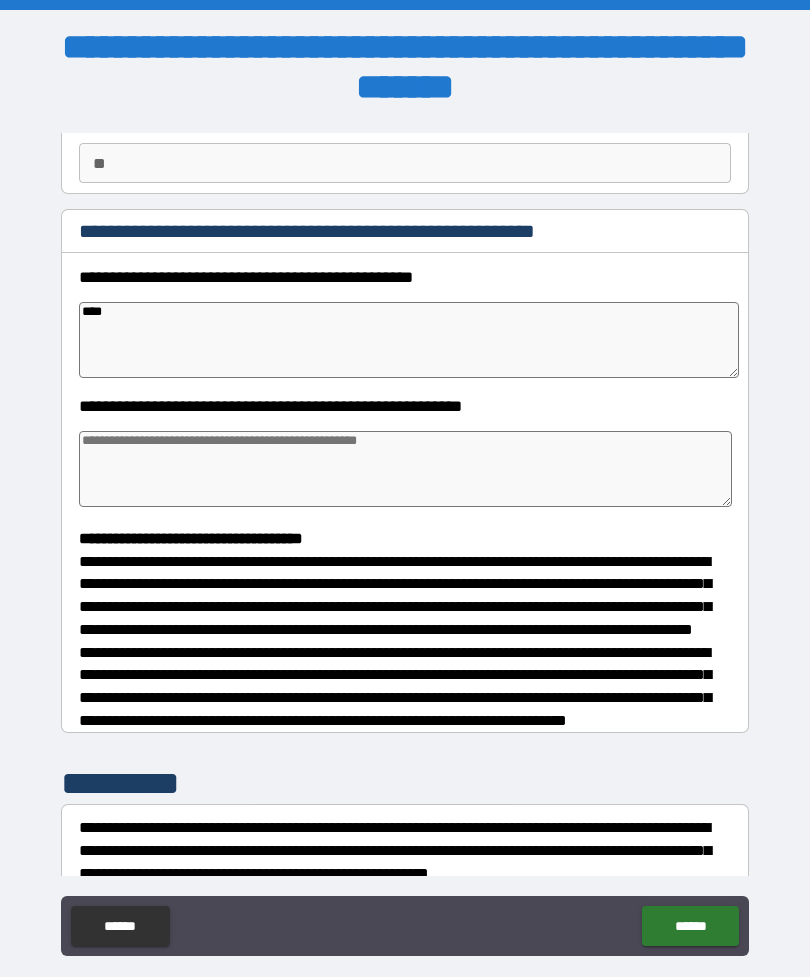 type on "*" 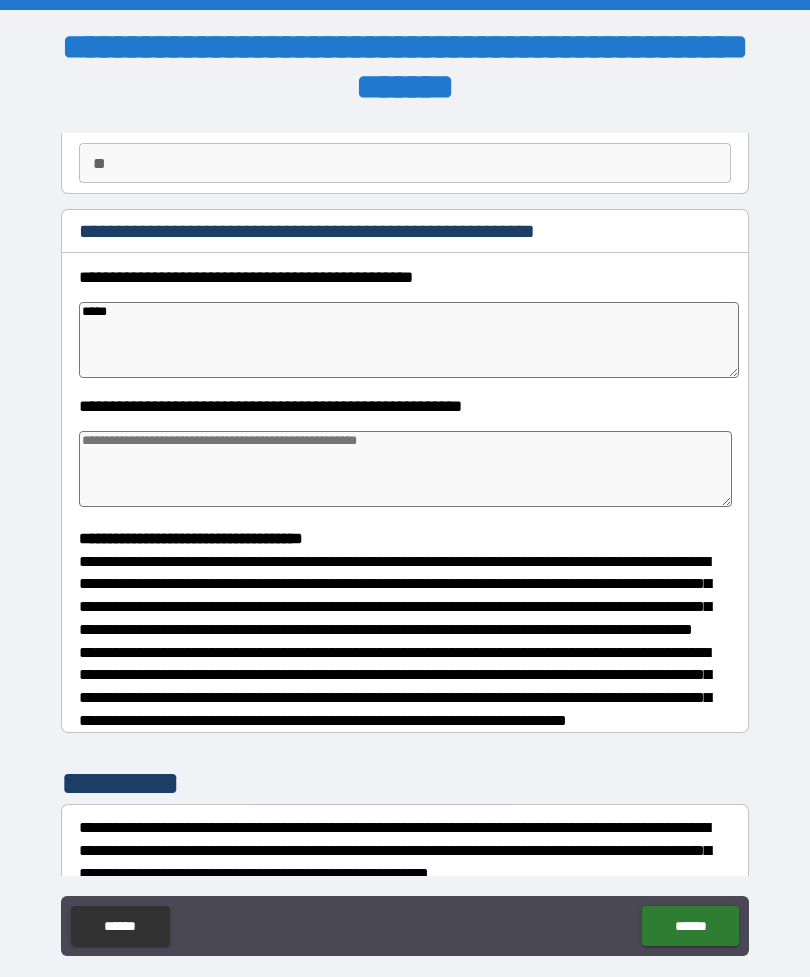 type on "*" 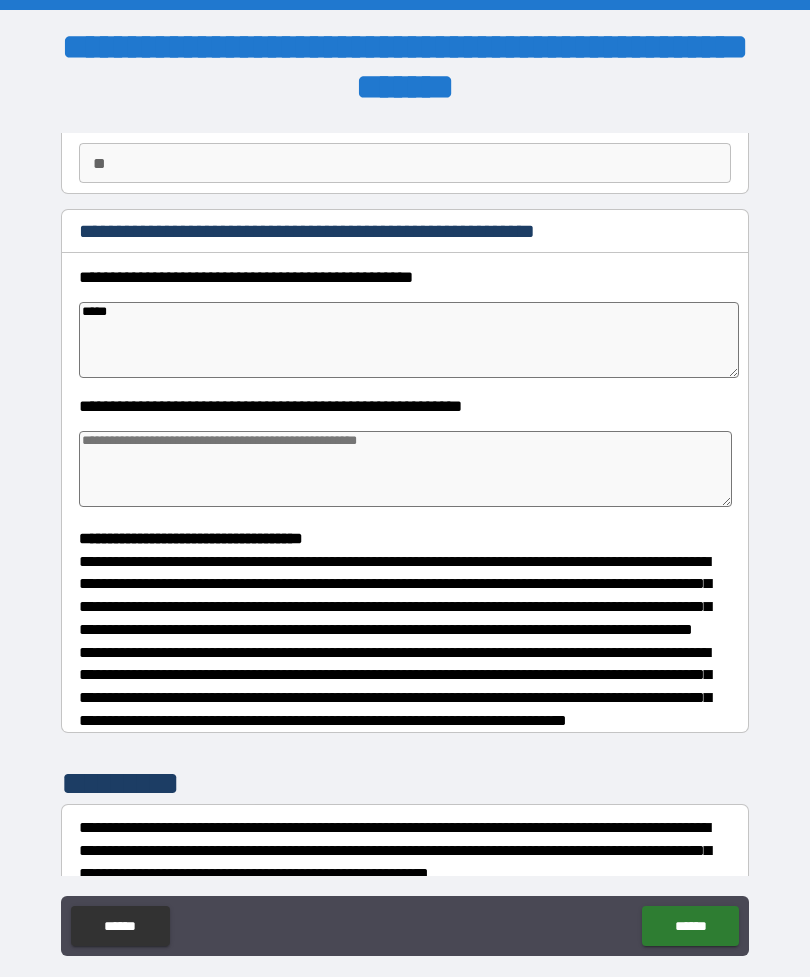 type on "*" 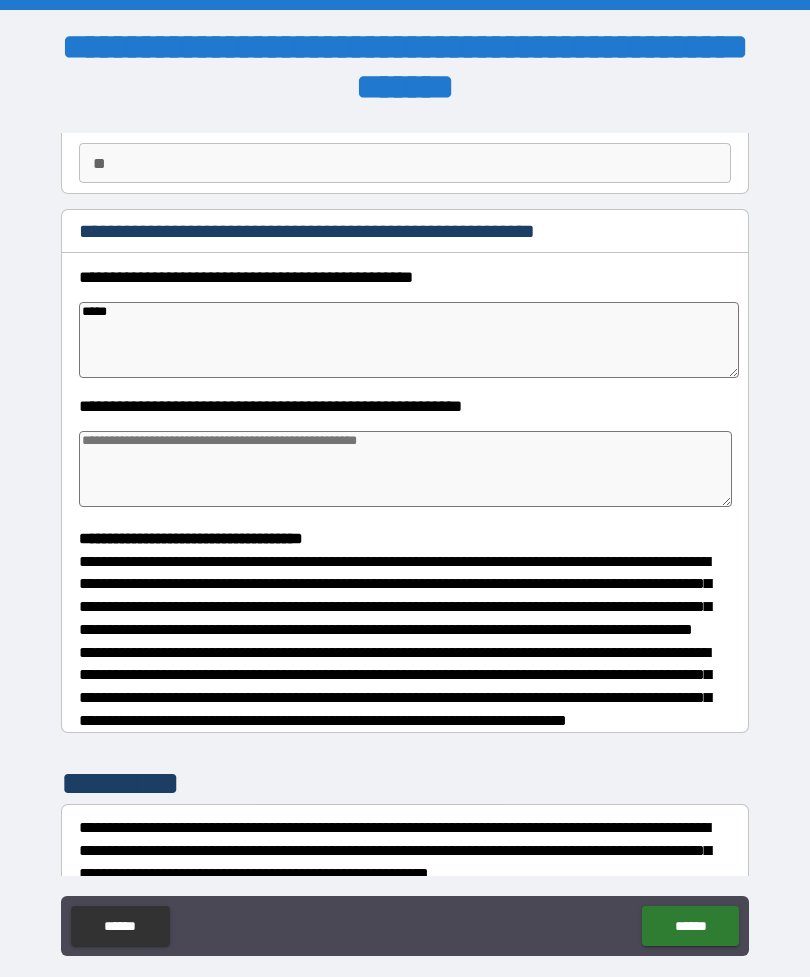 type on "*" 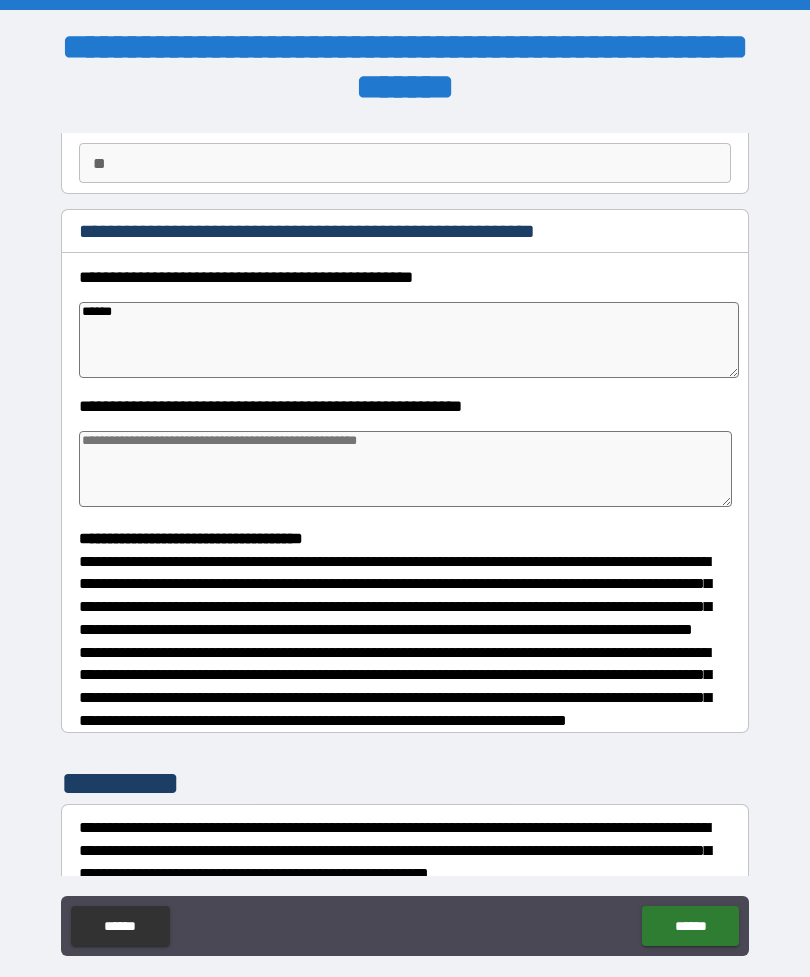 type on "*" 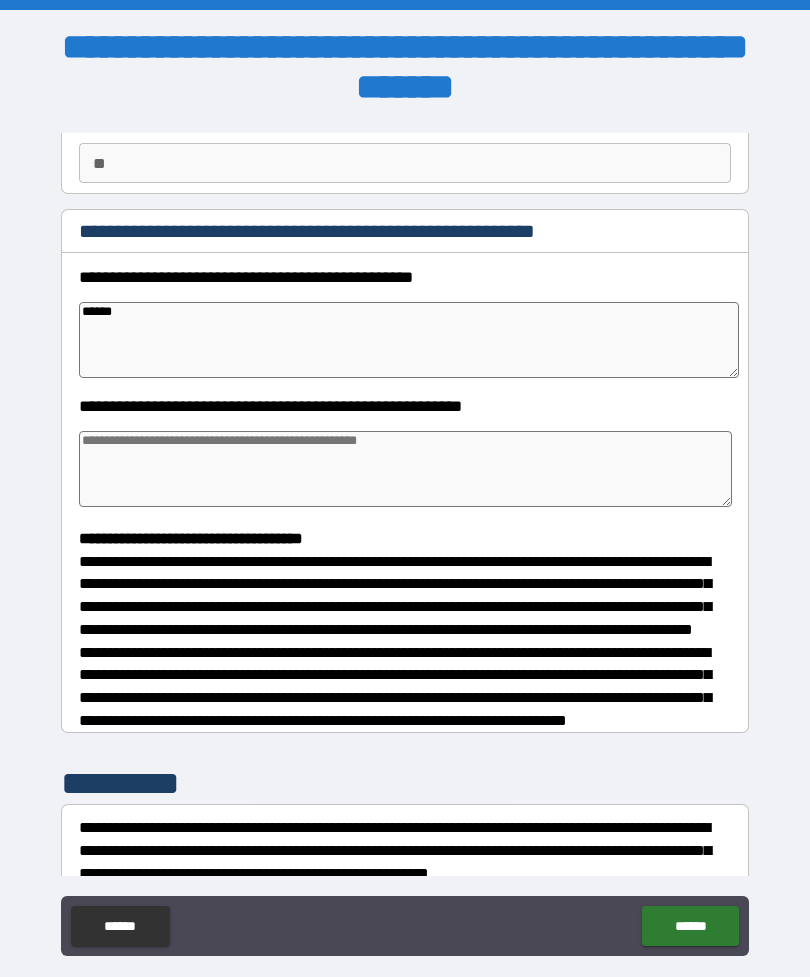 type on "*" 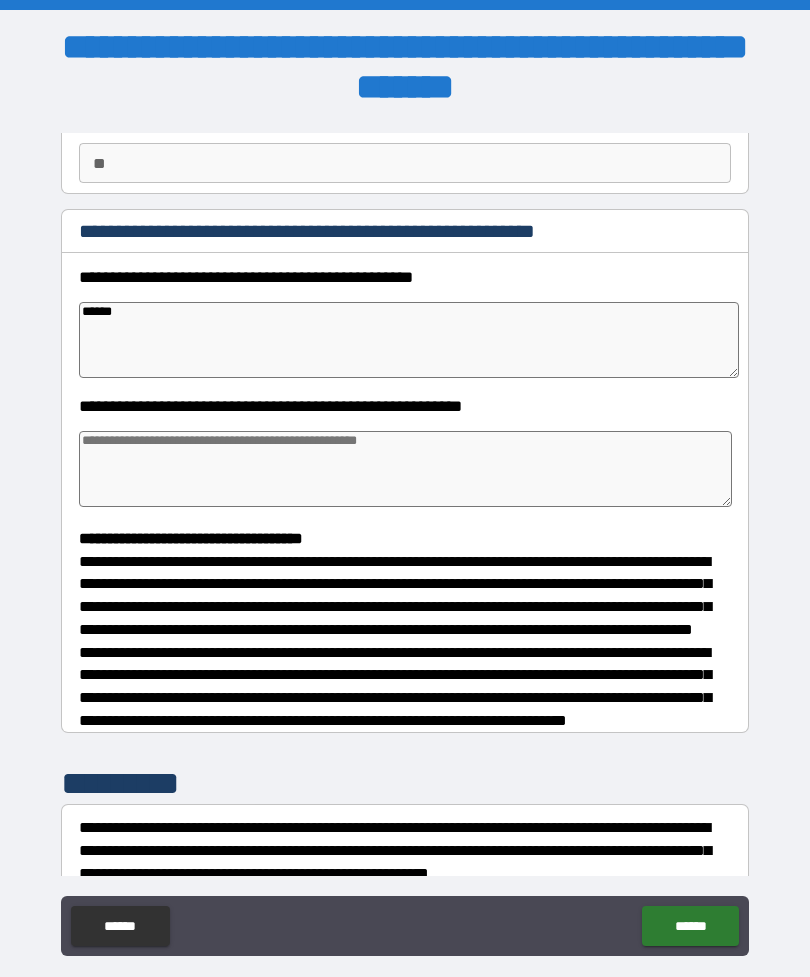 type on "*" 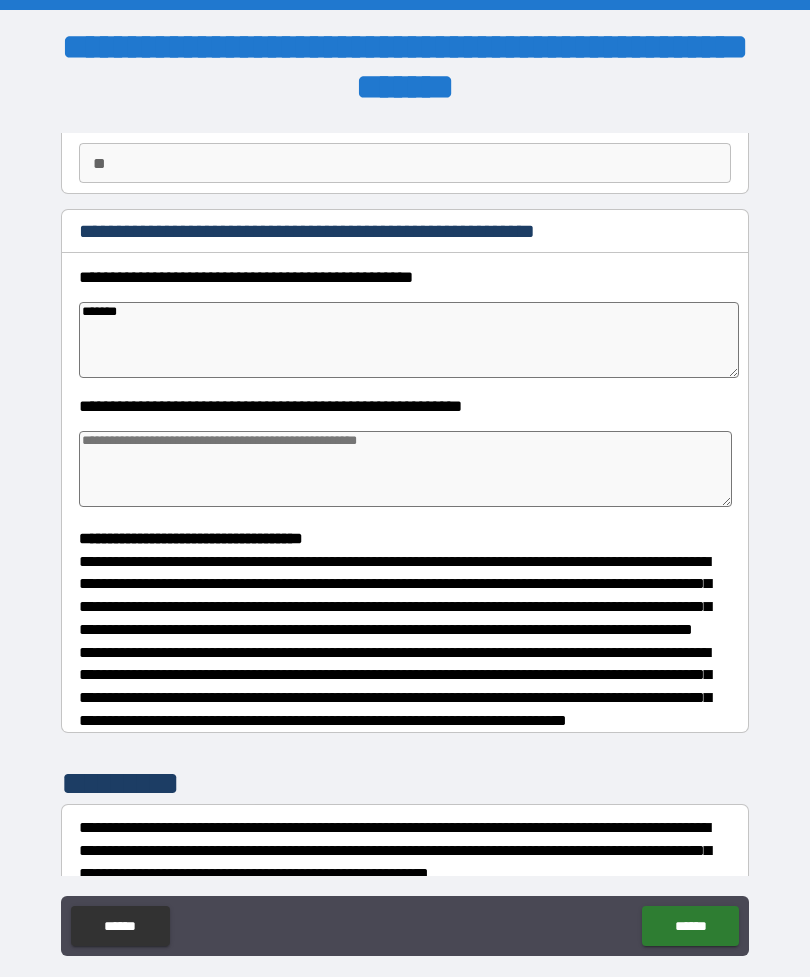 type on "*" 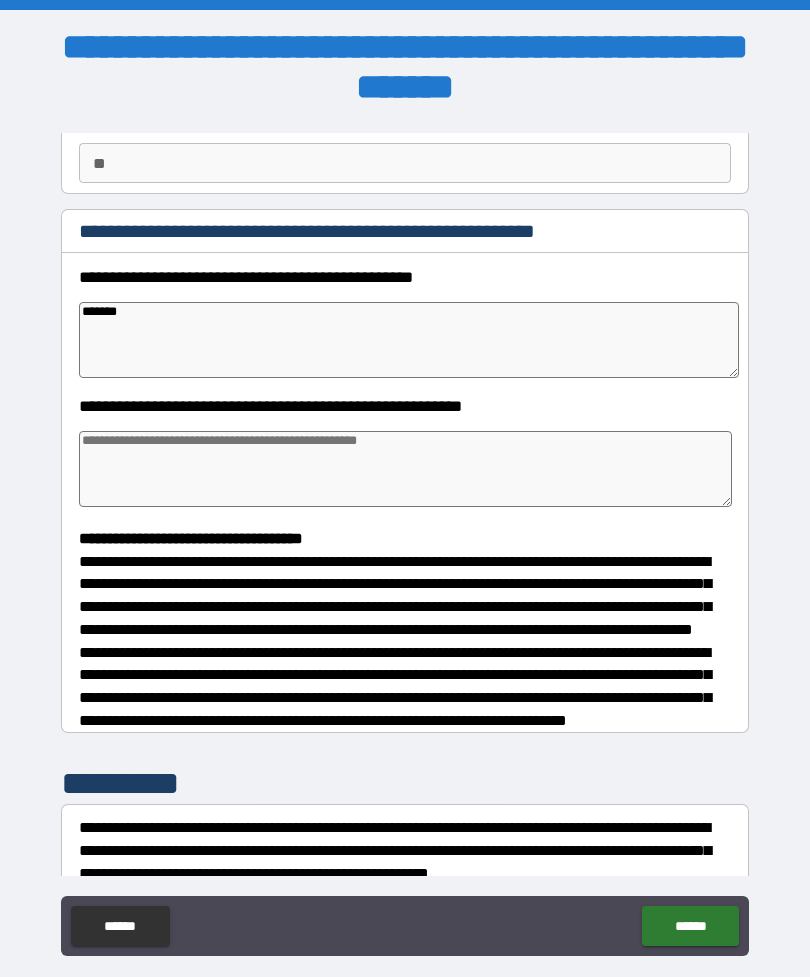 type on "********" 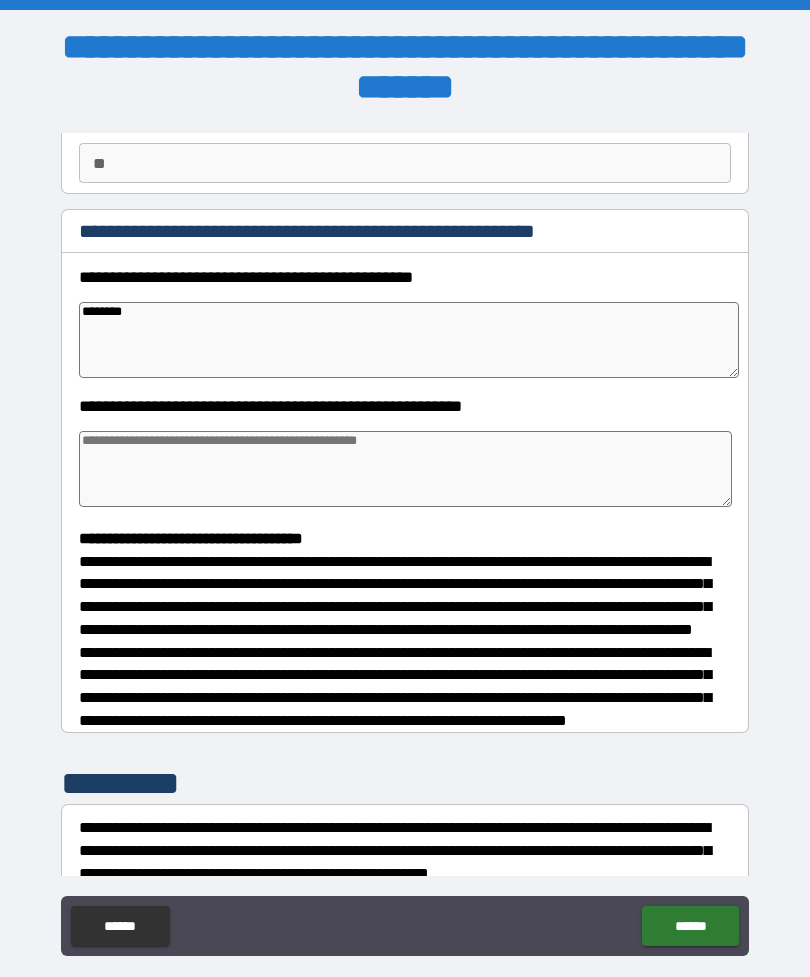 type on "*" 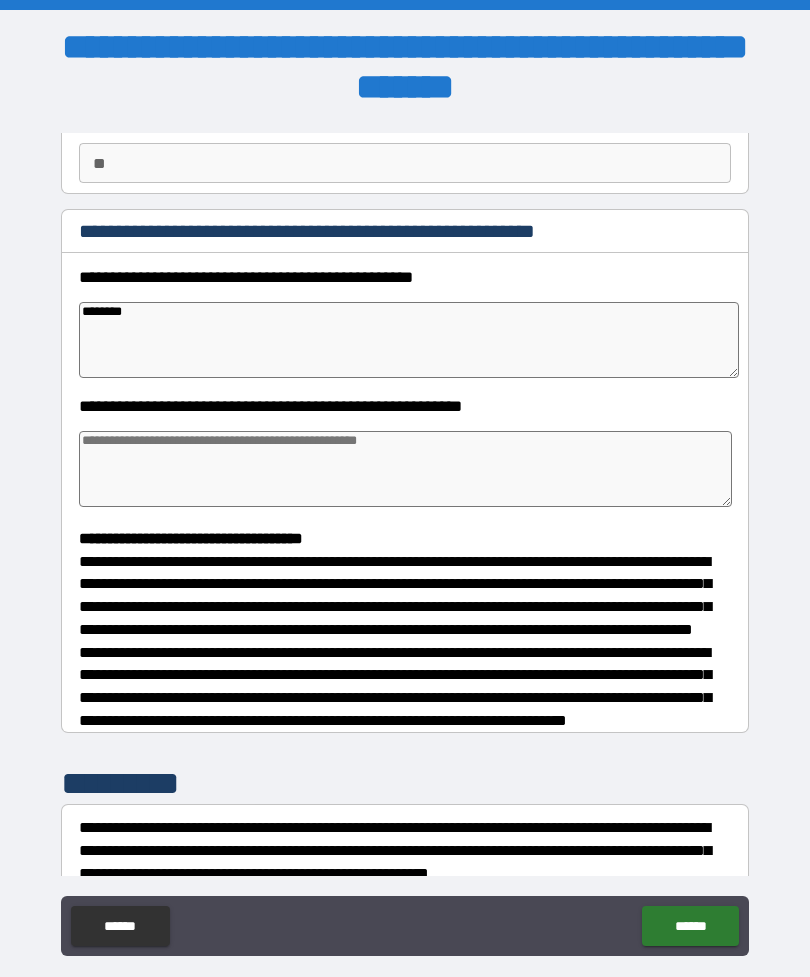 type on "*" 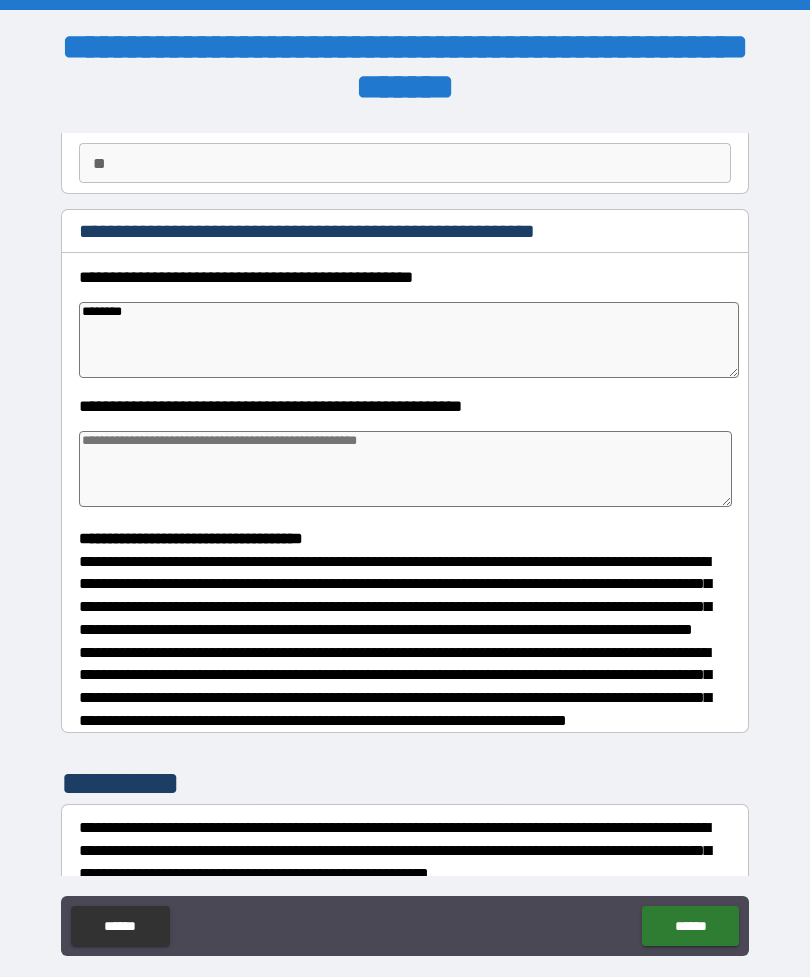 type on "*" 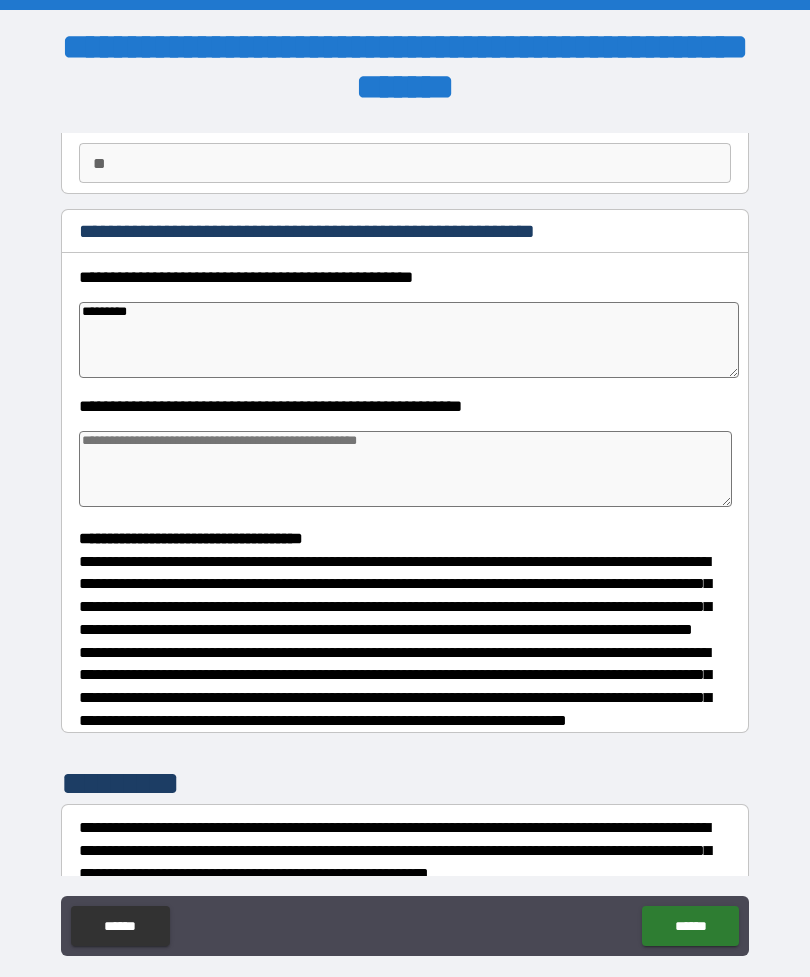 type on "*" 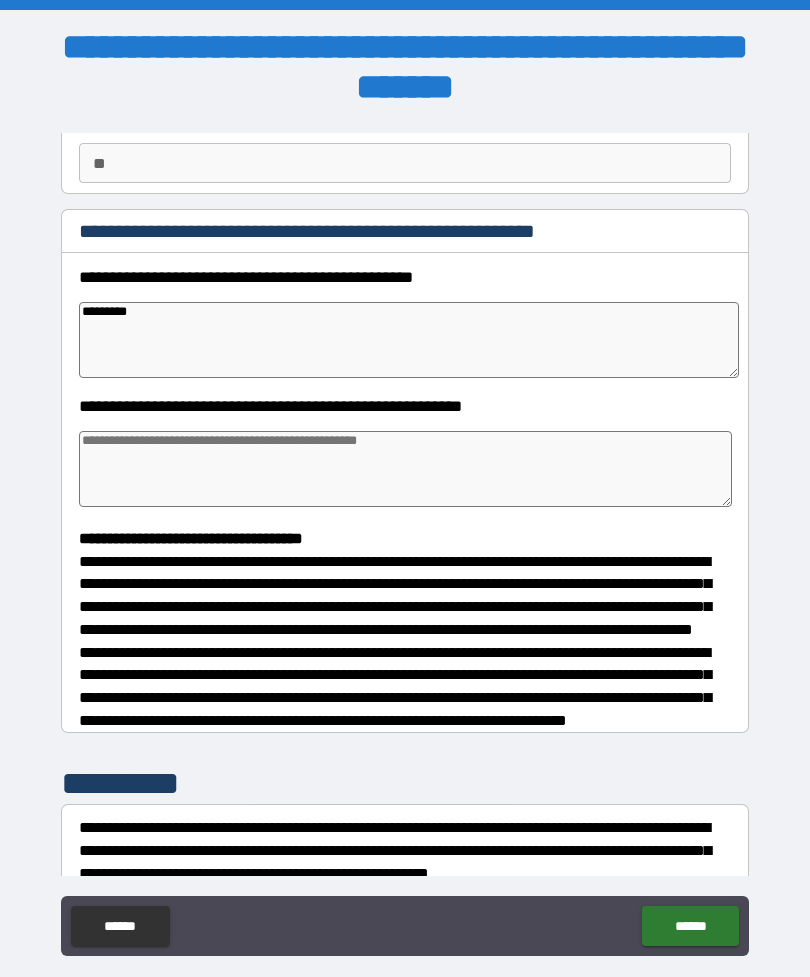 type on "**********" 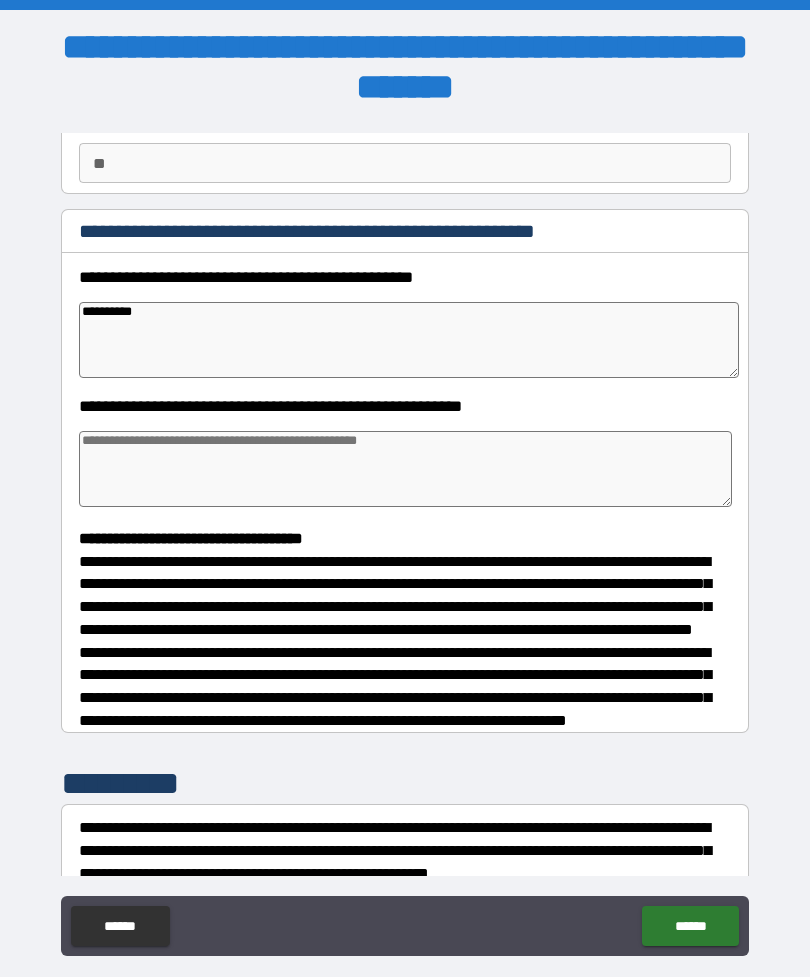 type on "*" 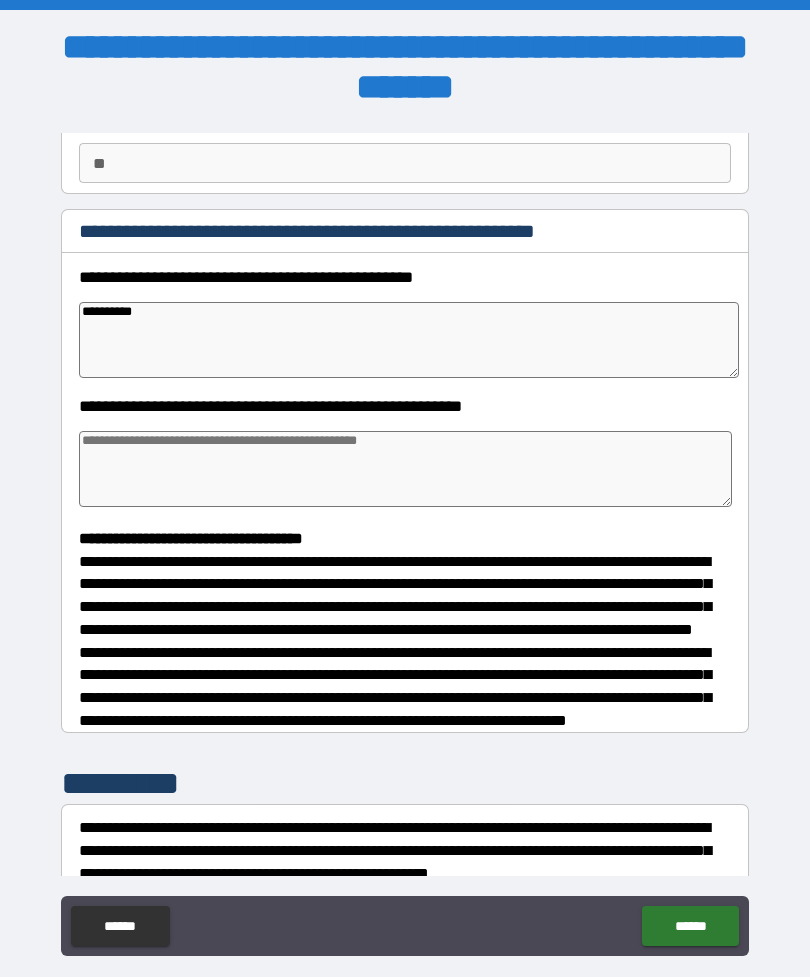 type on "*" 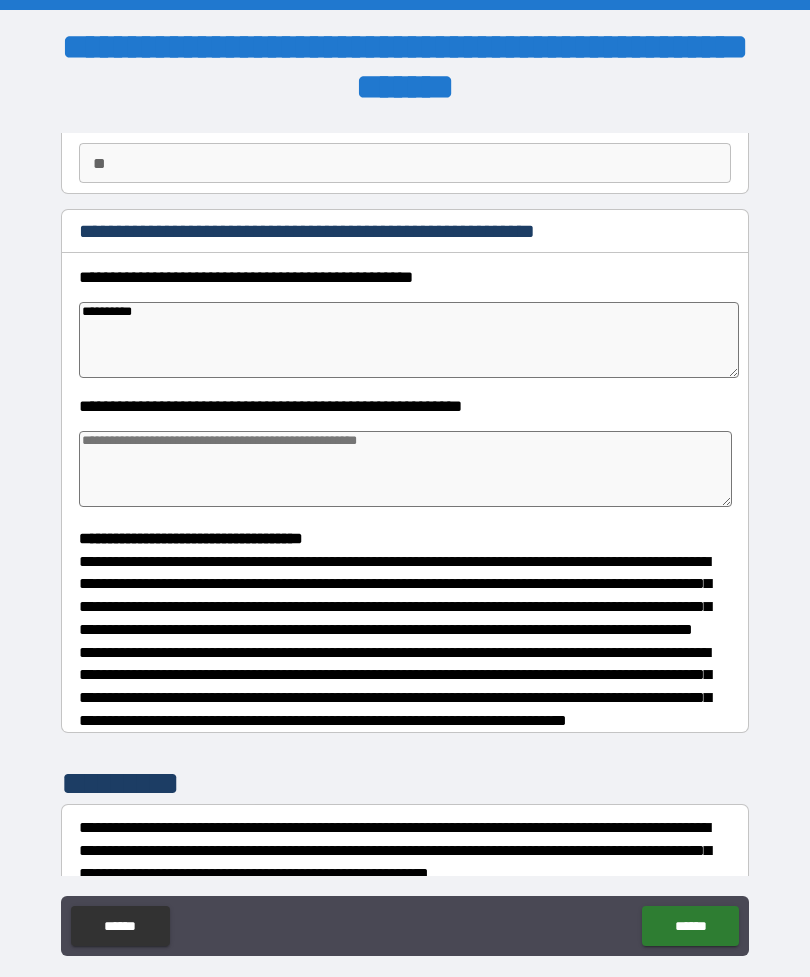 type on "*" 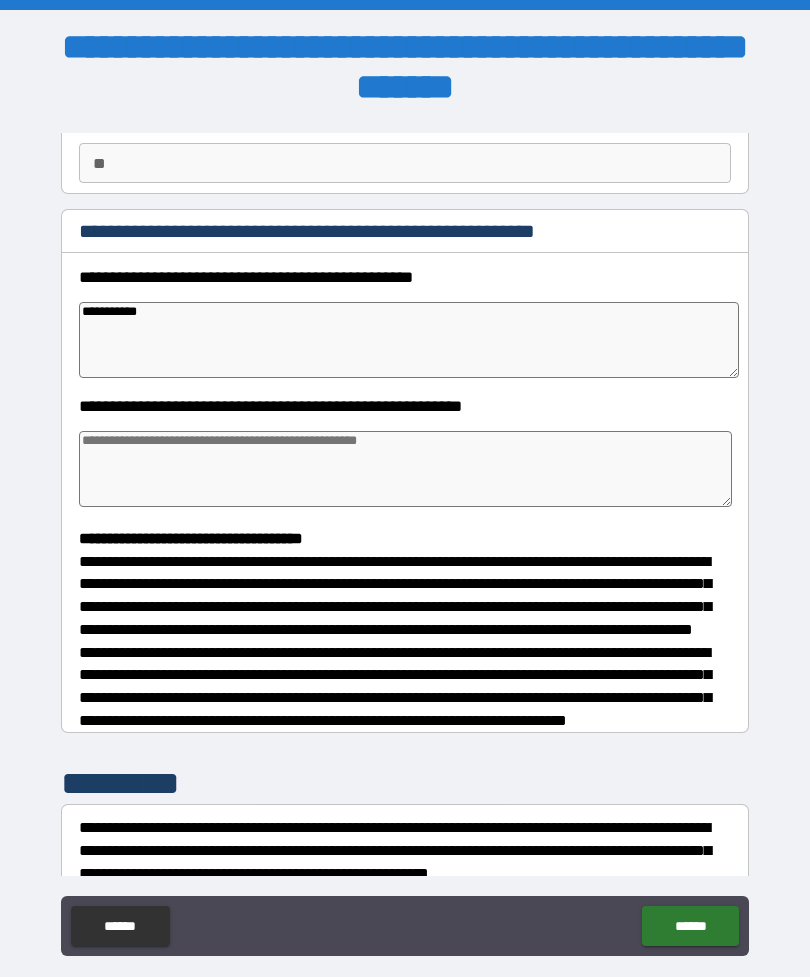 type on "*" 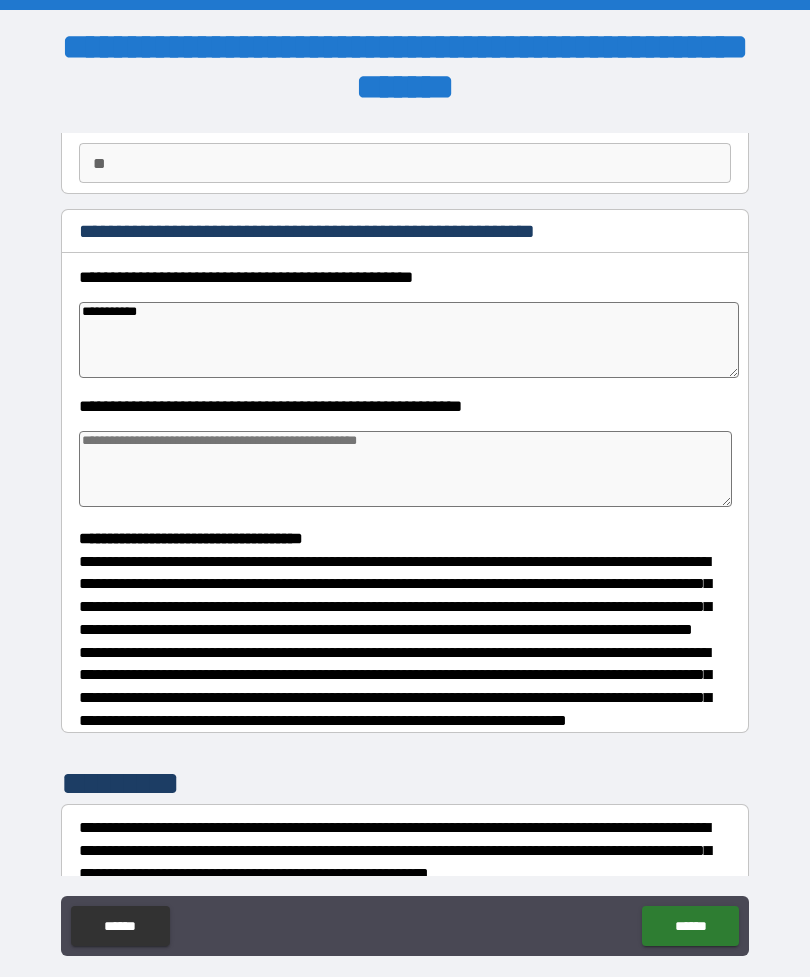 type on "**********" 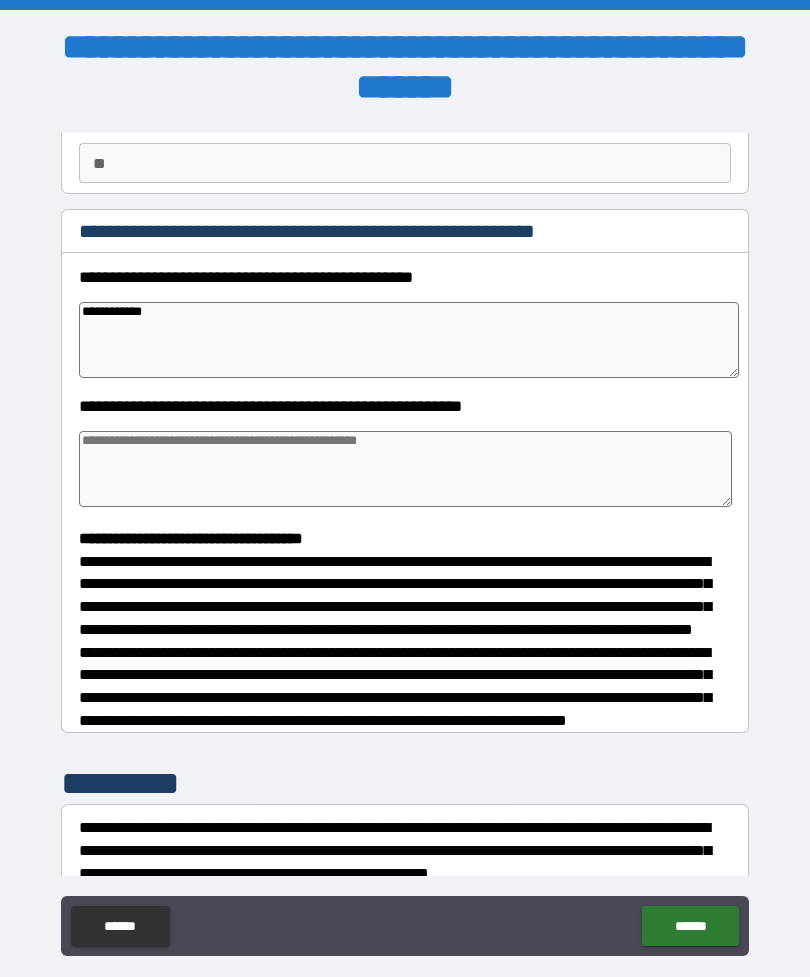 type on "*" 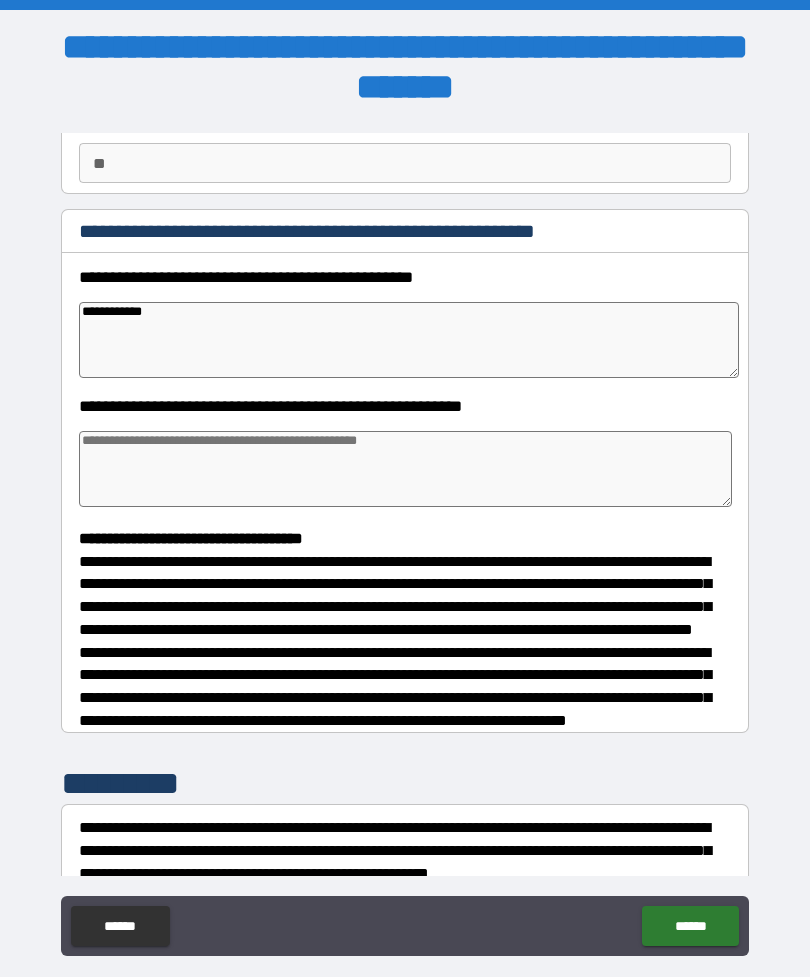 type on "**********" 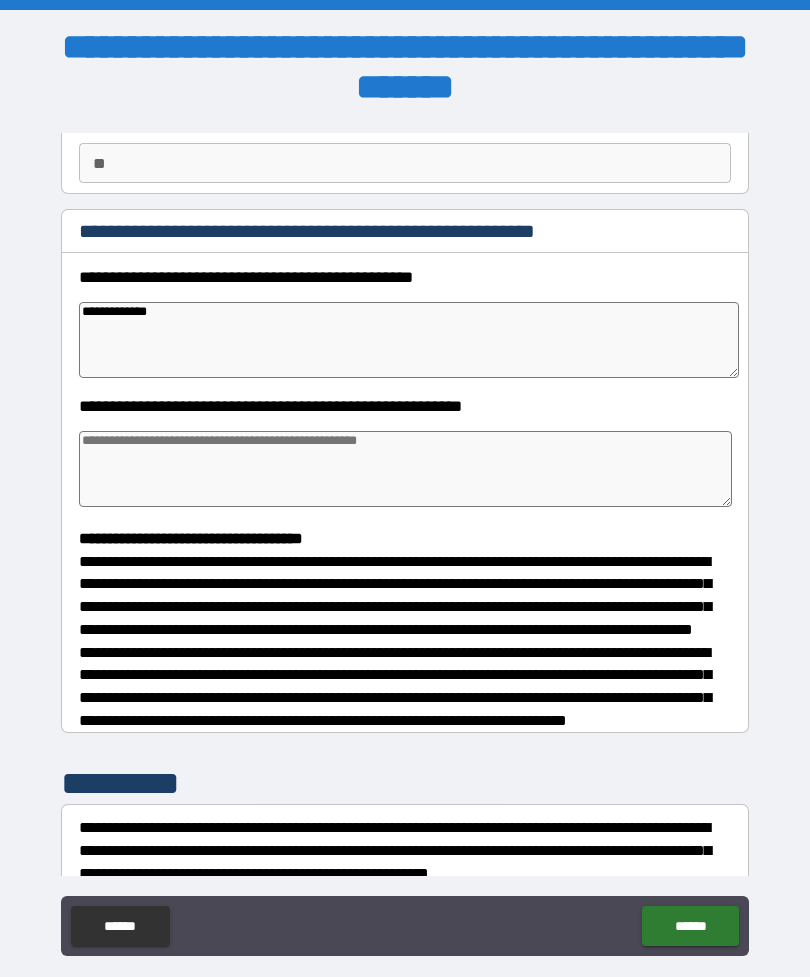 type on "*" 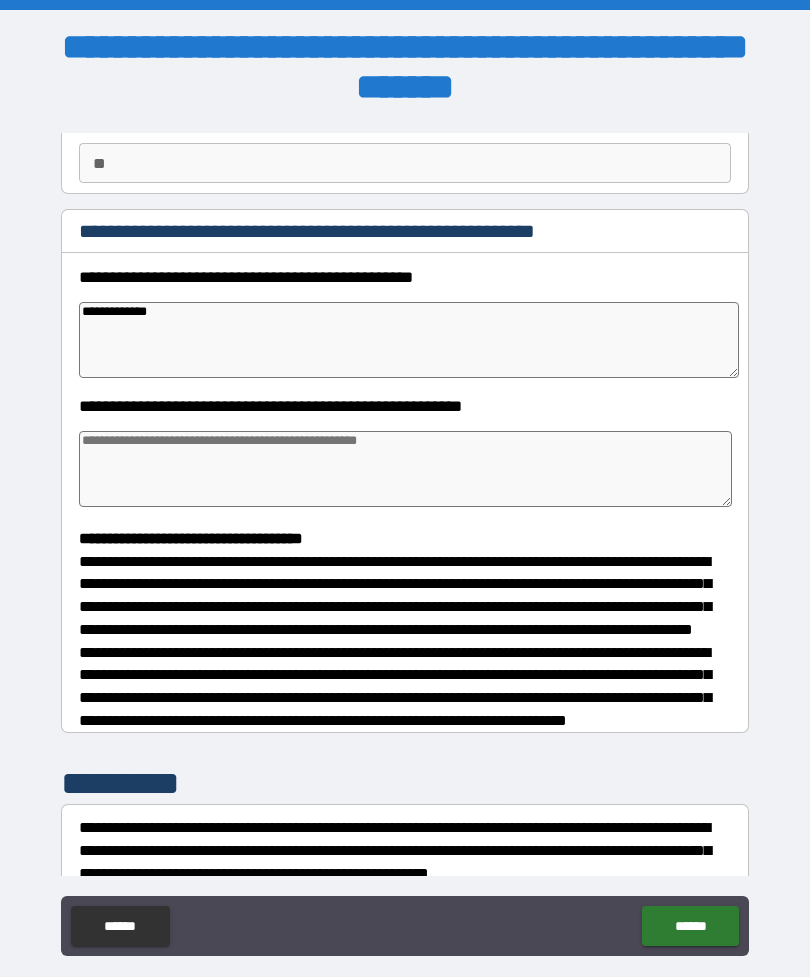 type on "*" 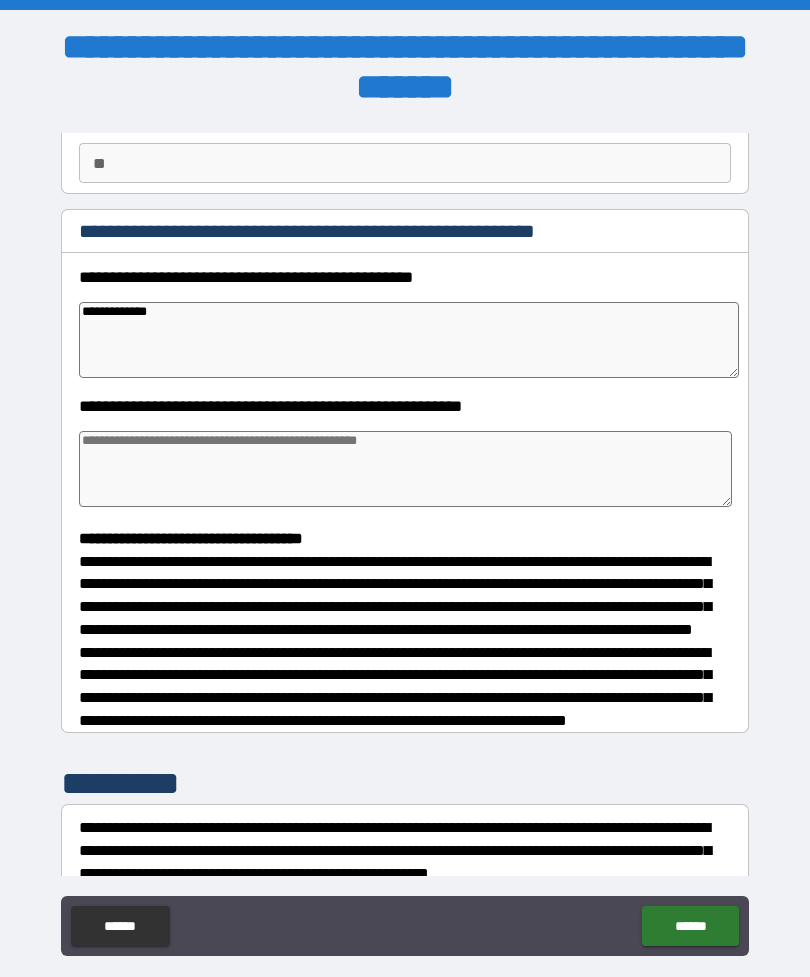 type on "*" 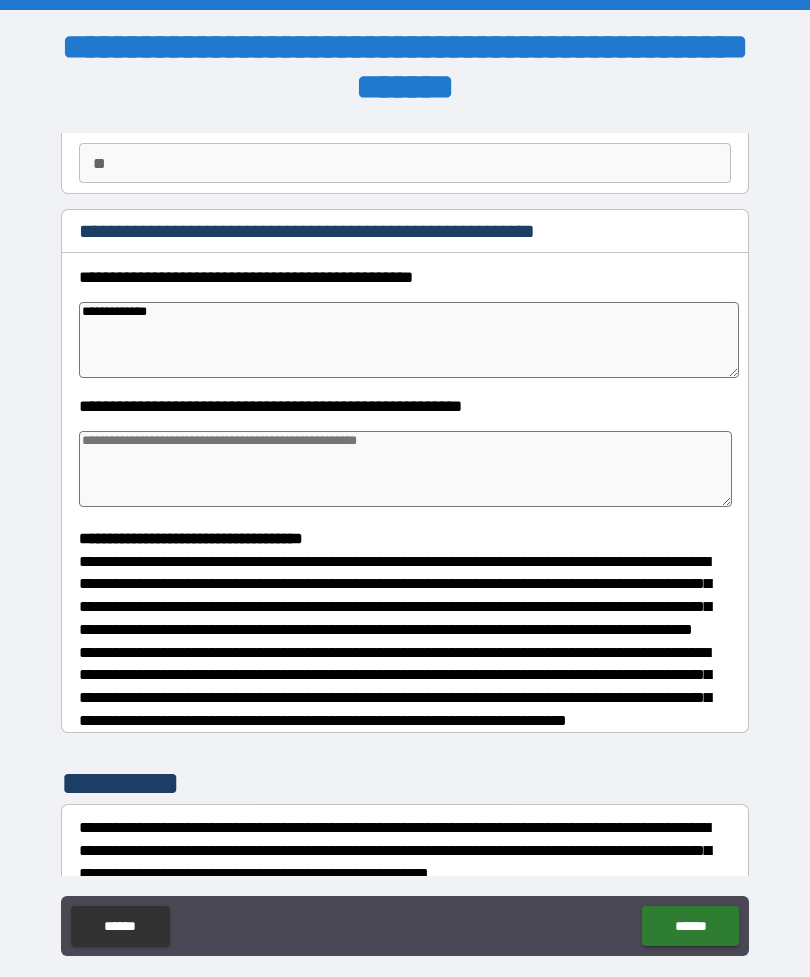 type on "**********" 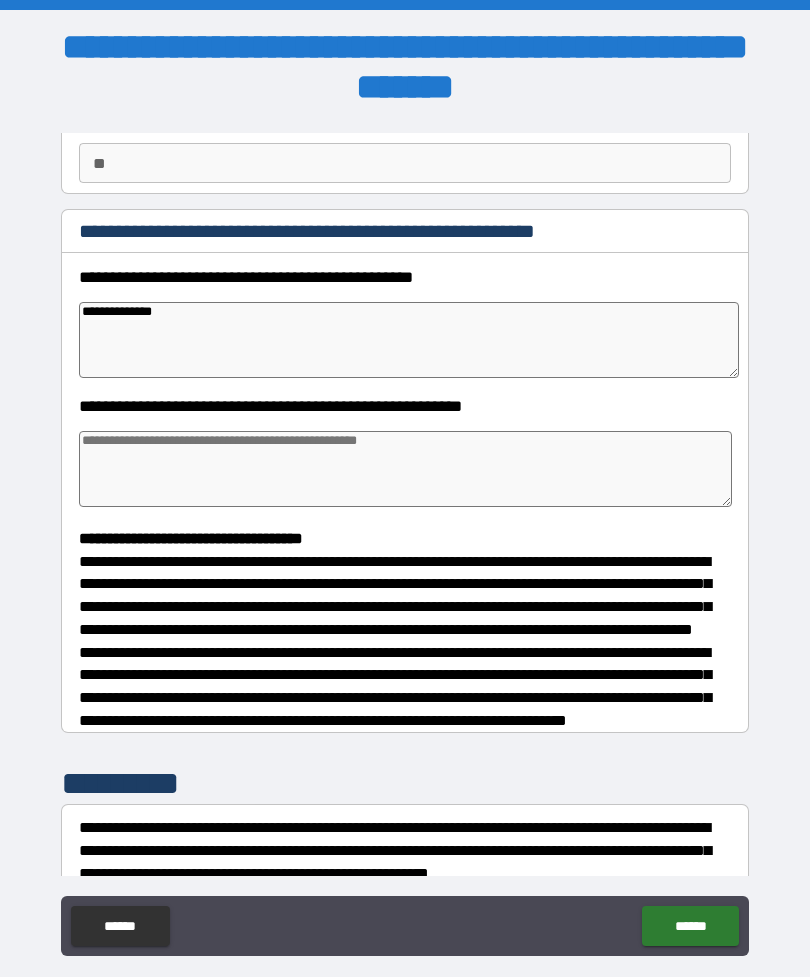 type on "*" 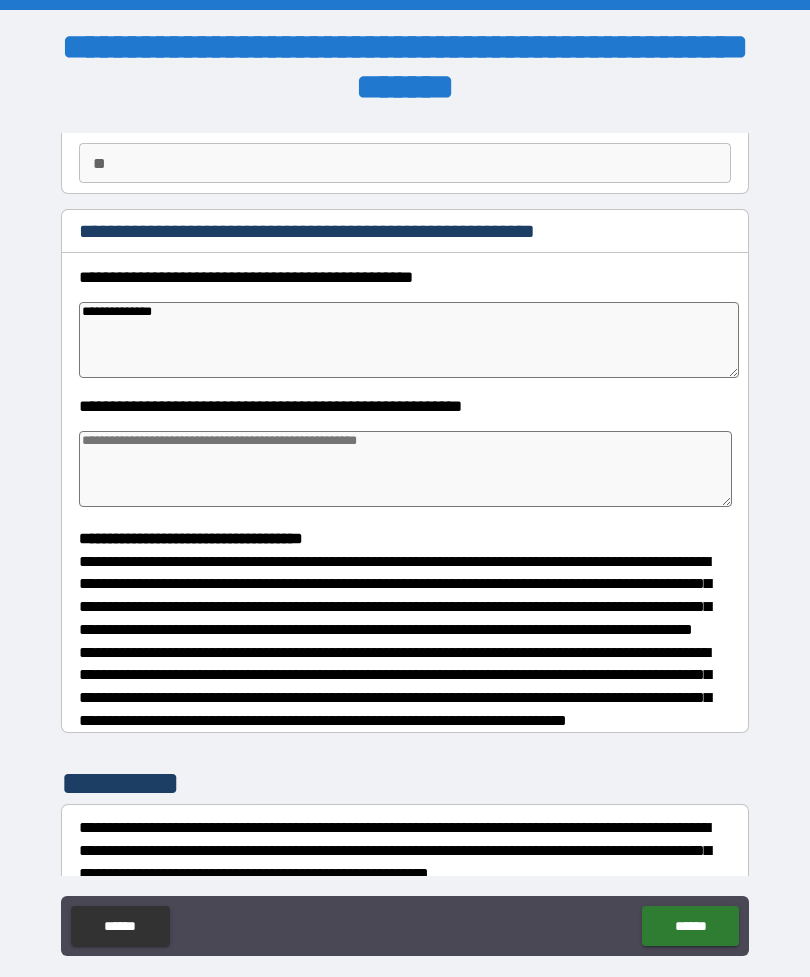 type on "*" 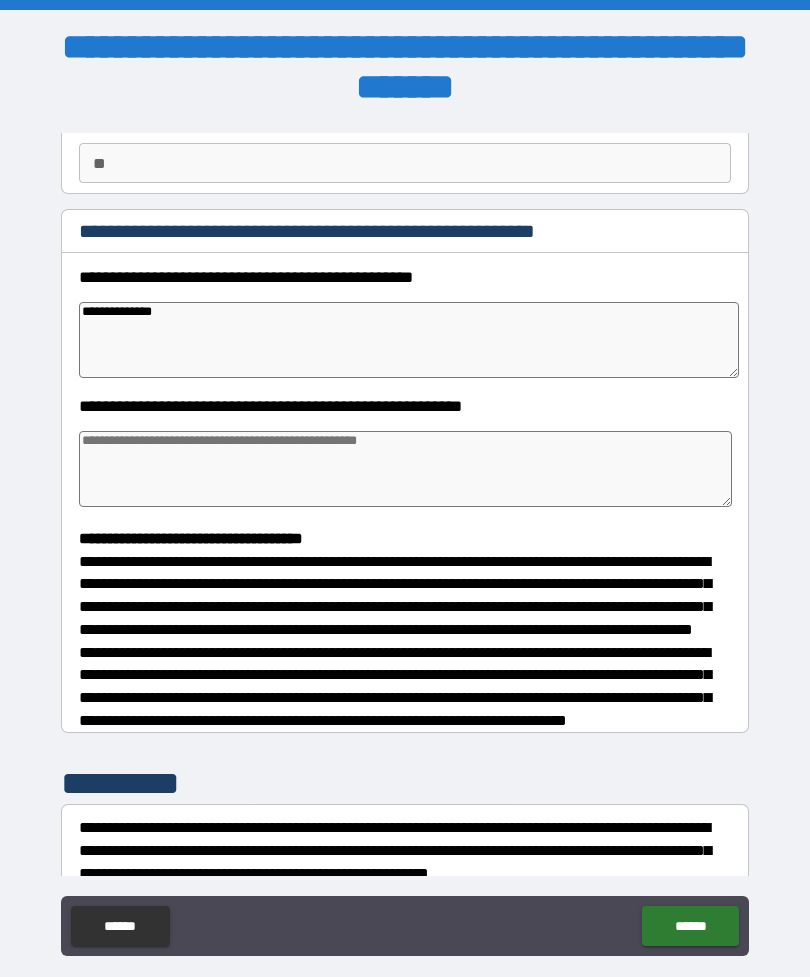 type on "*" 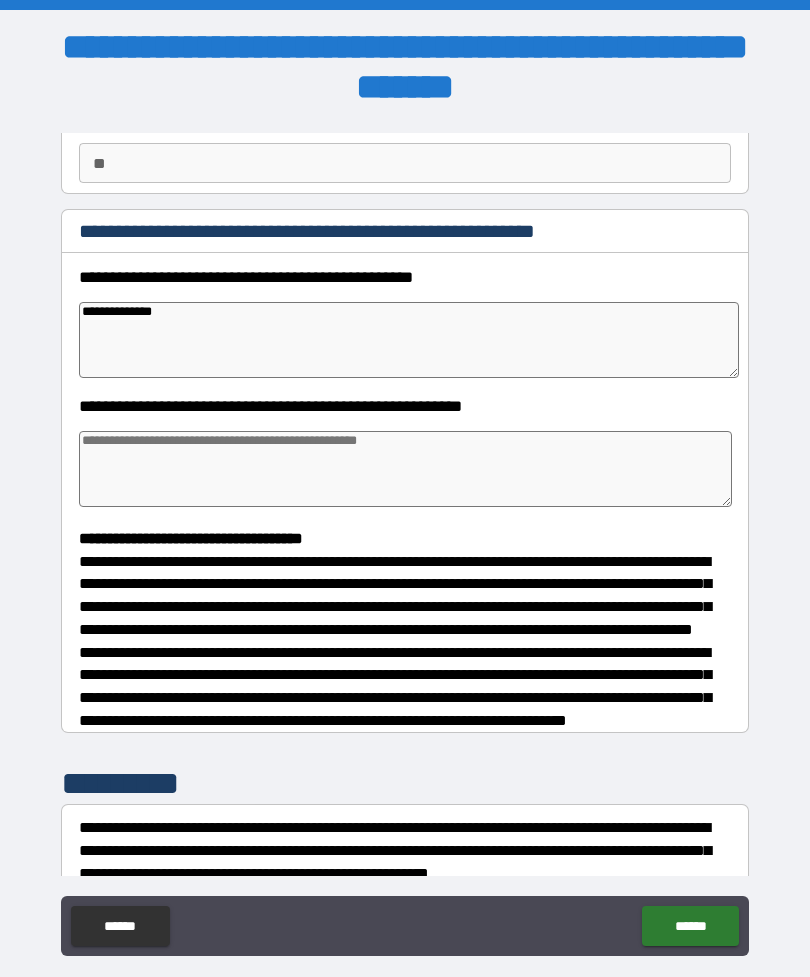 type on "**********" 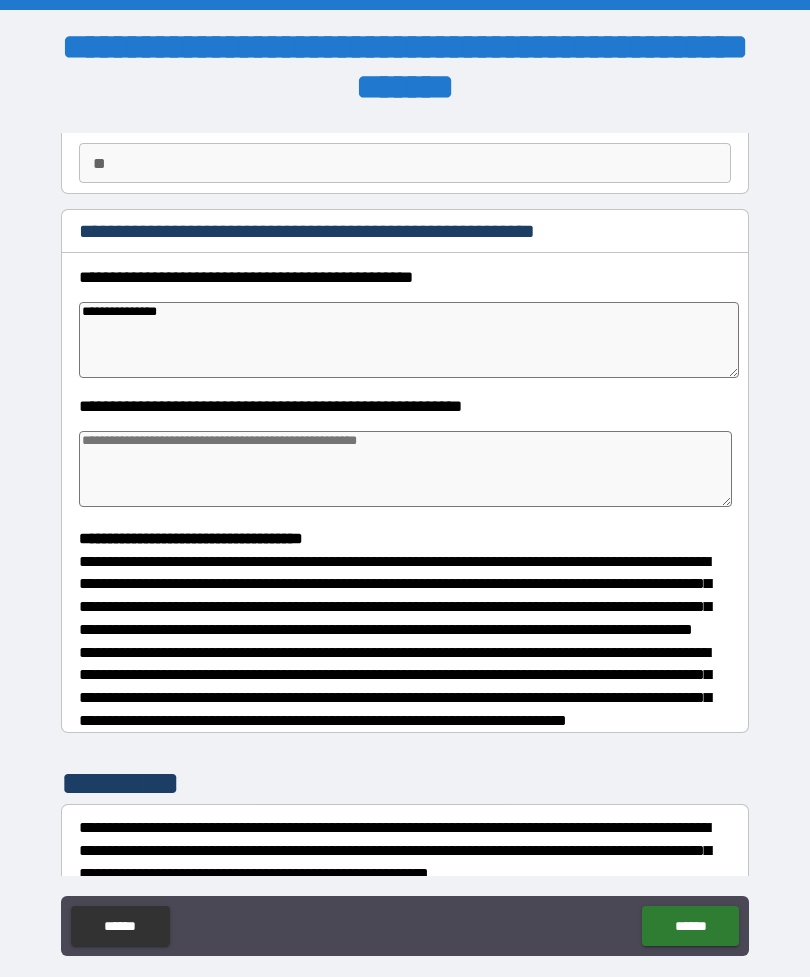 type on "*" 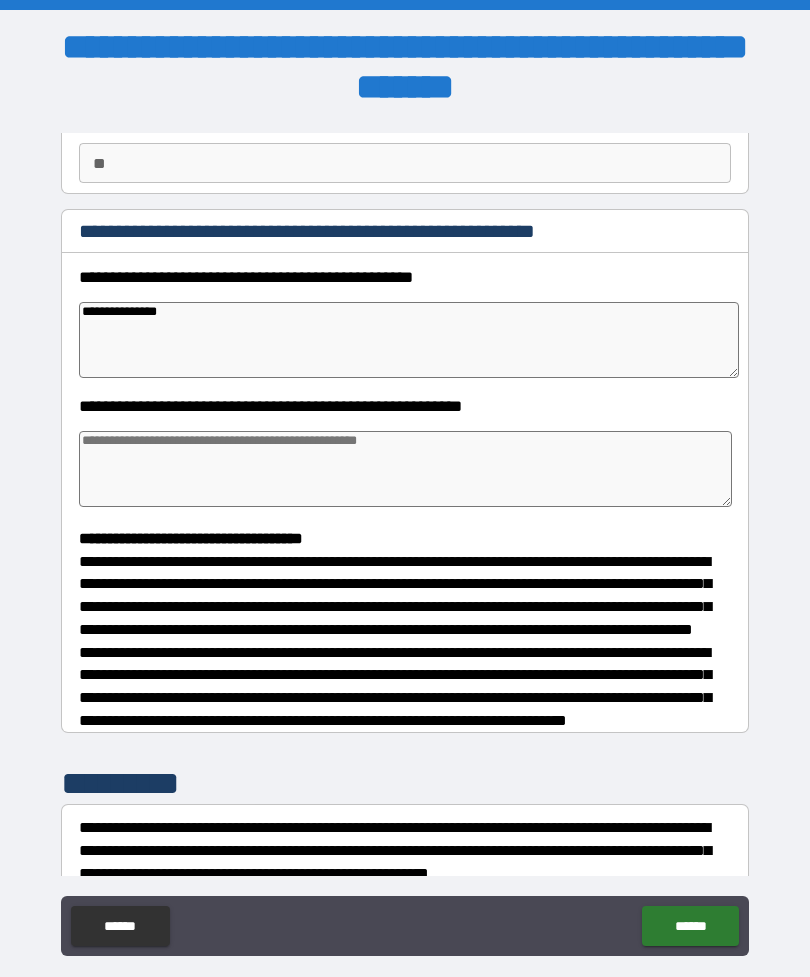 type on "*" 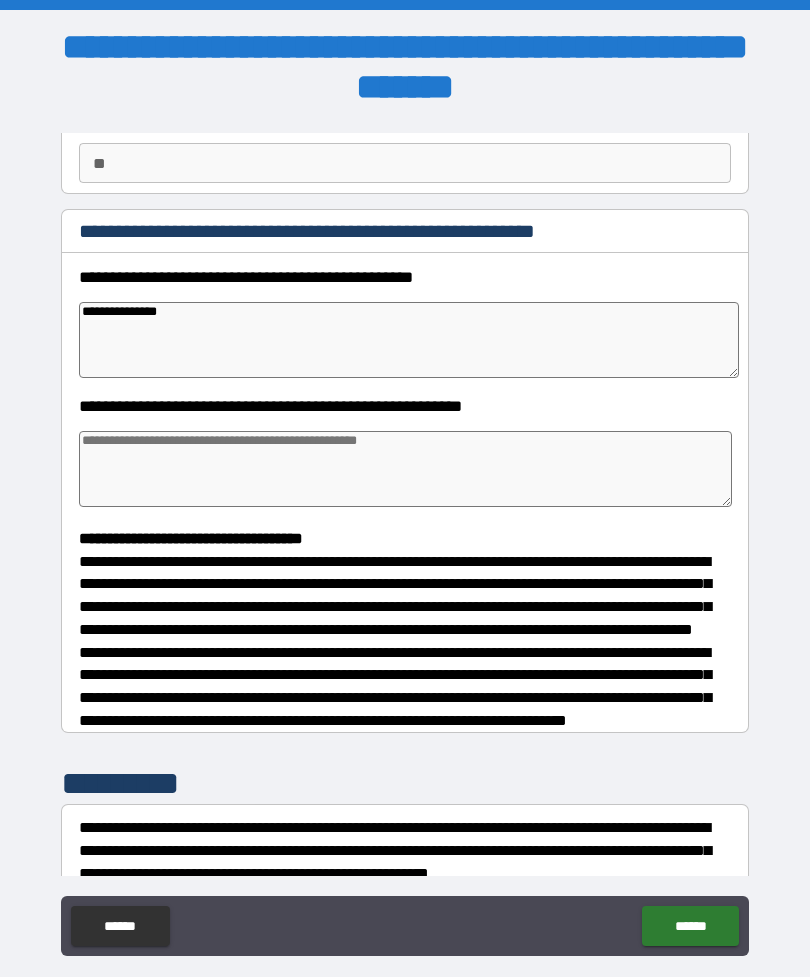 type on "*" 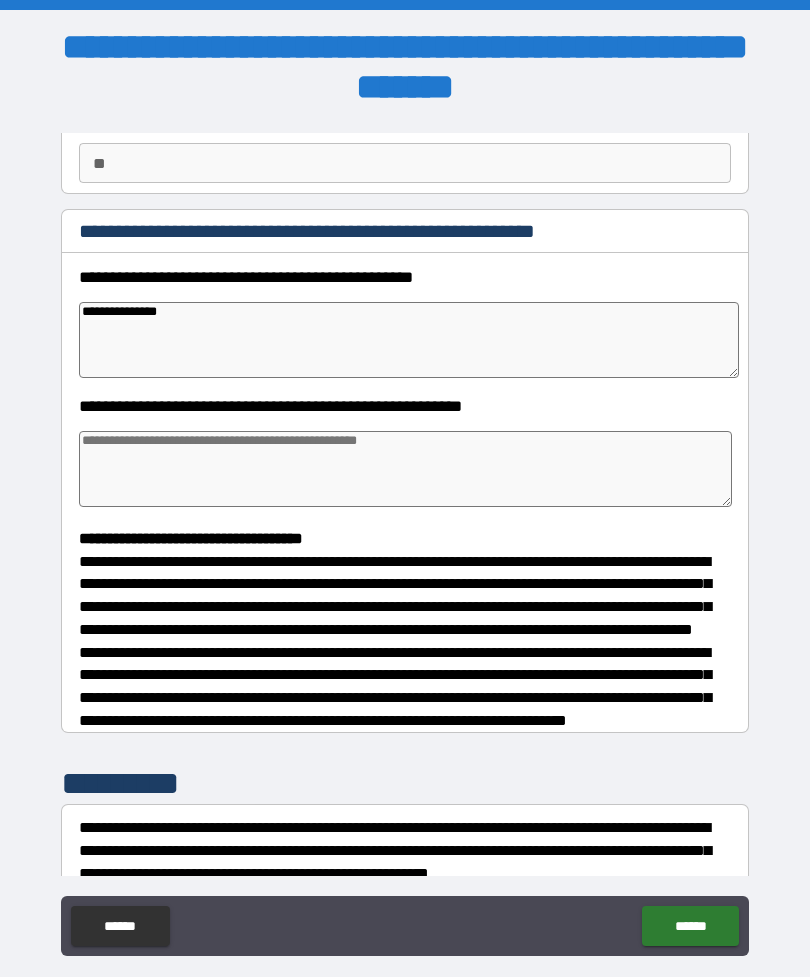 type on "**********" 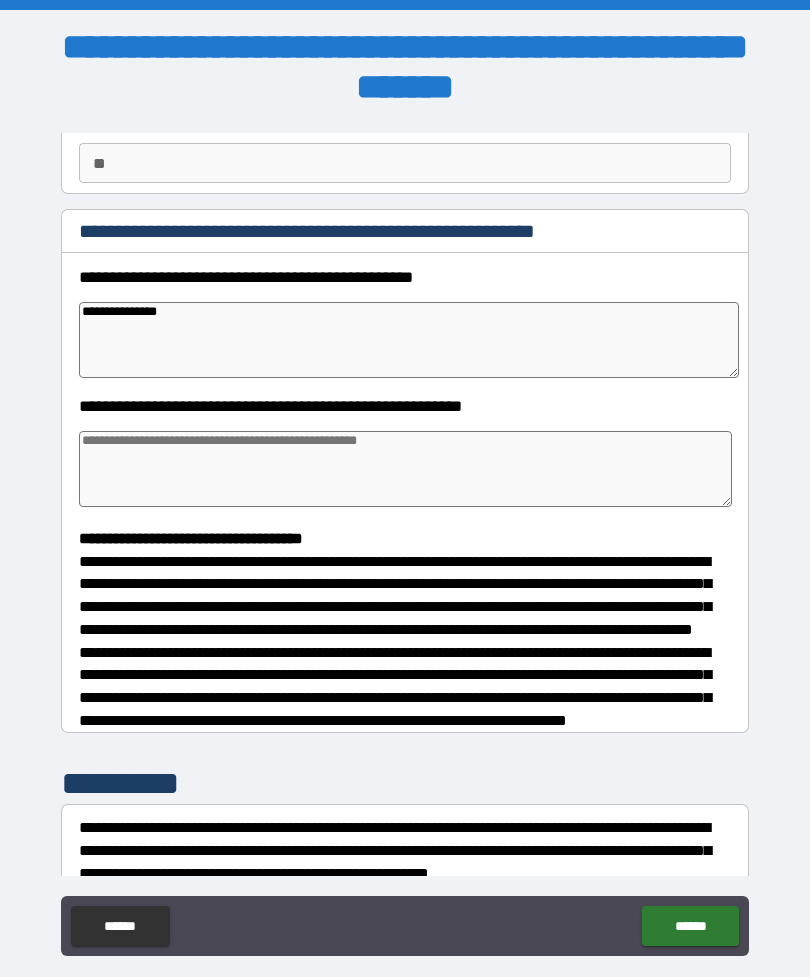 type on "*" 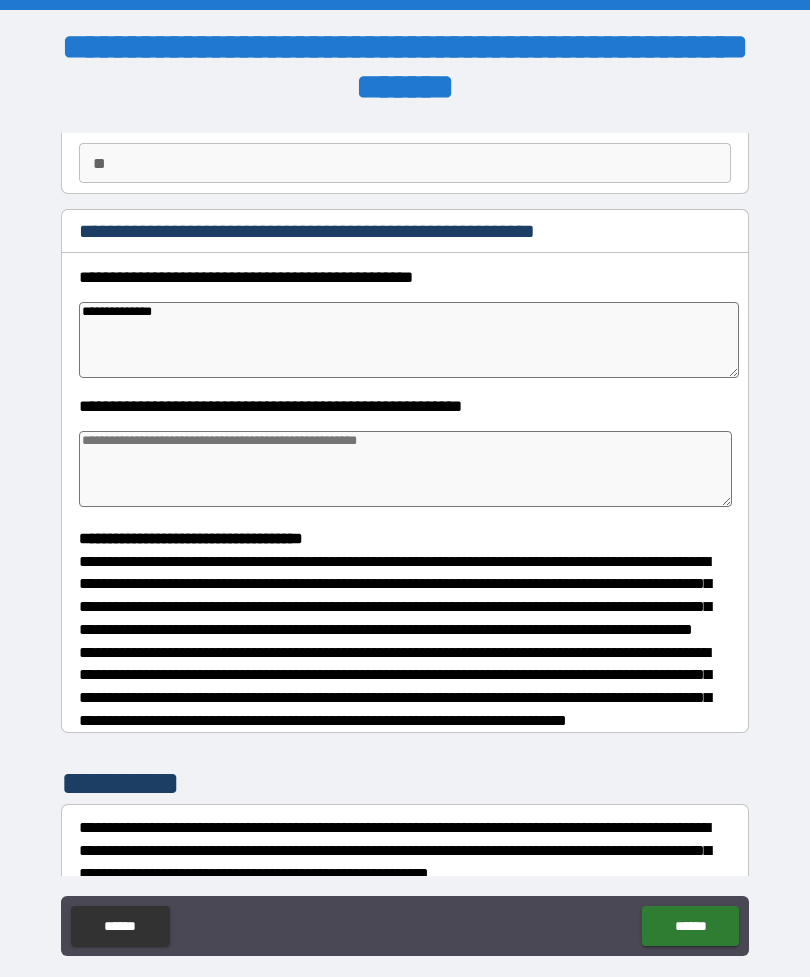 type on "*" 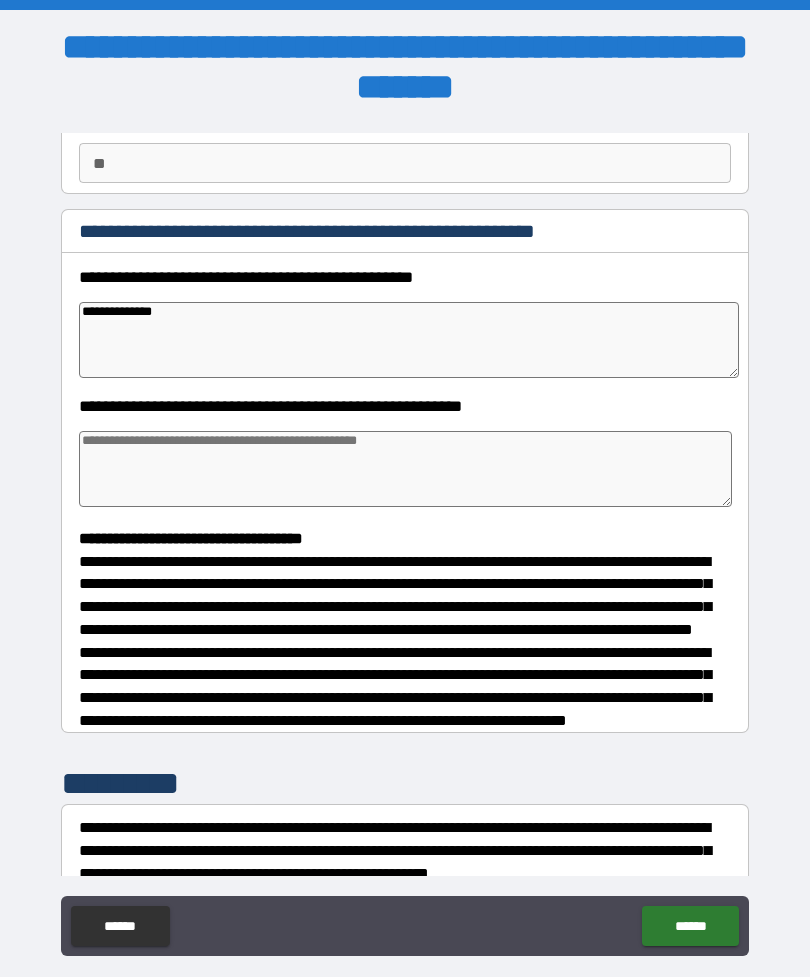 type on "**********" 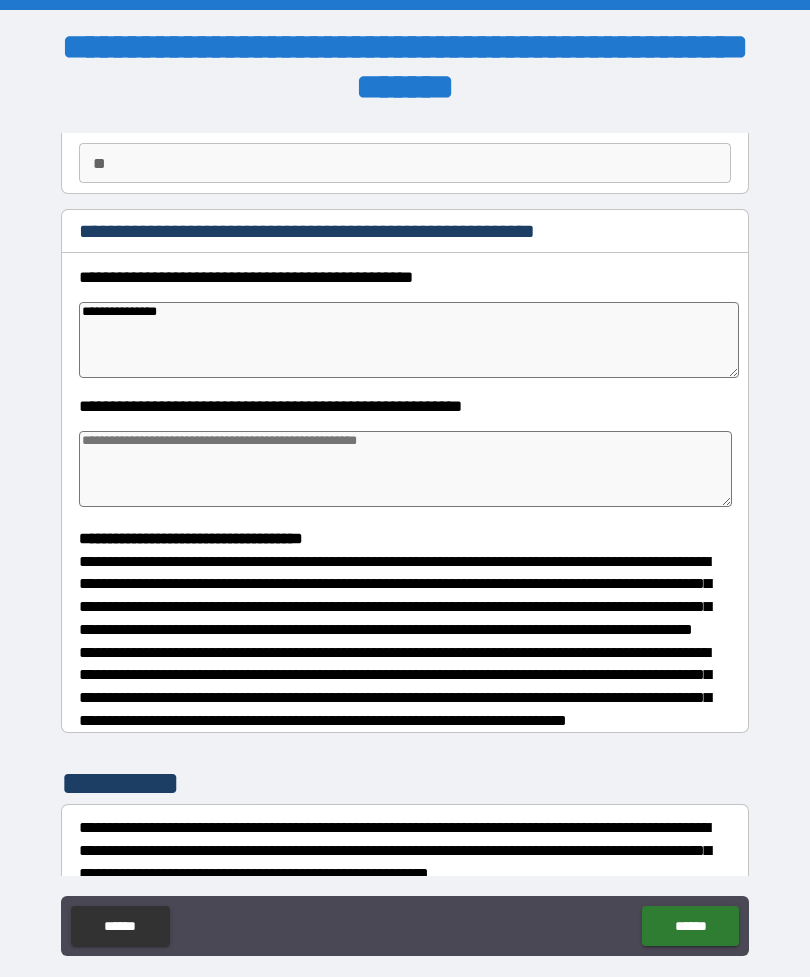 type on "*" 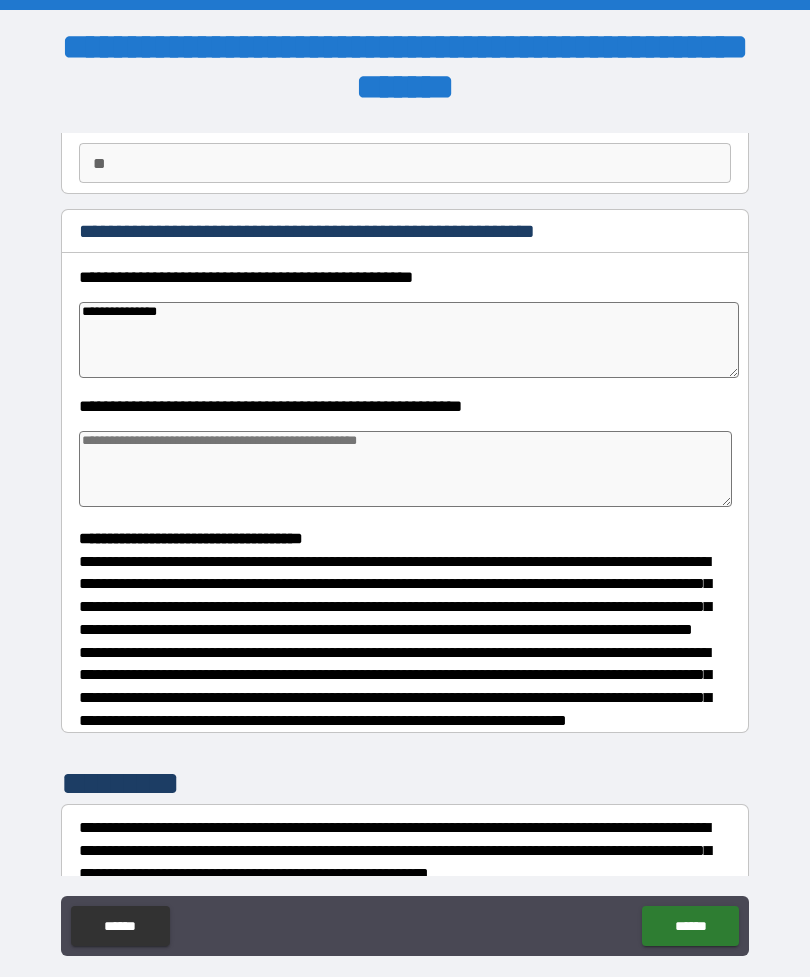 type on "*" 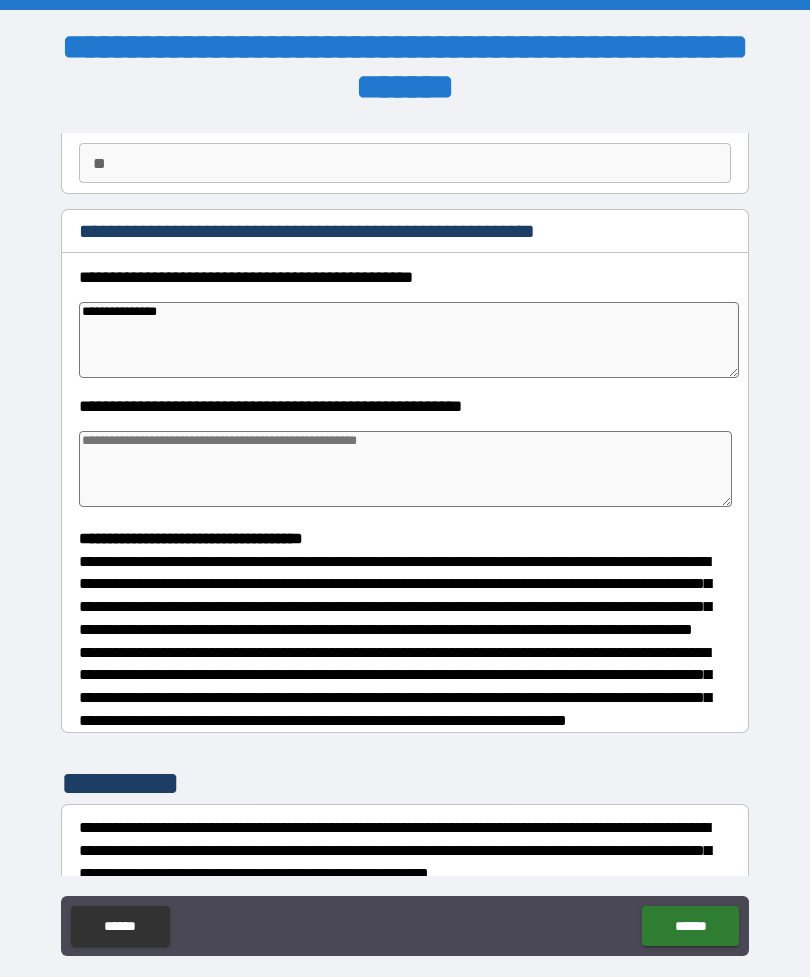 type on "*" 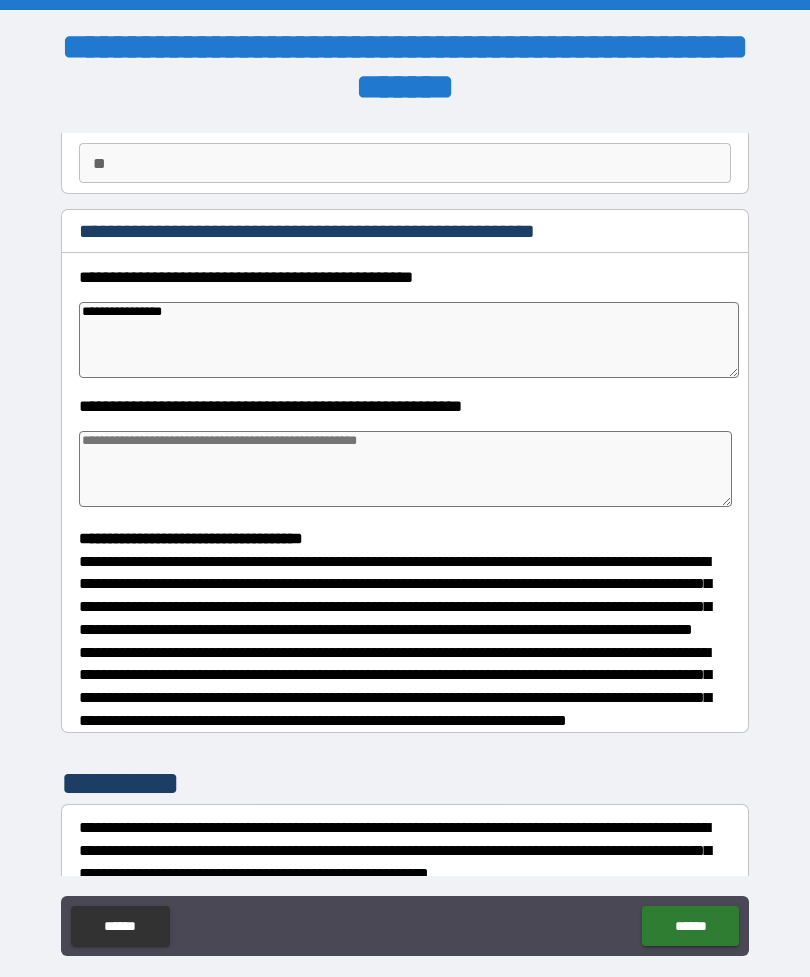 type on "*" 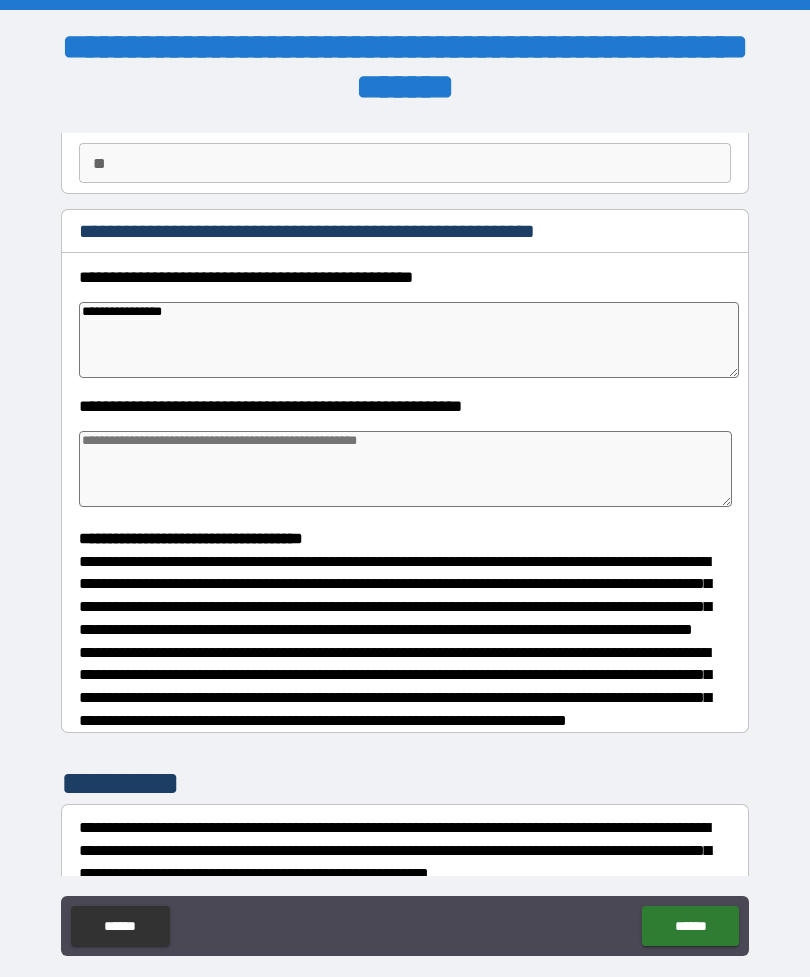 type on "*" 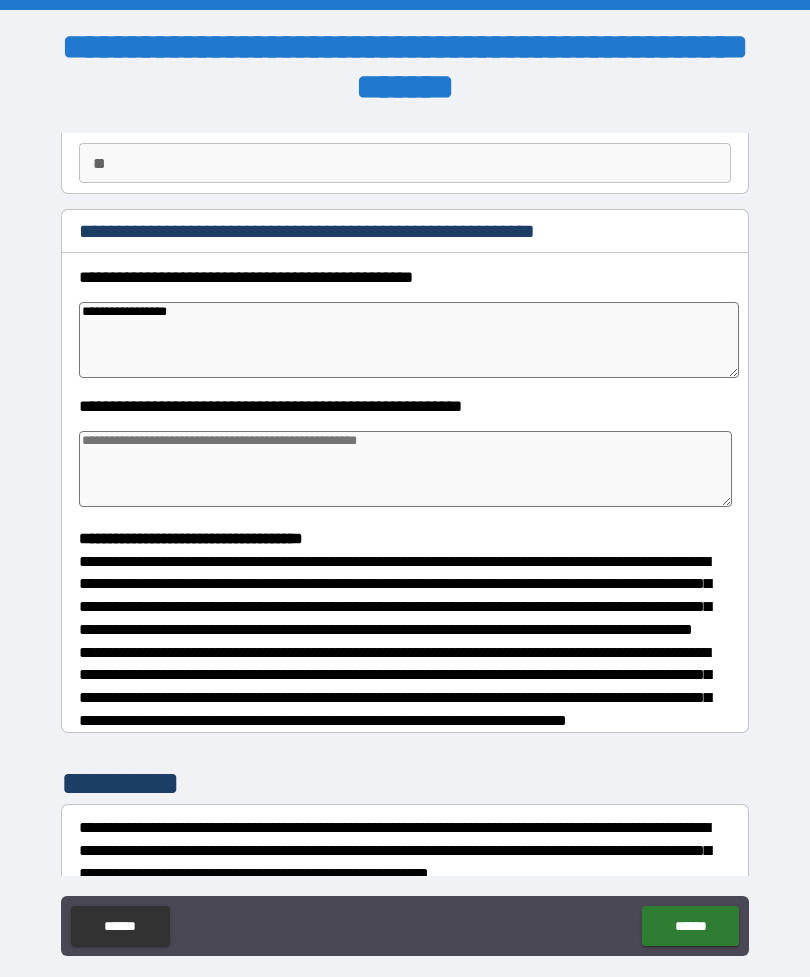 type on "*" 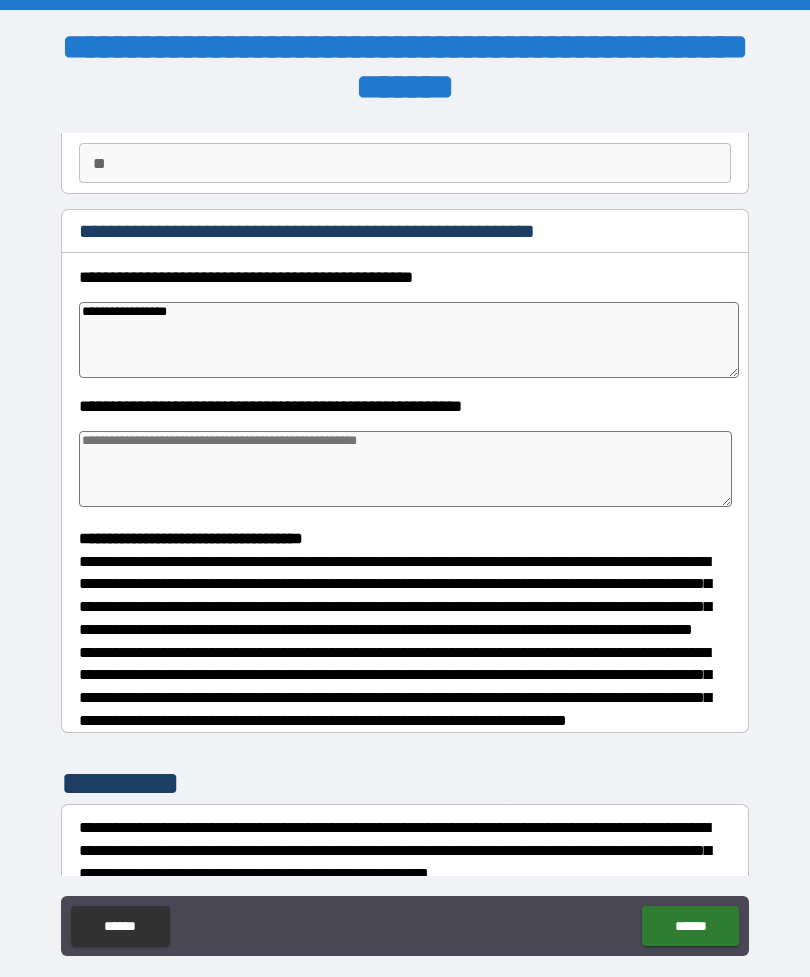 type on "*" 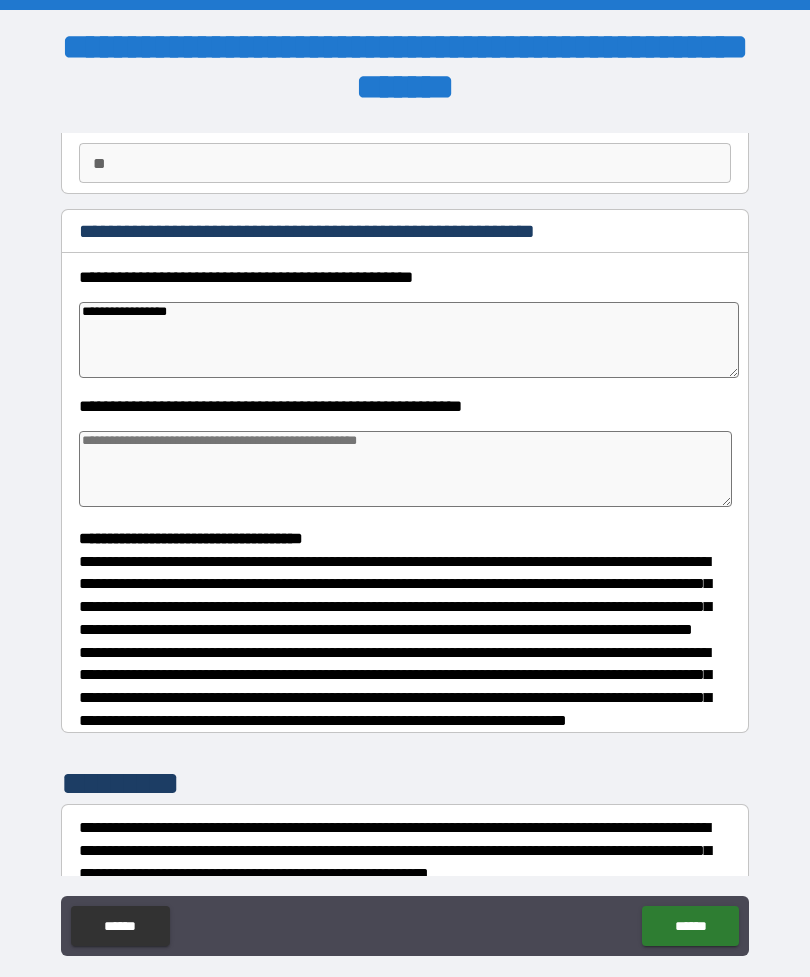 type on "*" 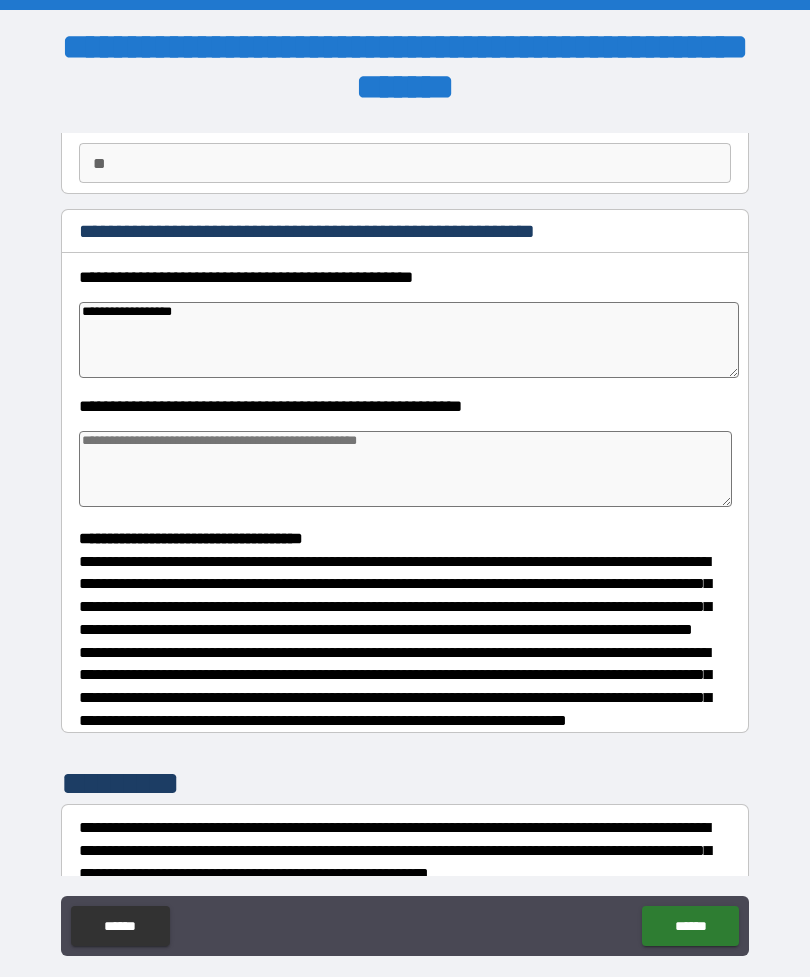 type on "*" 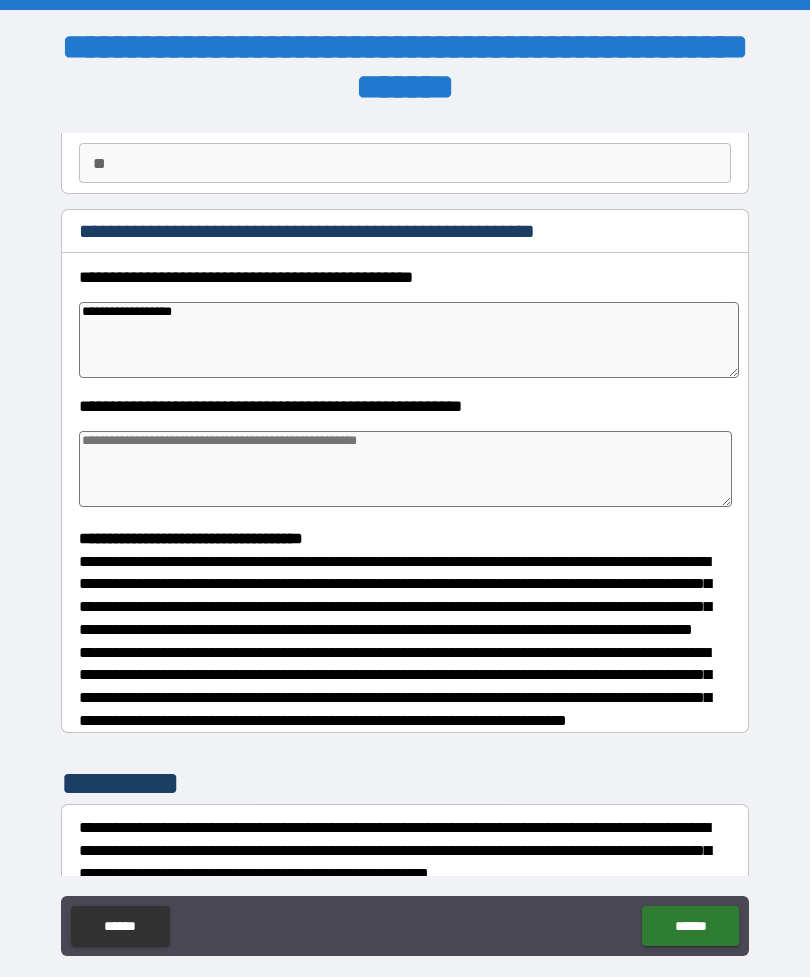 type on "*" 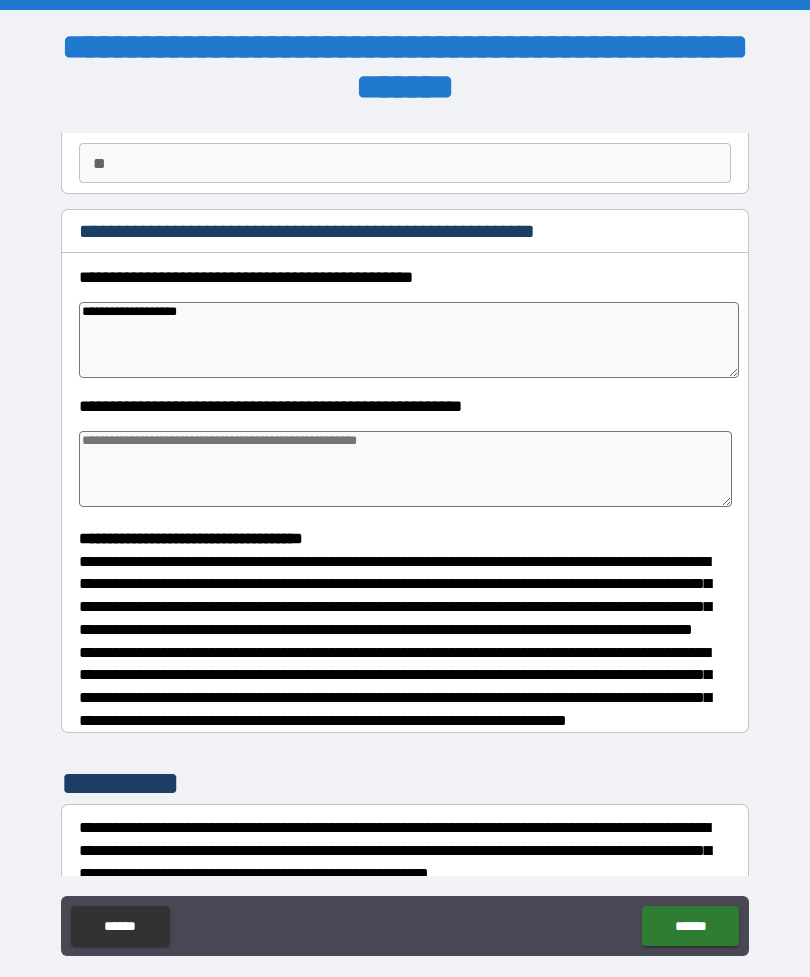type on "*" 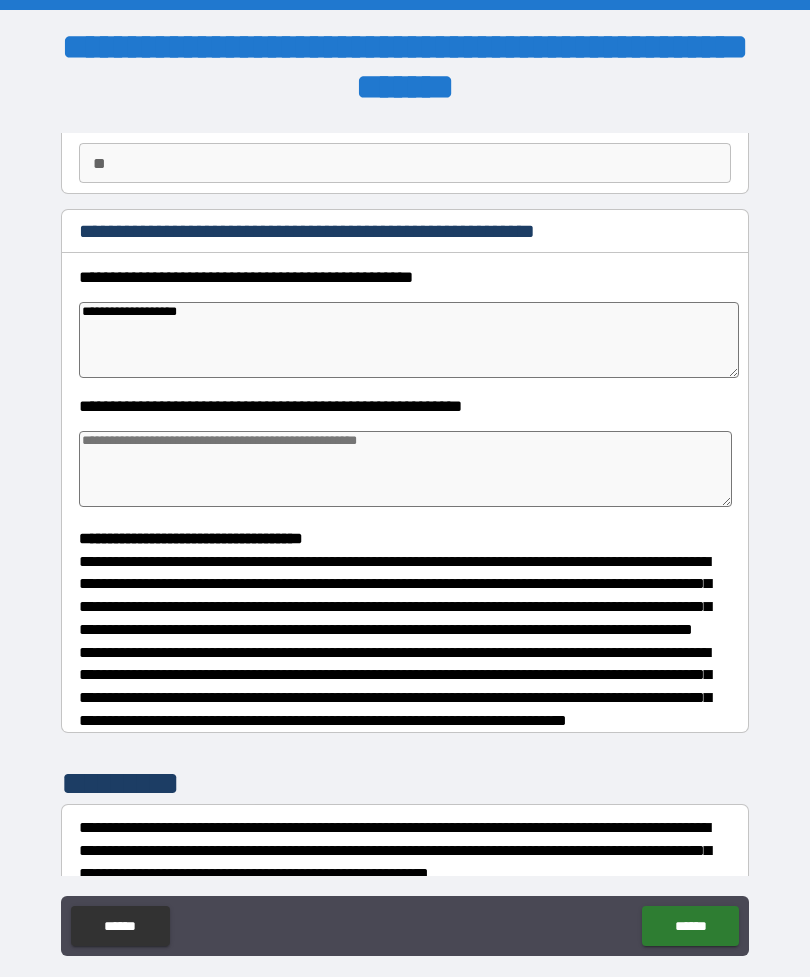 type on "**********" 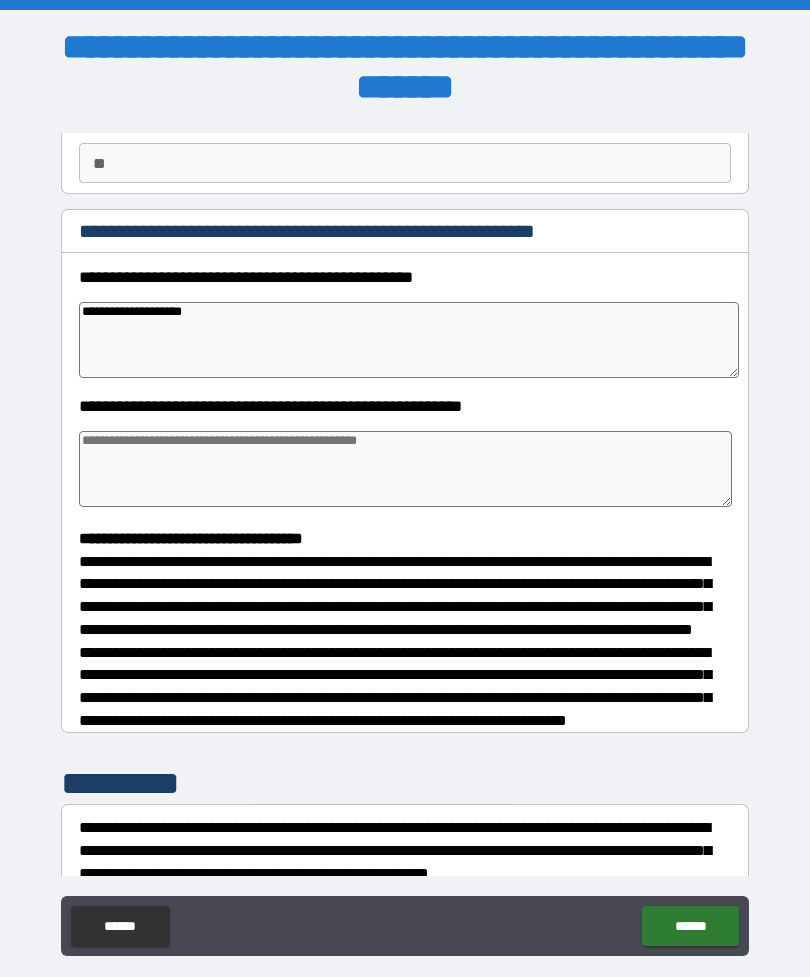 type on "*" 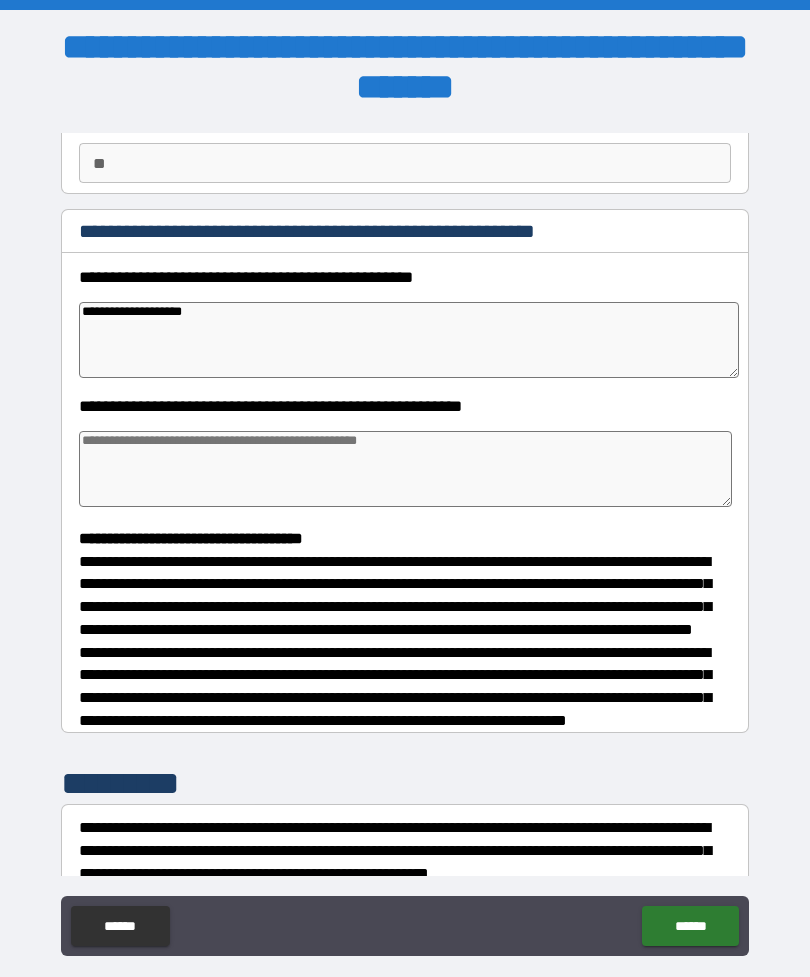 type on "*" 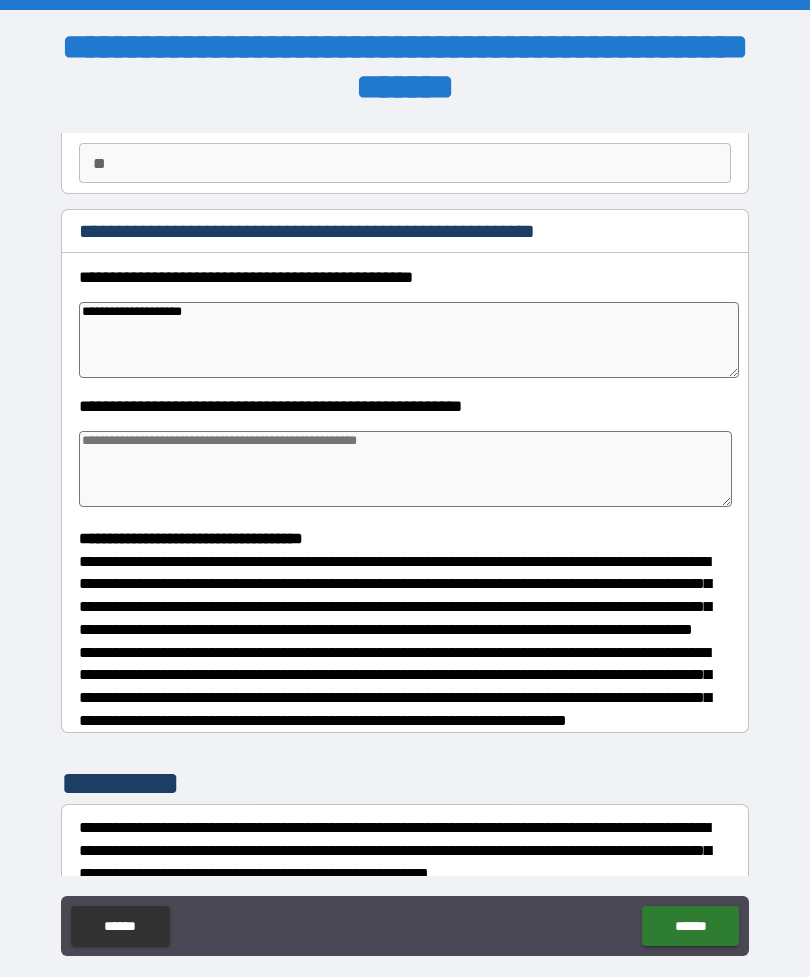type on "*" 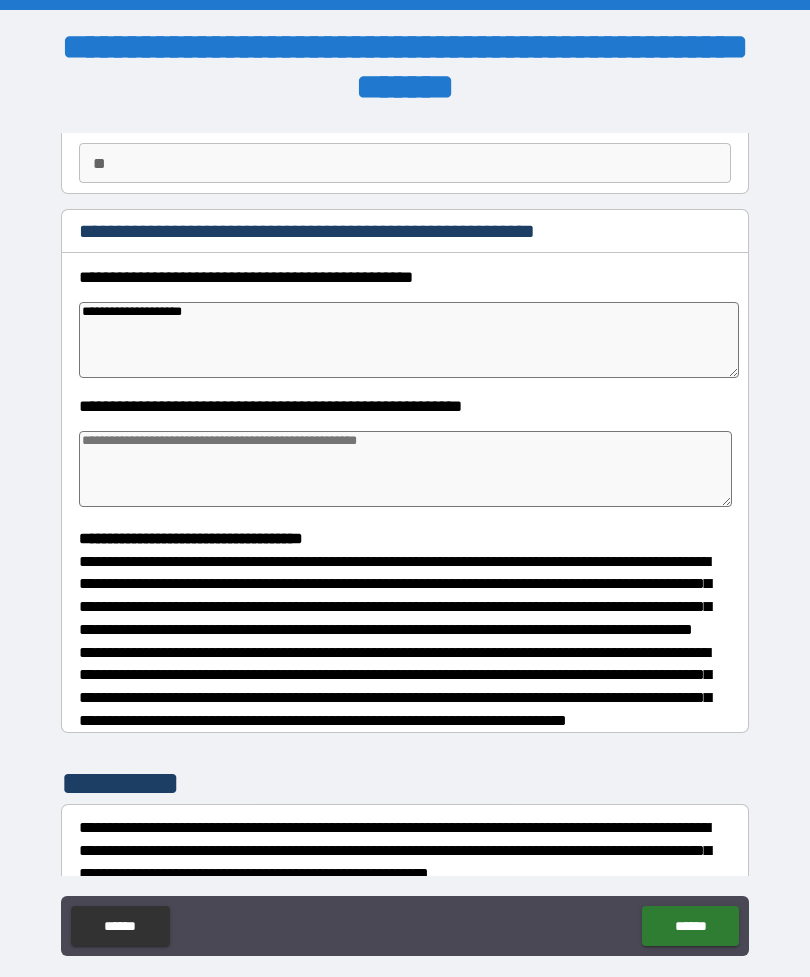 type on "**********" 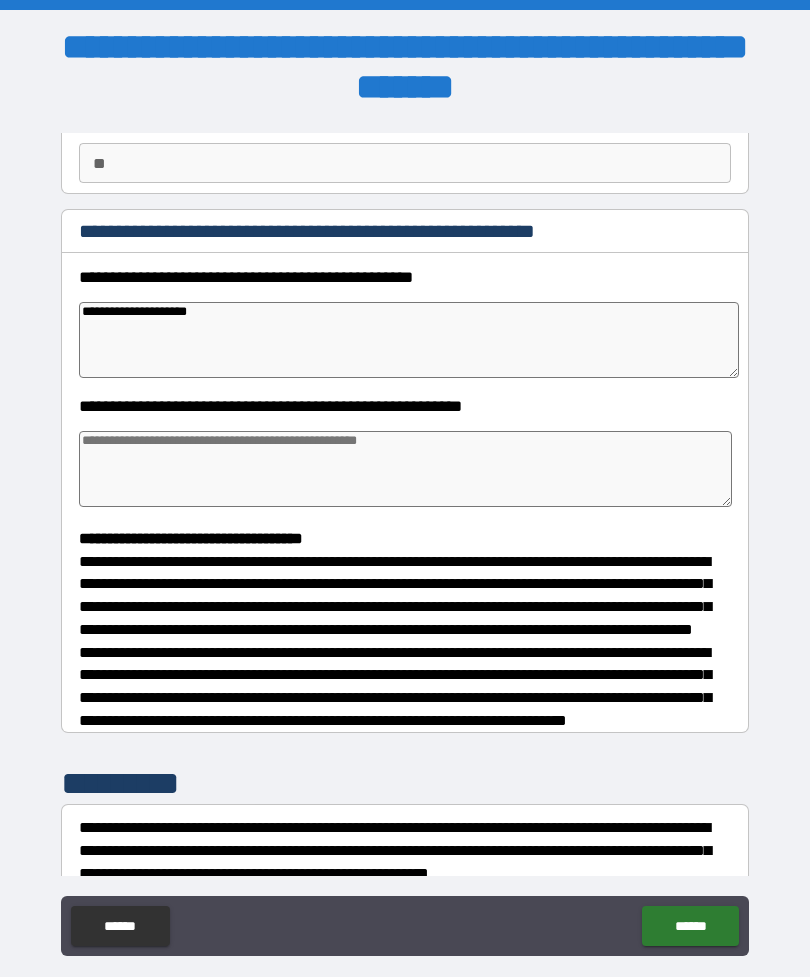 type on "*" 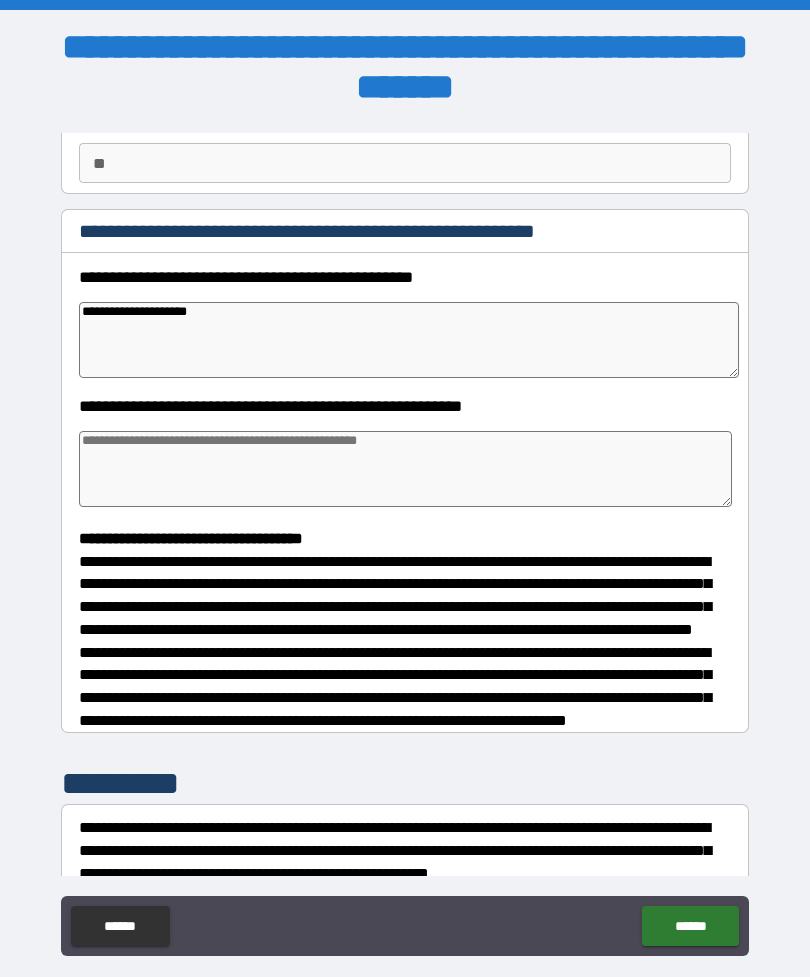 type on "*" 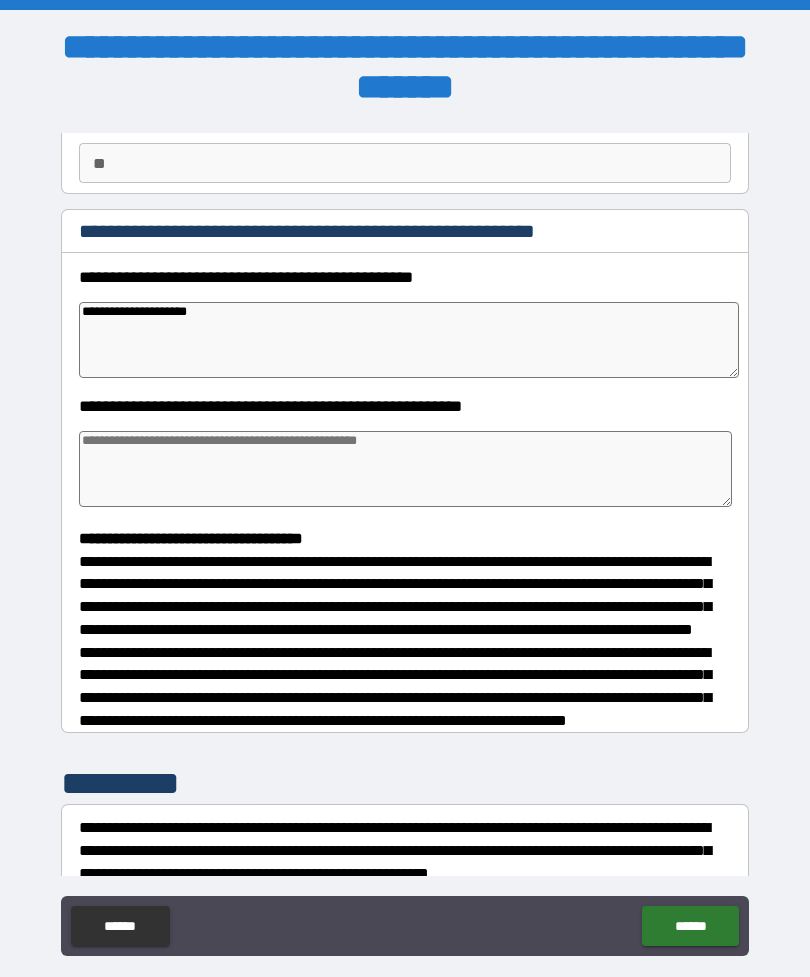 type on "*" 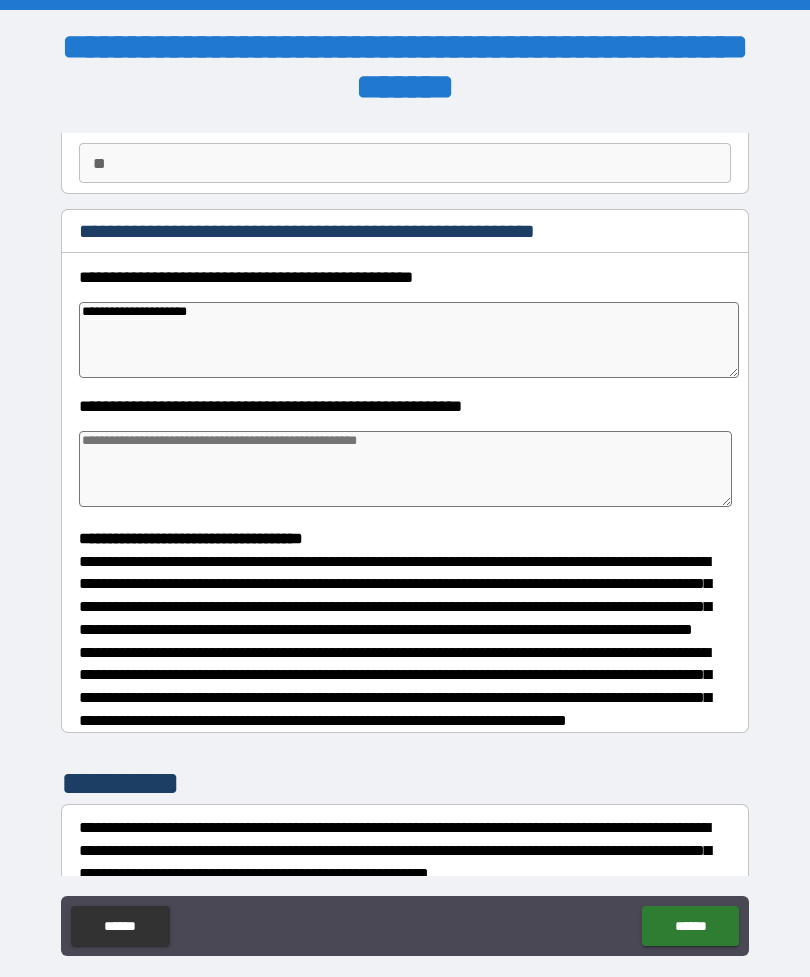 type on "**********" 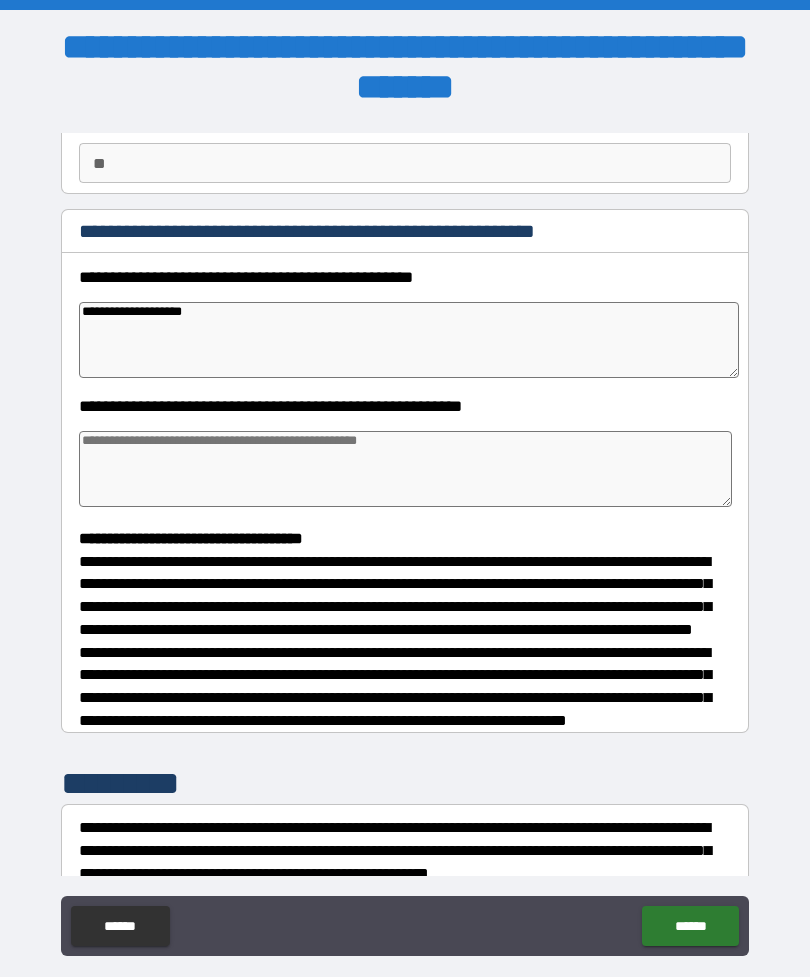 type on "*" 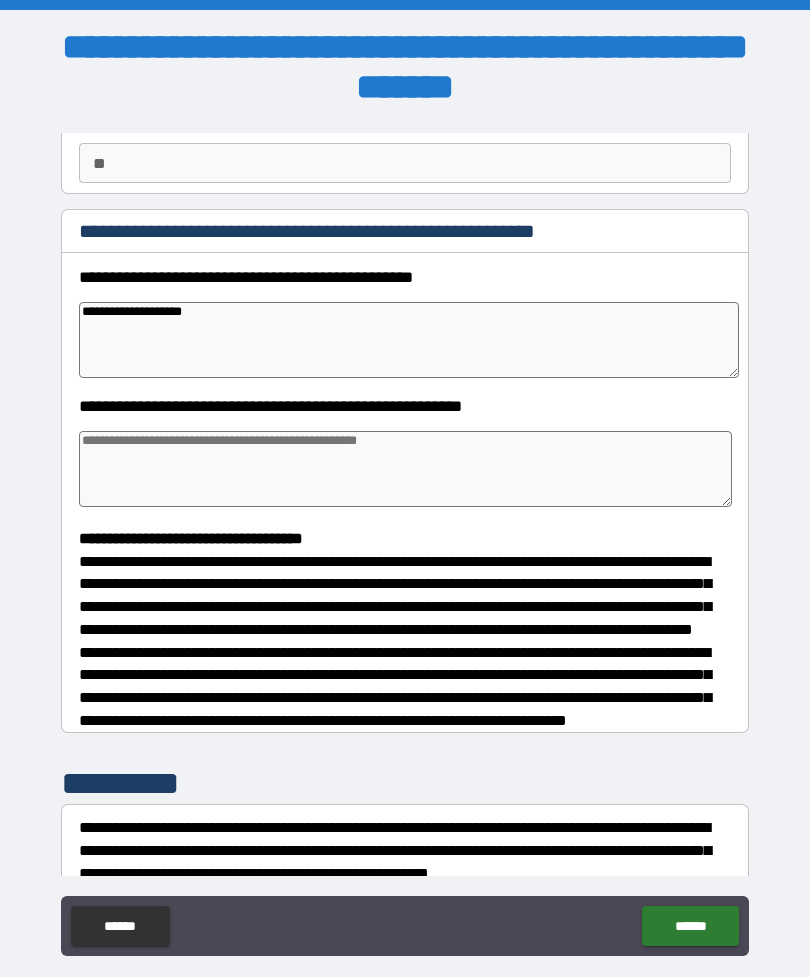 type on "*" 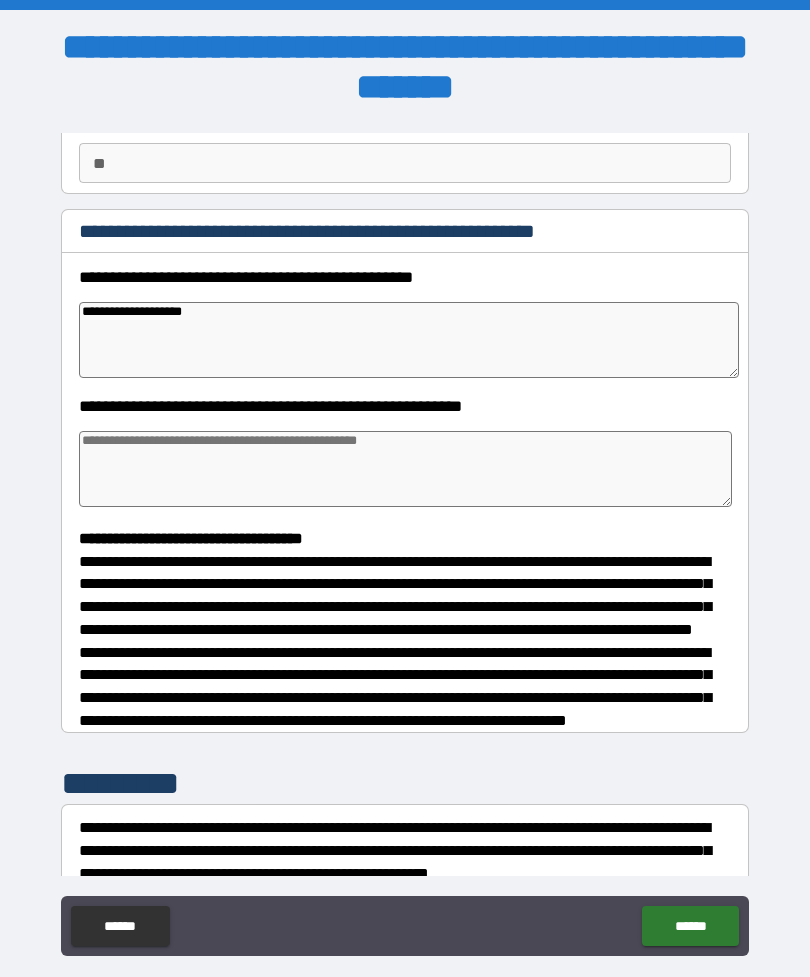 type on "*" 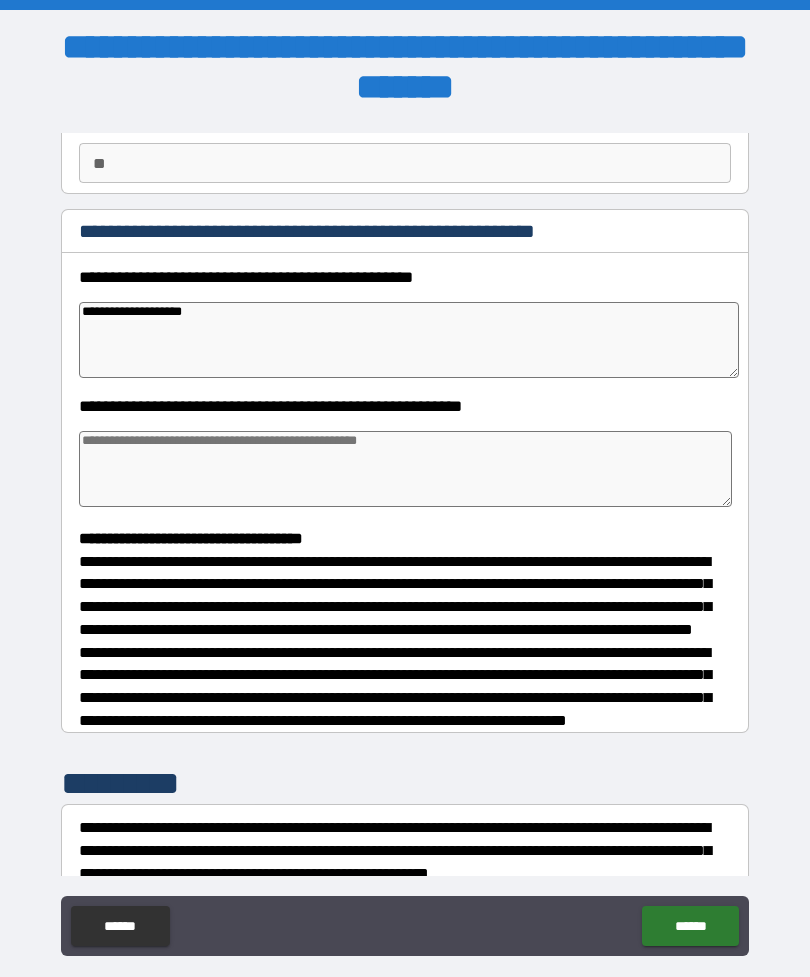 type on "**********" 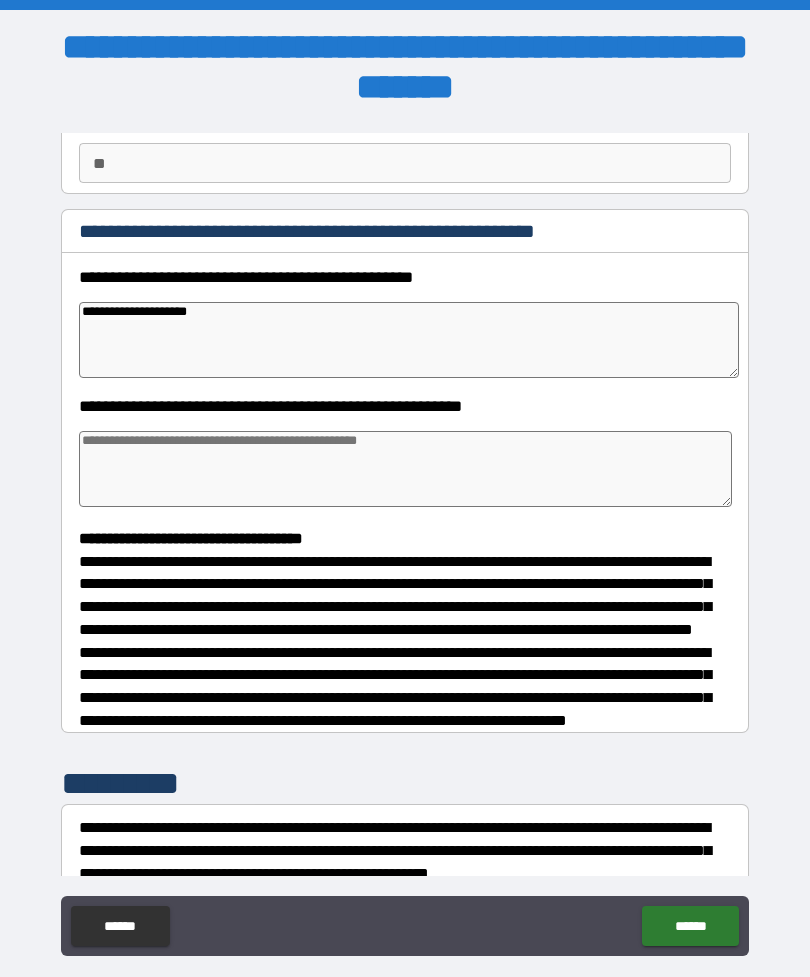 type on "*" 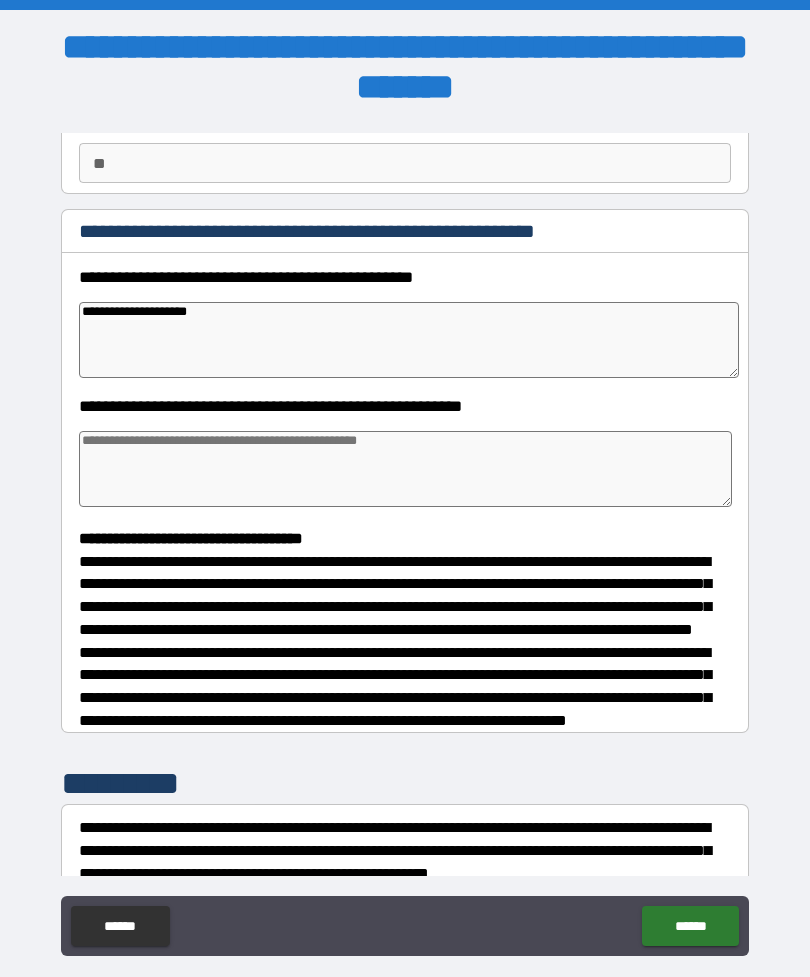 type on "*" 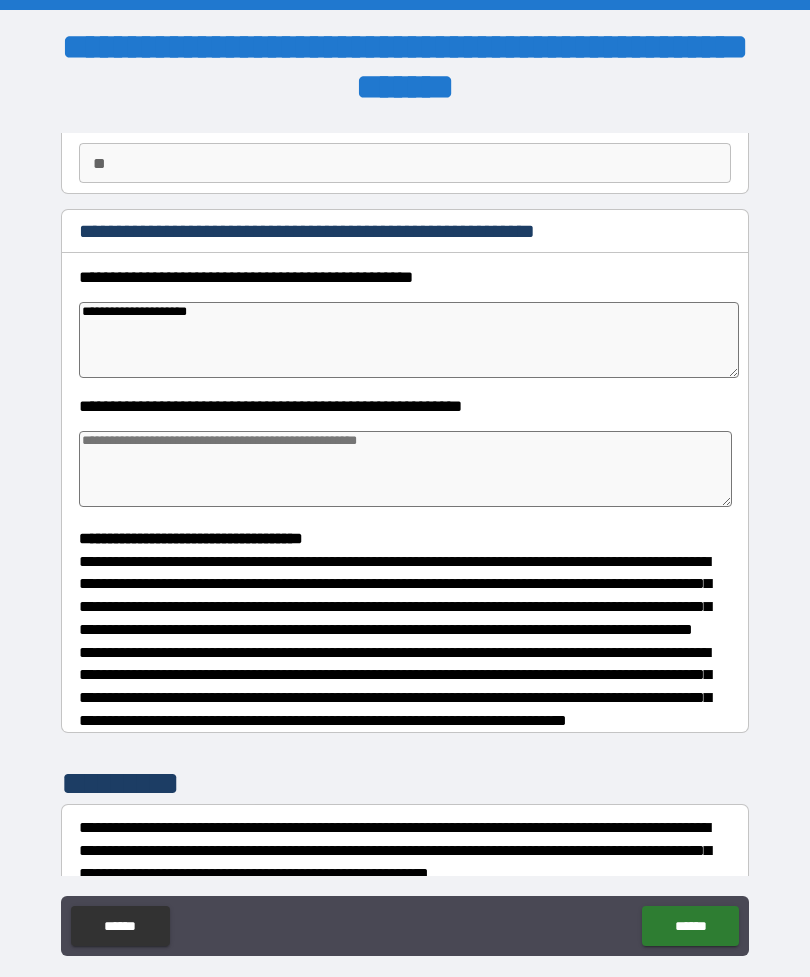 type on "*" 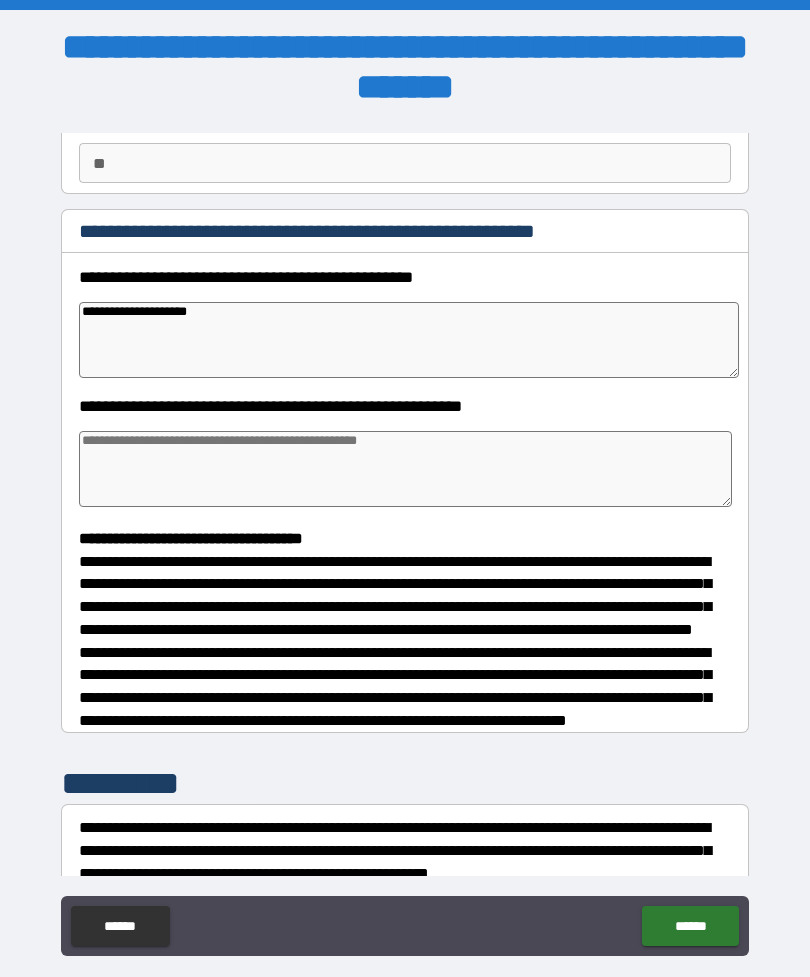 type on "**********" 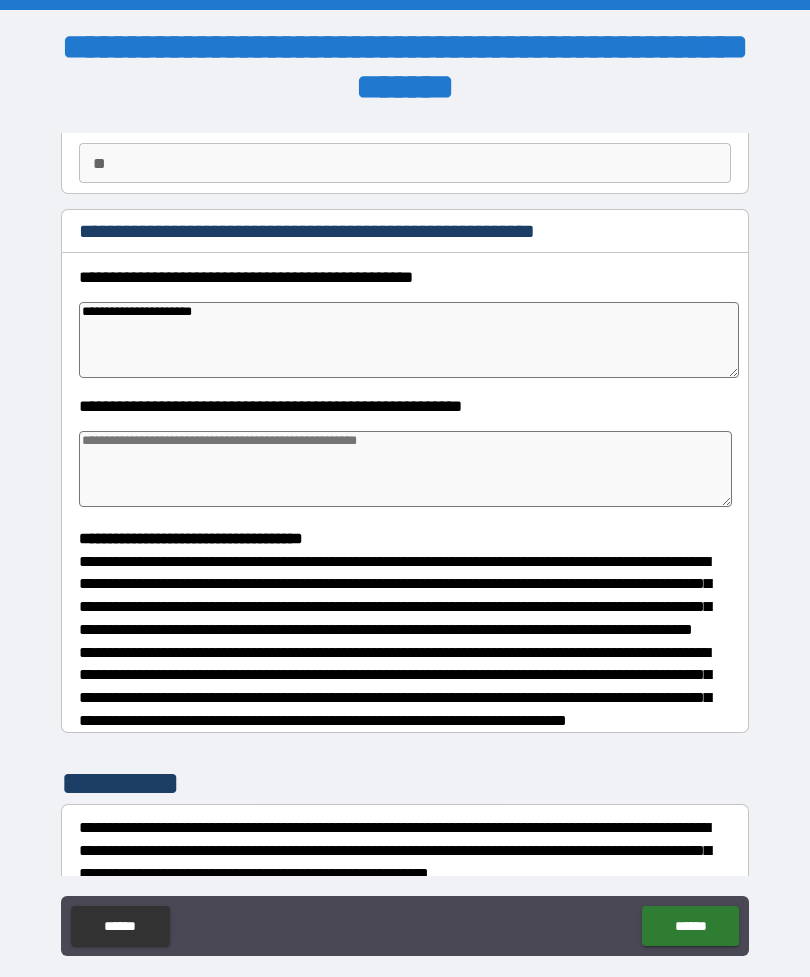 type on "*" 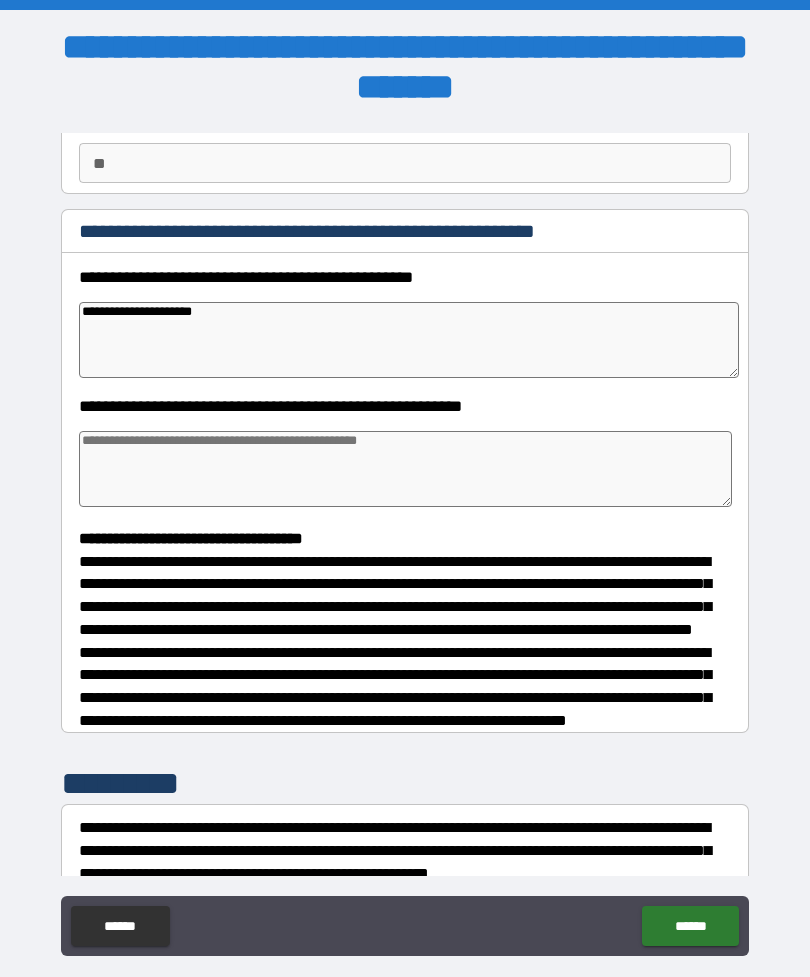 type on "*" 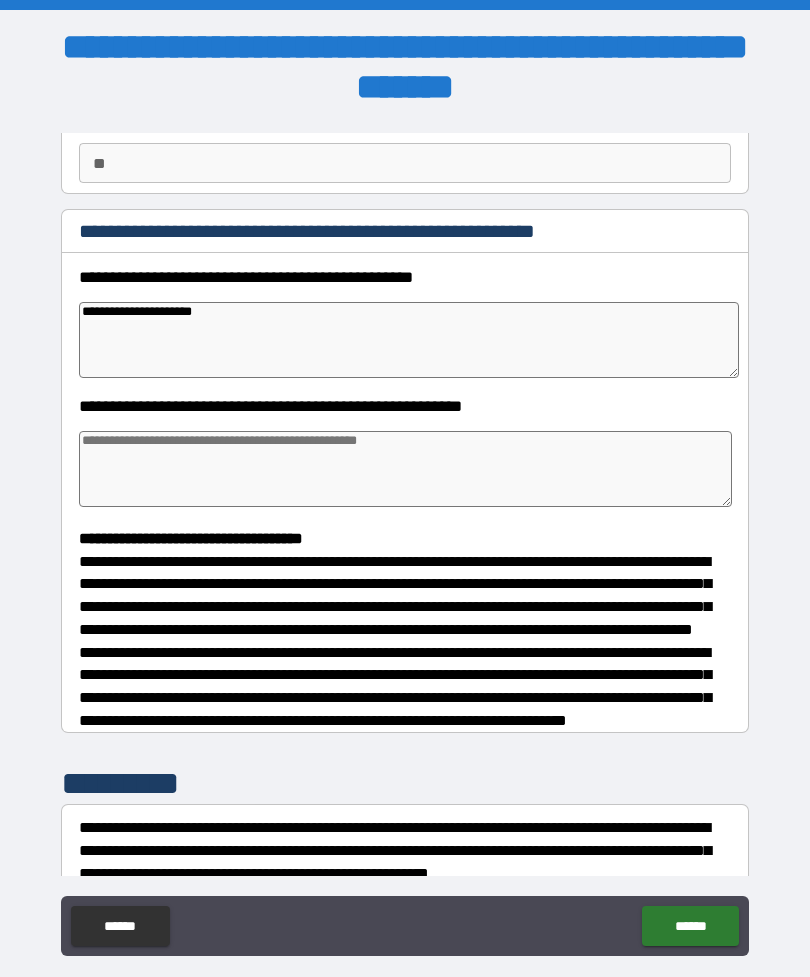 type on "*" 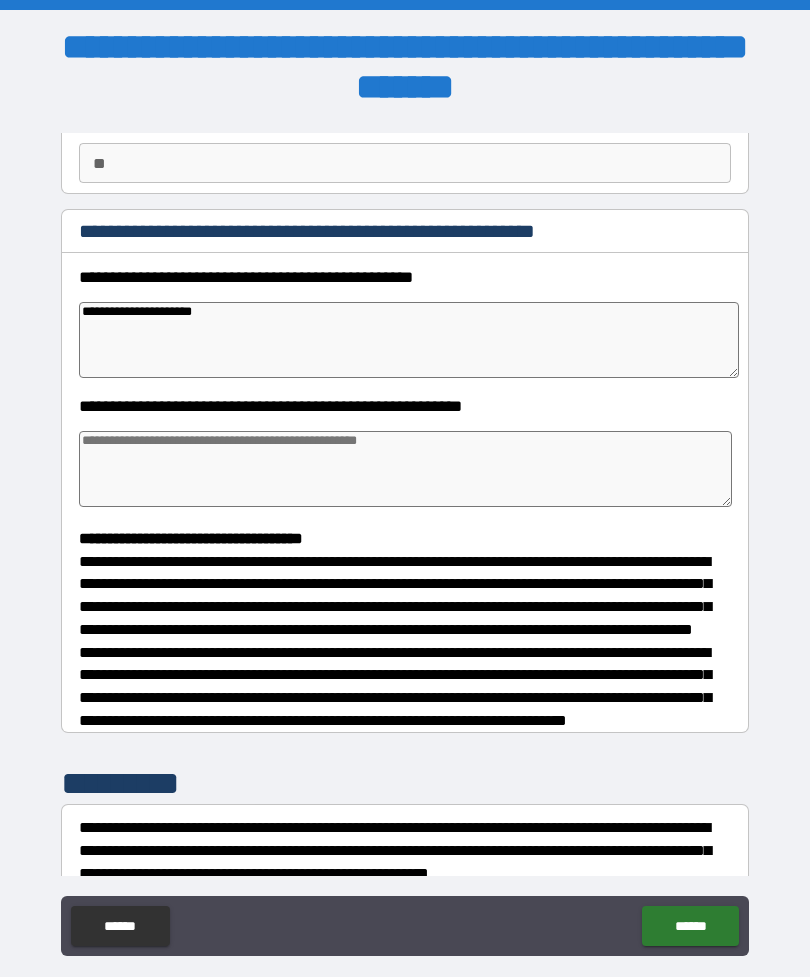type on "**********" 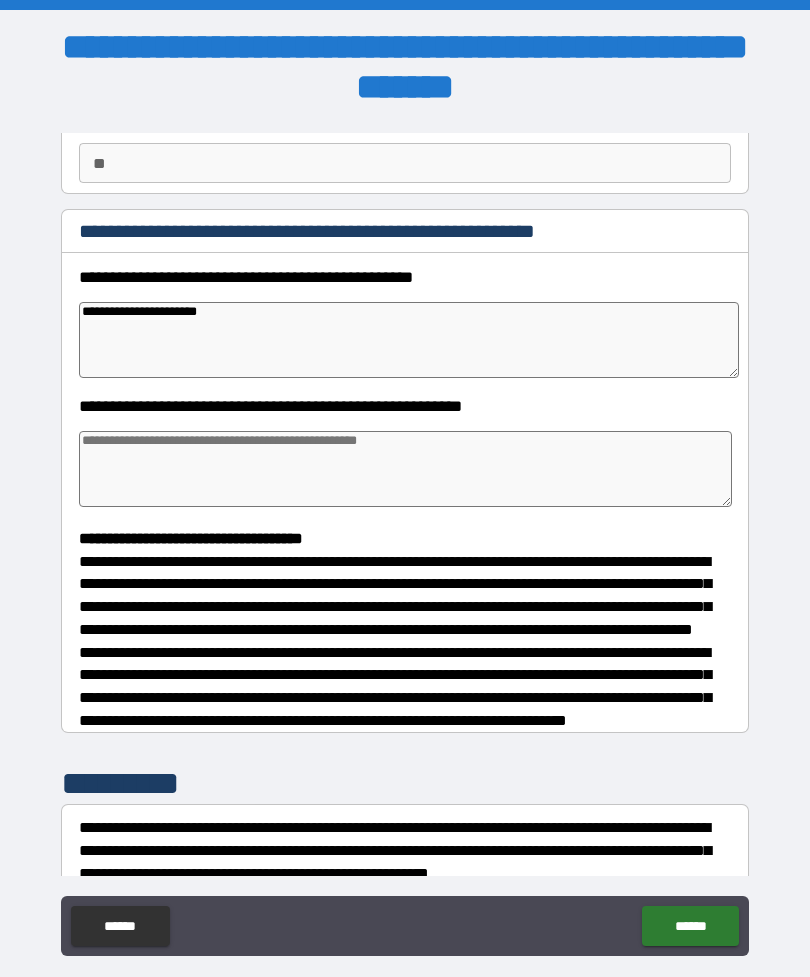 type on "*" 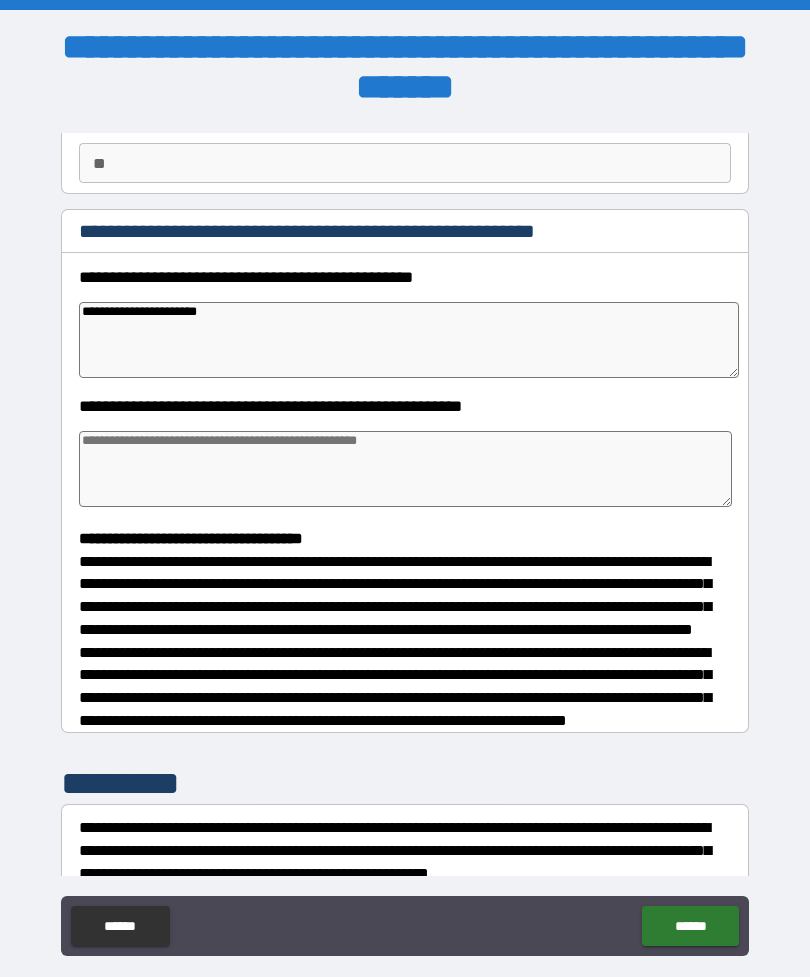 type on "*" 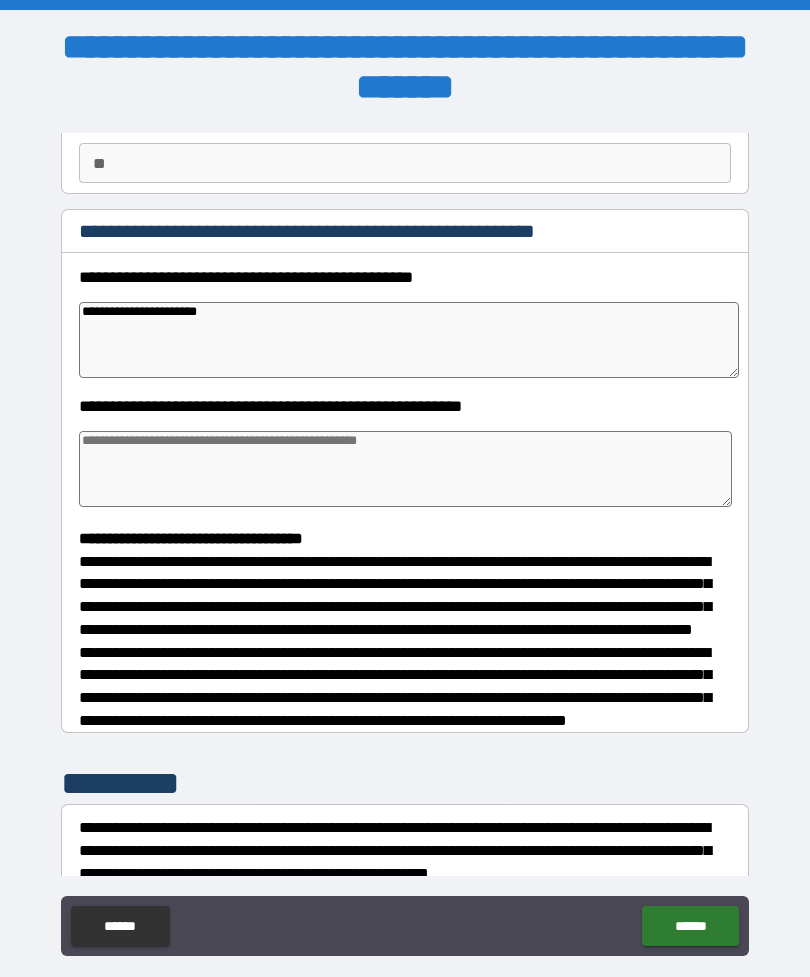 type on "*" 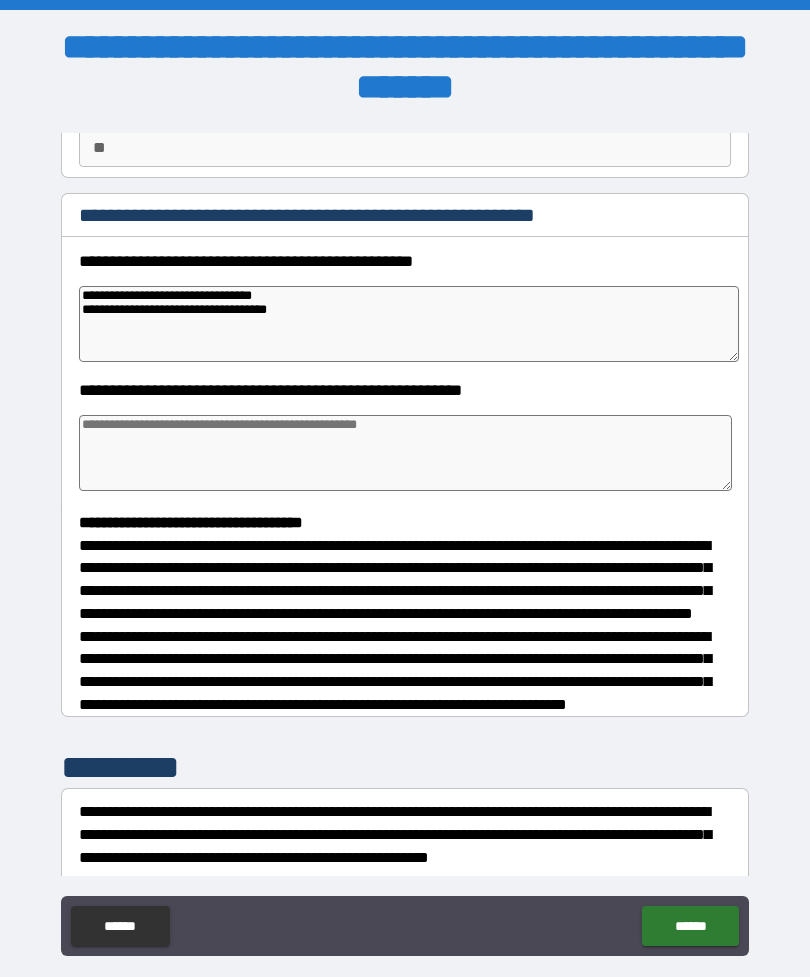scroll, scrollTop: 201, scrollLeft: 0, axis: vertical 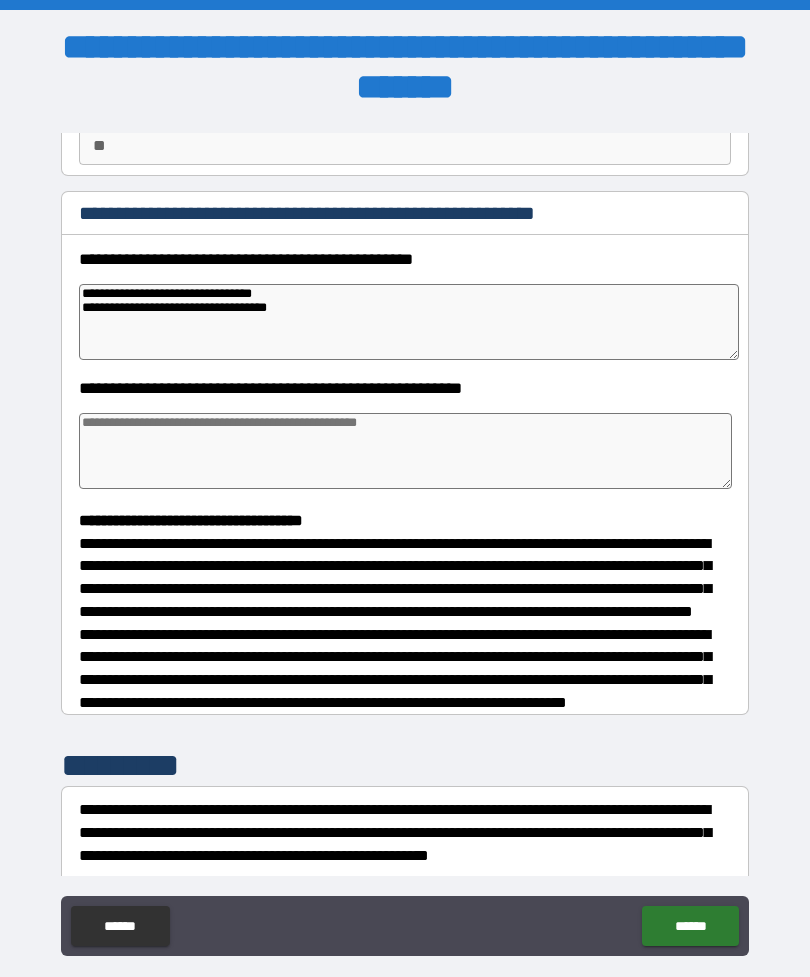 click at bounding box center [405, 451] 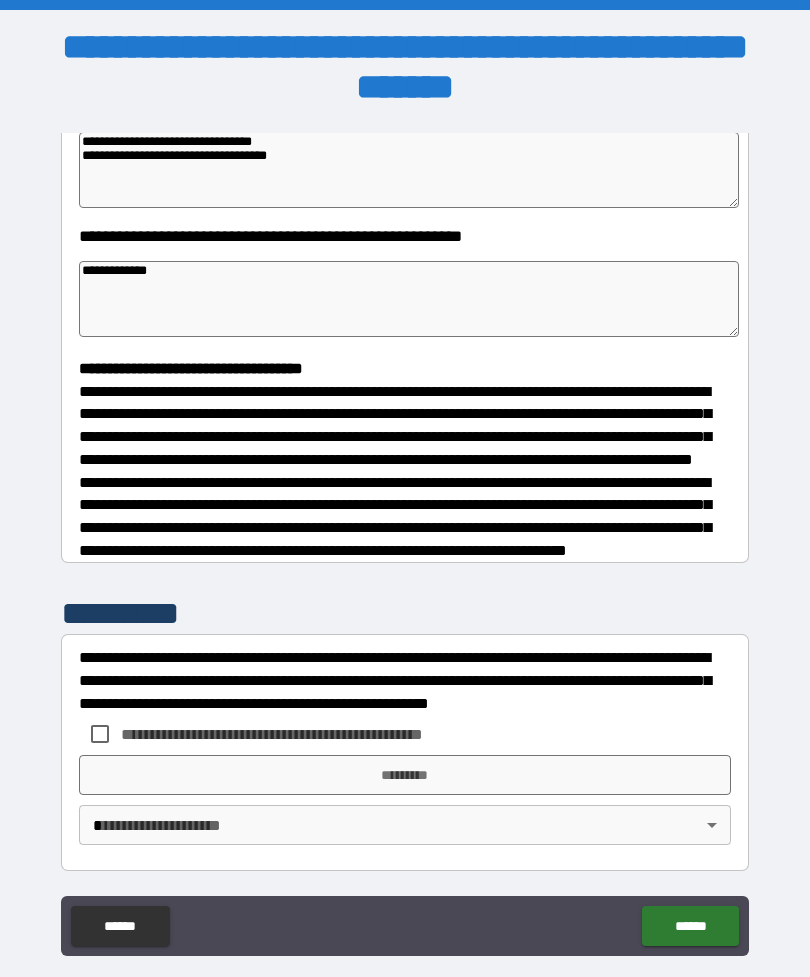 scroll, scrollTop: 391, scrollLeft: 0, axis: vertical 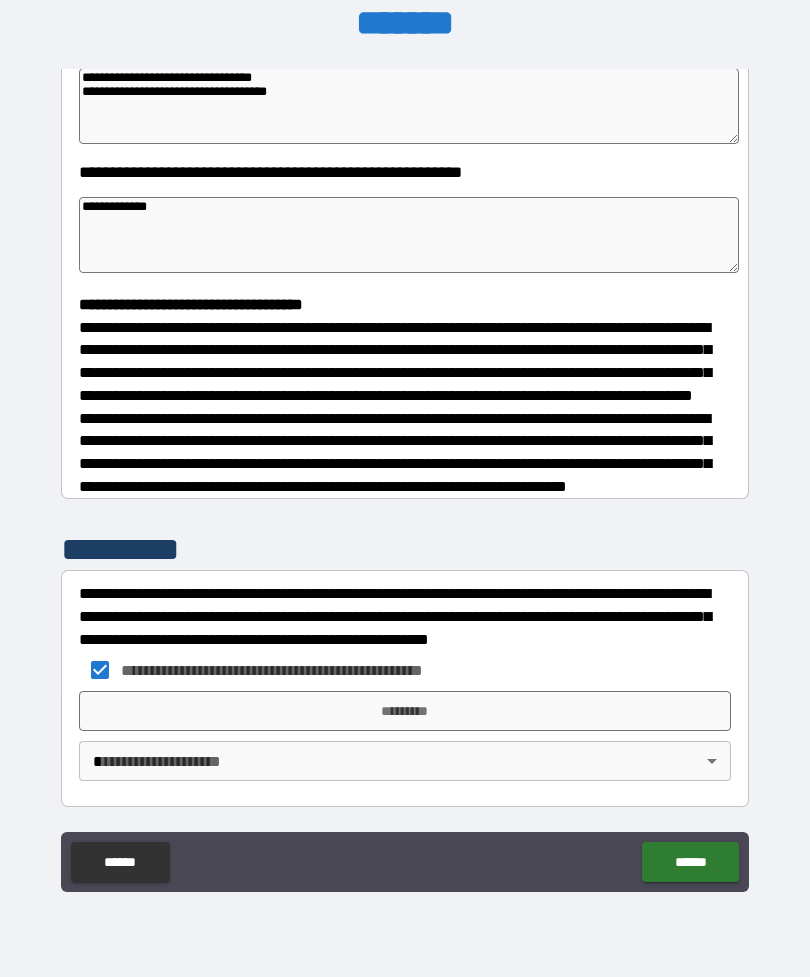 click on "*********" at bounding box center [405, 711] 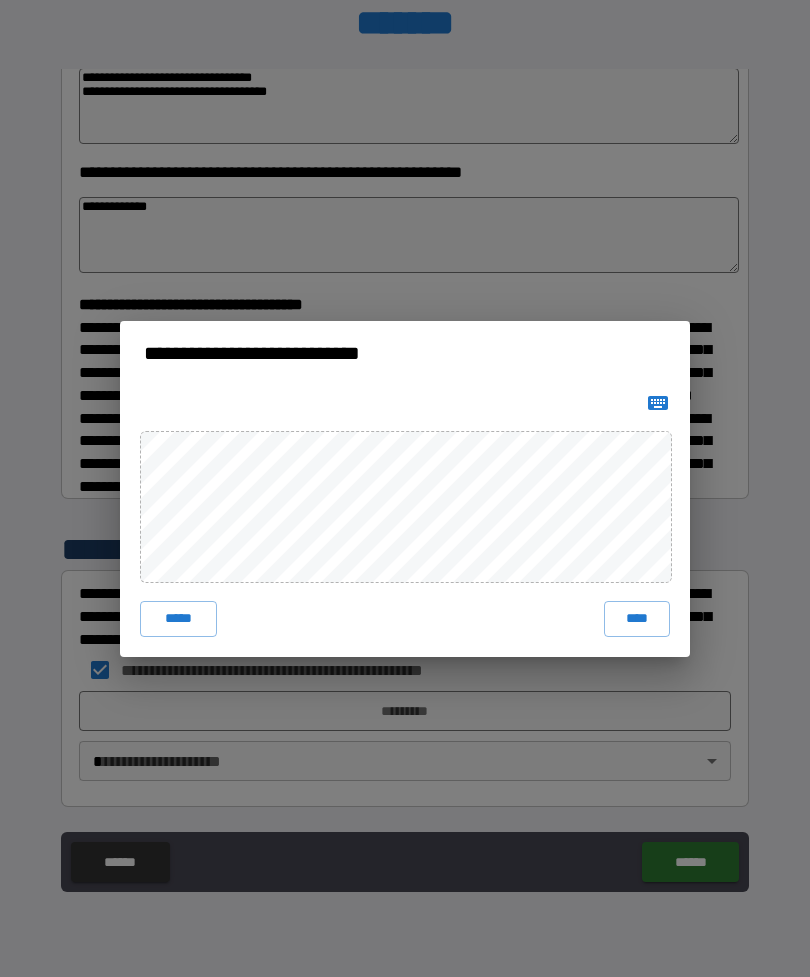 click on "****" at bounding box center (637, 619) 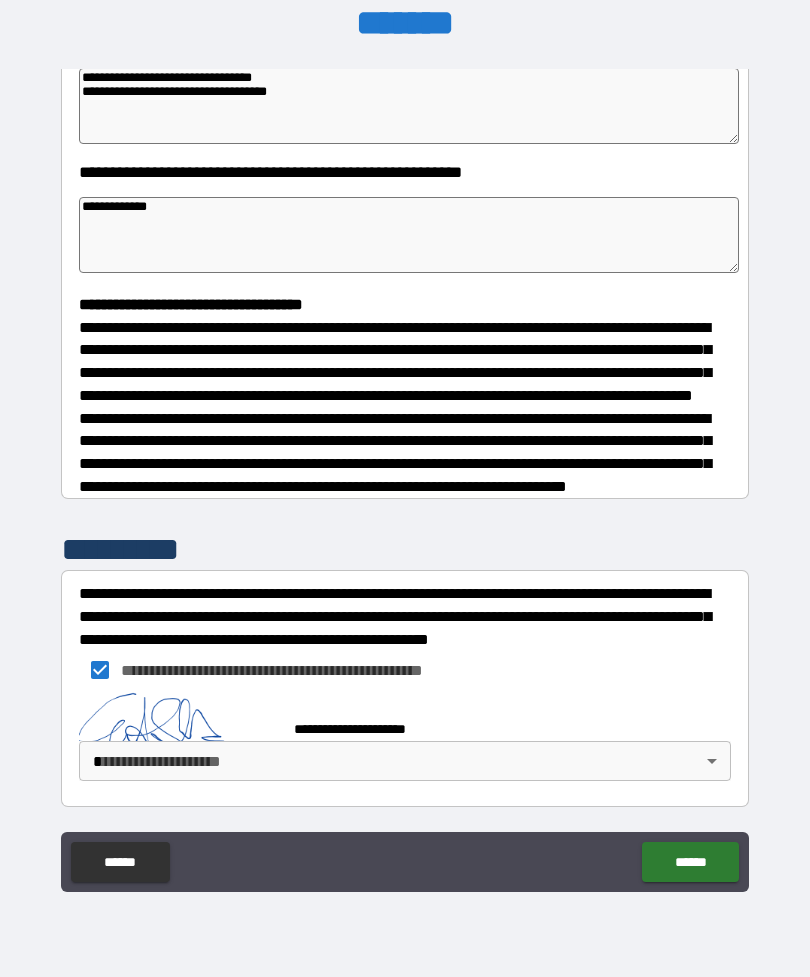scroll, scrollTop: 381, scrollLeft: 0, axis: vertical 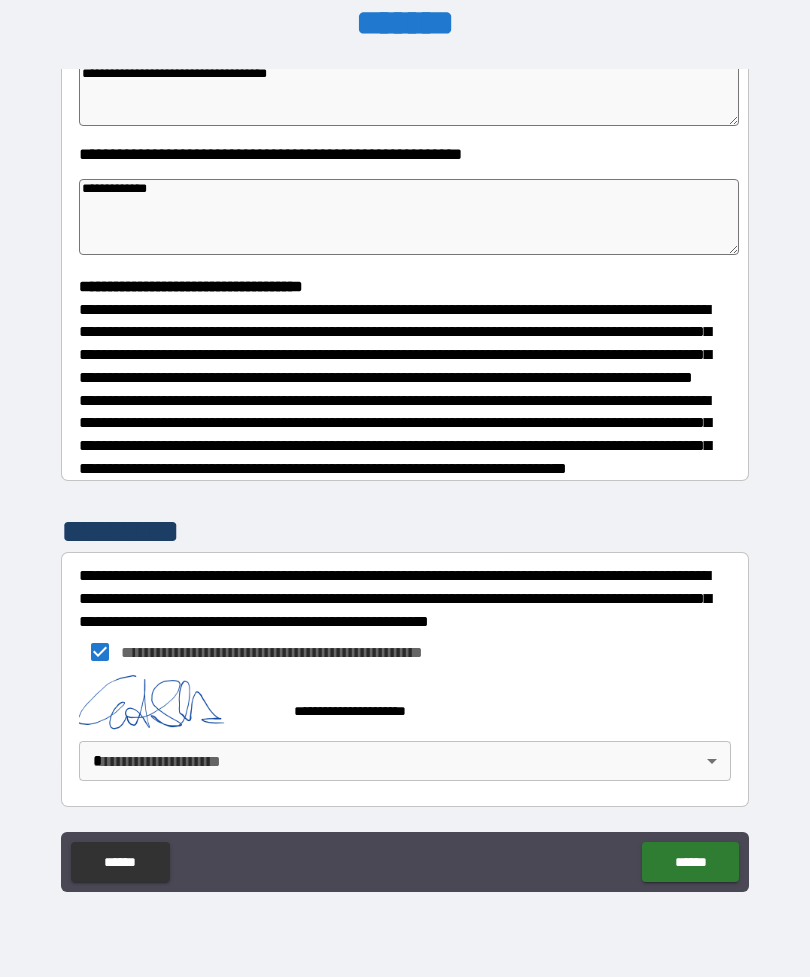 click on "**********" at bounding box center (405, 456) 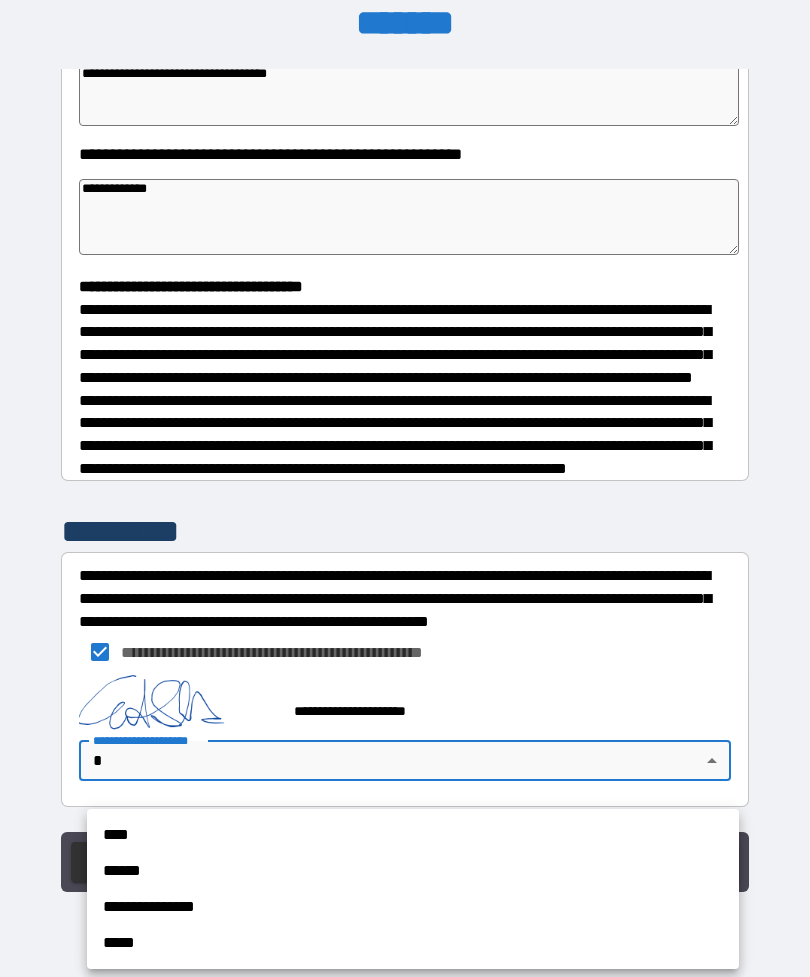 click on "**********" at bounding box center [413, 907] 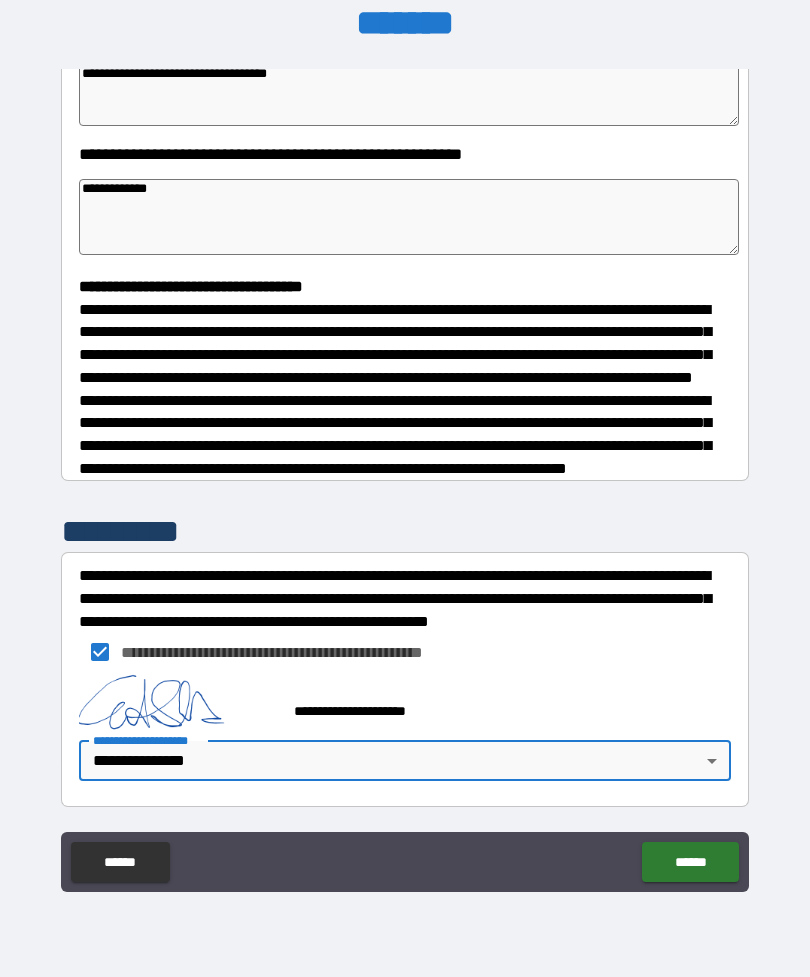 click on "******   ******" at bounding box center [405, 864] 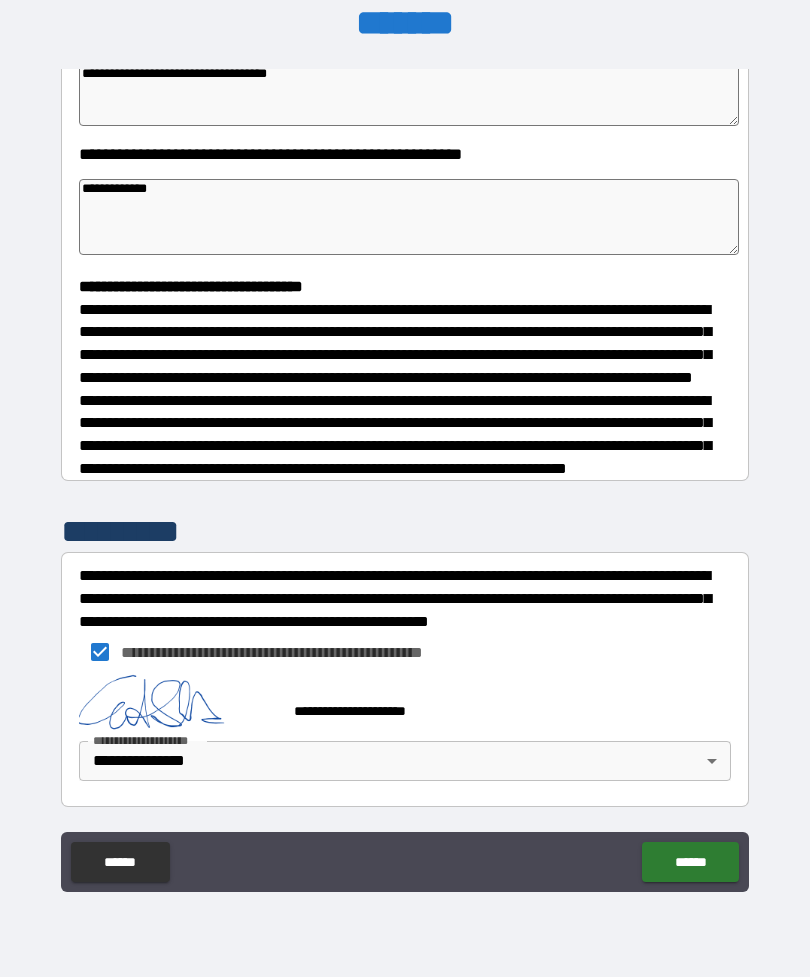 click on "******" at bounding box center (690, 862) 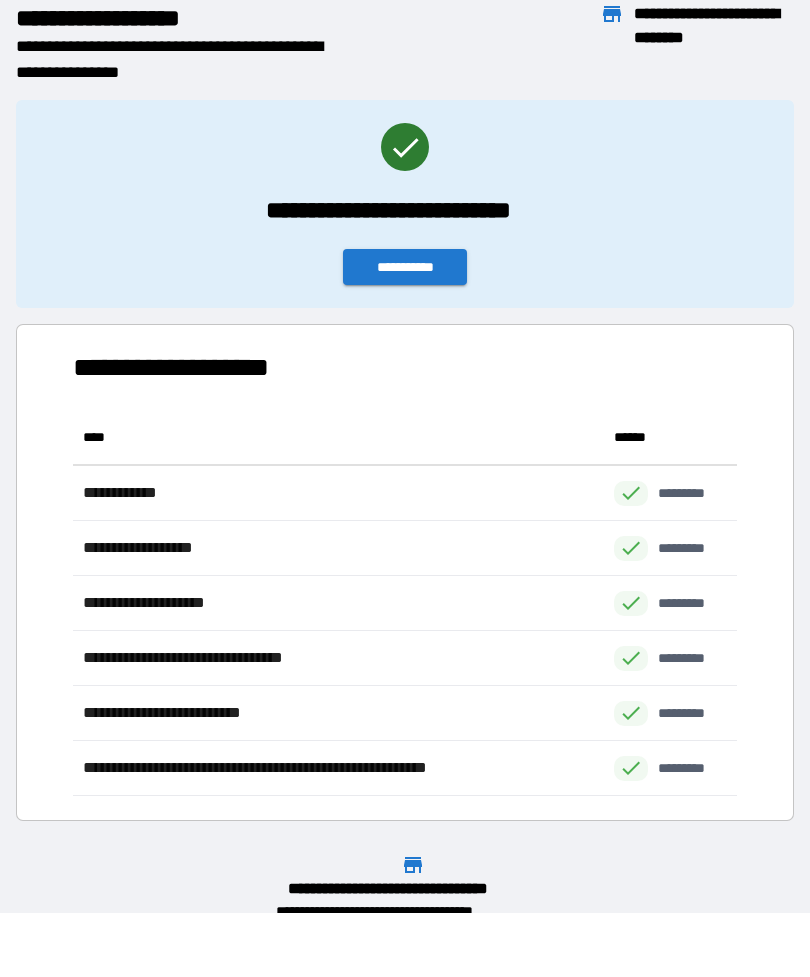scroll, scrollTop: 386, scrollLeft: 664, axis: both 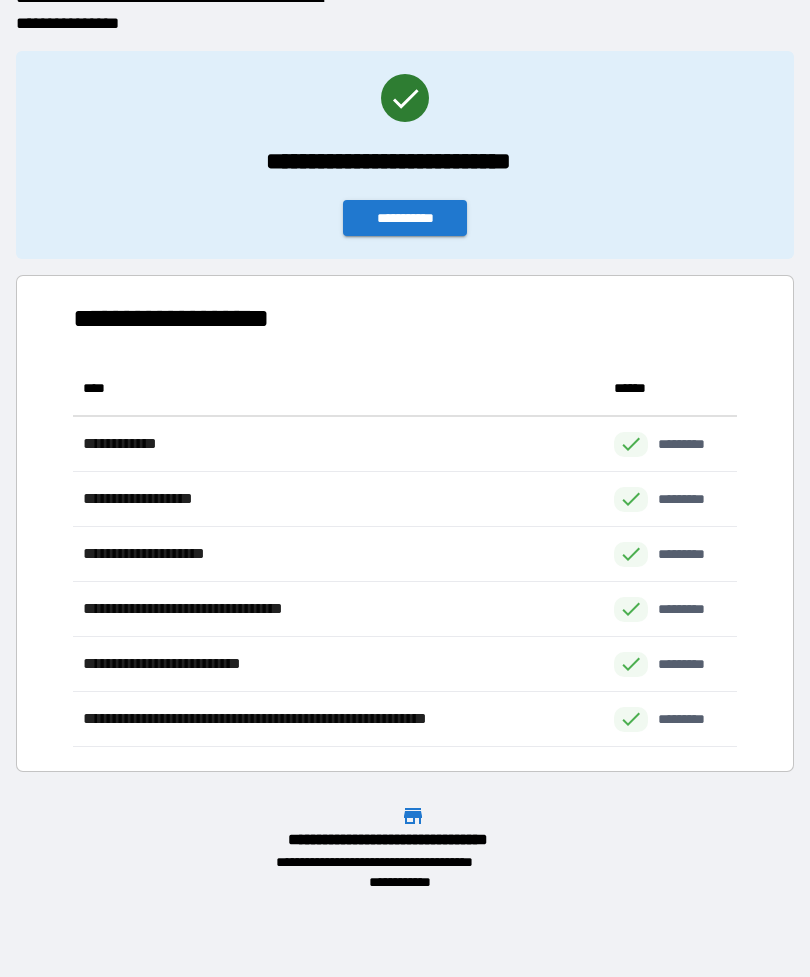 click on "**********" at bounding box center (405, 218) 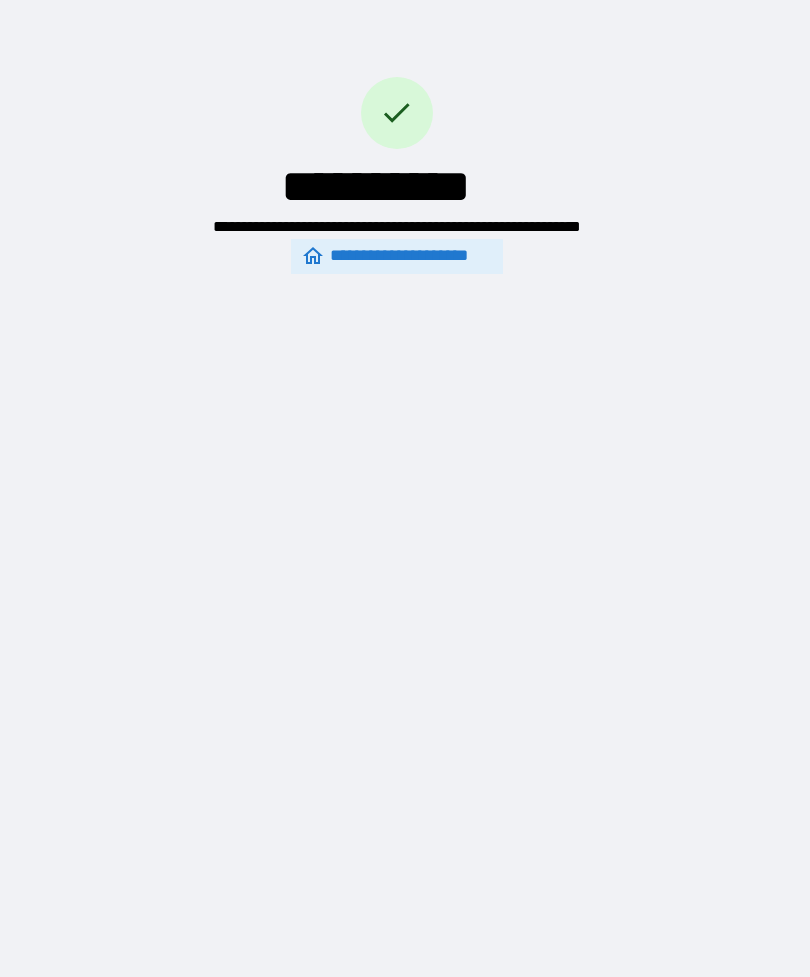 scroll, scrollTop: 0, scrollLeft: 0, axis: both 